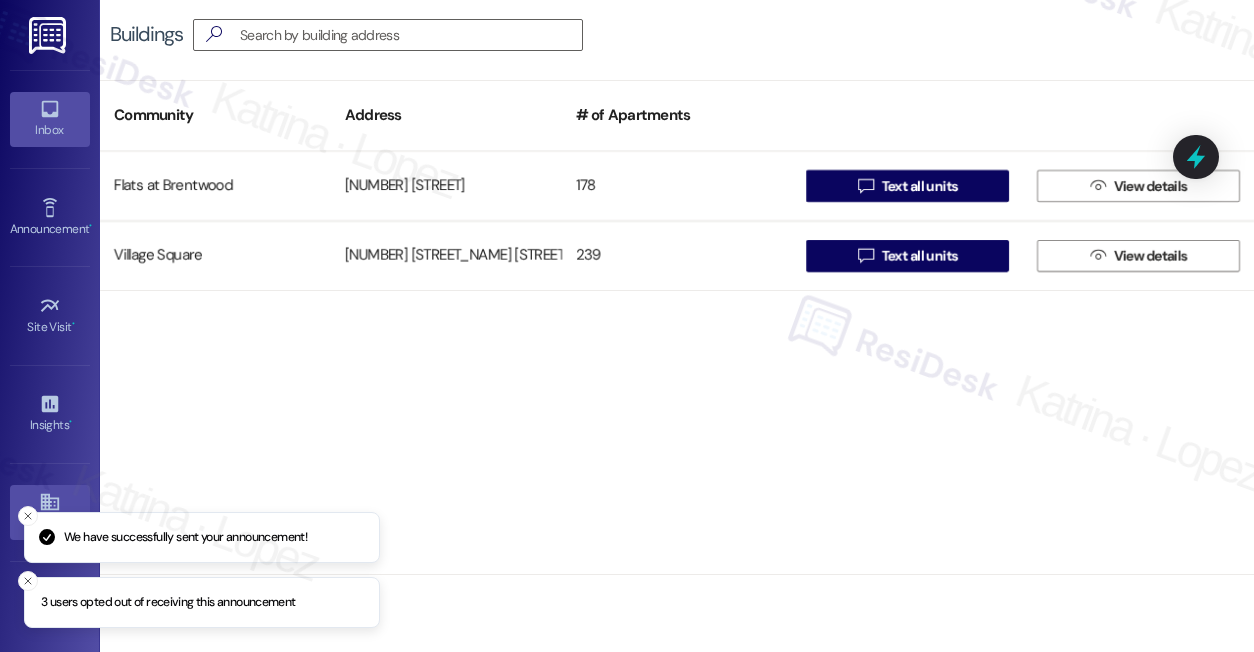 scroll, scrollTop: 0, scrollLeft: 0, axis: both 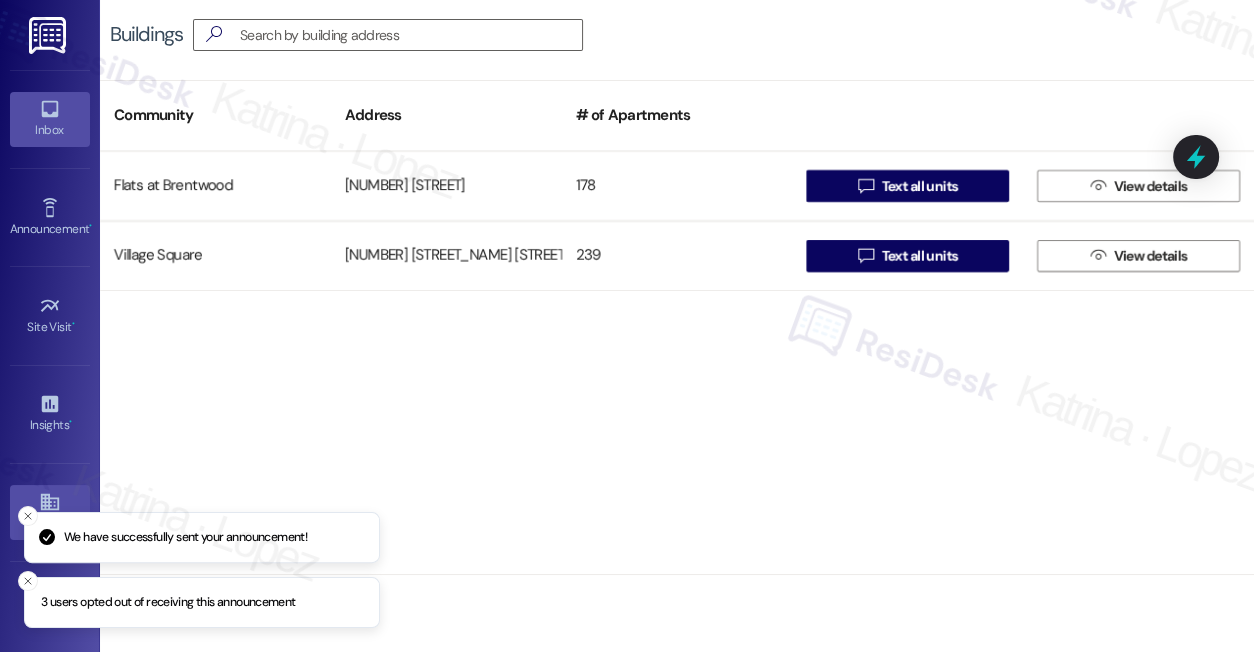 click 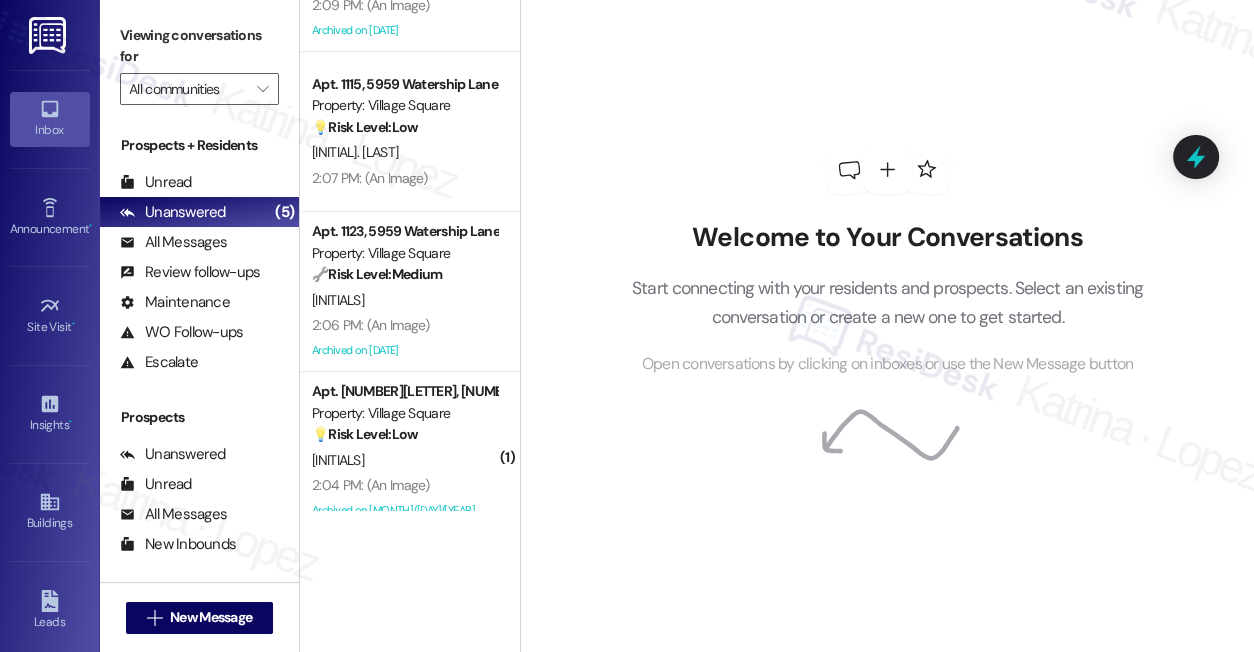 scroll, scrollTop: 610, scrollLeft: 0, axis: vertical 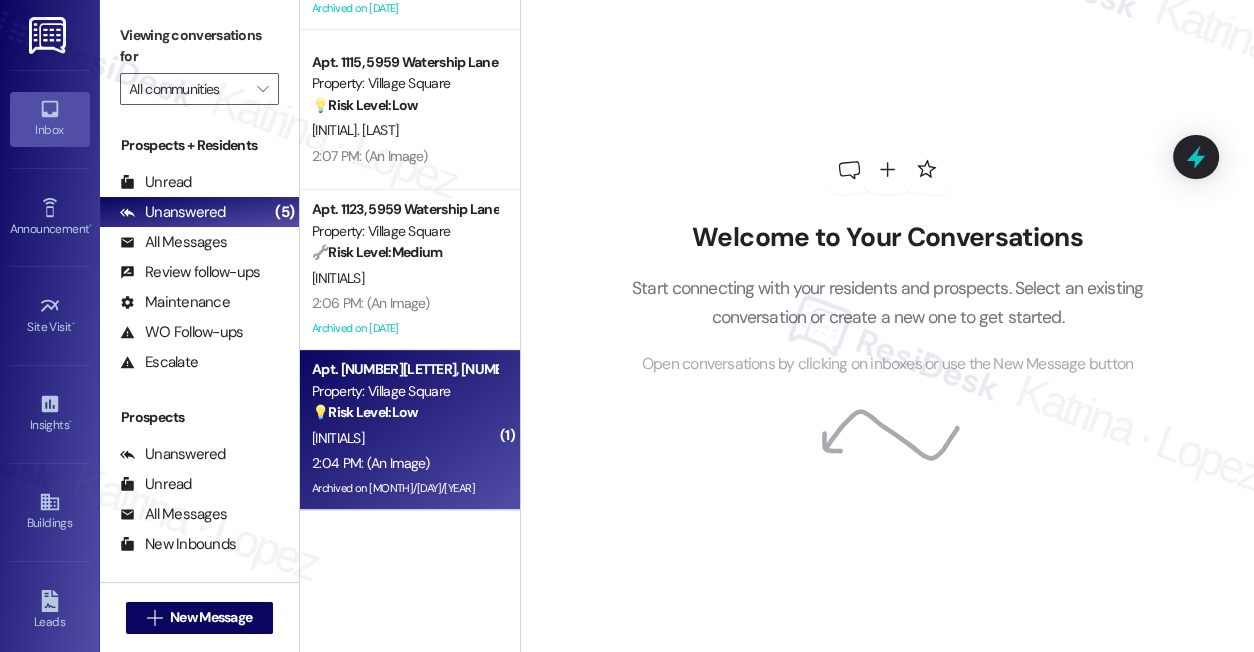 click on "[HOUR]:[MINUTE] [AM/PM]: (An Image) [HOUR]:[MINUTE] [AM/PM]: (An Image)" at bounding box center [404, 463] 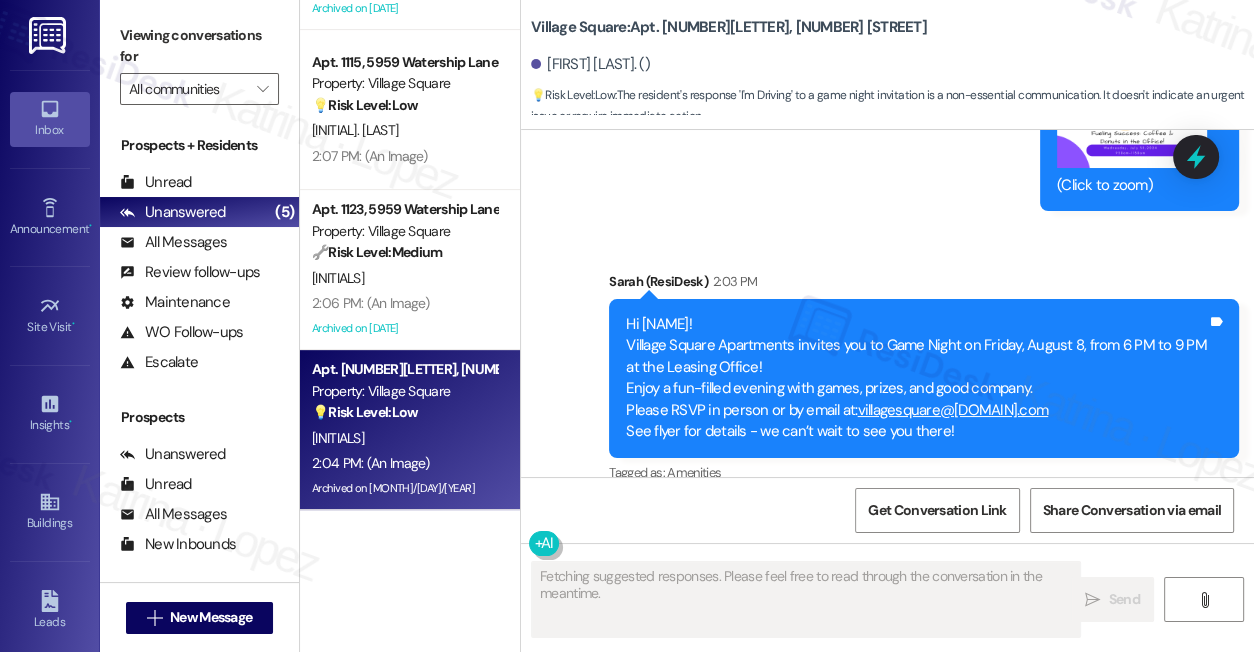 scroll, scrollTop: 53105, scrollLeft: 0, axis: vertical 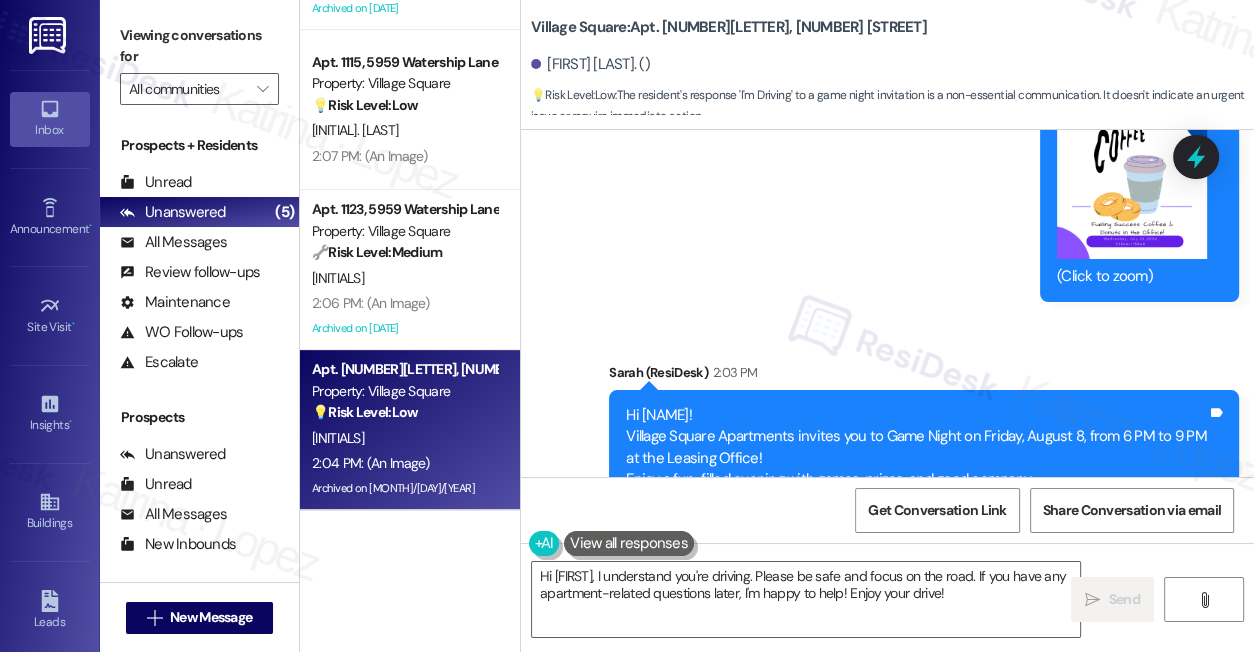 drag, startPoint x: 628, startPoint y: 281, endPoint x: 1035, endPoint y: 385, distance: 420.07736 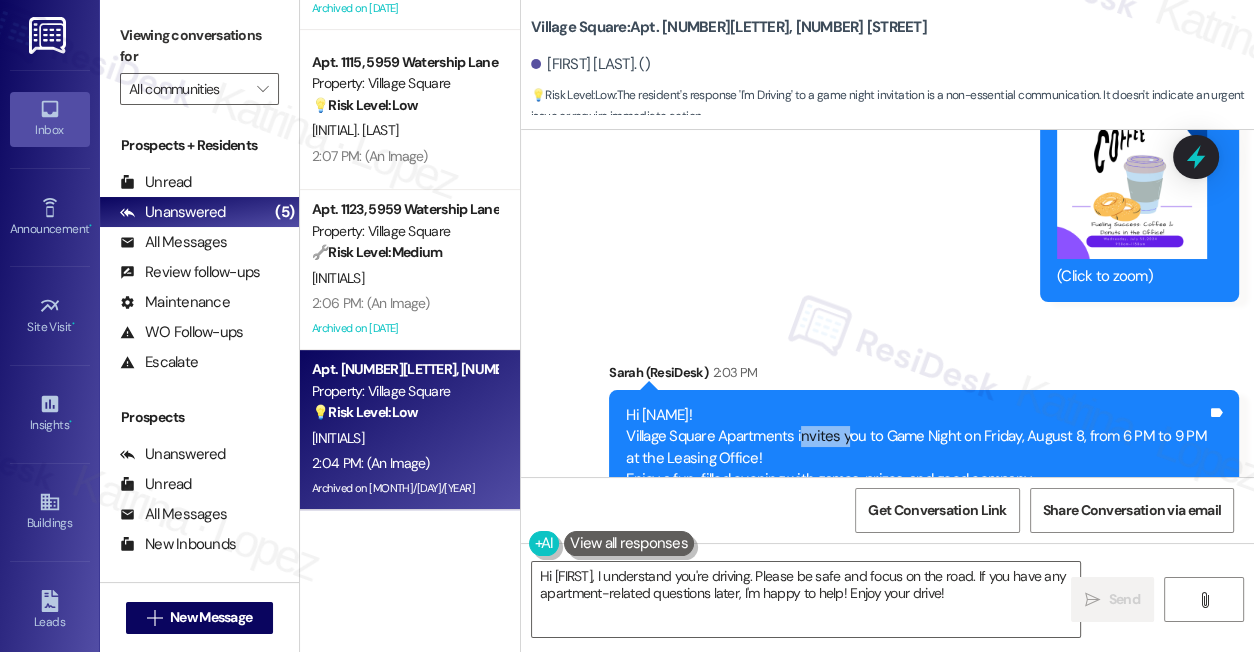 click on "Hi [PERSON]!
Village Square Apartments invites you to Game Night on Friday, [MONTH] [DAY], from [HOUR] [AM/PM] to [HOUR] [AM/PM] at the Leasing Office!
Enjoy a fun-filled evening with games, prizes, and good company.
Please RSVP in person or by email at:  villagesquare@[EMAIL_DOMAIN]
See flyer for details - we can’t wait to see you there!" at bounding box center [916, 469] 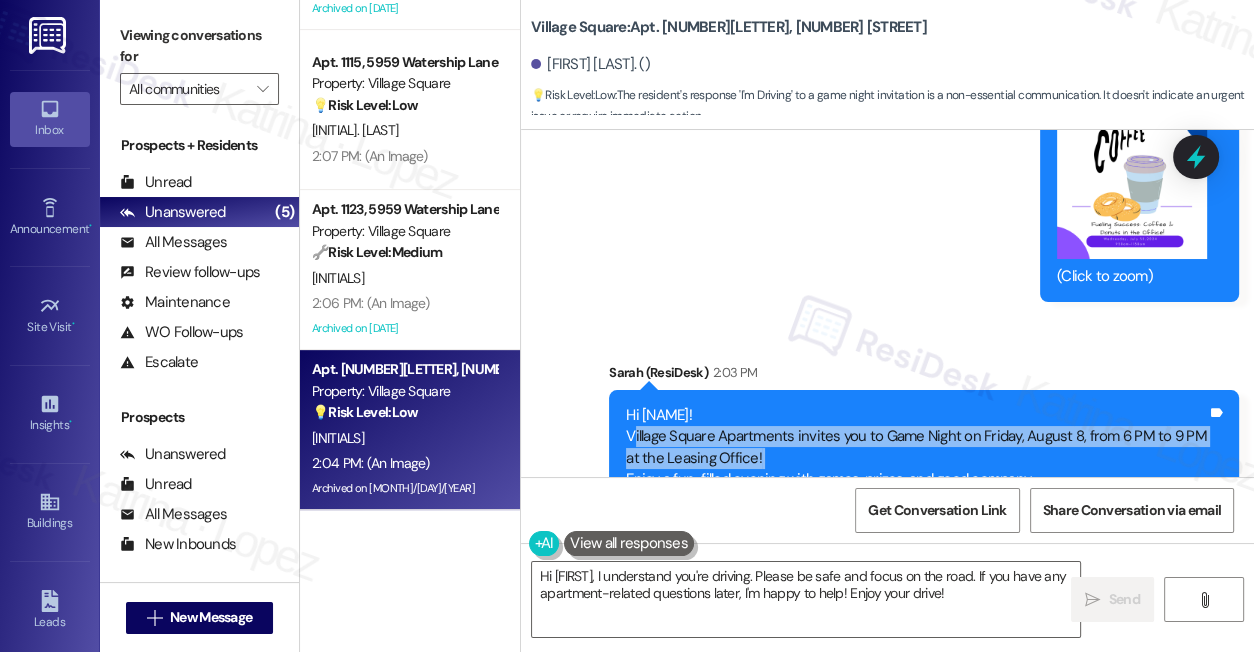 click on "Hi [PERSON]!
Village Square Apartments invites you to Game Night on Friday, [MONTH] [DAY], from [HOUR] [AM/PM] to [HOUR] [AM/PM] at the Leasing Office!
Enjoy a fun-filled evening with games, prizes, and good company.
Please RSVP in person or by email at:  villagesquare@[EMAIL_DOMAIN]
See flyer for details - we can’t wait to see you there!" at bounding box center (916, 469) 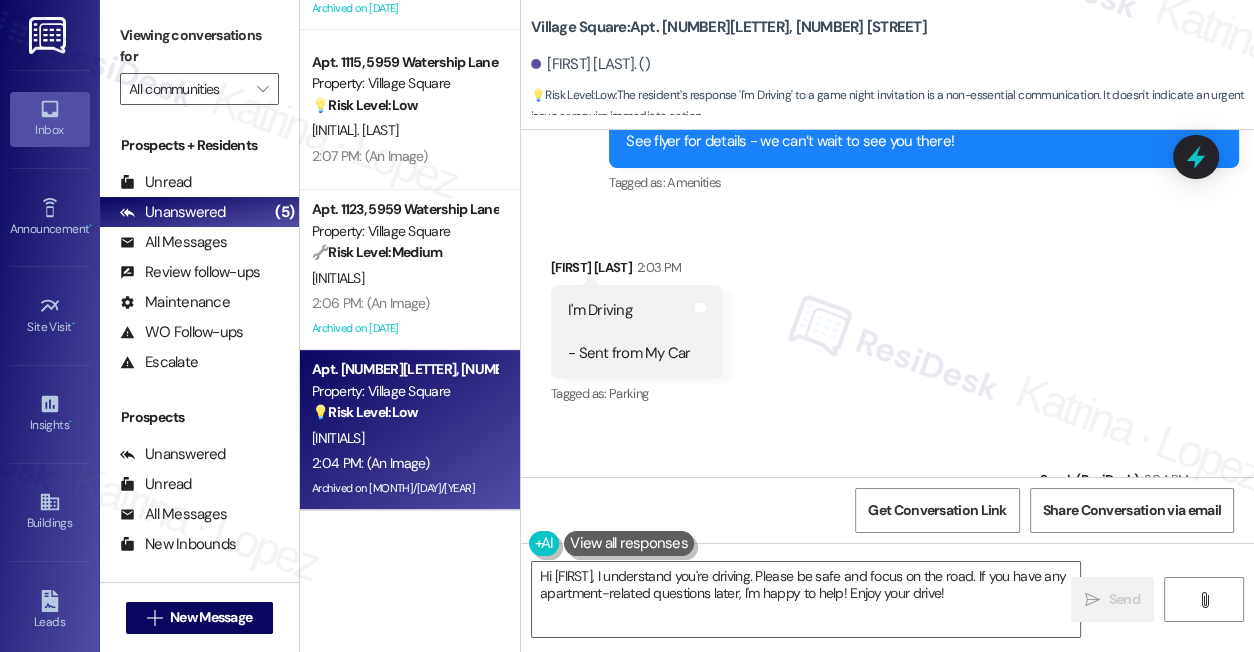 scroll, scrollTop: 53469, scrollLeft: 0, axis: vertical 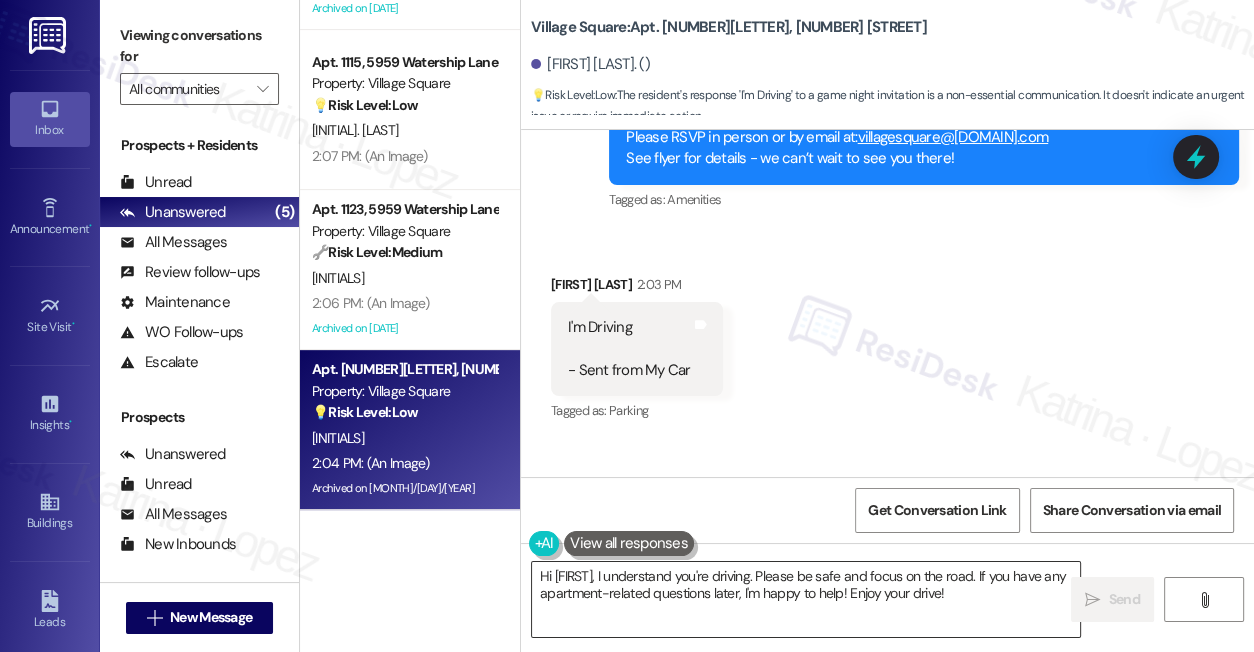 click on "Hi [FIRST], I understand you're driving. Please be safe and focus on the road. If you have any apartment-related questions later, I'm happy to help! Enjoy your drive!" at bounding box center (806, 599) 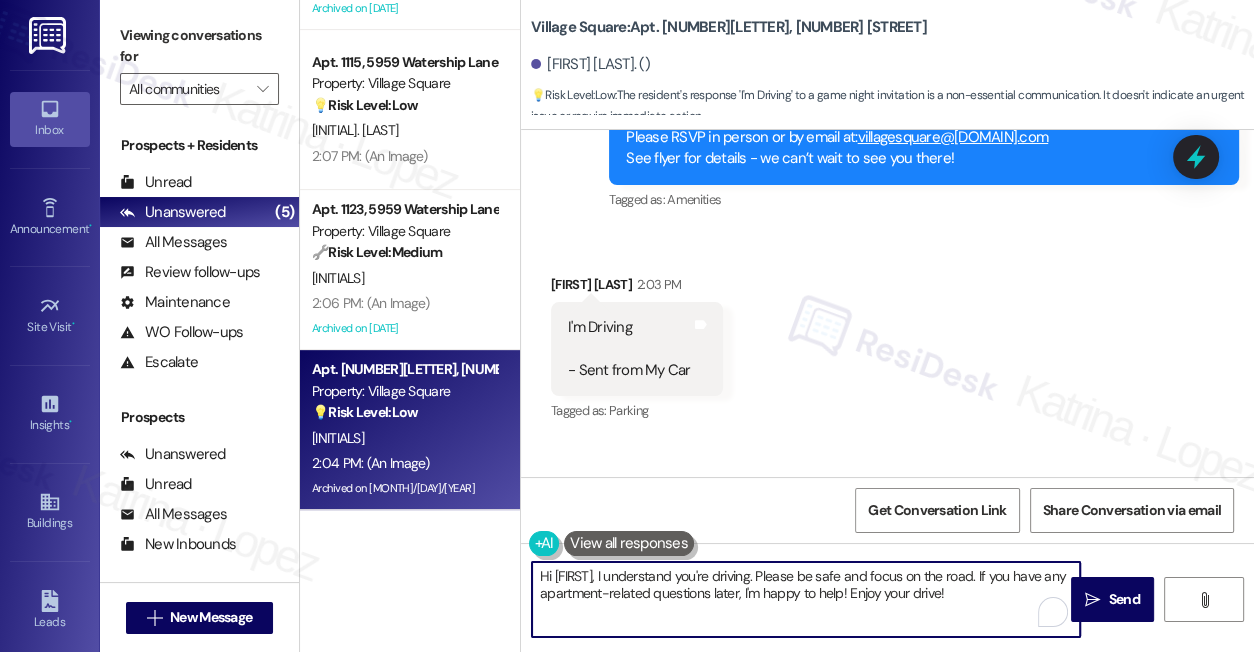 click on "Hi [FIRST], I understand you're driving. Please be safe and focus on the road. If you have any apartment-related questions later, I'm happy to help! Enjoy your drive!" at bounding box center (806, 599) 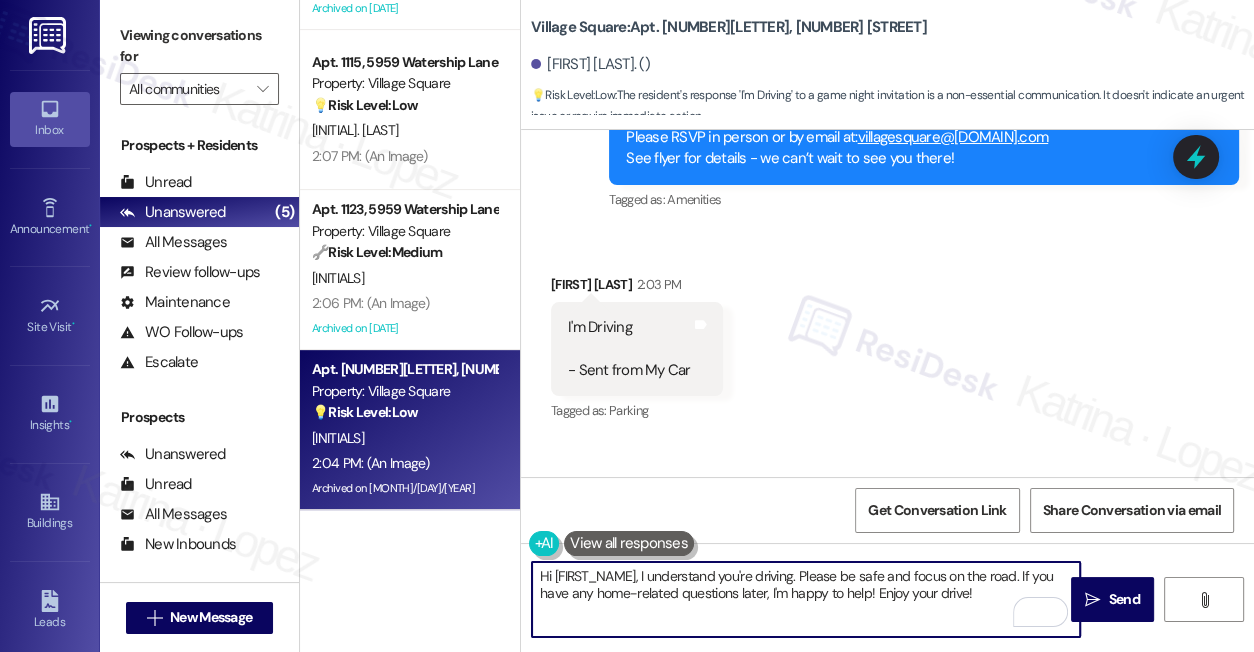 click on "Hi Oscar, I understand you're driving. Please be safe and focus on the road. If you have any home-related questions later, I'm happy to help! Enjoy your drive!" at bounding box center (806, 599) 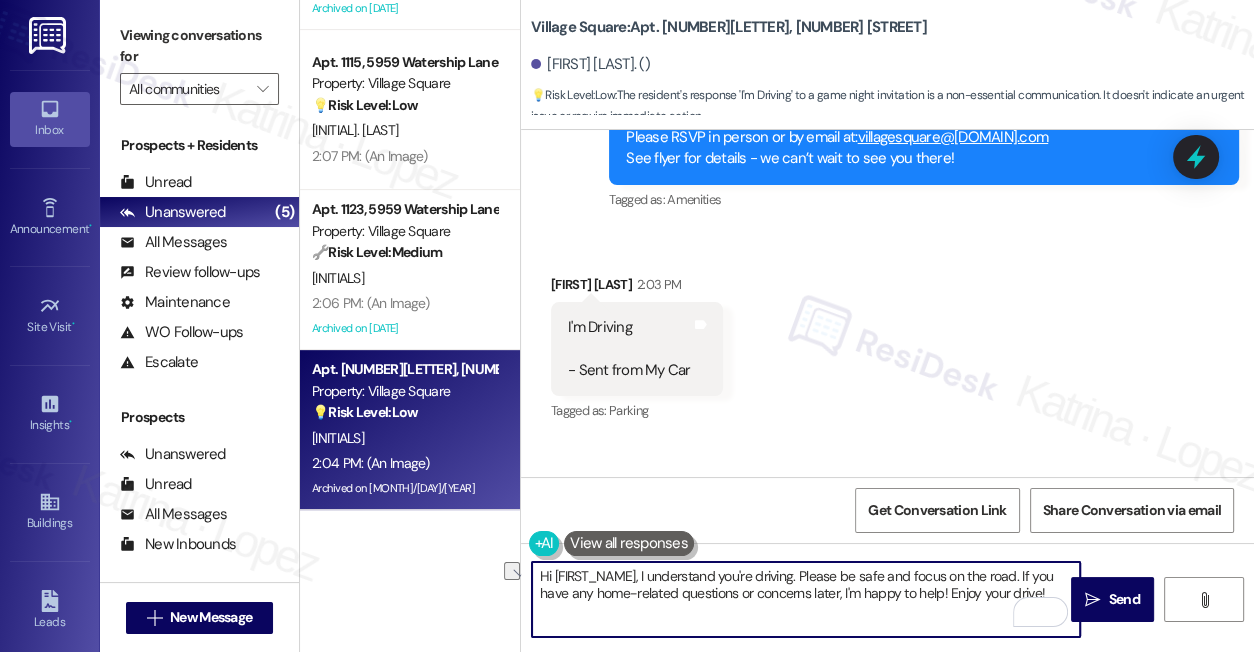 drag, startPoint x: 888, startPoint y: 593, endPoint x: 754, endPoint y: 598, distance: 134.09325 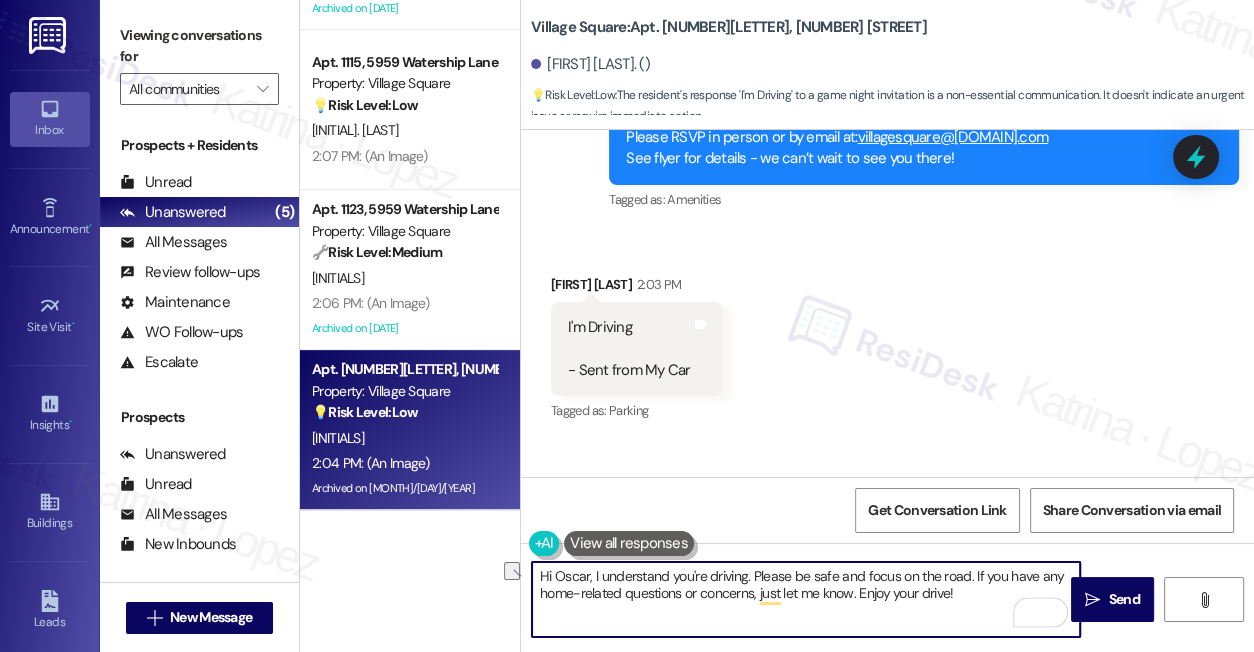 drag, startPoint x: 961, startPoint y: 592, endPoint x: 860, endPoint y: 603, distance: 101.597244 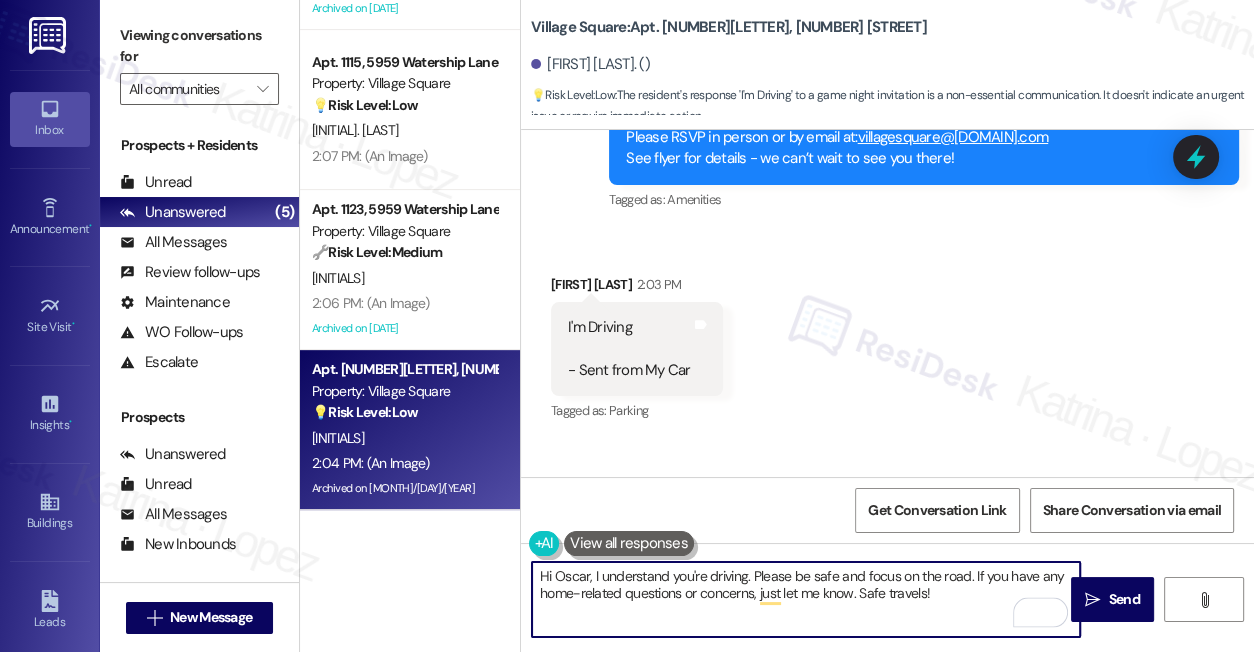 click on "Hi Oscar, I understand you're driving. Please be safe and focus on the road. If you have any home-related questions or concerns, just let me know. Safe travels!" at bounding box center (806, 599) 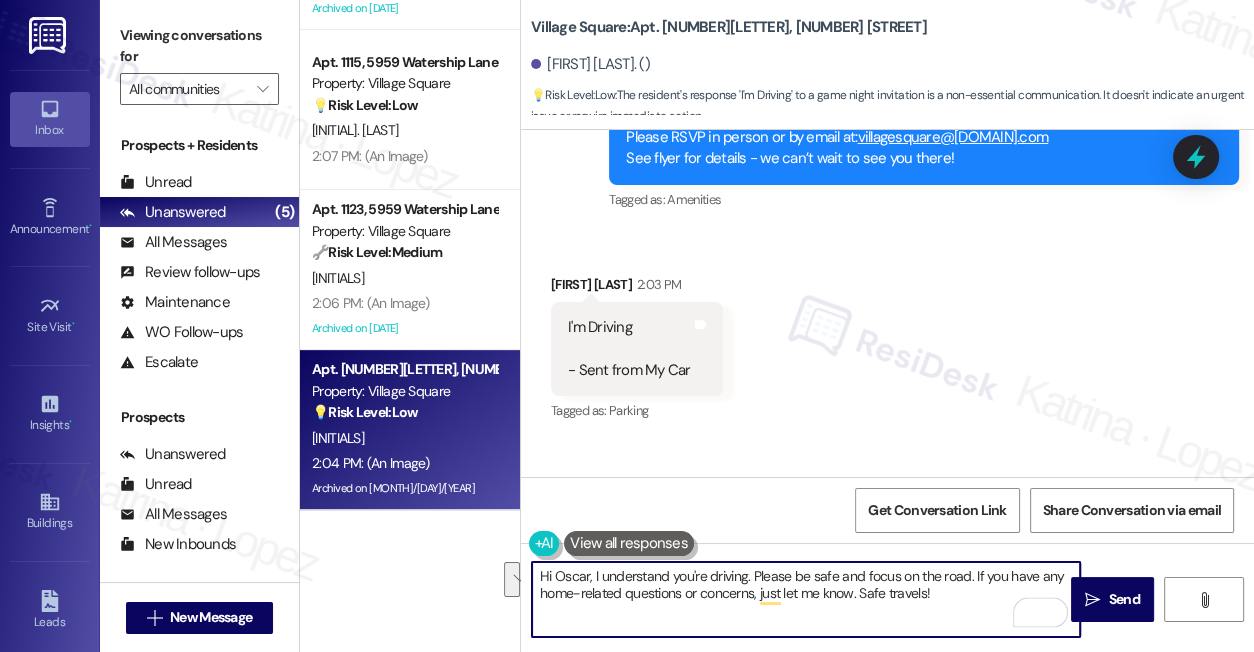 type on "Hi Oscar, I understand you're driving. Please be safe and focus on the road. If you have any home-related questions or concerns, just let me know. Safe travels!" 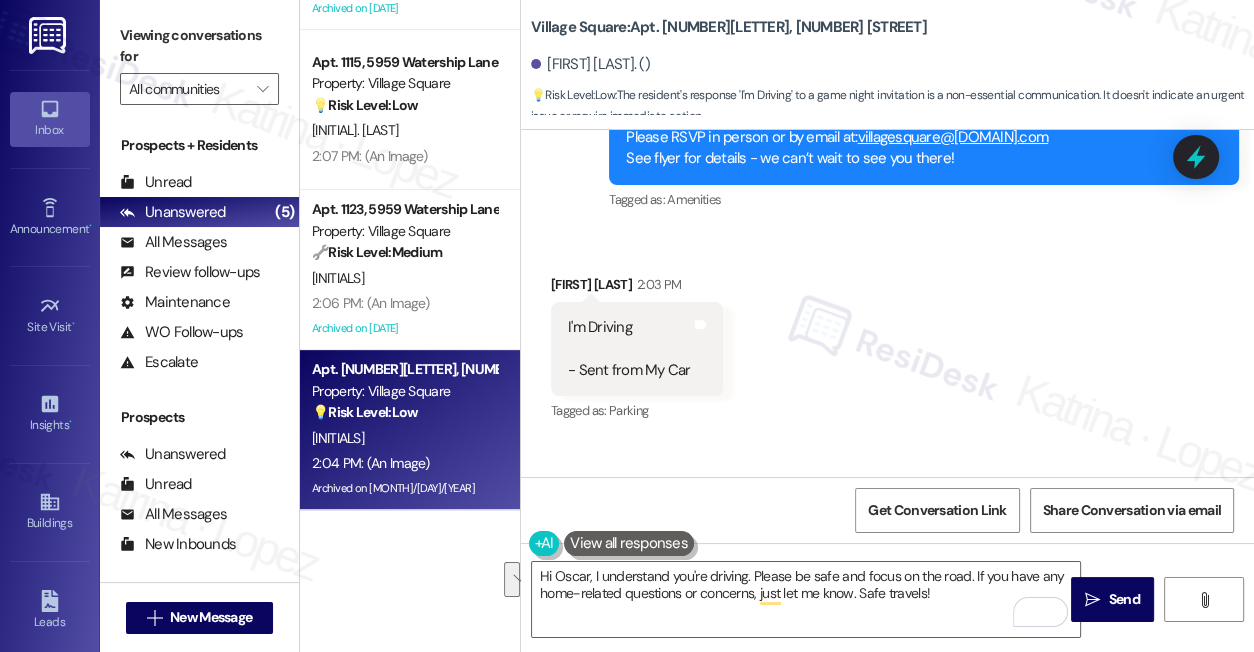 click on "Announcement, sent via SMS Sarah   (ResiDesk) 2:04 PM Announcement:
PNG  attachment   Download   (Click to zoom) Tags and notes" at bounding box center [887, 661] 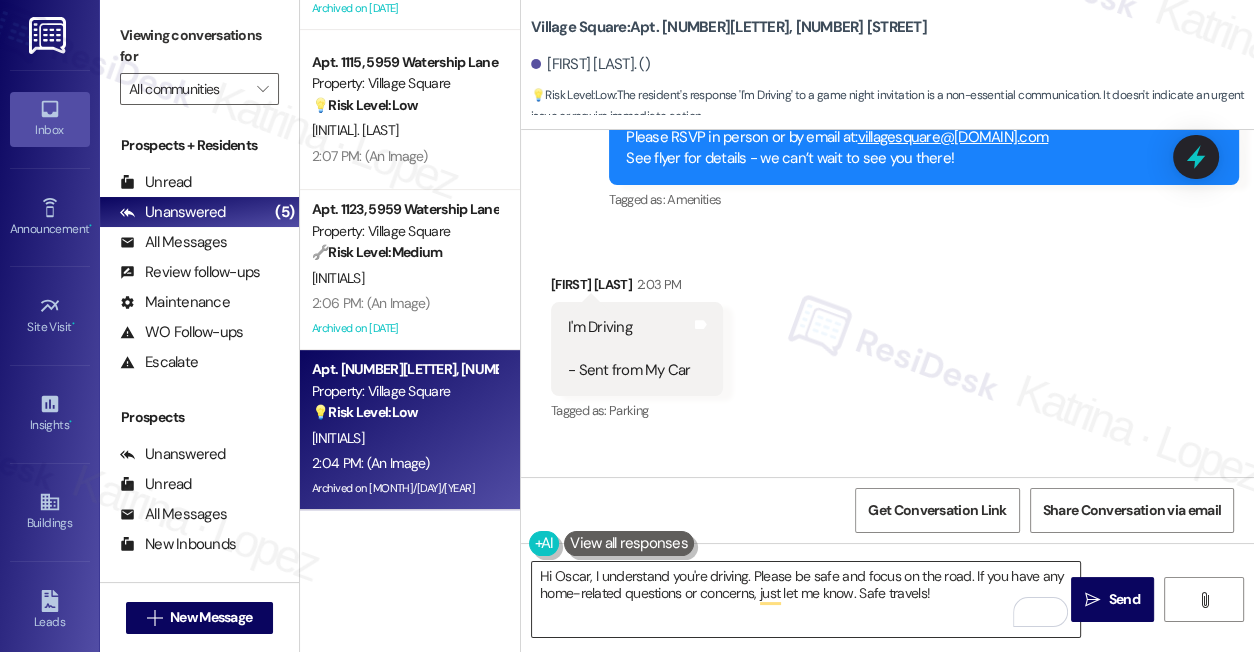 click on "Hi Oscar, I understand you're driving. Please be safe and focus on the road. If you have any home-related questions or concerns, just let me know. Safe travels!" at bounding box center (806, 599) 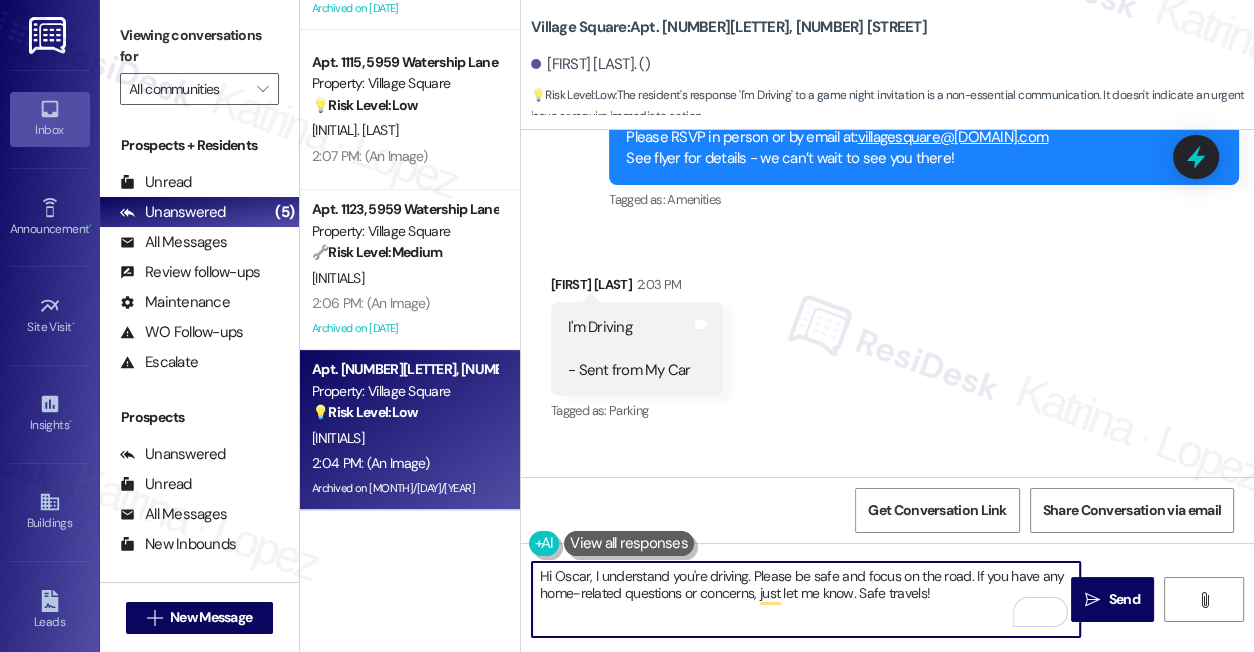 click on "Hi Oscar, I understand you're driving. Please be safe and focus on the road. If you have any home-related questions or concerns, just let me know. Safe travels!" at bounding box center [806, 599] 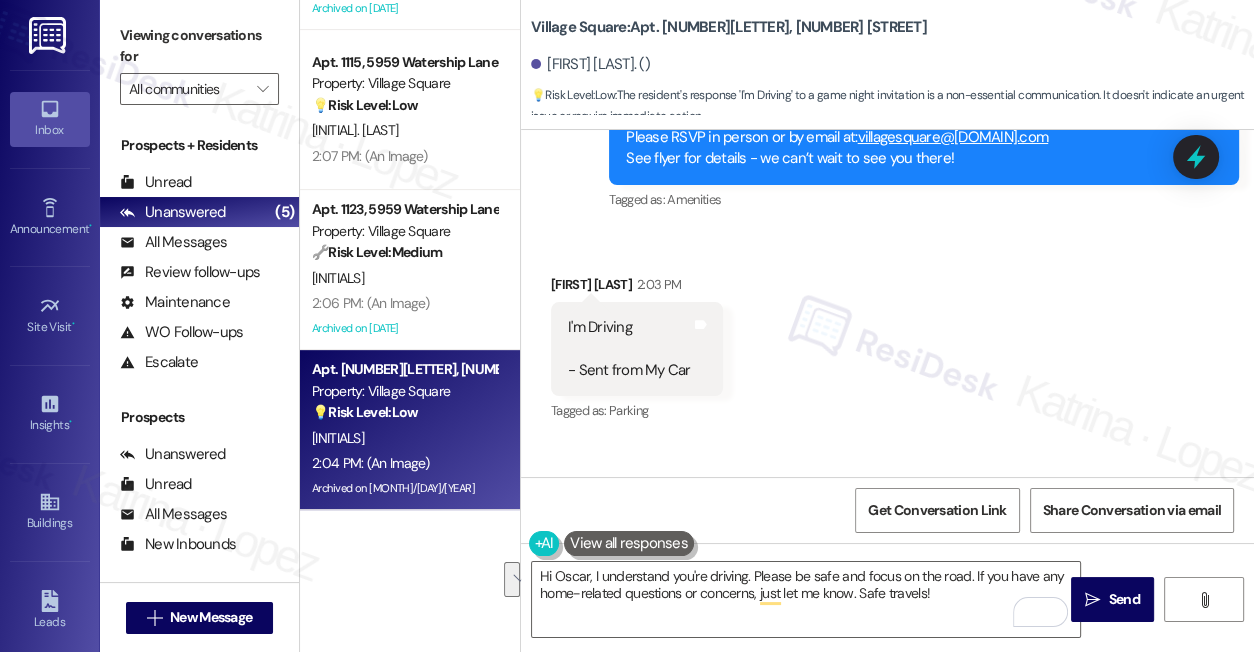 click on "Announcement, sent via SMS Sarah   (ResiDesk) 2:04 PM Announcement:
PNG  attachment   Download   (Click to zoom) Tags and notes" at bounding box center [887, 661] 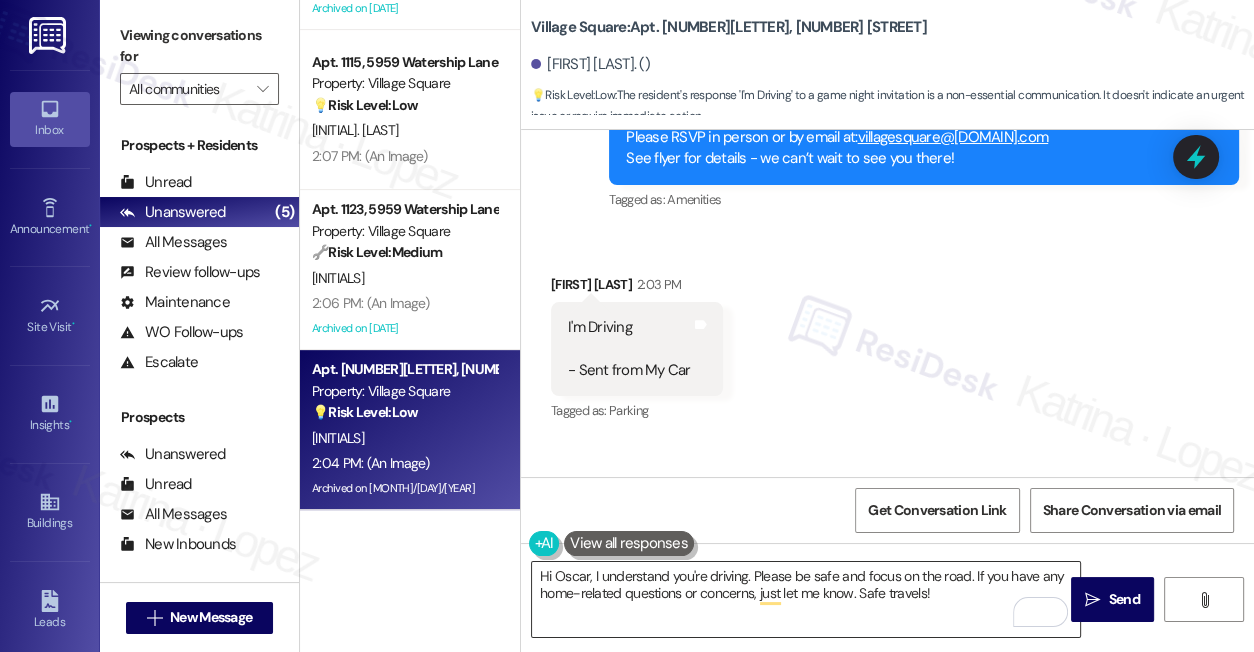 click on "Hi Oscar, I understand you're driving. Please be safe and focus on the road. If you have any home-related questions or concerns, just let me know. Safe travels!" at bounding box center [806, 599] 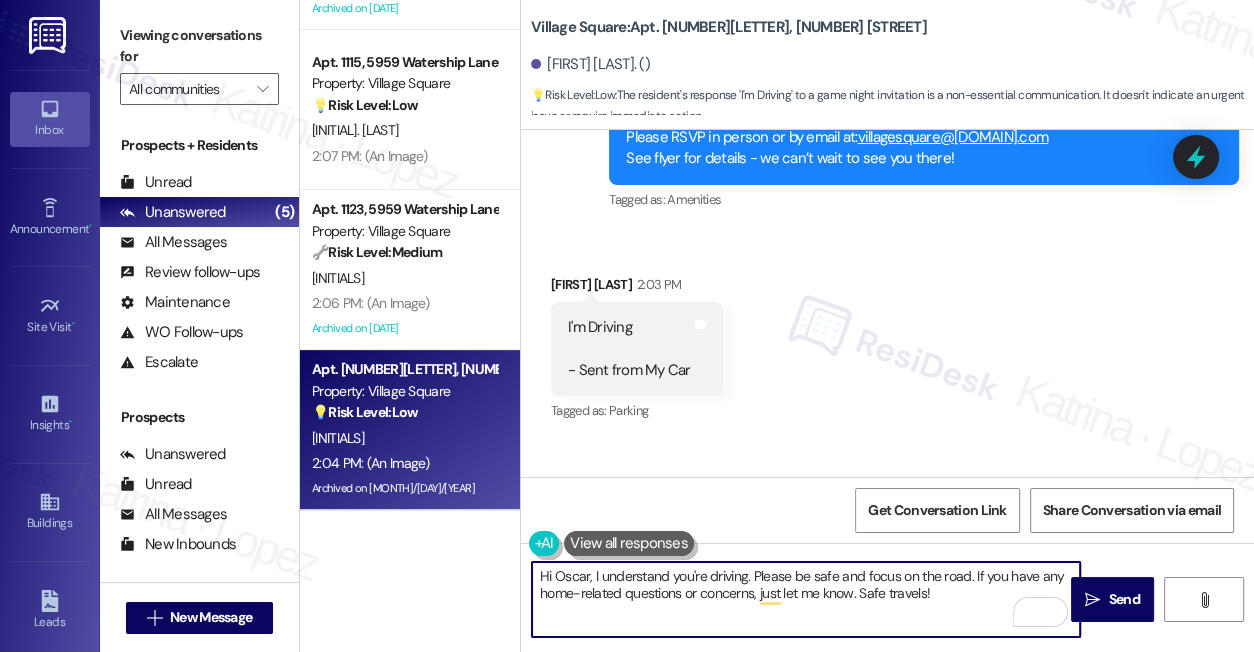 click on "Hi Oscar, I understand you're driving. Please be safe and focus on the road. If you have any home-related questions or concerns, just let me know. Safe travels!" at bounding box center [806, 599] 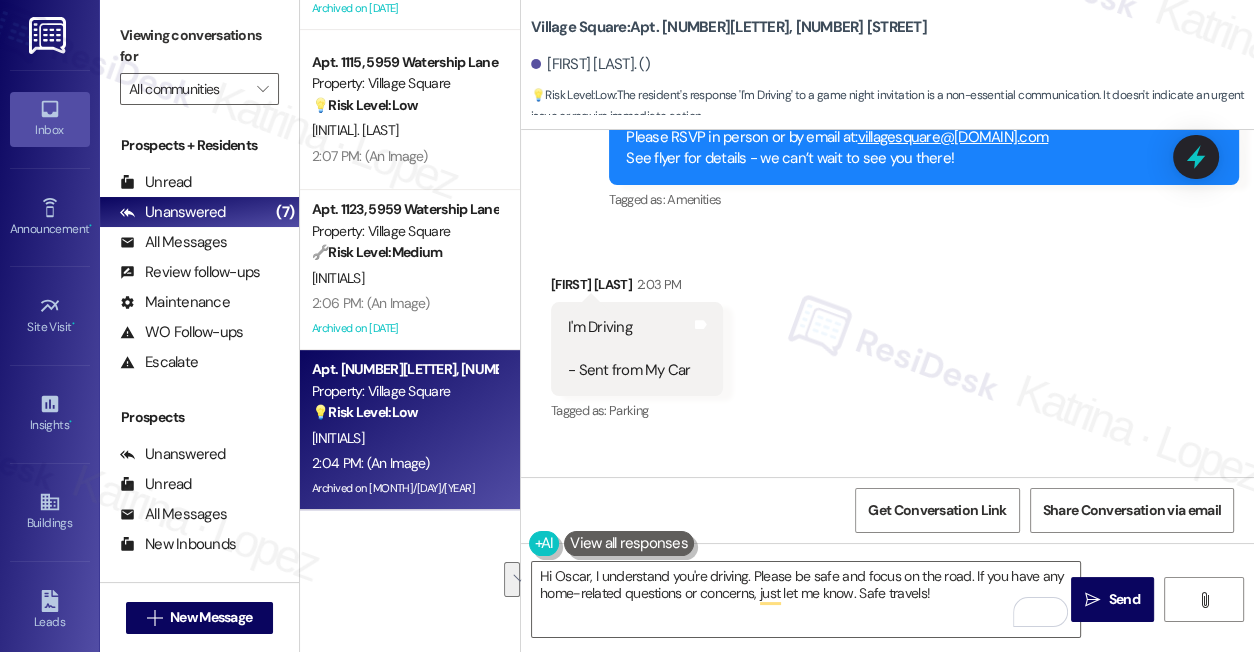 click on "Viewing conversations for" at bounding box center [199, 46] 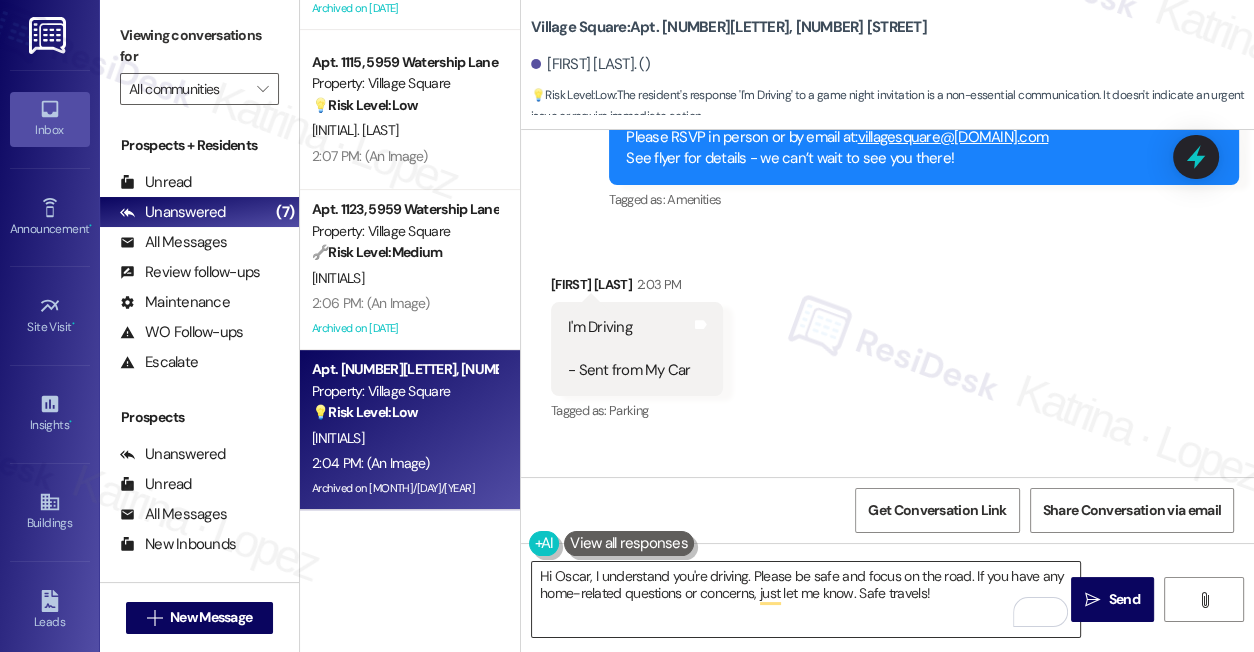 click on "Hi Oscar, I understand you're driving. Please be safe and focus on the road. If you have any home-related questions or concerns, just let me know. Safe travels!" at bounding box center [806, 599] 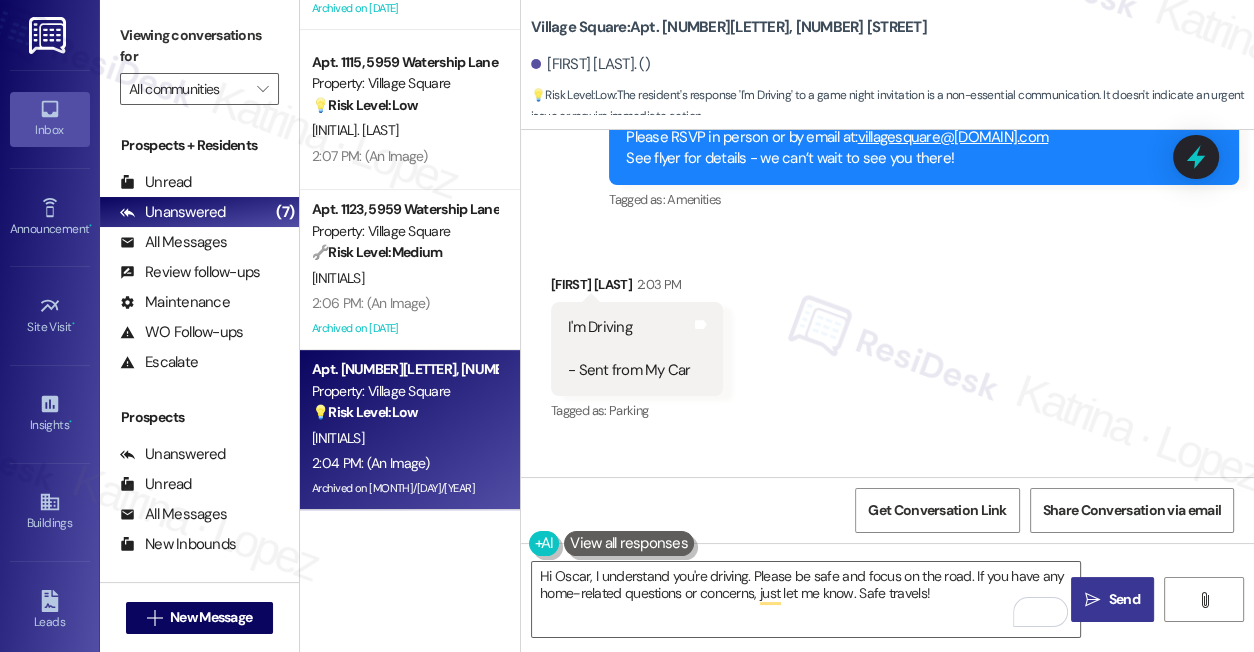 click on "Send" at bounding box center [1123, 599] 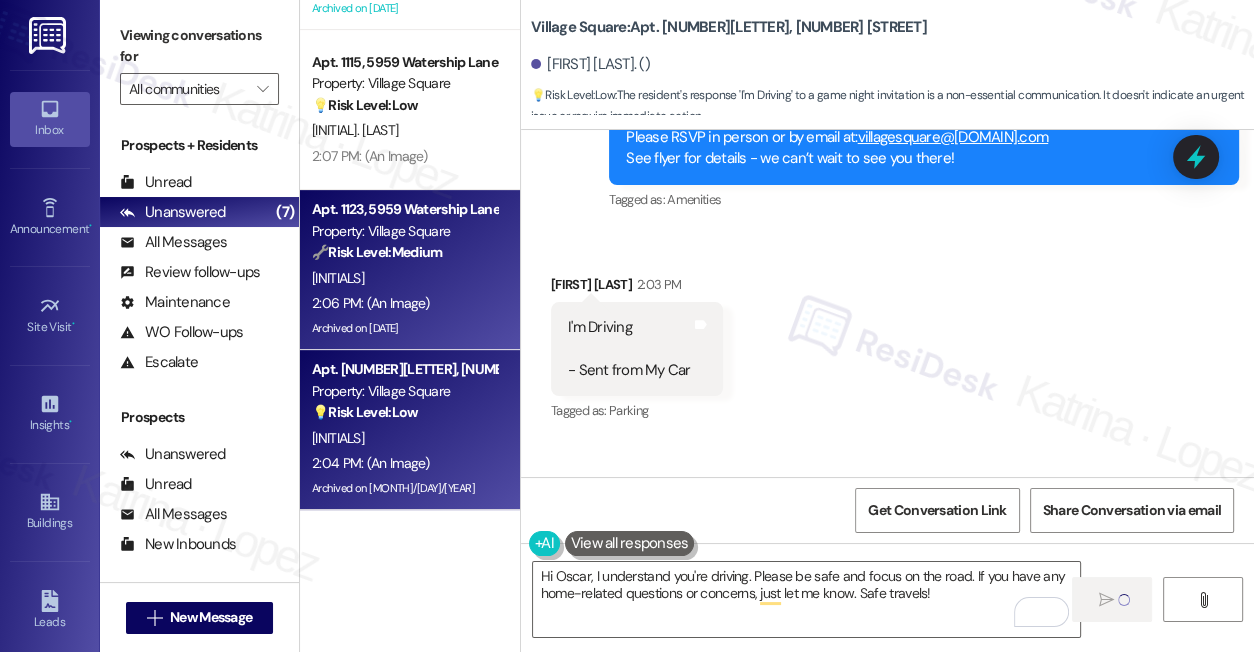 click on "2:06 PM: (An Image) 2:06 PM: (An Image)" at bounding box center (404, 303) 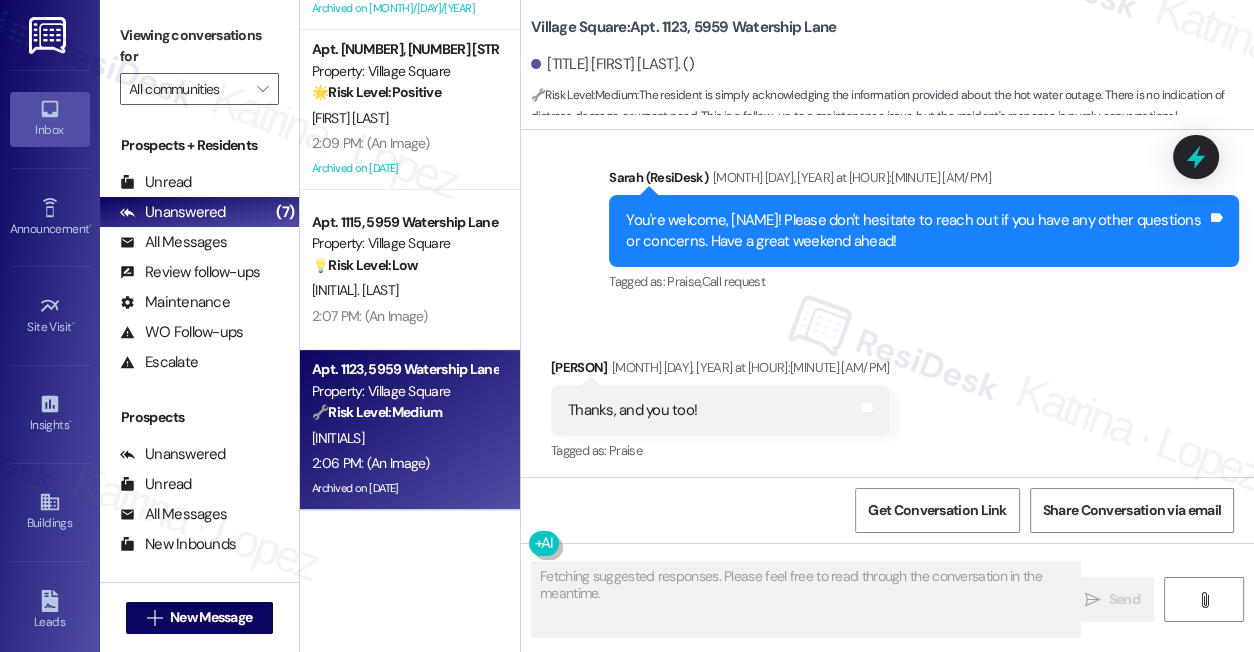 scroll, scrollTop: 29712, scrollLeft: 0, axis: vertical 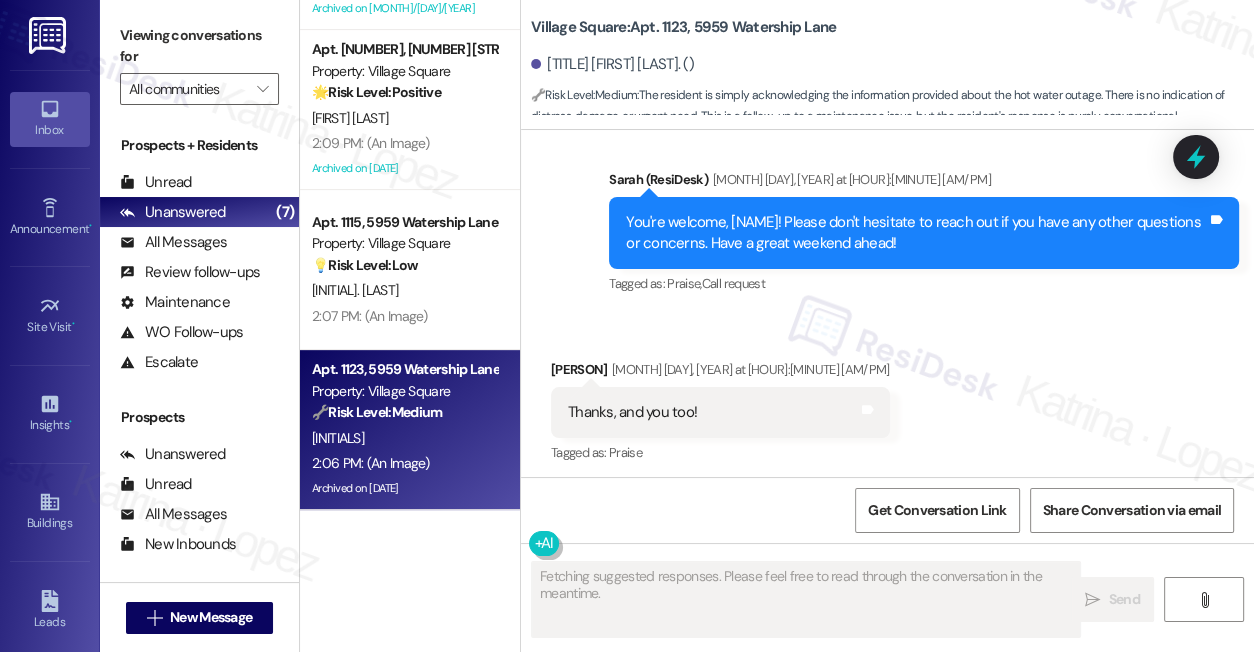 click on "You're welcome, Kathy! Please don't hesitate to reach out if you have any other questions or concerns. Have a great weekend ahead!" at bounding box center (916, 233) 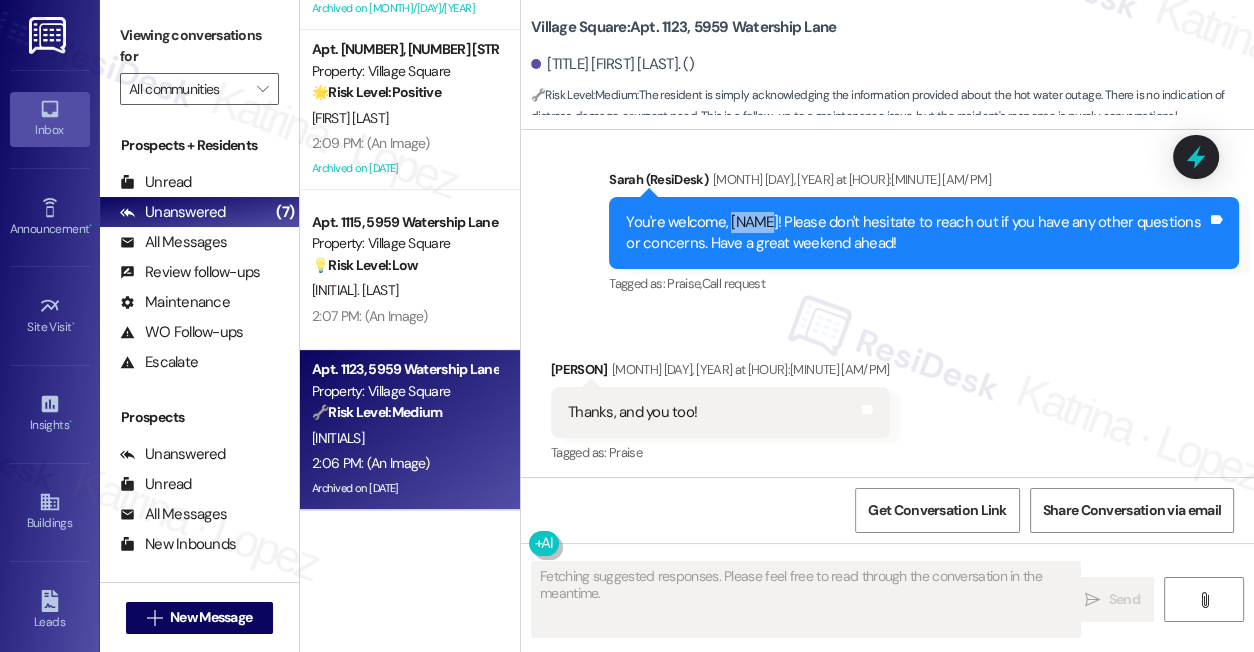 click on "You're welcome, Kathy! Please don't hesitate to reach out if you have any other questions or concerns. Have a great weekend ahead!" at bounding box center (916, 233) 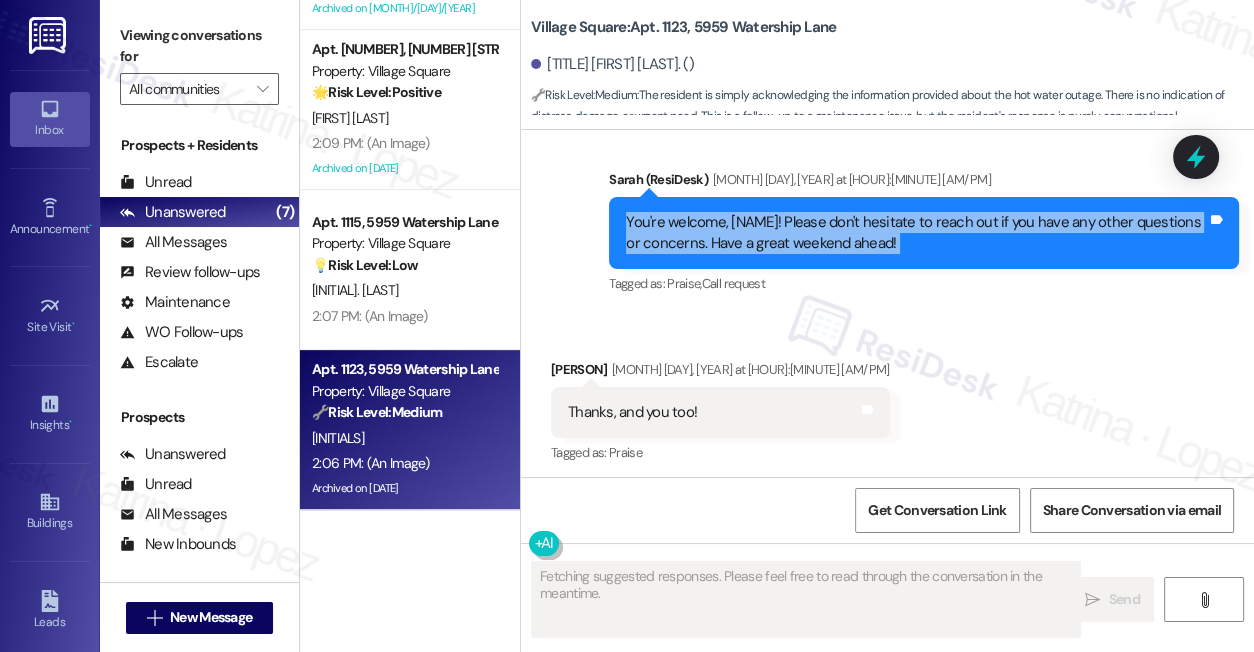 click on "You're welcome, Kathy! Please don't hesitate to reach out if you have any other questions or concerns. Have a great weekend ahead!" at bounding box center (916, 233) 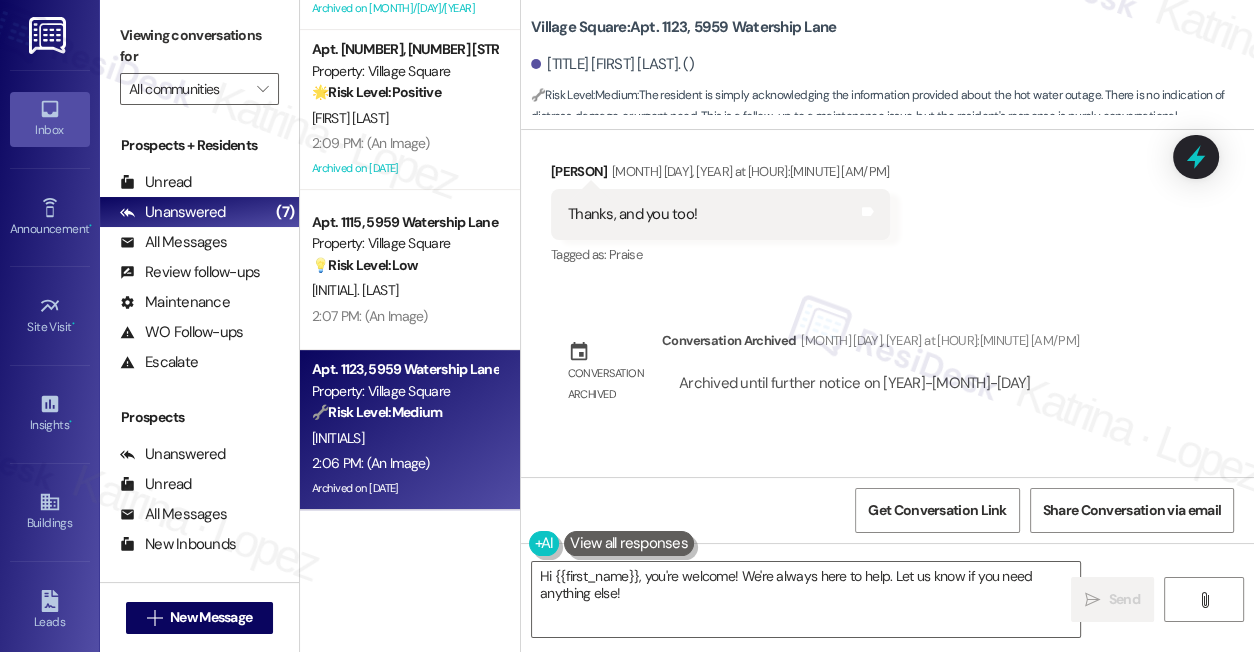 scroll, scrollTop: 29770, scrollLeft: 0, axis: vertical 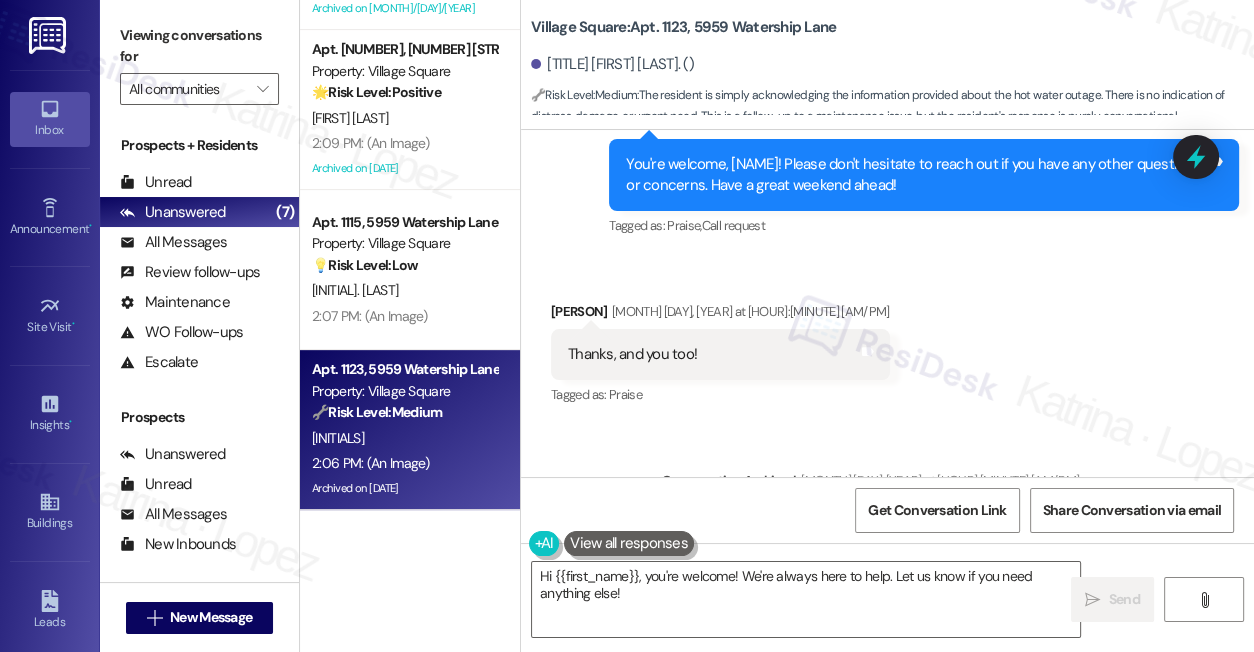 click on "Thanks, and you too!" at bounding box center [632, 354] 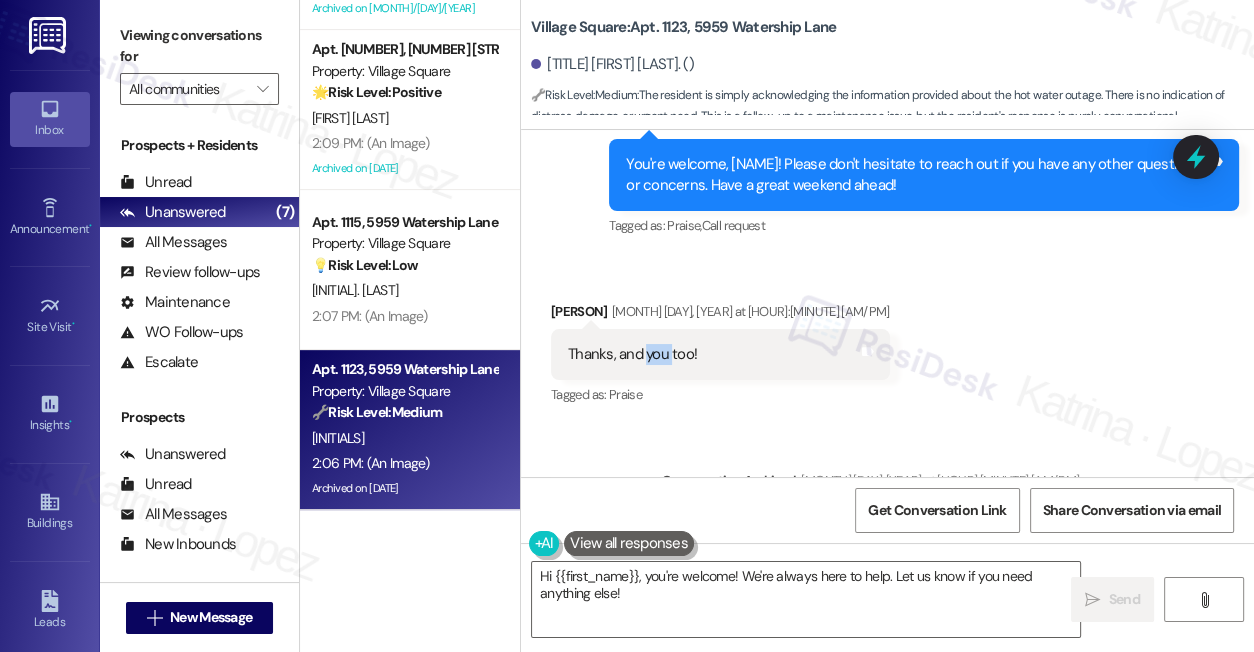 click on "Thanks, and you too!" at bounding box center (632, 354) 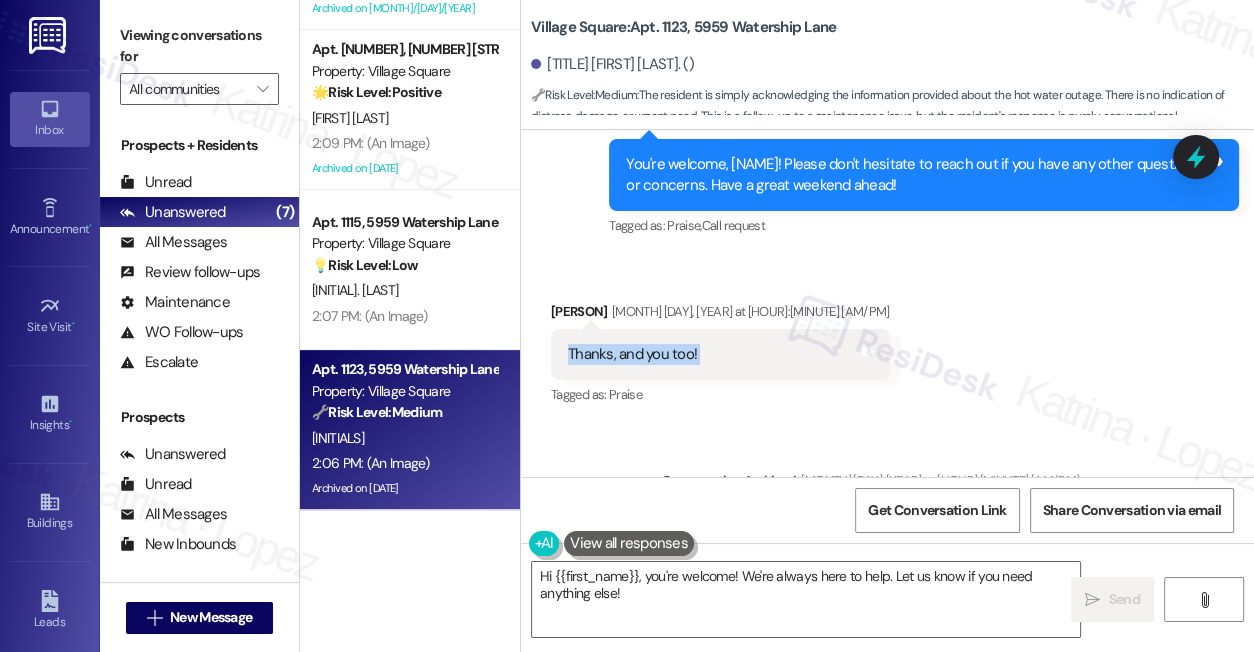 click on "Thanks, and you too!" at bounding box center (632, 354) 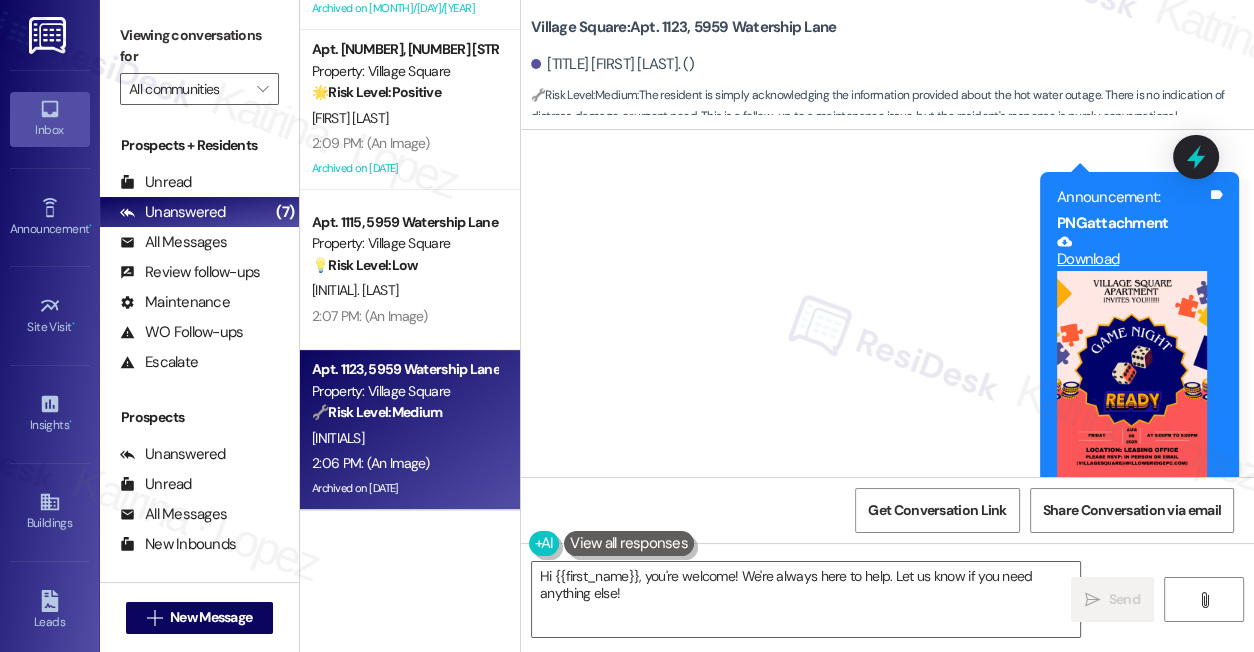 scroll, scrollTop: 31133, scrollLeft: 0, axis: vertical 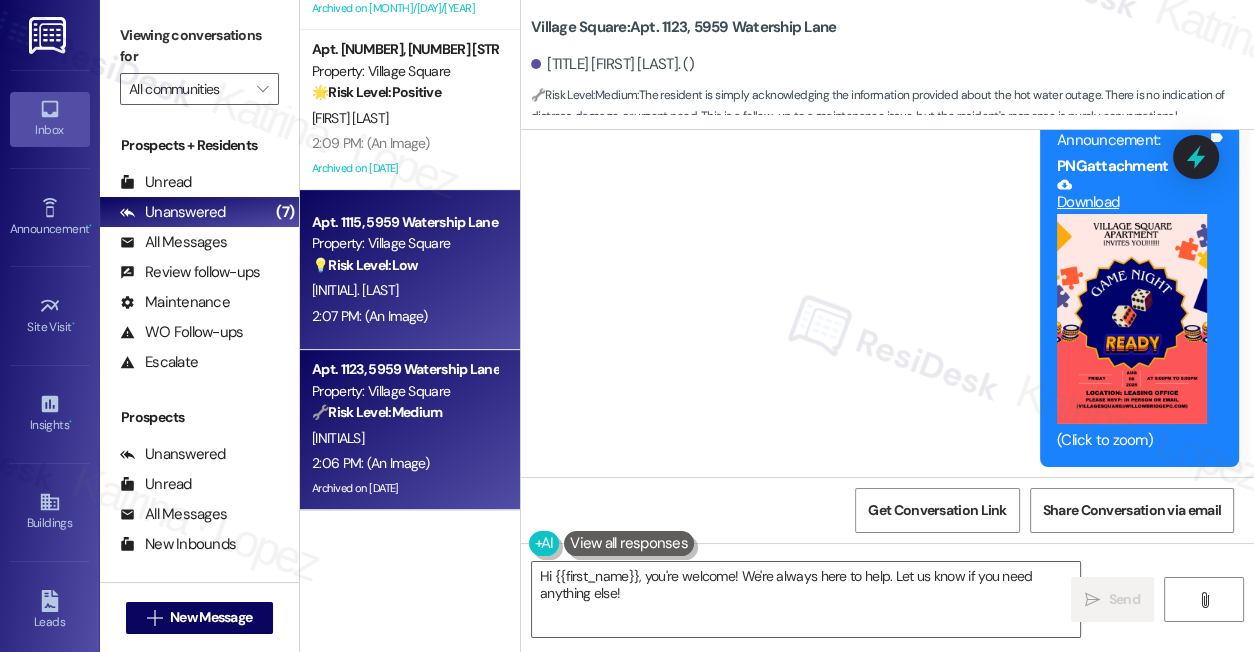 click on "2:07 PM: (An Image) 2:07 PM: (An Image)" at bounding box center [404, 316] 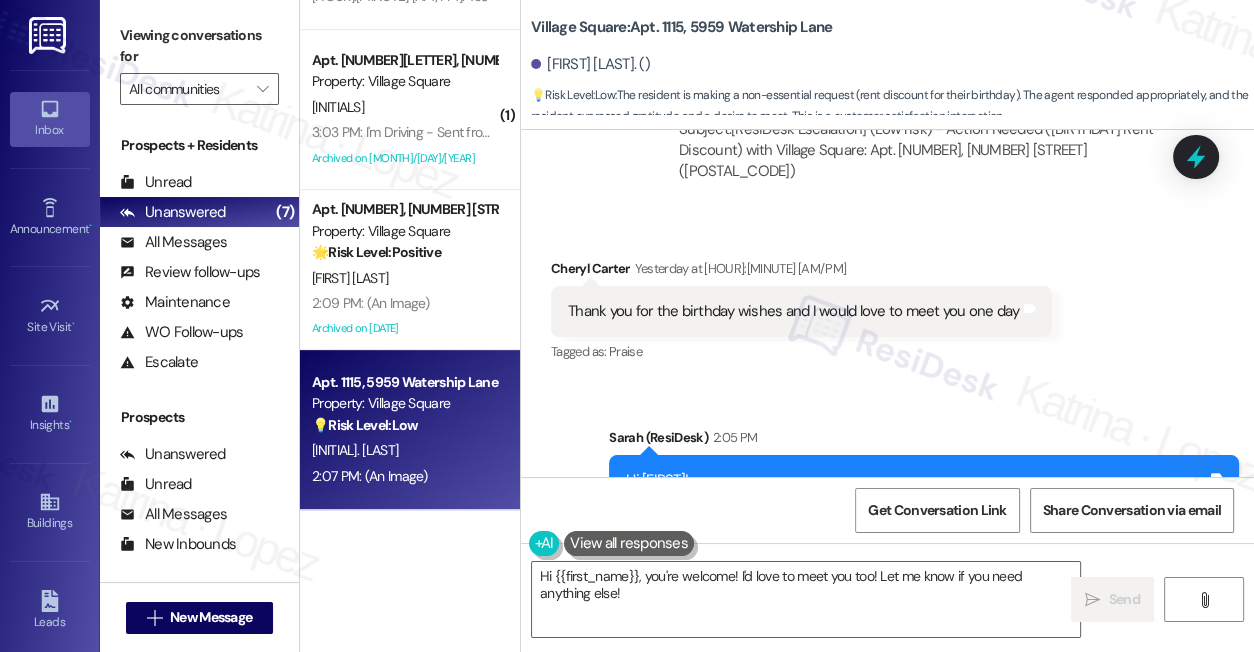 scroll, scrollTop: 27690, scrollLeft: 0, axis: vertical 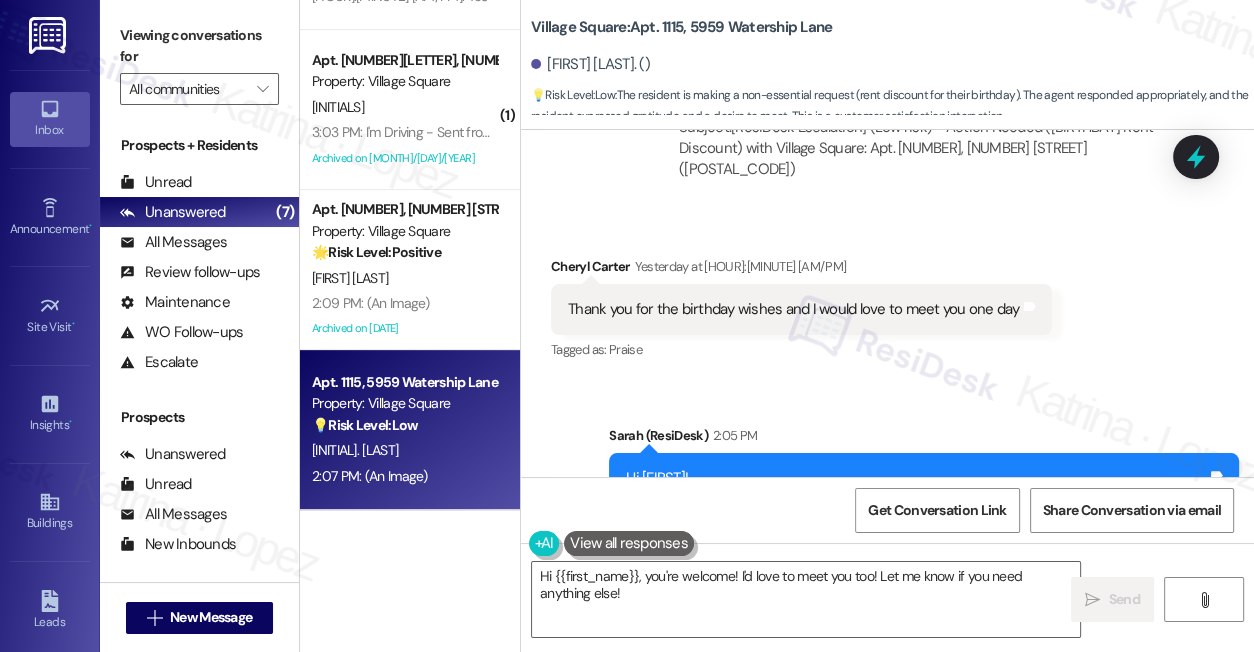 click on "Thank you for the birthday wishes and I would love to meet you one day" at bounding box center (794, 309) 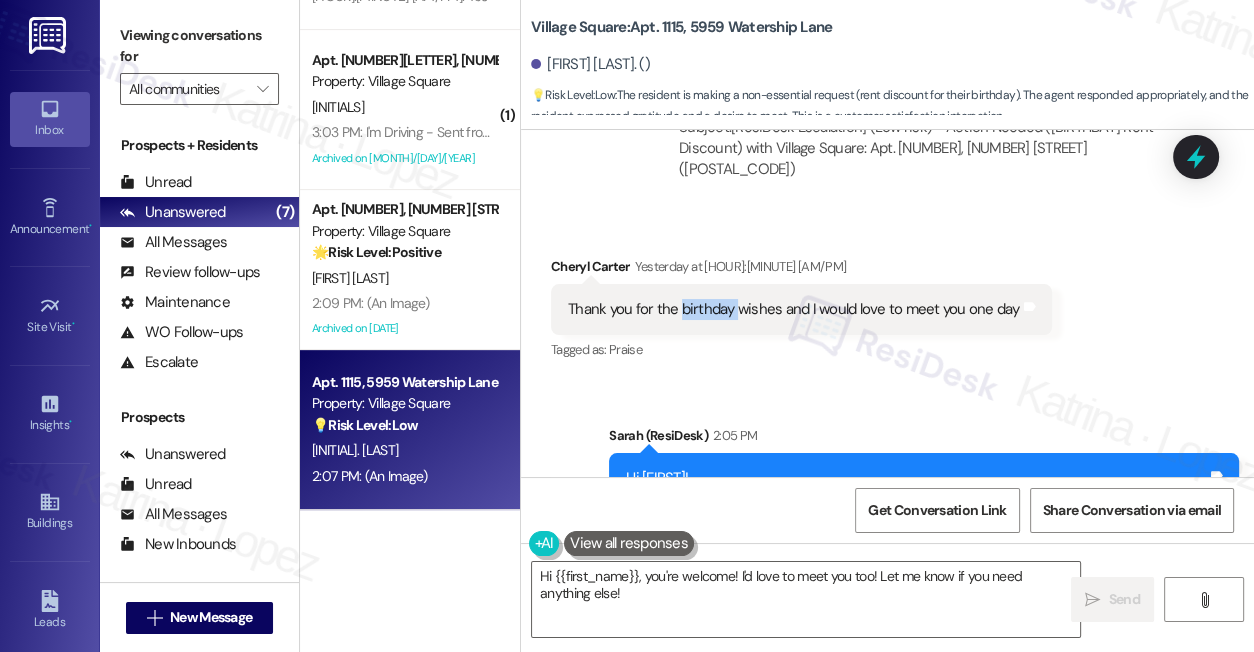 click on "Thank you for the birthday wishes and I would love to meet you one day" at bounding box center [794, 309] 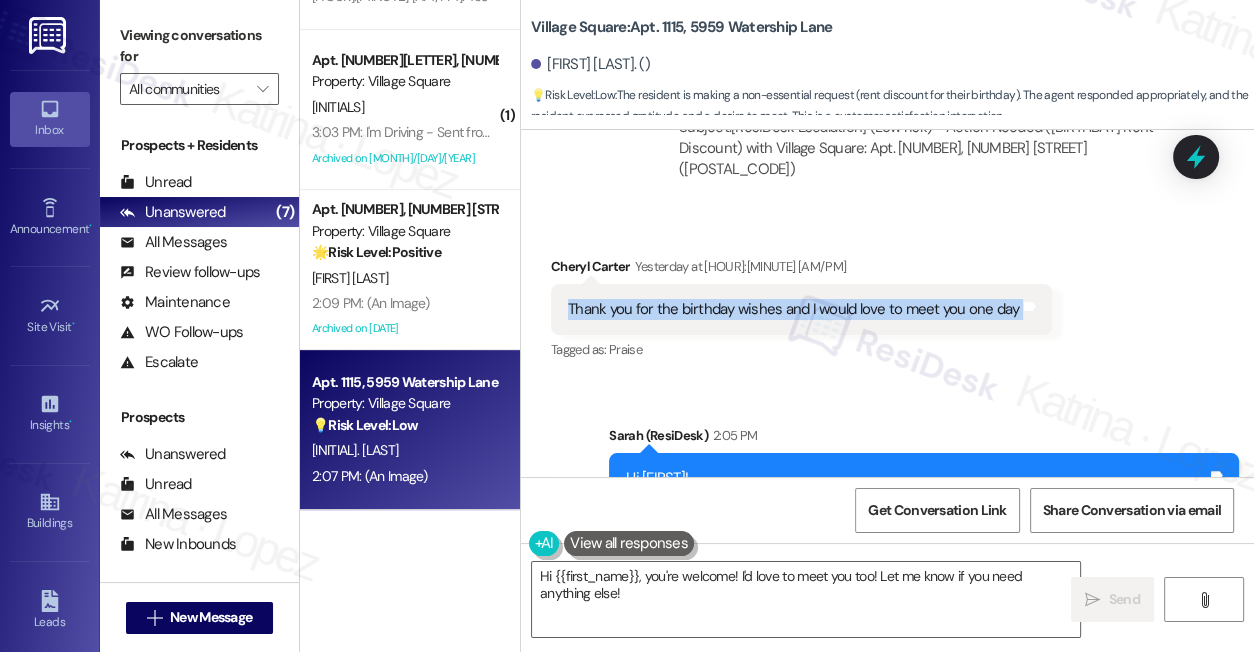 click on "Thank you for the birthday wishes and I would love to meet you one day" at bounding box center (794, 309) 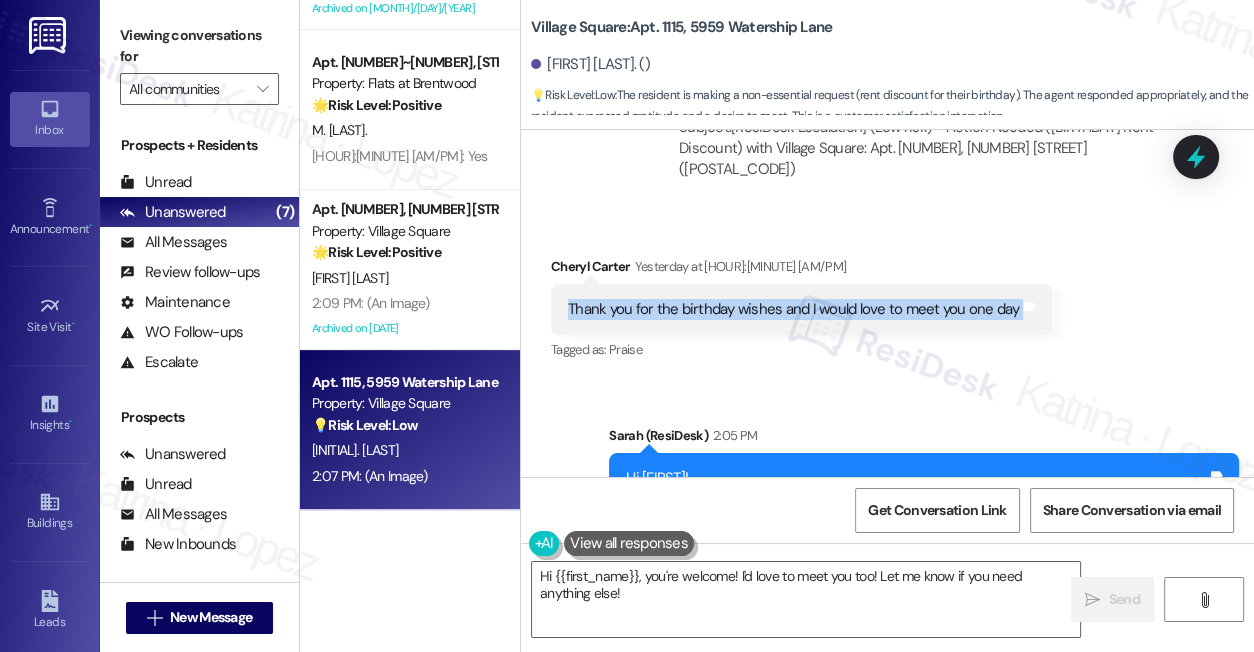 copy on "Thank you for the birthday wishes and I would love to meet you one day  Tags and notes" 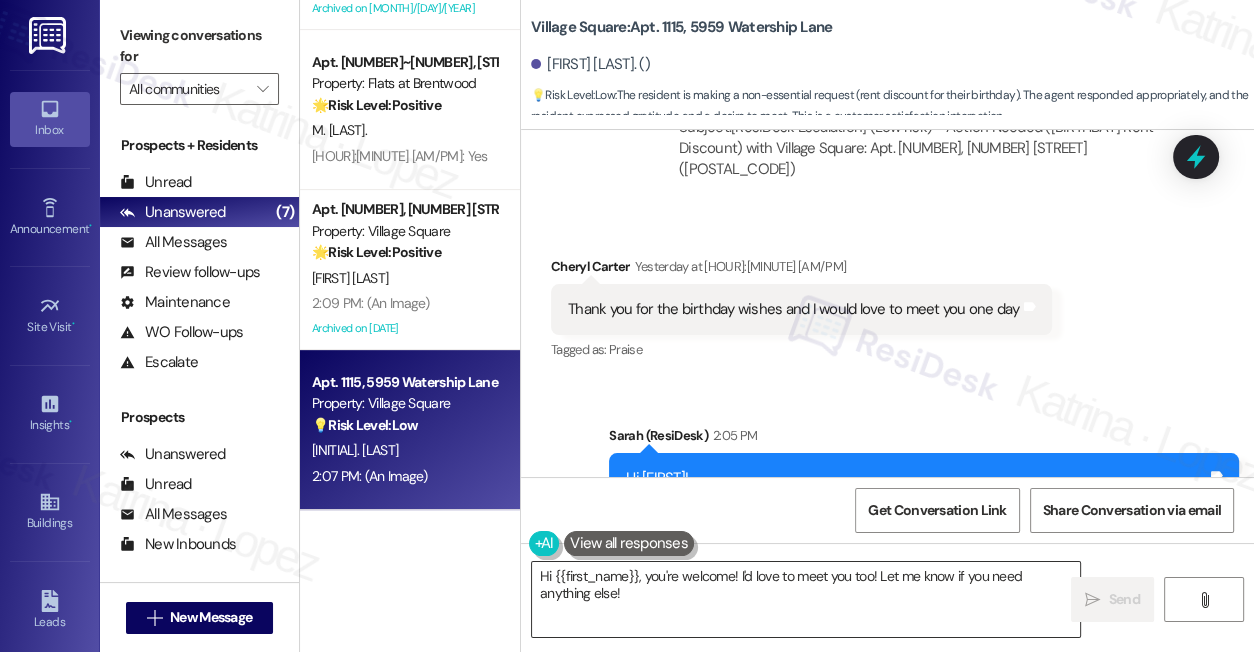 click on "Hi {{first_name}}, you're welcome! I'd love to meet you too! Let me know if you need anything else!" at bounding box center [806, 599] 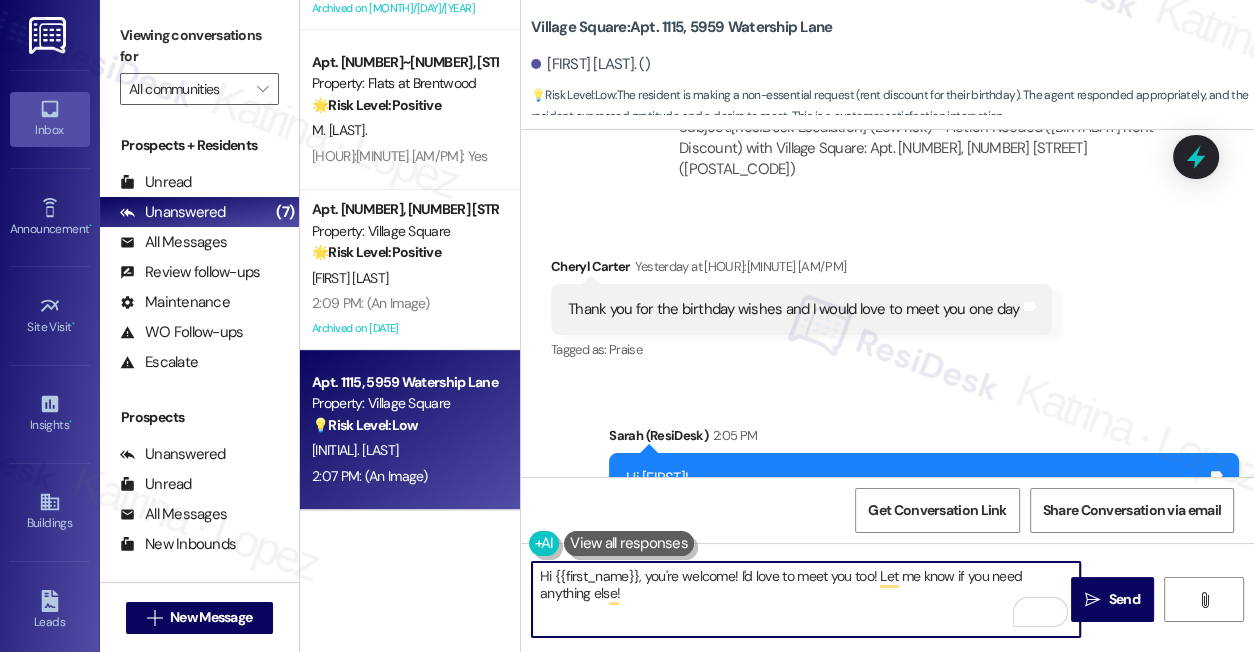 click on "Cheryl Carter Yesterday at 12:39 PM" at bounding box center [801, 270] 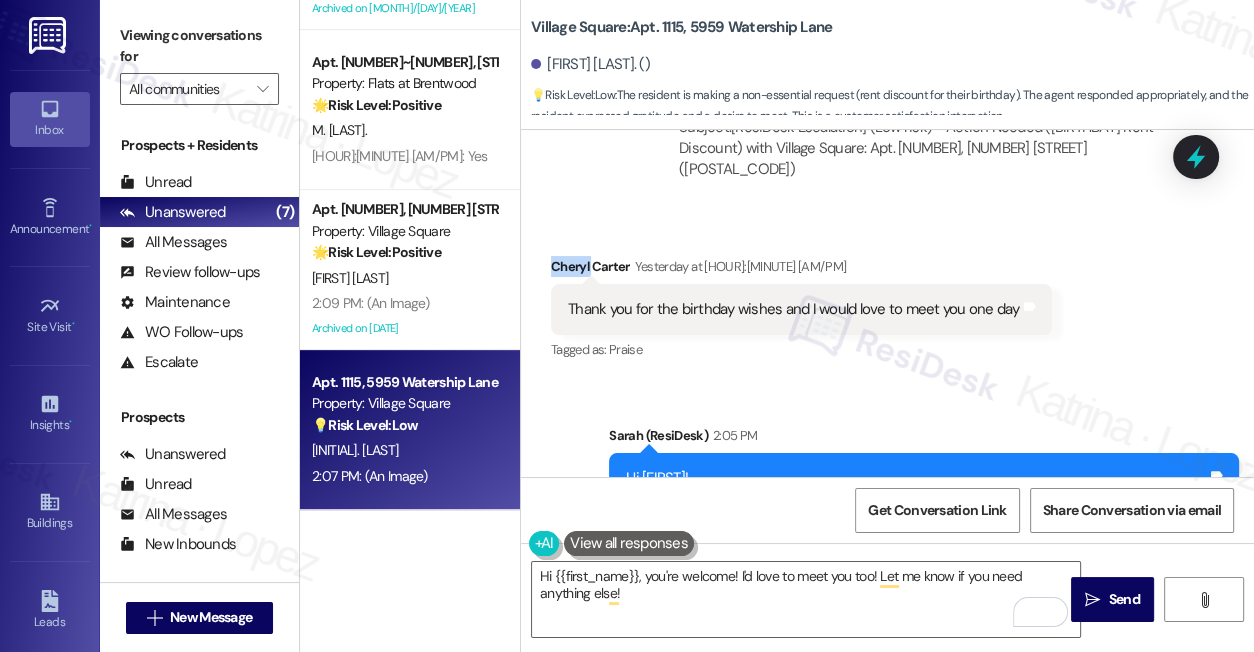 click on "Cheryl Carter Yesterday at 12:39 PM" at bounding box center [801, 270] 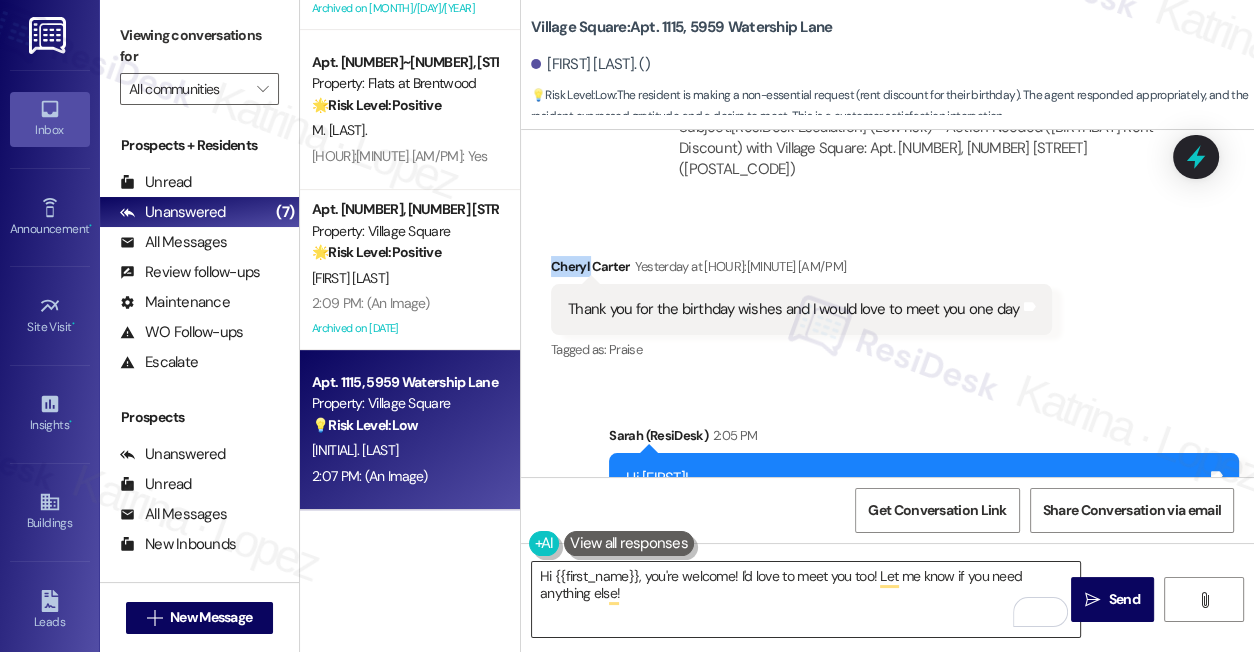 copy on "Cheryl" 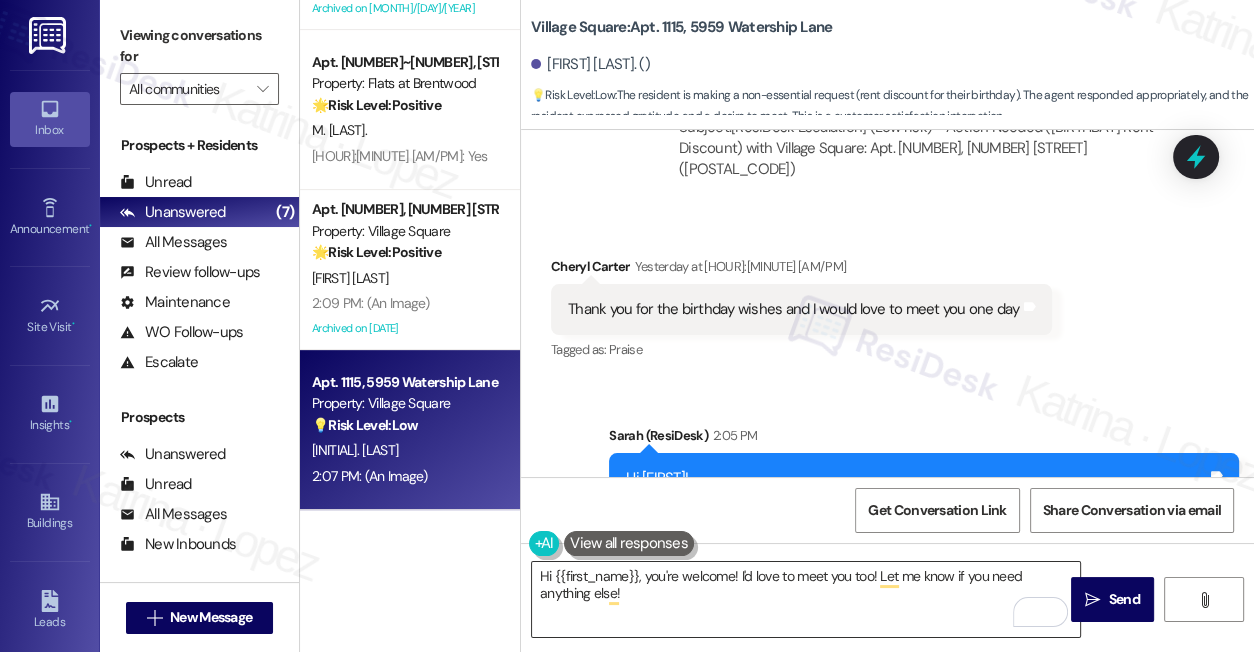 click on "Hi {{first_name}}, you're welcome! I'd love to meet you too! Let me know if you need anything else!" at bounding box center [806, 599] 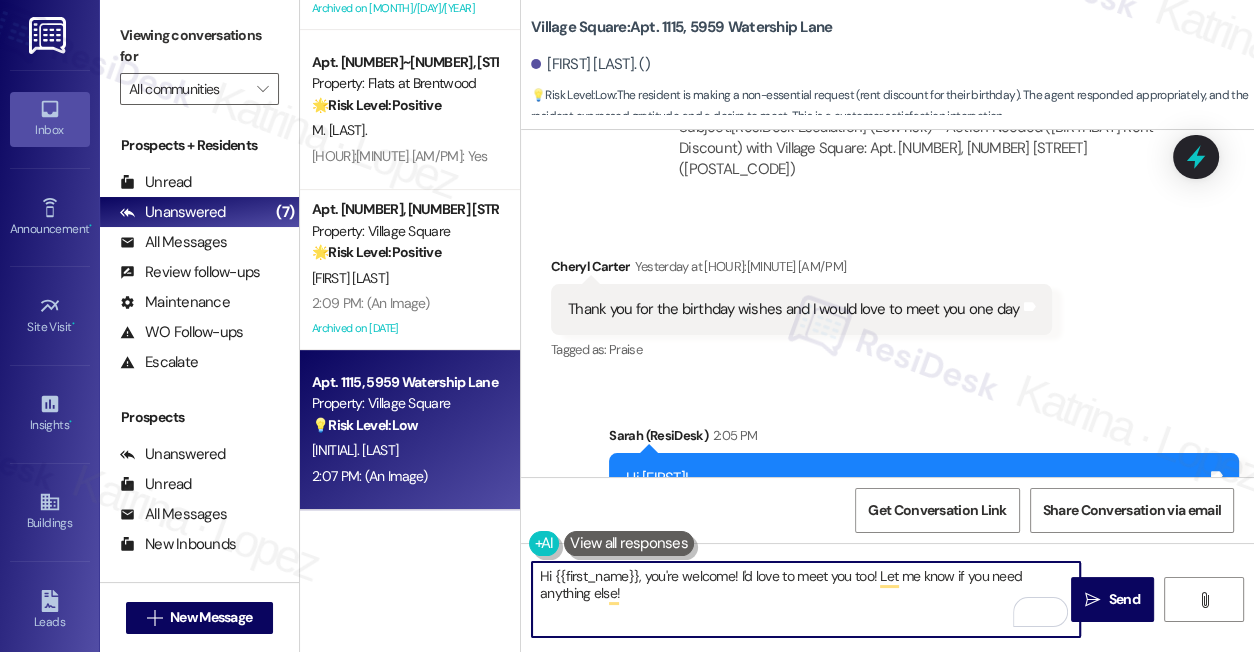 click on "Hi {{first_name}}, you're welcome! I'd love to meet you too! Let me know if you need anything else!" at bounding box center (806, 599) 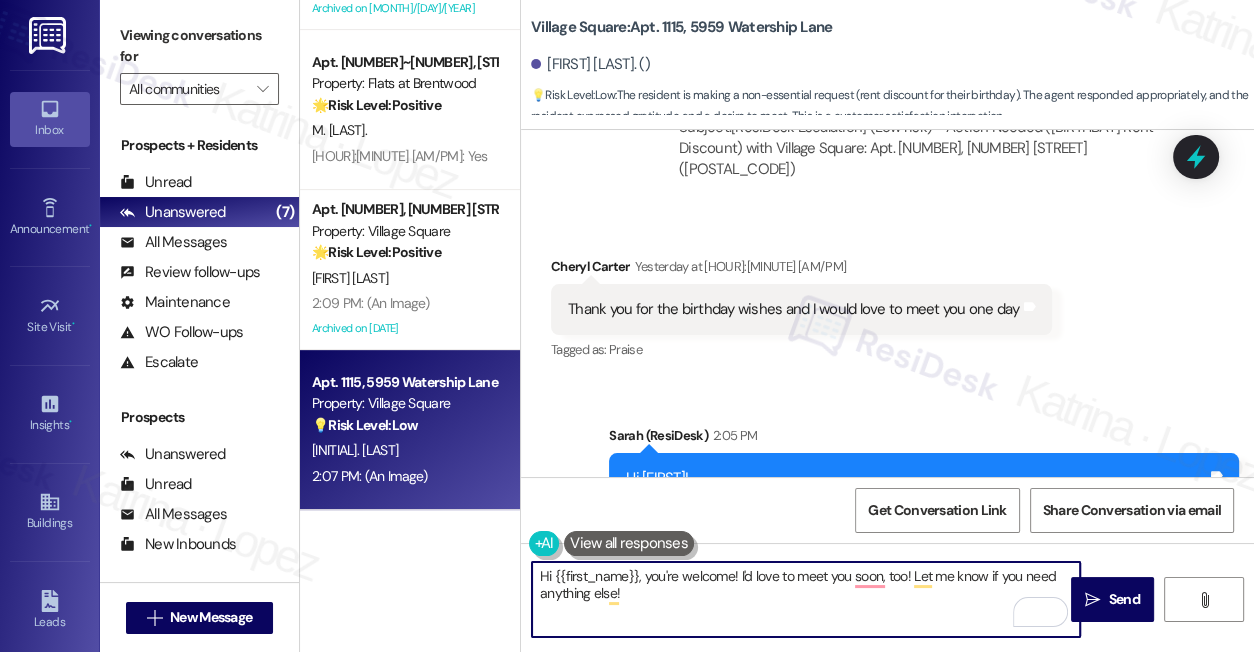 click on "Hi {{first_name}}, you're welcome! I'd love to meet you soon, too! Let me know if you need anything else!" at bounding box center (806, 599) 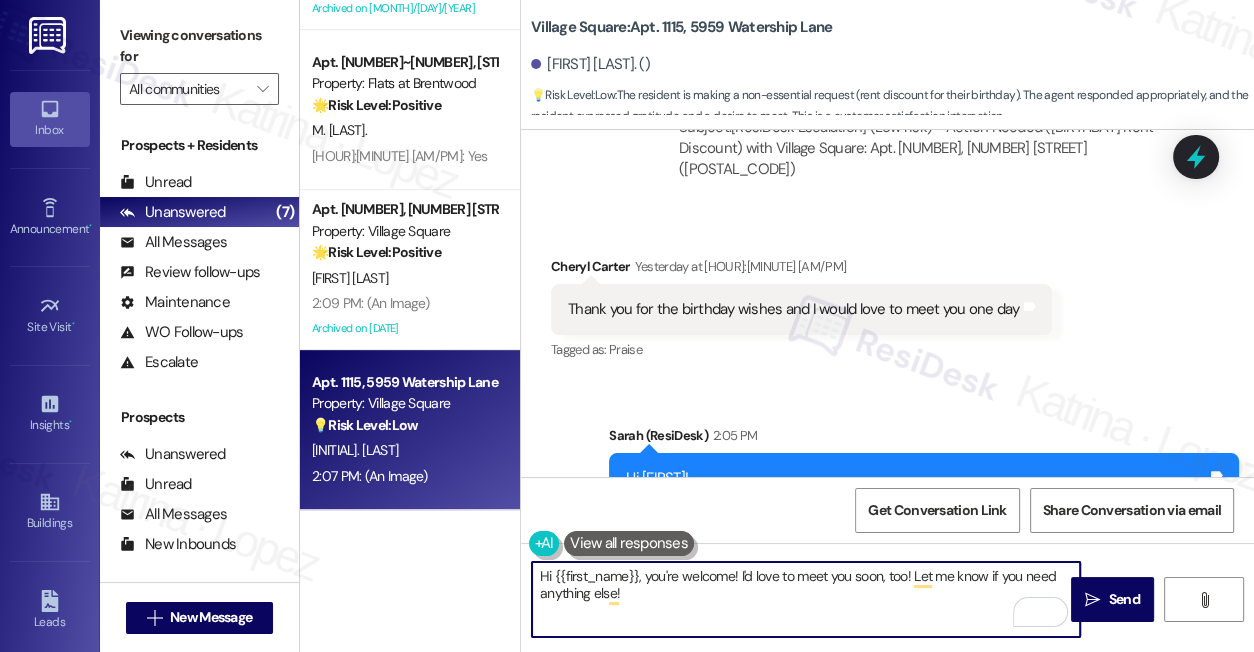 click on "Hi {{first_name}}, you're welcome! I'd love to meet you soon, too! Let me know if you need anything else!" at bounding box center (806, 599) 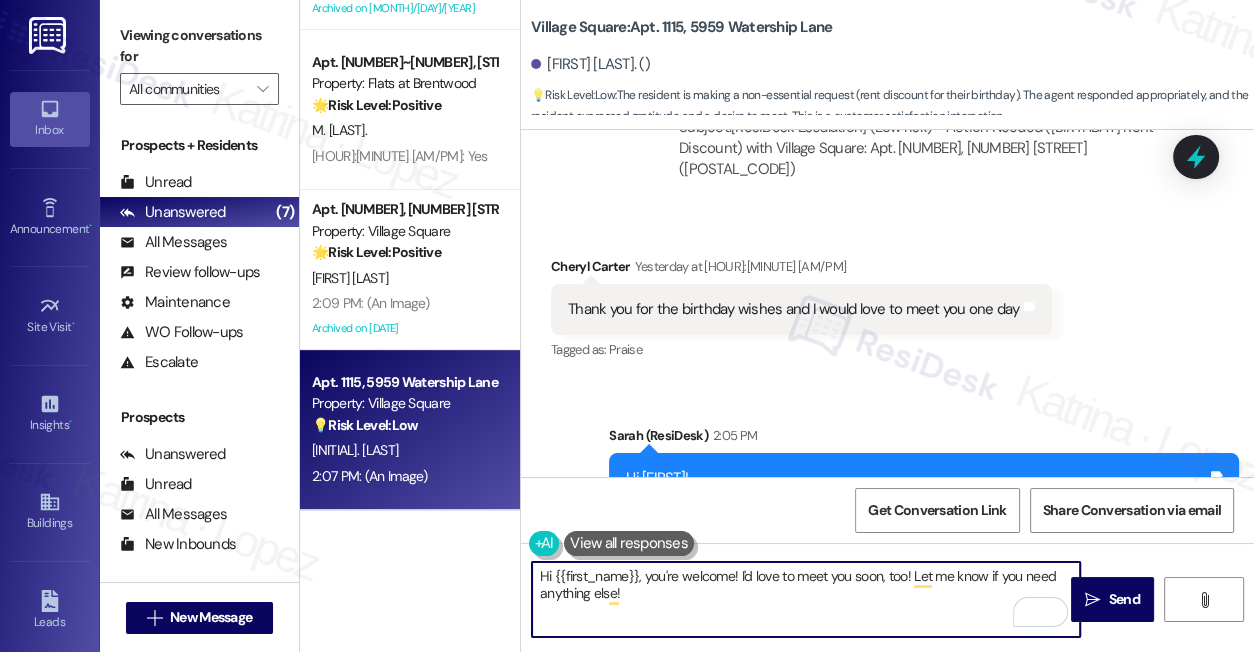 click on "Hi {{first_name}}, you're welcome! I'd love to meet you soon, too! Let me know if you need anything else!" at bounding box center (806, 599) 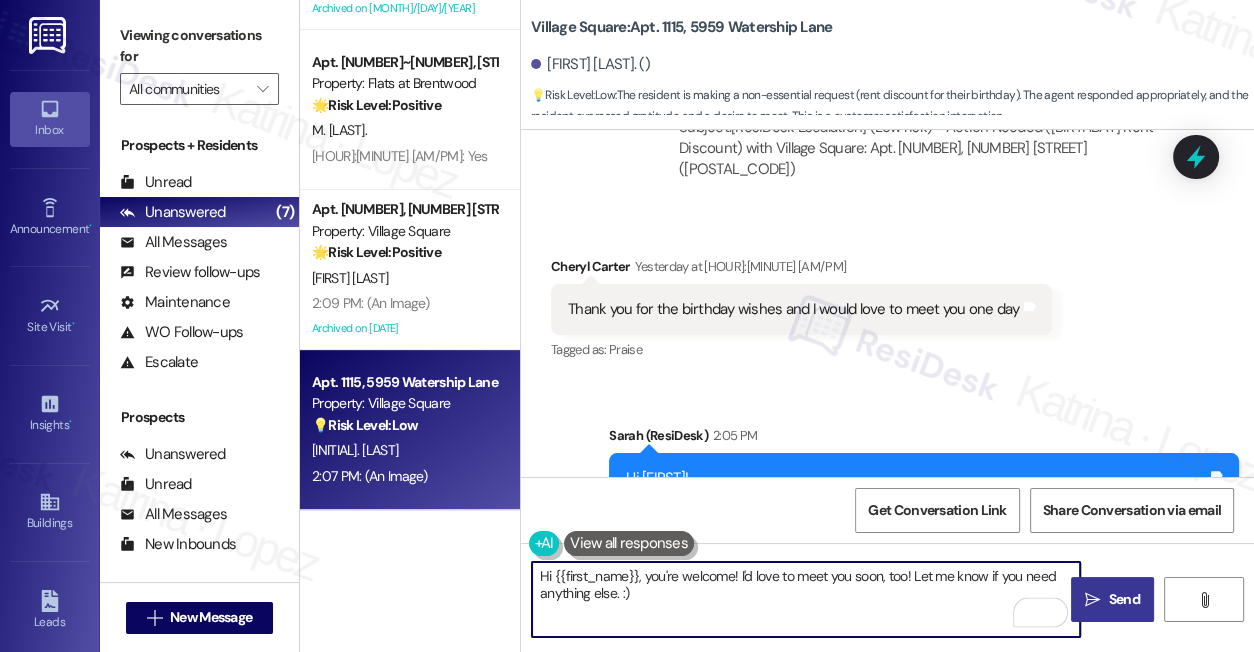 type on "Hi {{first_name}}, you're welcome! I'd love to meet you soon, too! Let me know if you need anything else. :)" 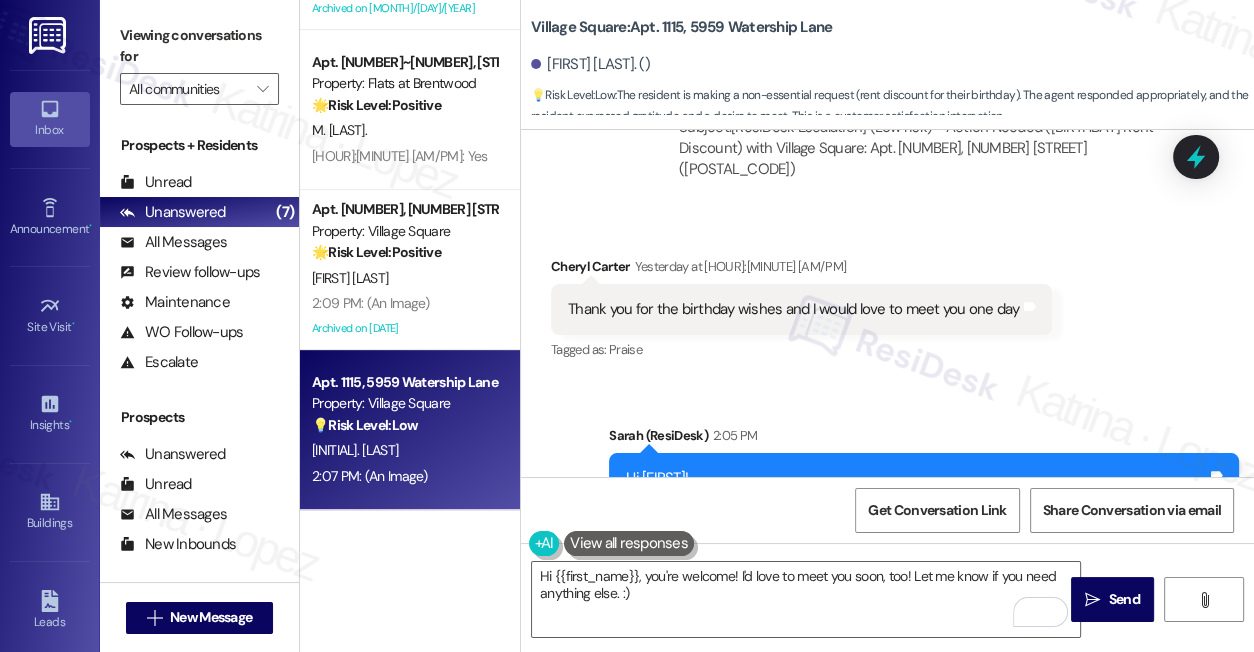 drag, startPoint x: 1124, startPoint y: 604, endPoint x: 912, endPoint y: 322, distance: 352.80023 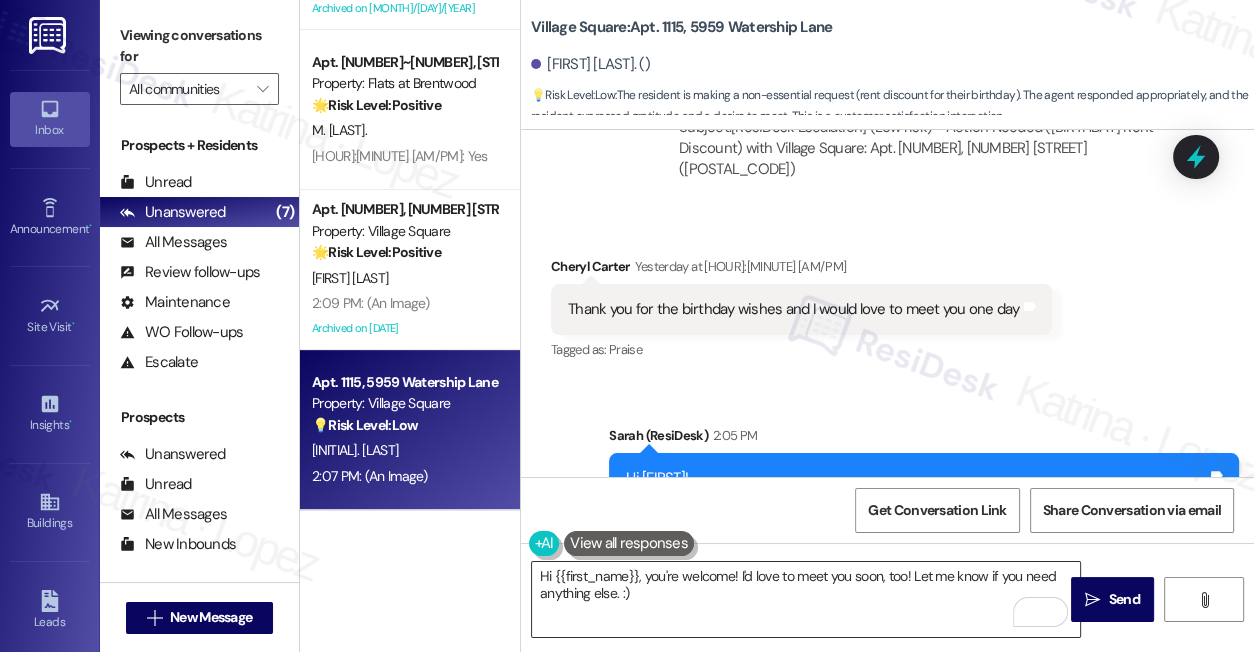click on "Hi {{first_name}}, you're welcome! I'd love to meet you soon, too! Let me know if you need anything else. :)" at bounding box center (806, 599) 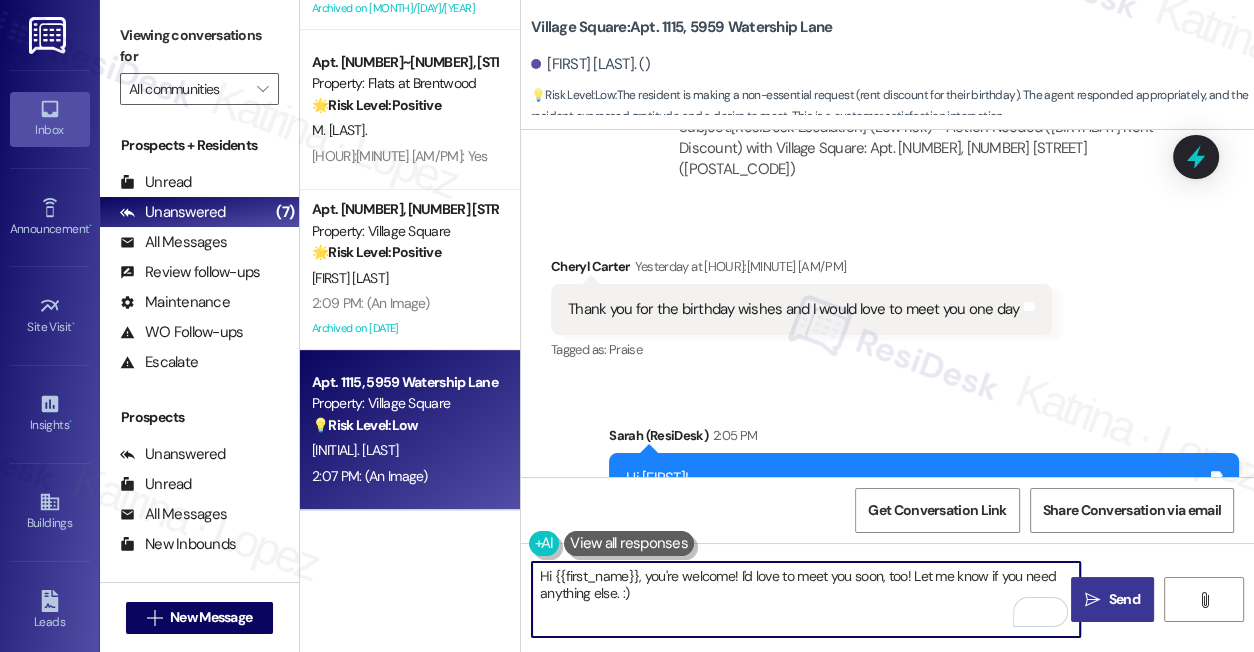 click on "" at bounding box center (1092, 600) 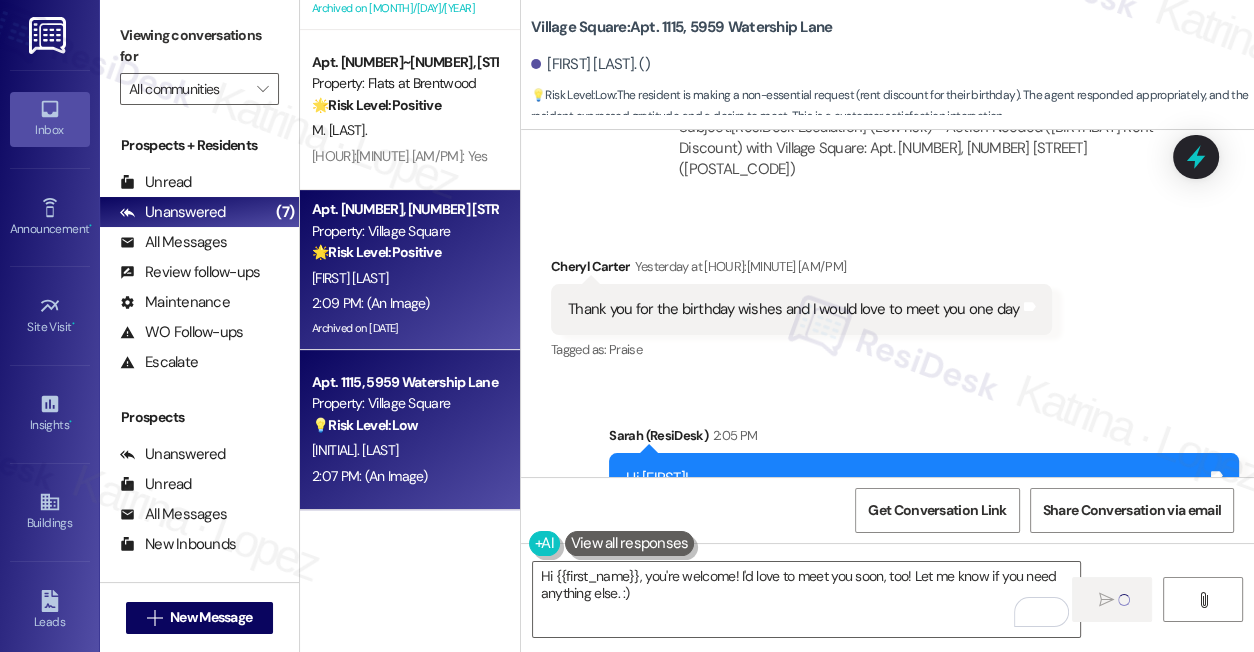 click on "🌟  Risk Level:  Positive The resident is responding positively to a community event invitation and a follow-up message. This indicates positive engagement and relationship building." at bounding box center (404, 252) 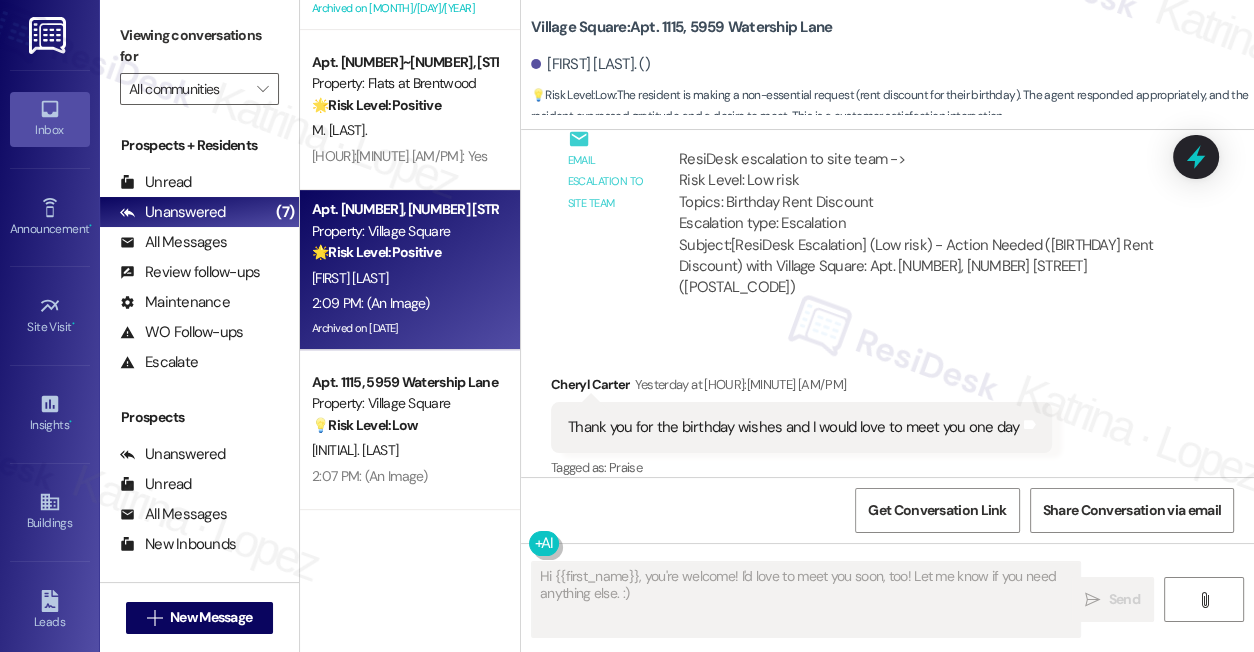 scroll, scrollTop: 27547, scrollLeft: 0, axis: vertical 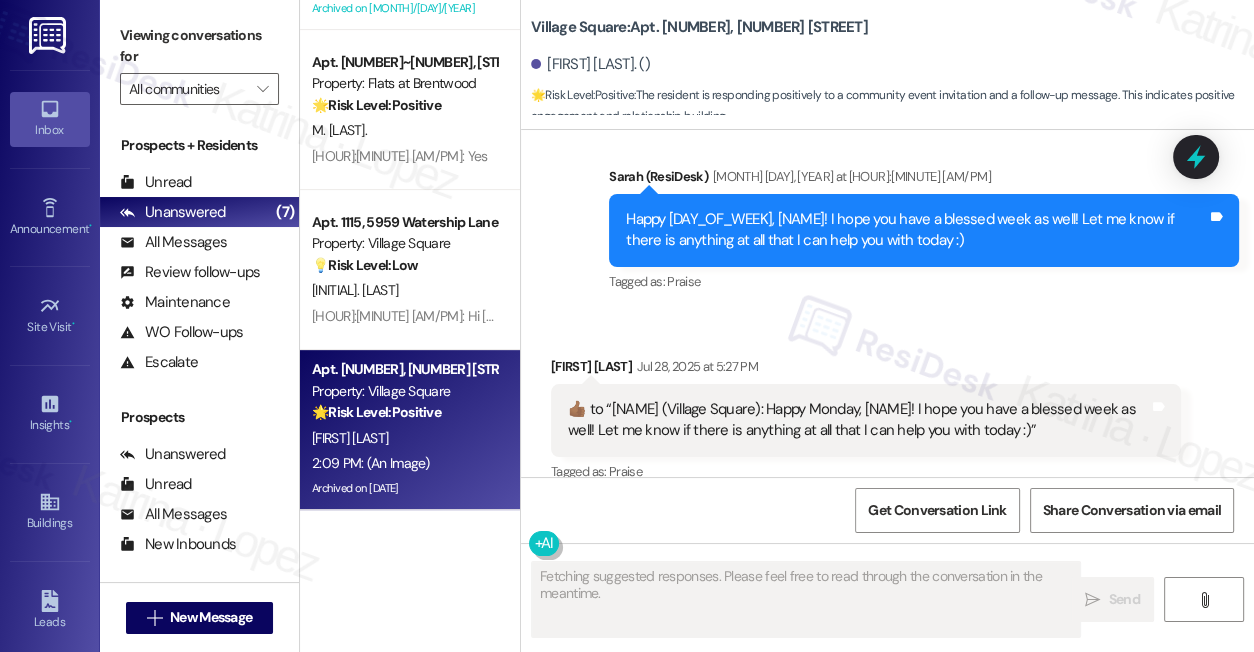 click on "​👍🏾​ to “ Sarah (Village Square): Happy Monday, Ray! I hope you have a blessed week as well! Let me know if there is anything at all that I can help you with today :) ”" at bounding box center (858, 420) 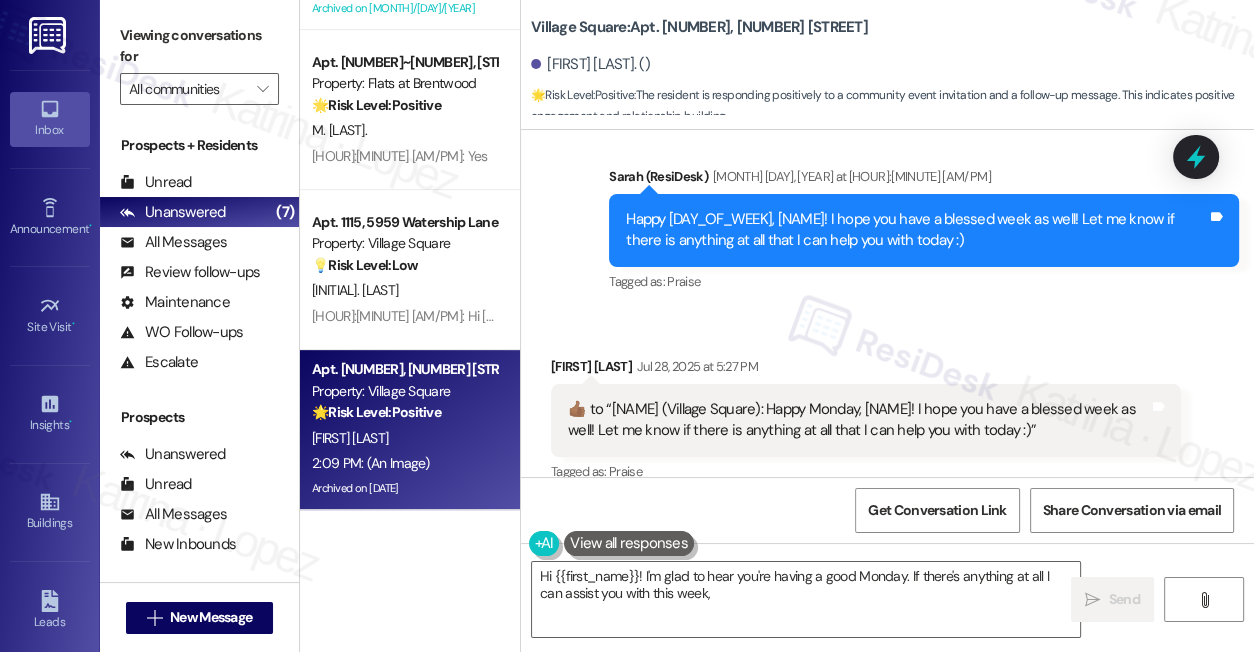 click on "​👍🏾​ to “ Sarah (Village Square): Happy Monday, Ray! I hope you have a blessed week as well! Let me know if there is anything at all that I can help you with today :) ”" at bounding box center [858, 420] 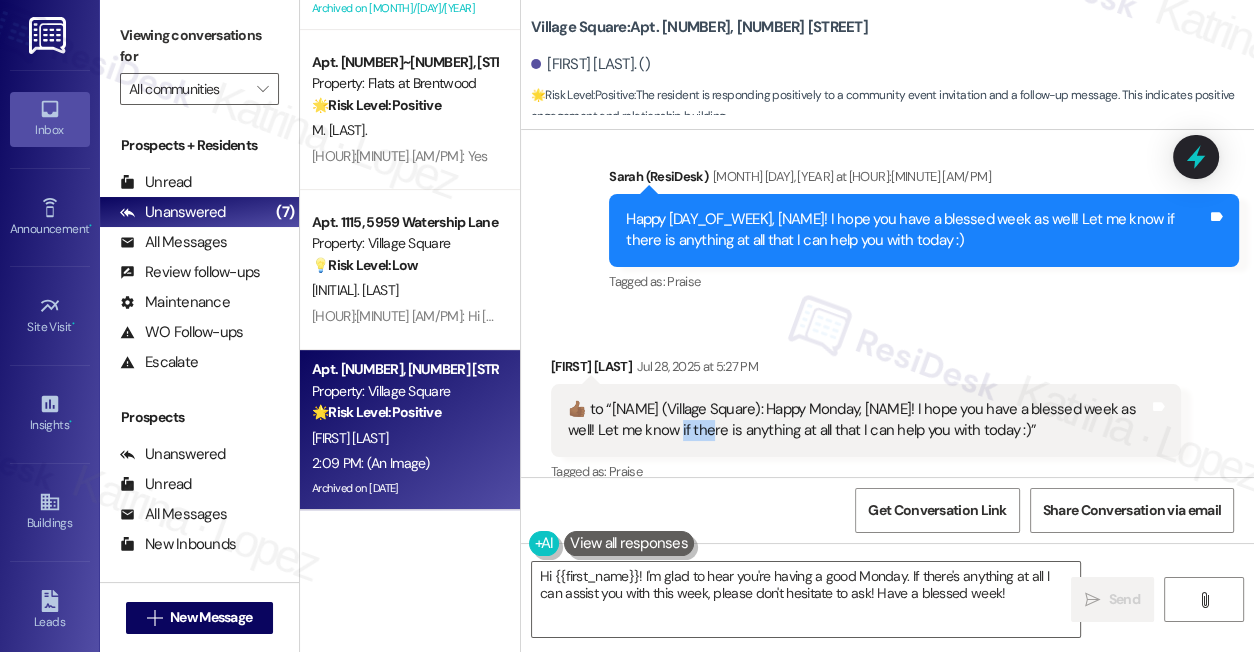 click on "​👍🏾​ to “ Sarah (Village Square): Happy Monday, Ray! I hope you have a blessed week as well! Let me know if there is anything at all that I can help you with today :) ”" at bounding box center (858, 420) 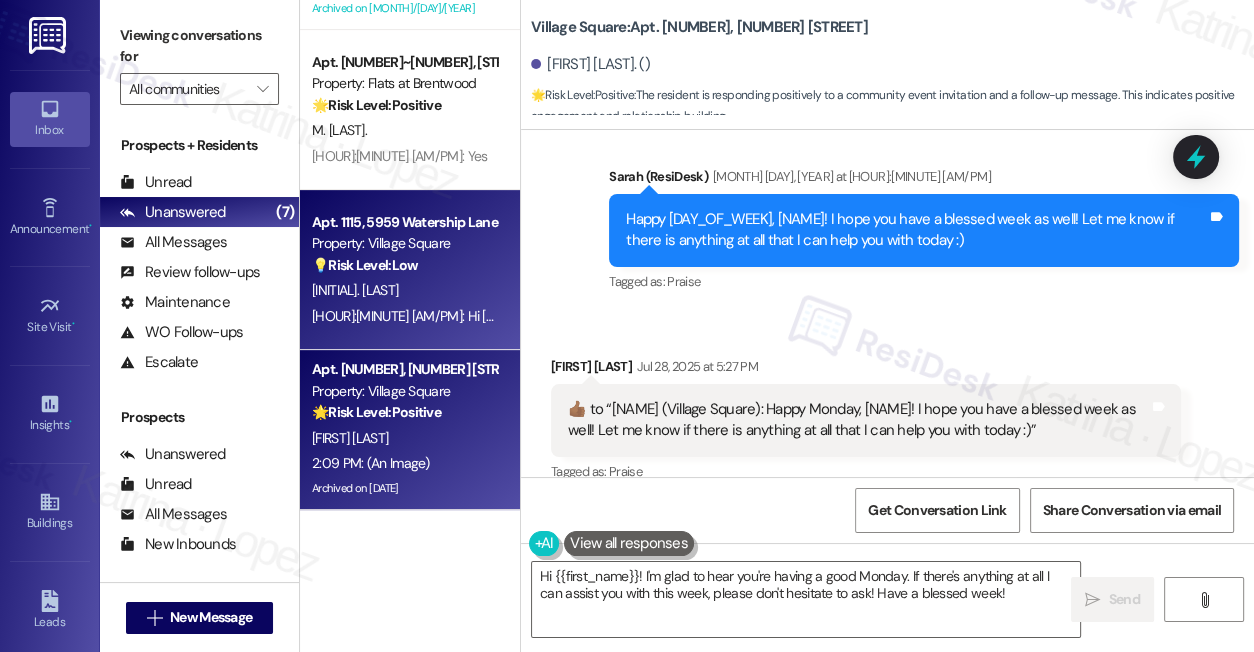 click on "[INITIAL] [LAST]" at bounding box center (404, 290) 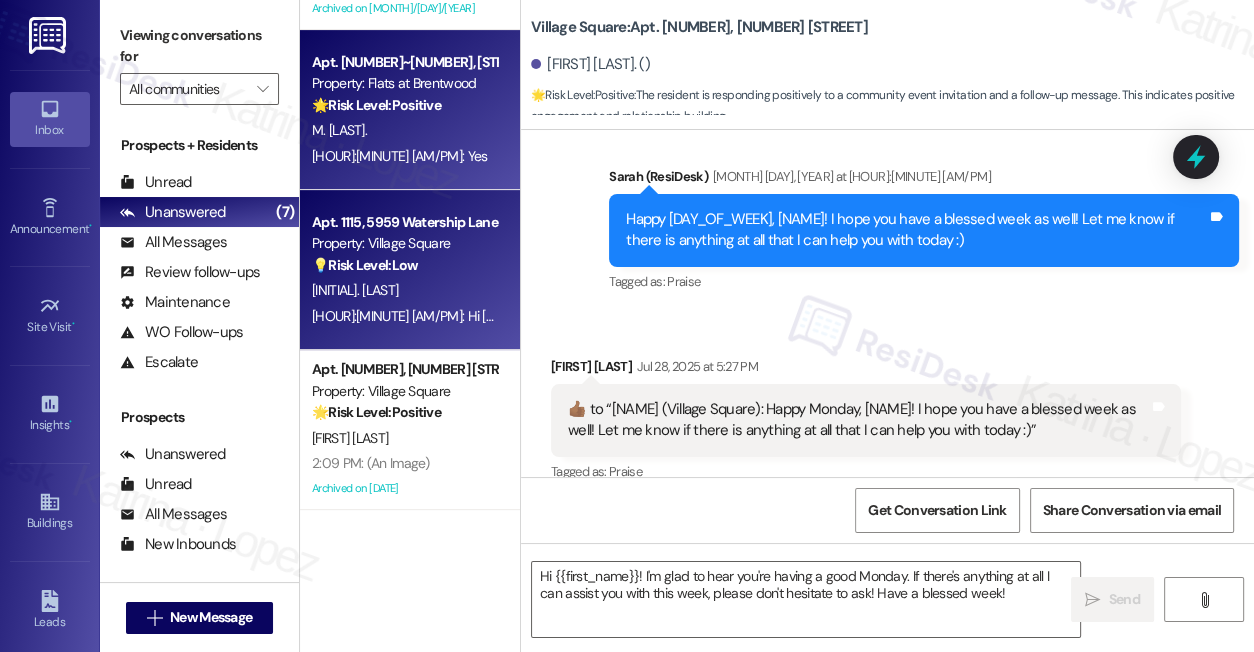 click on "Apt. 2178~104, 2100 E Loop 820 Property: Flats at Brentwood 🌟  Risk Level:  Positive The resident responded positively to a check-in regarding a completed work order. This indicates satisfaction and positive engagement. M. Murphy. 1:05 PM: Yes  1:05 PM: Yes" at bounding box center (410, 110) 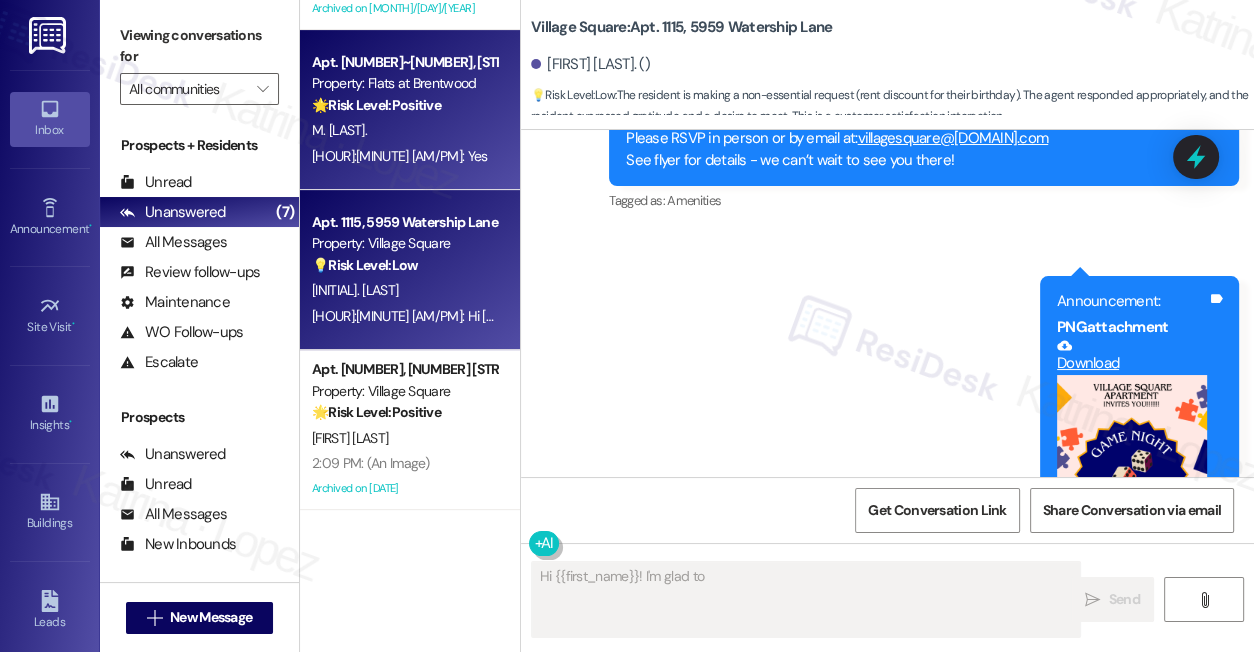 scroll, scrollTop: 28002, scrollLeft: 0, axis: vertical 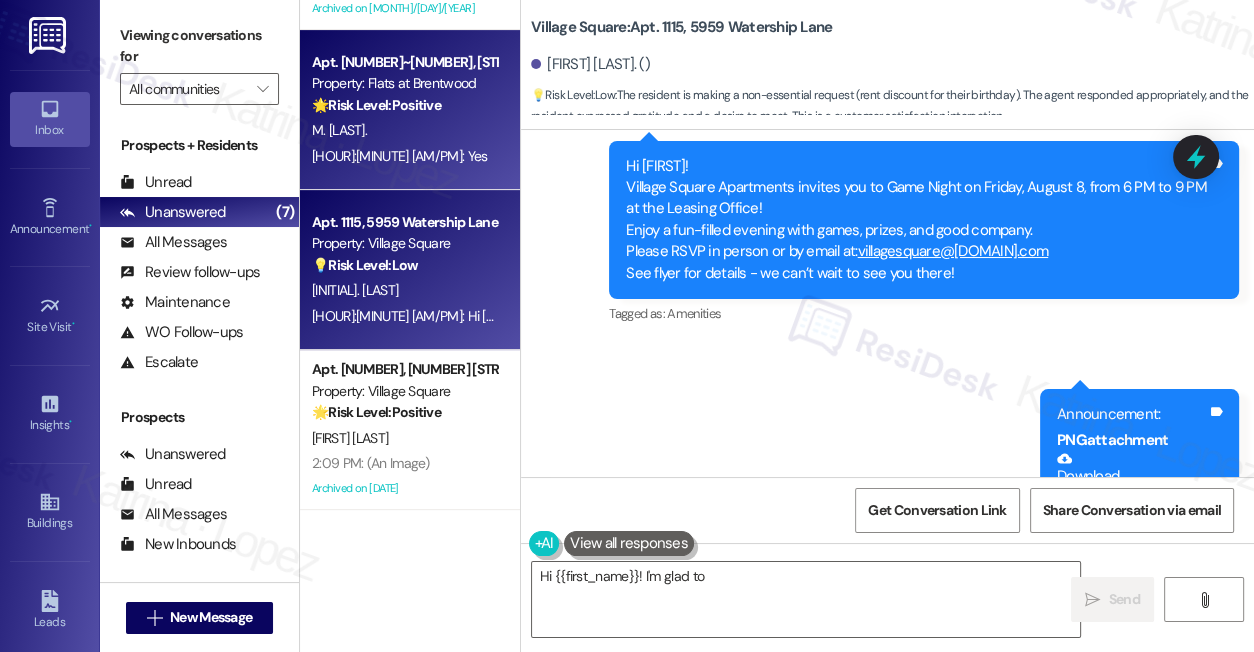 click on "Apt. 1115, 5959 Watership Lane" at bounding box center [404, 222] 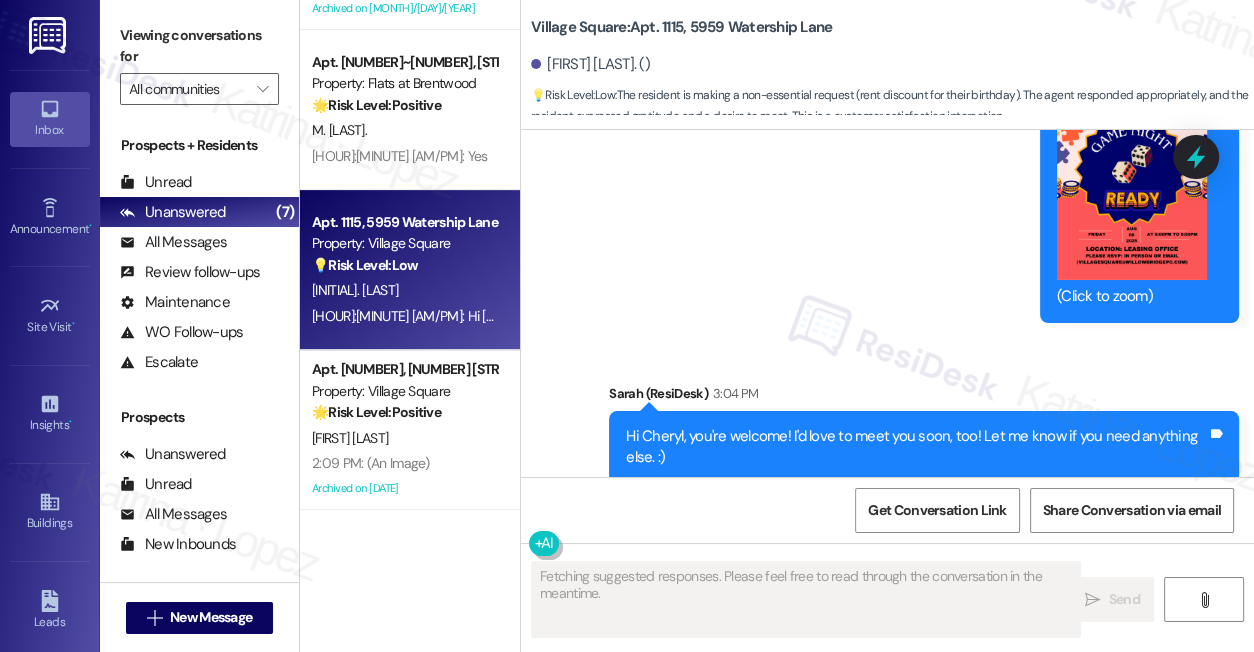 scroll, scrollTop: 28426, scrollLeft: 0, axis: vertical 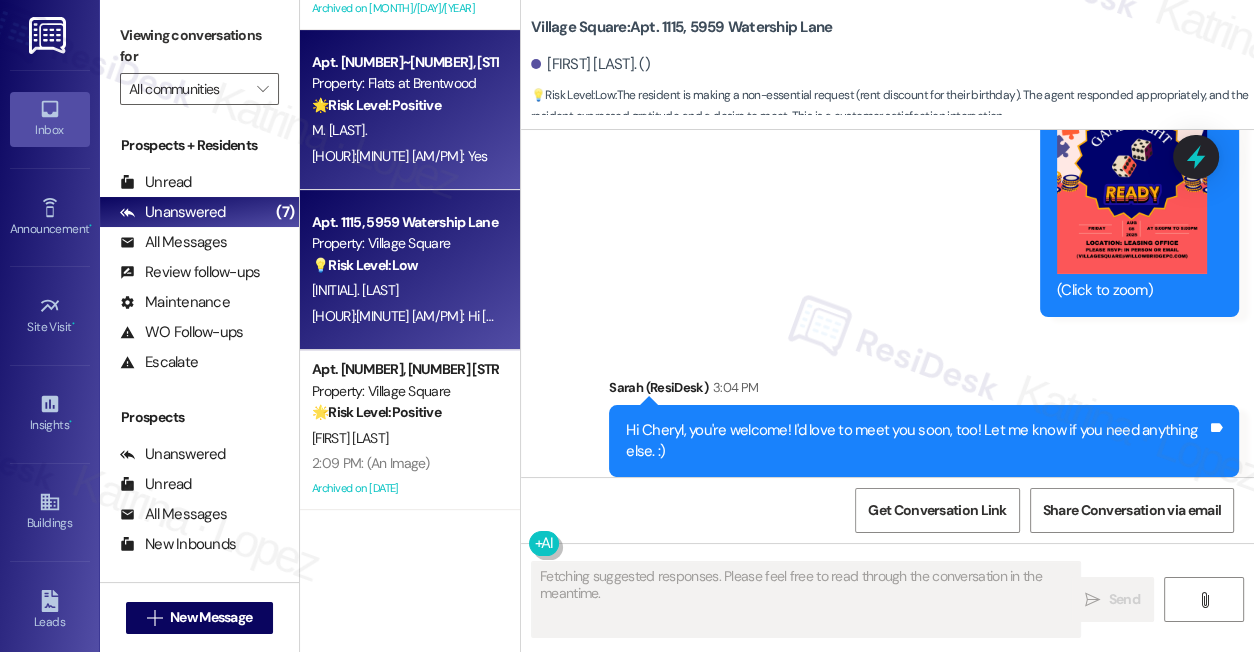 click on "1:05 PM: Yes  1:05 PM: Yes" at bounding box center (404, 156) 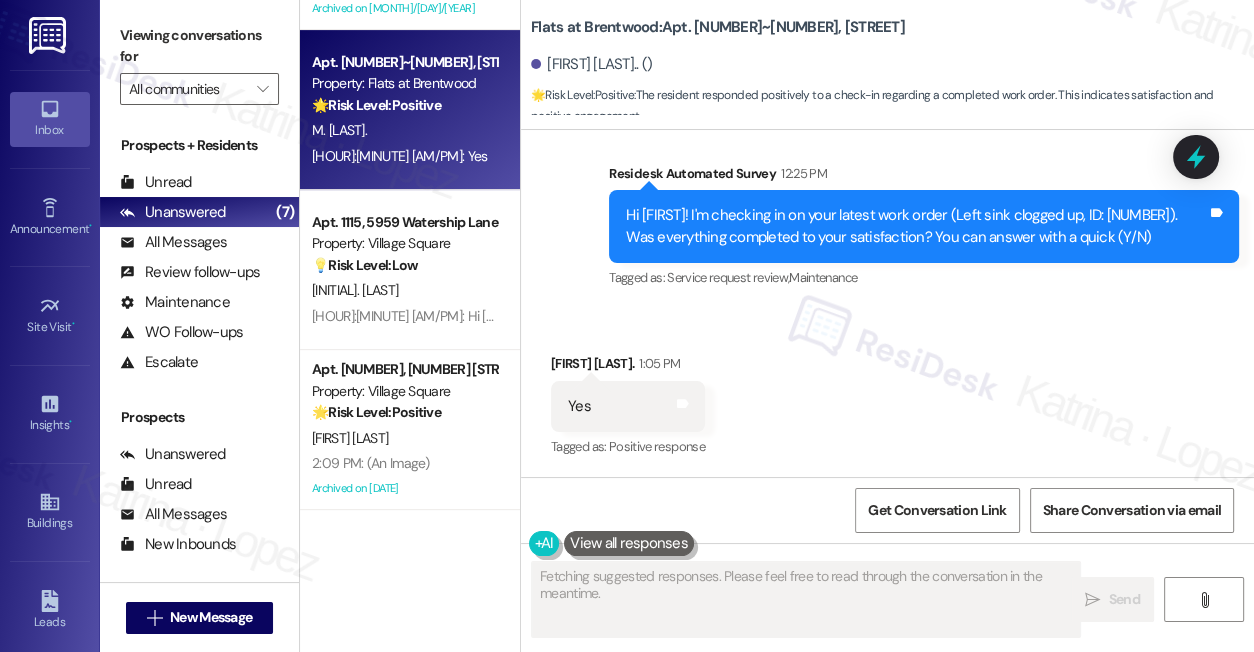 scroll, scrollTop: 357, scrollLeft: 0, axis: vertical 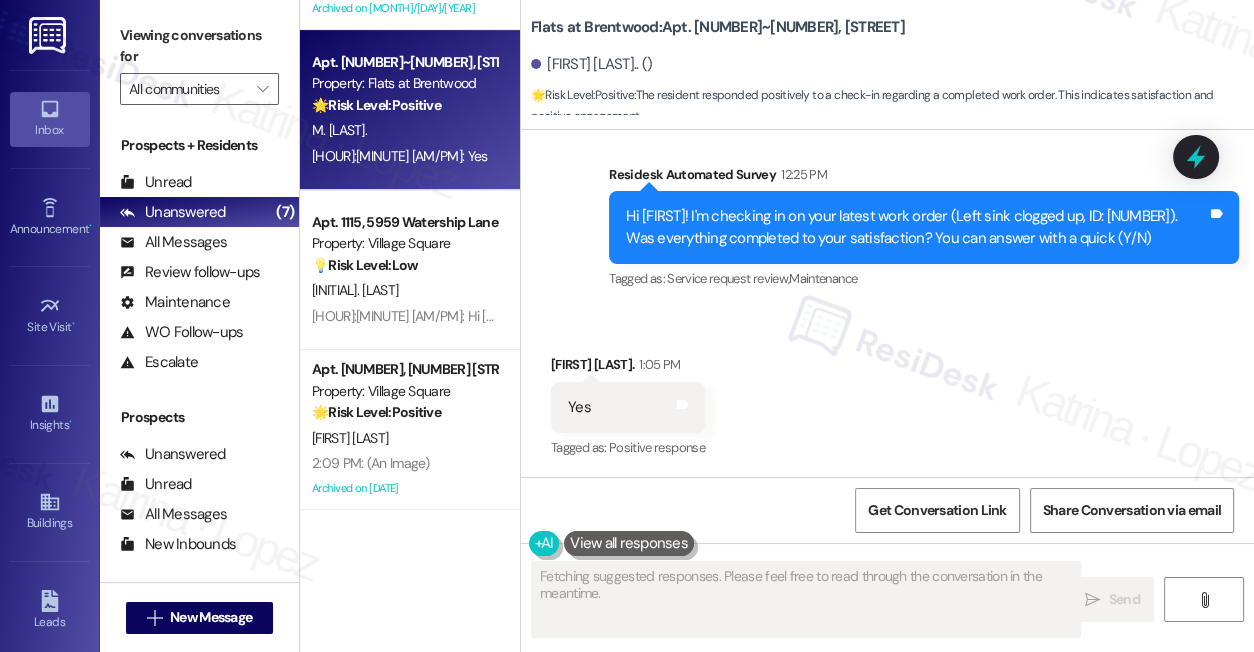 click on "Hi Mercedez! I'm checking in on your latest work order (Left sink clogged up, ID: 4670577). Was everything completed to your satisfaction? You can answer with a quick (Y/N)" at bounding box center (916, 227) 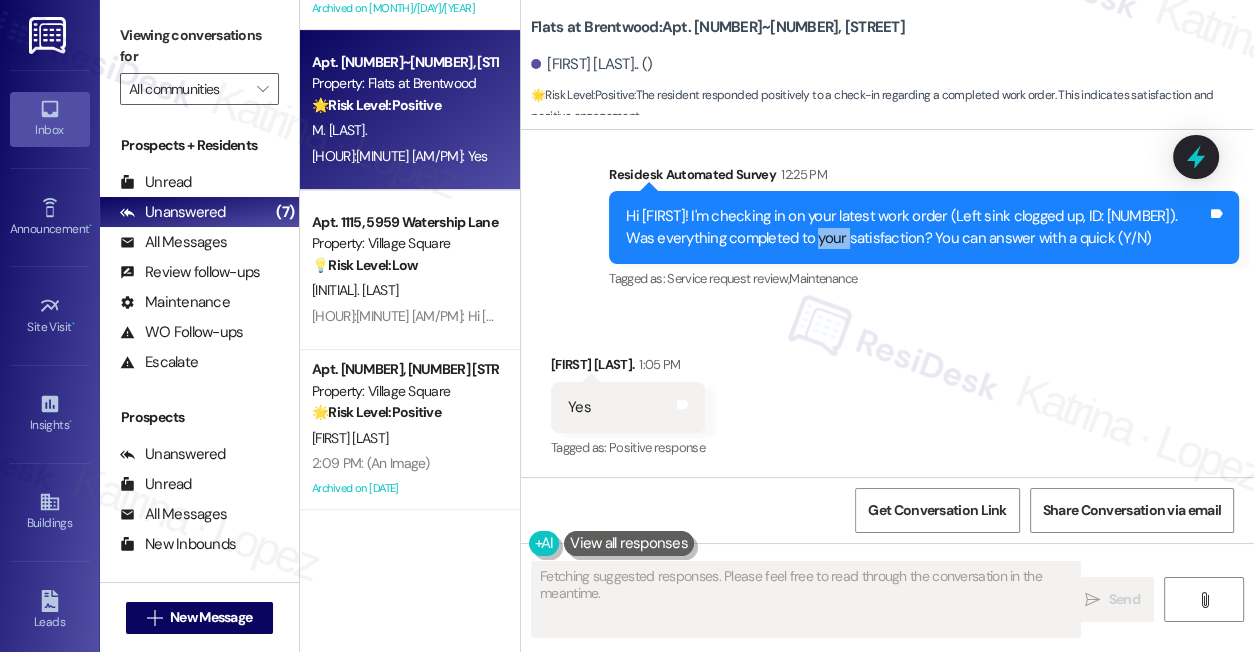 click on "Hi Mercedez! I'm checking in on your latest work order (Left sink clogged up, ID: 4670577). Was everything completed to your satisfaction? You can answer with a quick (Y/N)" at bounding box center (916, 227) 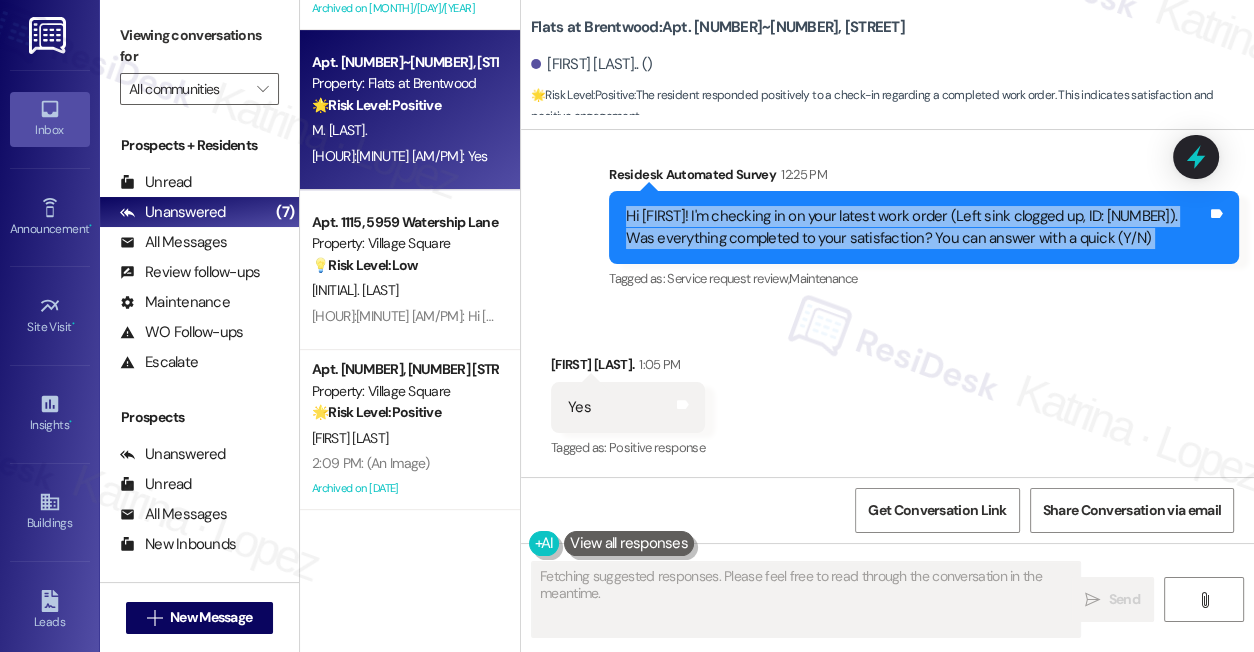 click on "Hi Mercedez! I'm checking in on your latest work order (Left sink clogged up, ID: 4670577). Was everything completed to your satisfaction? You can answer with a quick (Y/N)" at bounding box center [916, 227] 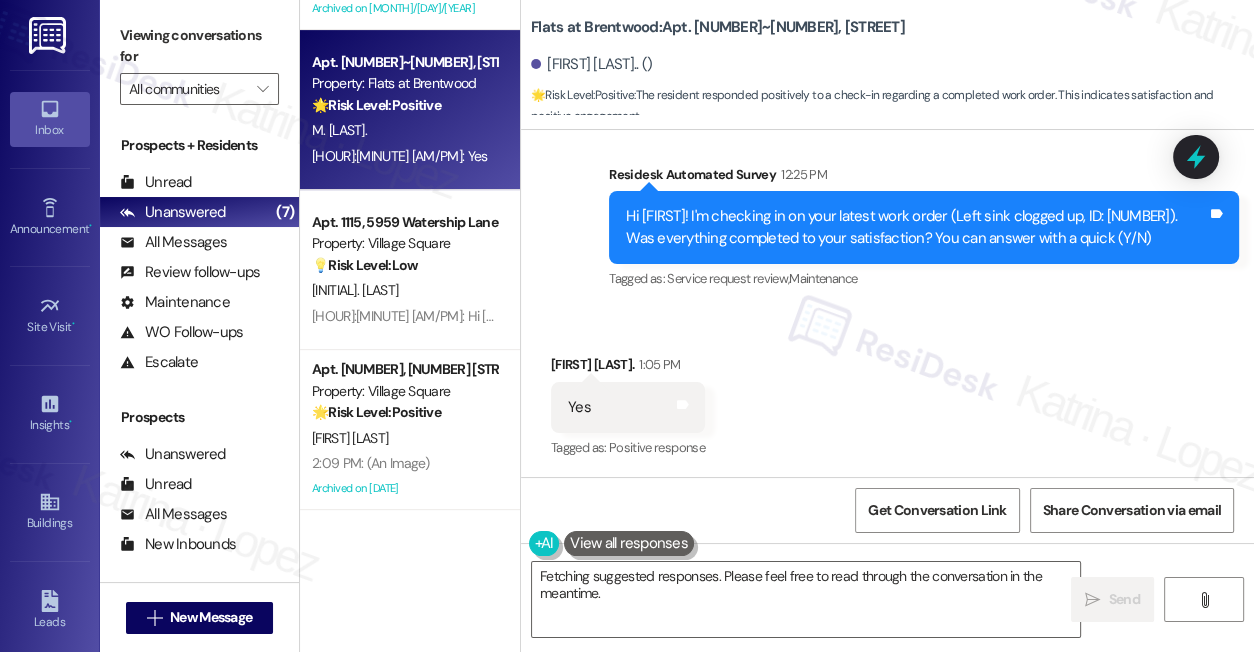 click on "Viewing conversations for" at bounding box center [199, 46] 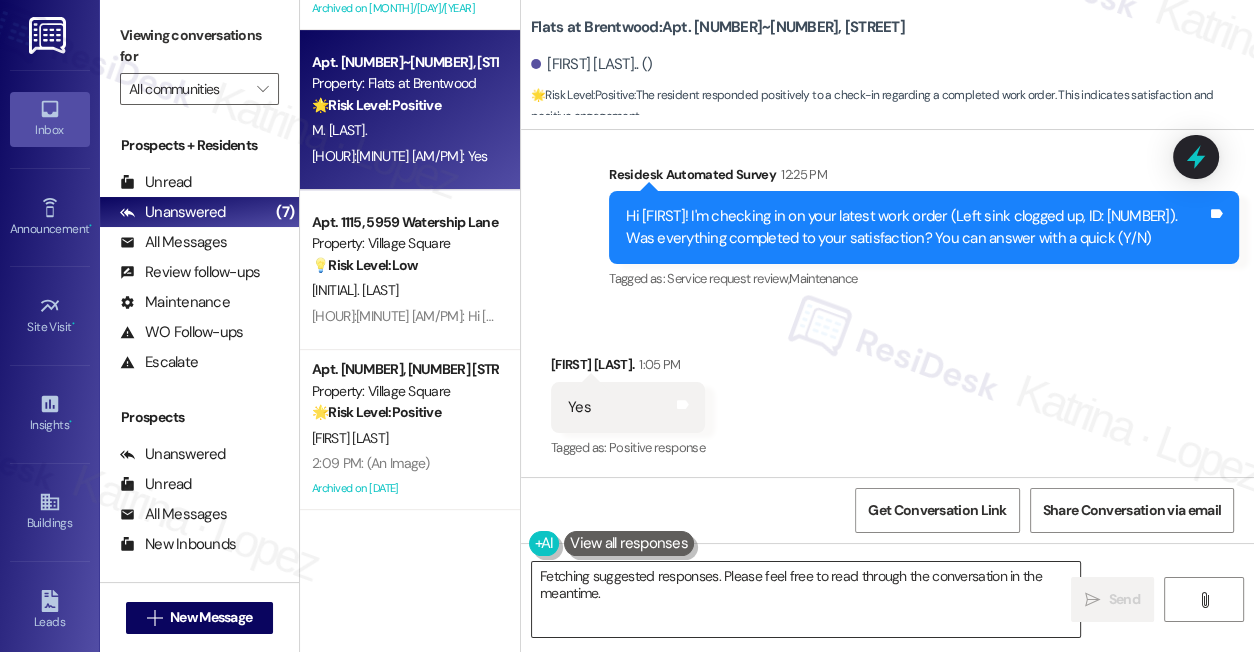 click on "Hi {{first_name}}! I'm happy to hear that your work order was completed to your satisfaction. If you need anything else, please don't hesitate to reach out!" at bounding box center (806, 599) 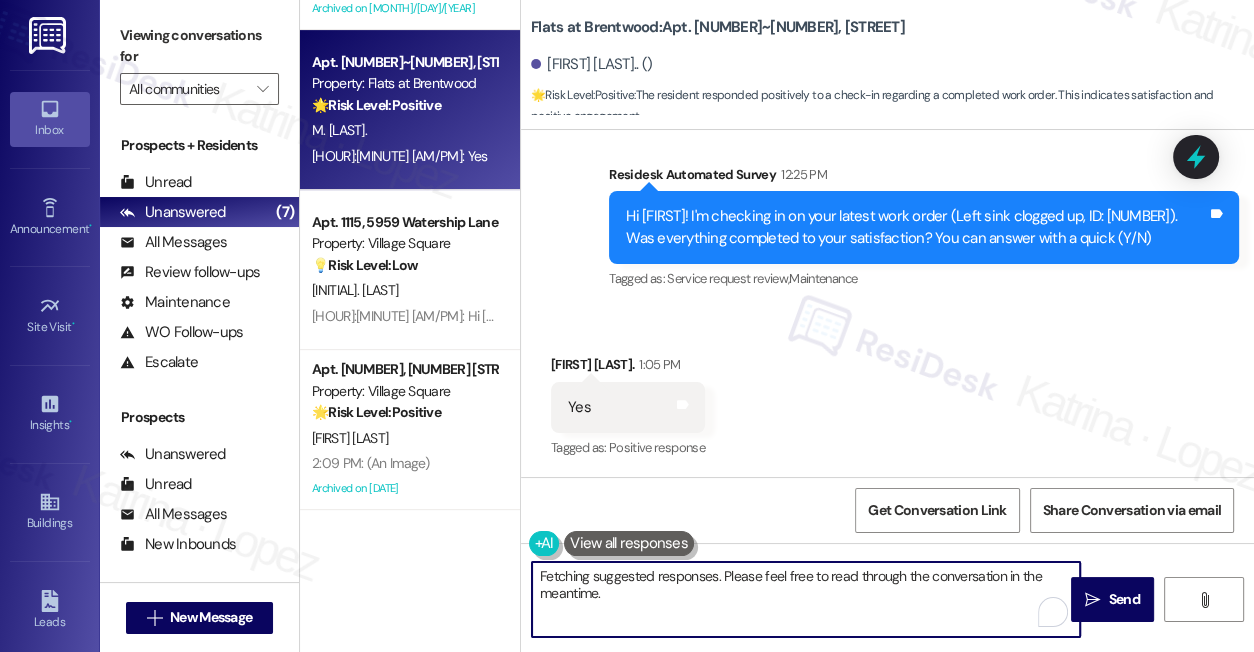 drag, startPoint x: 989, startPoint y: 592, endPoint x: 611, endPoint y: 590, distance: 378.00528 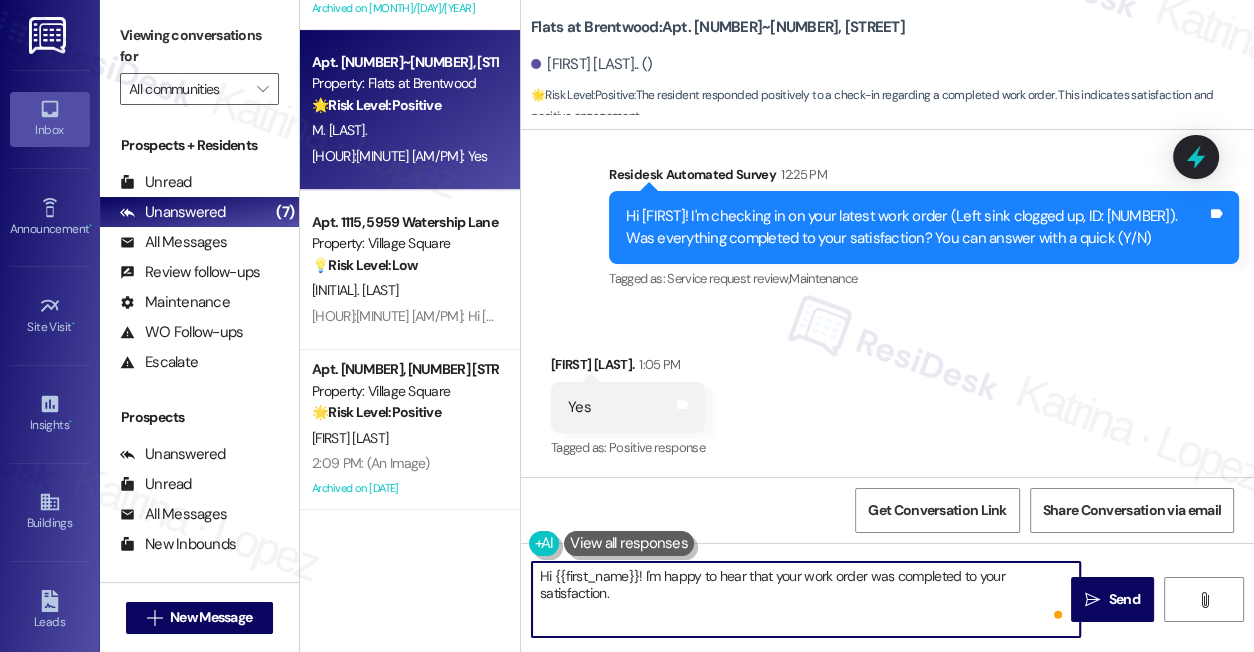 paste on "If I may also ask....has {{property}} been living up to your expectations so far?" 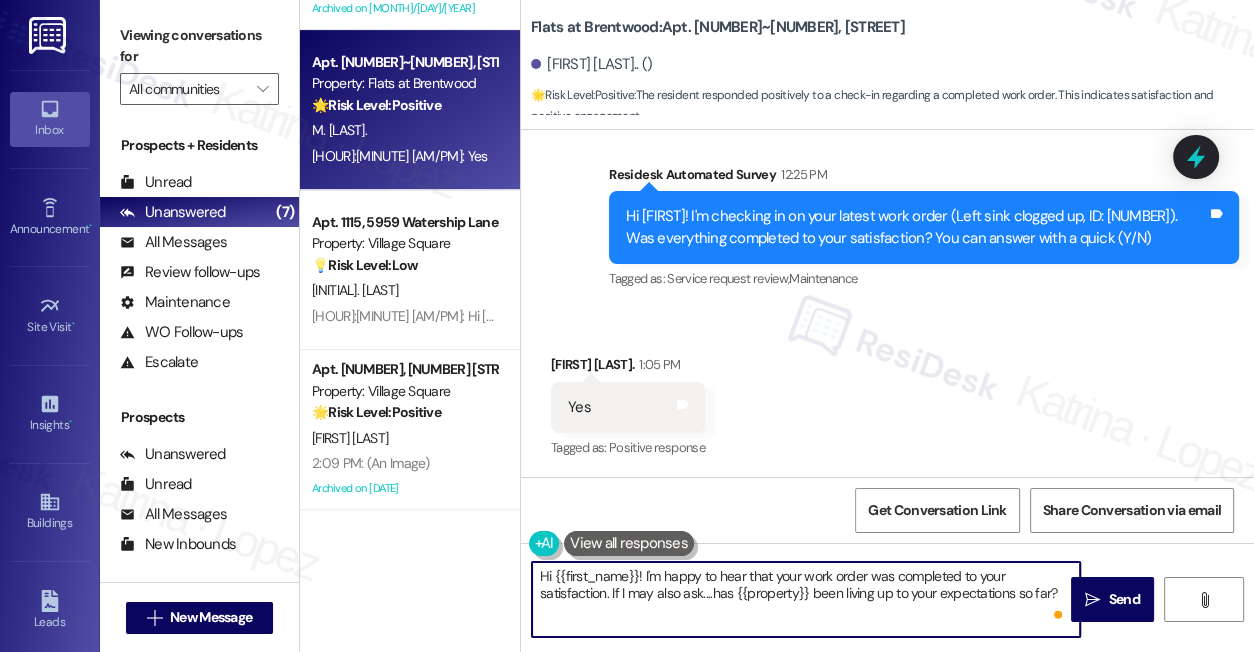 type on "Hi {{first_name}}! I'm happy to hear that your work order was completed to your satisfaction. If I may also ask....has {{property}} been living up to your expectations so far?" 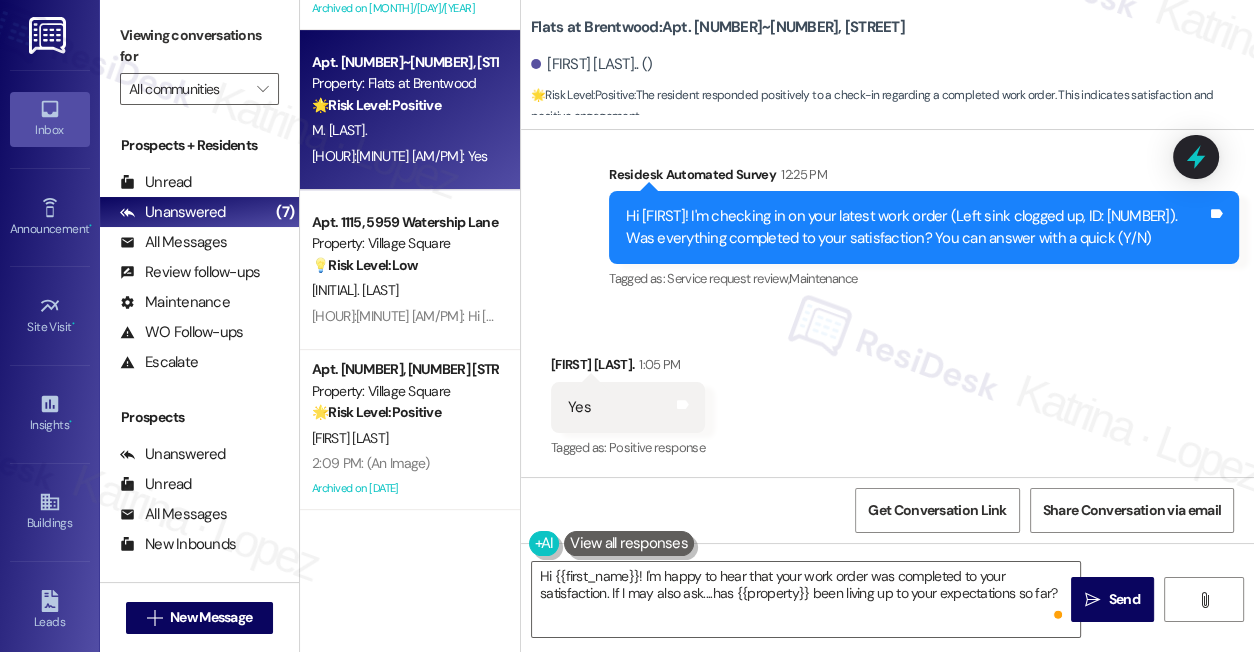 click on "Mercedez Murphy. 1:05 PM" at bounding box center (628, 368) 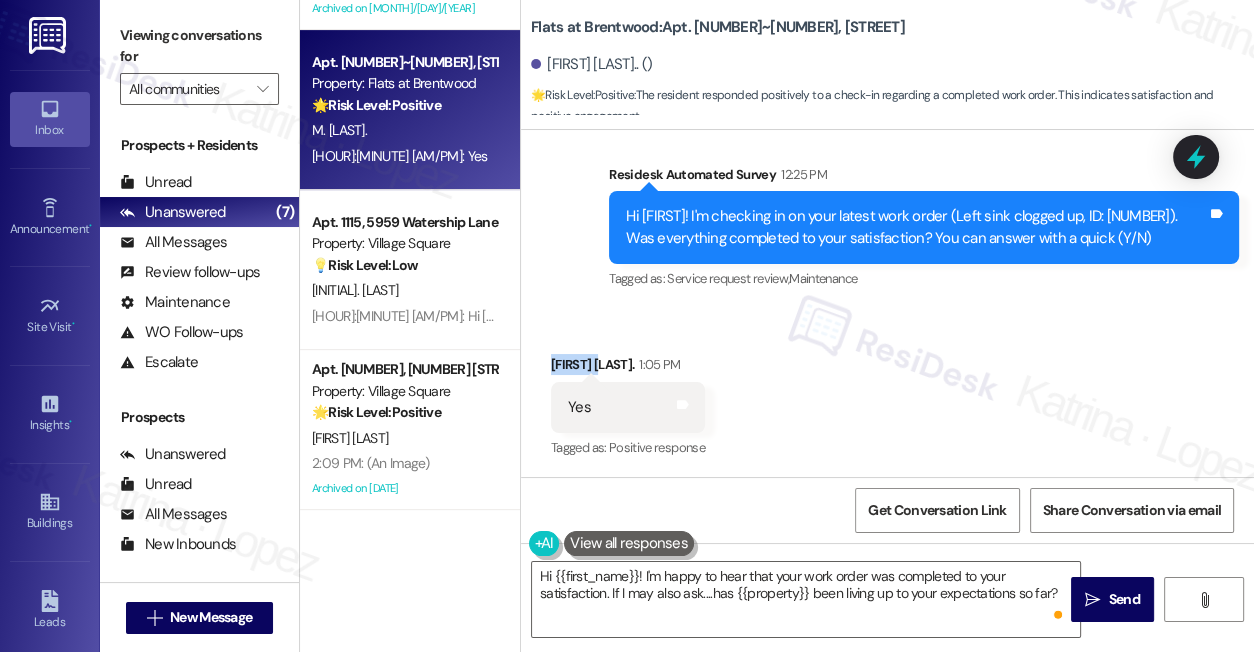 click on "Mercedez Murphy. 1:05 PM" at bounding box center [628, 368] 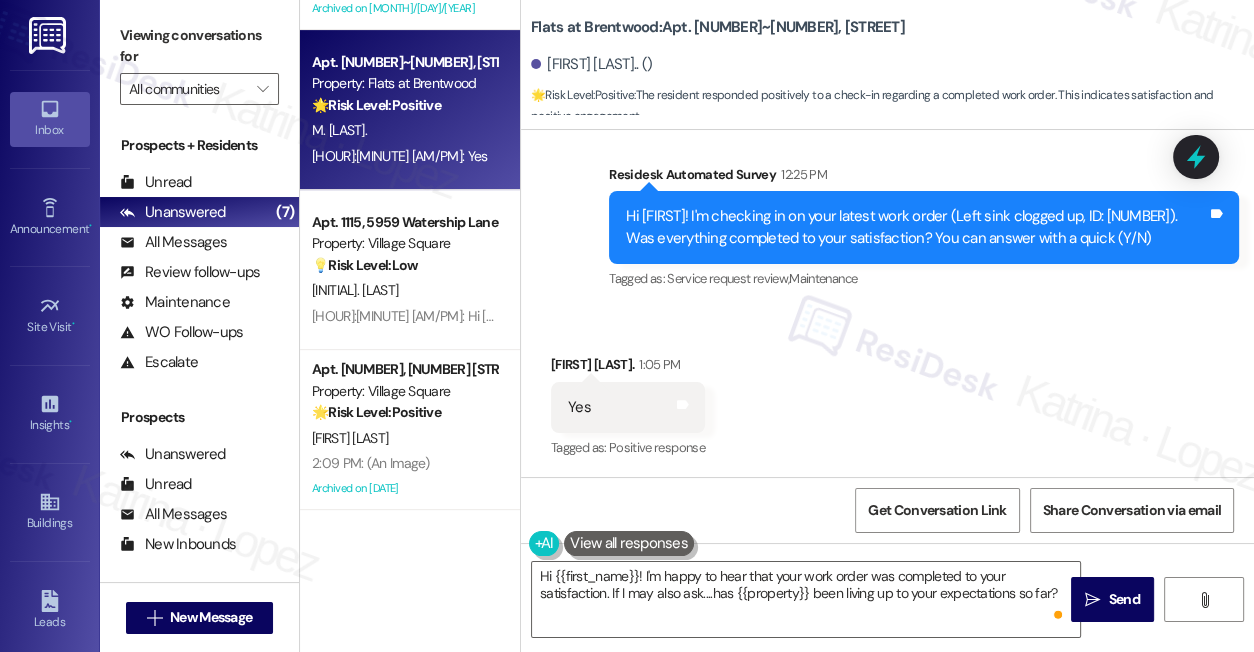 click on "Received via SMS Mercedez Murphy. 1:05 PM Yes  Tags and notes Tagged as:   Positive response Click to highlight conversations about Positive response" at bounding box center [887, 393] 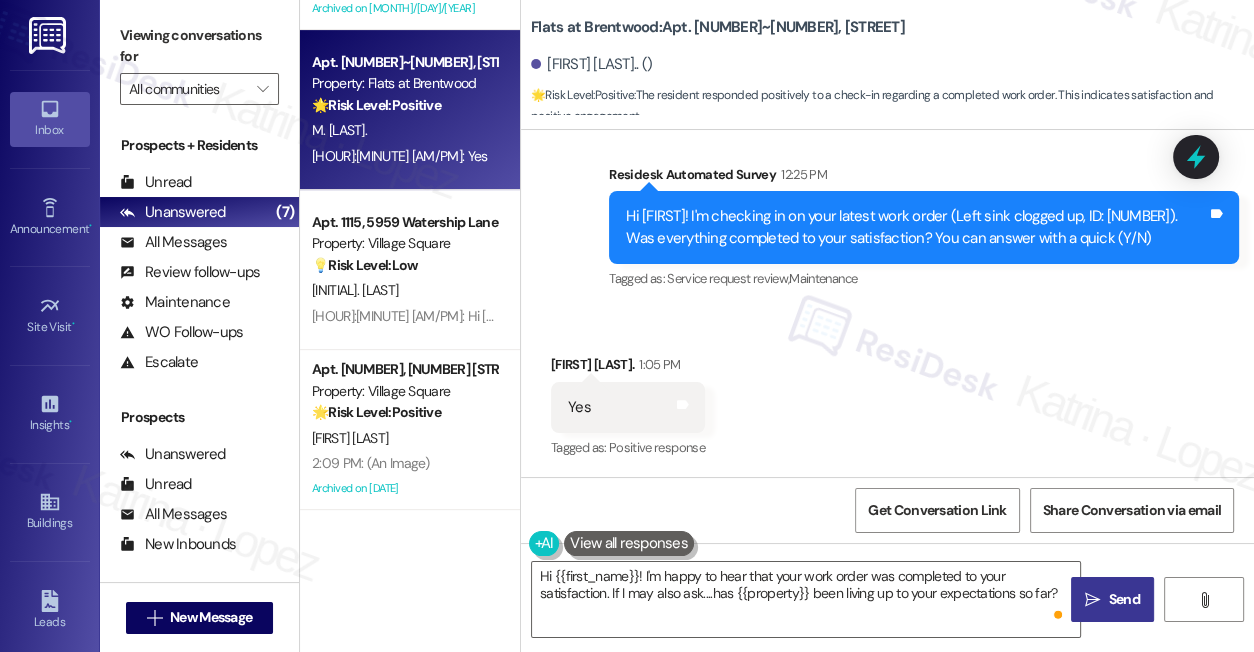 click on " Send" at bounding box center (1112, 599) 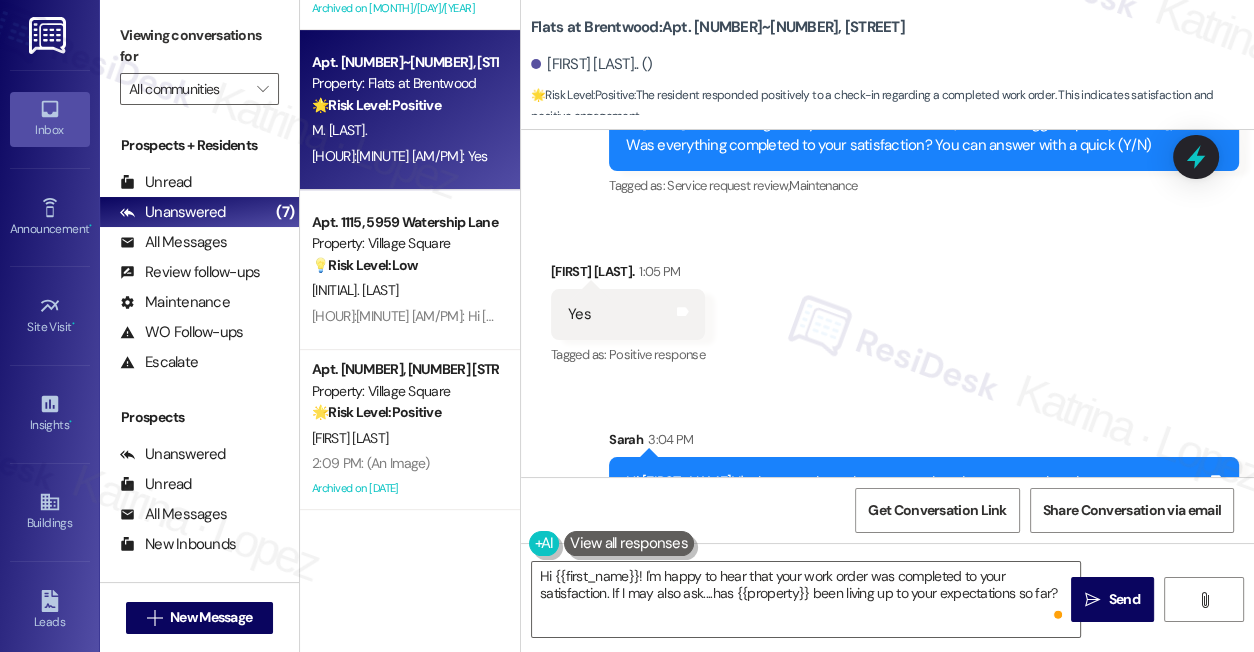 scroll, scrollTop: 518, scrollLeft: 0, axis: vertical 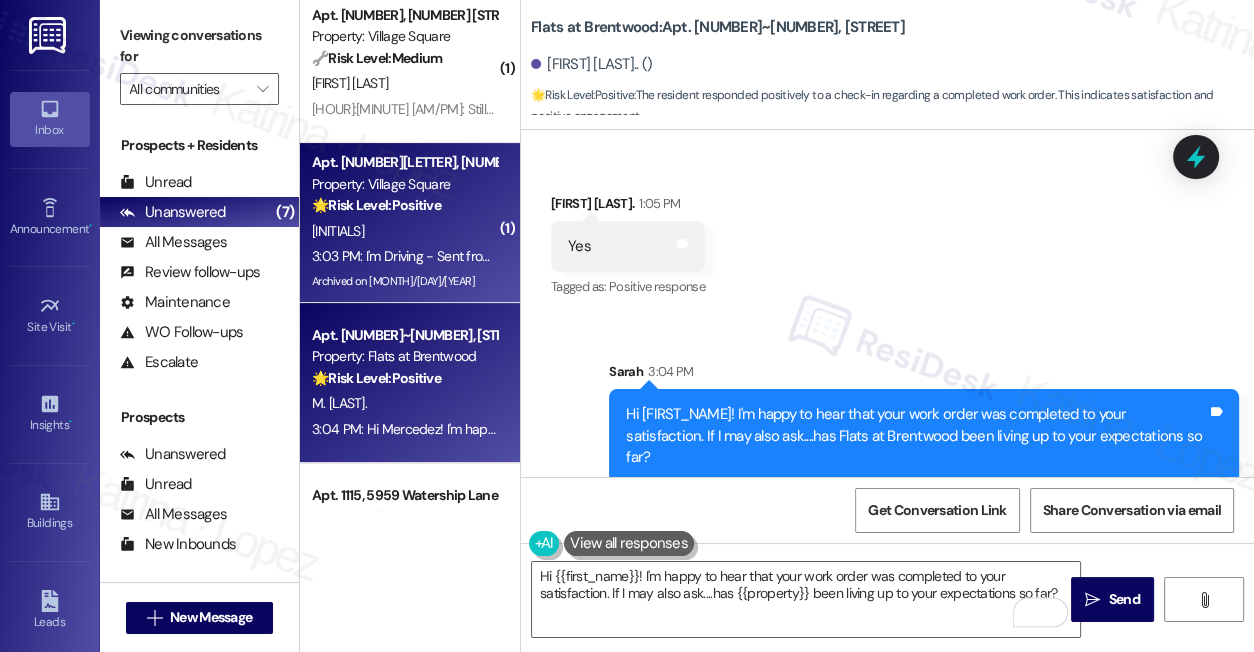 click on "🌟  Risk Level:  Positive" at bounding box center (376, 205) 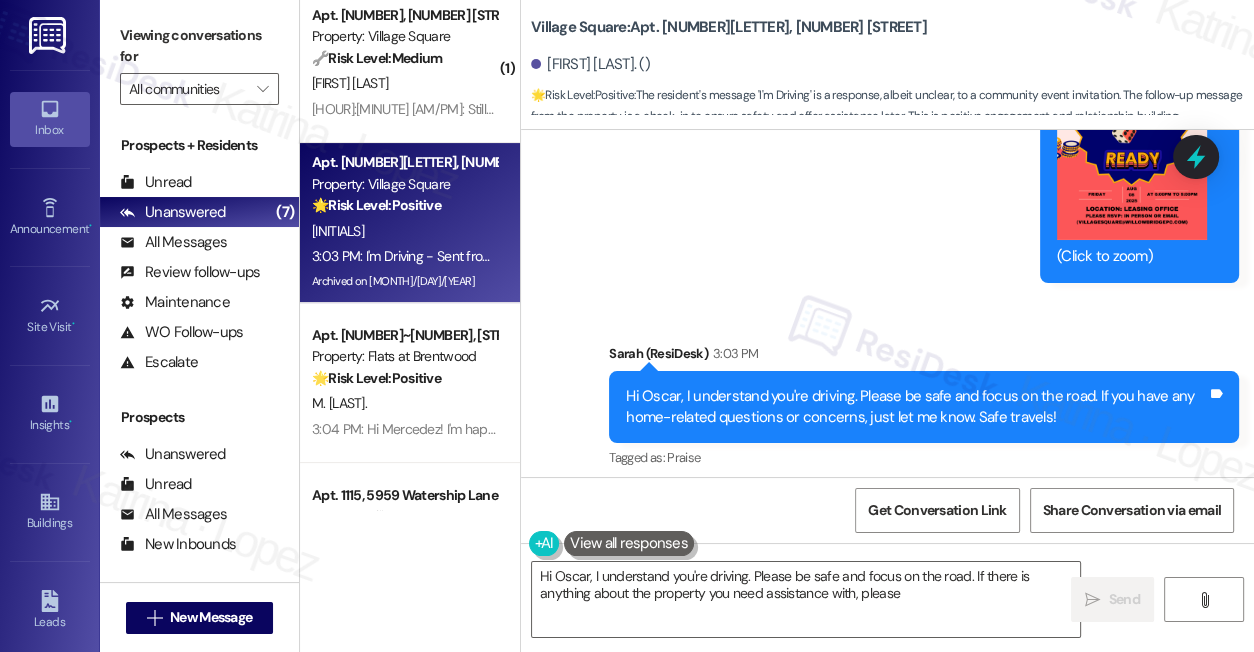 scroll, scrollTop: 54143, scrollLeft: 0, axis: vertical 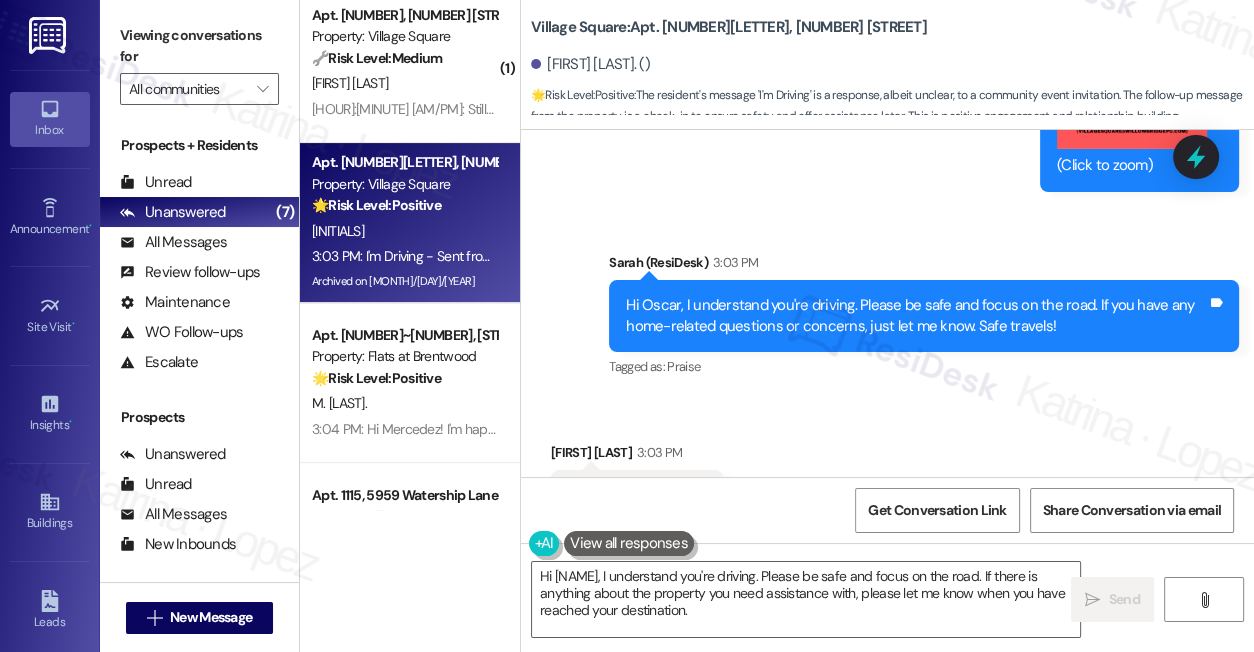 click on "I'm Driving
- Sent from My Car" at bounding box center (629, 517) 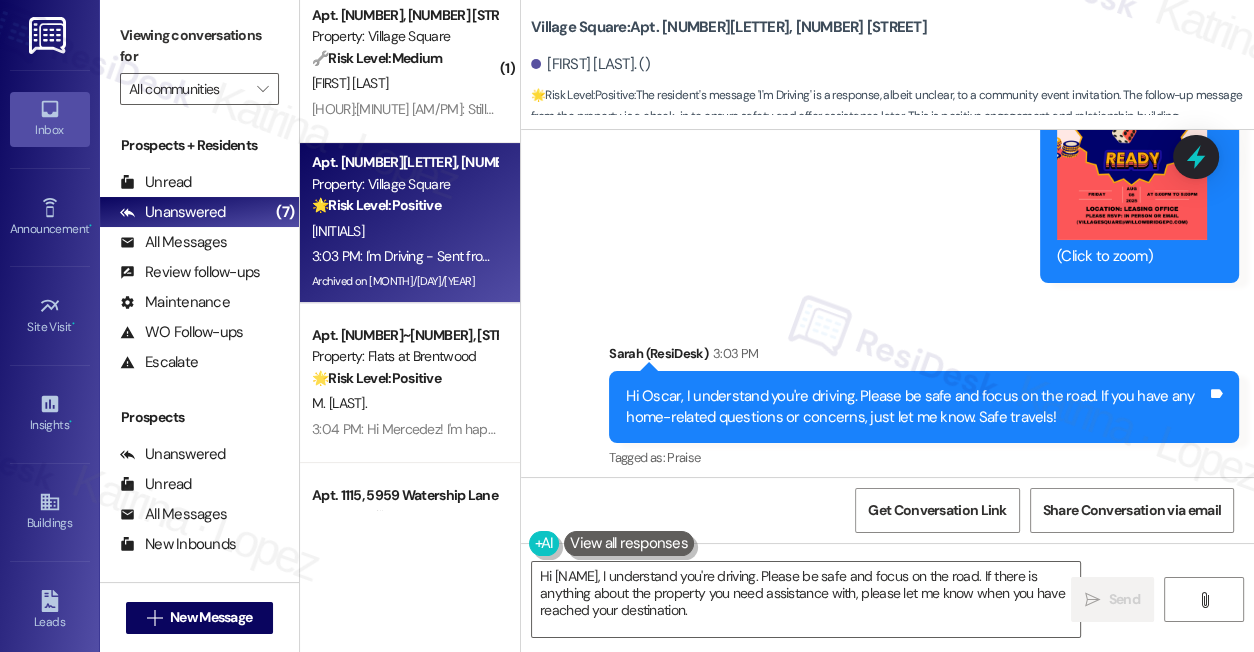click on "Tagged as:   Praise Click to highlight conversations about Praise" at bounding box center [924, 457] 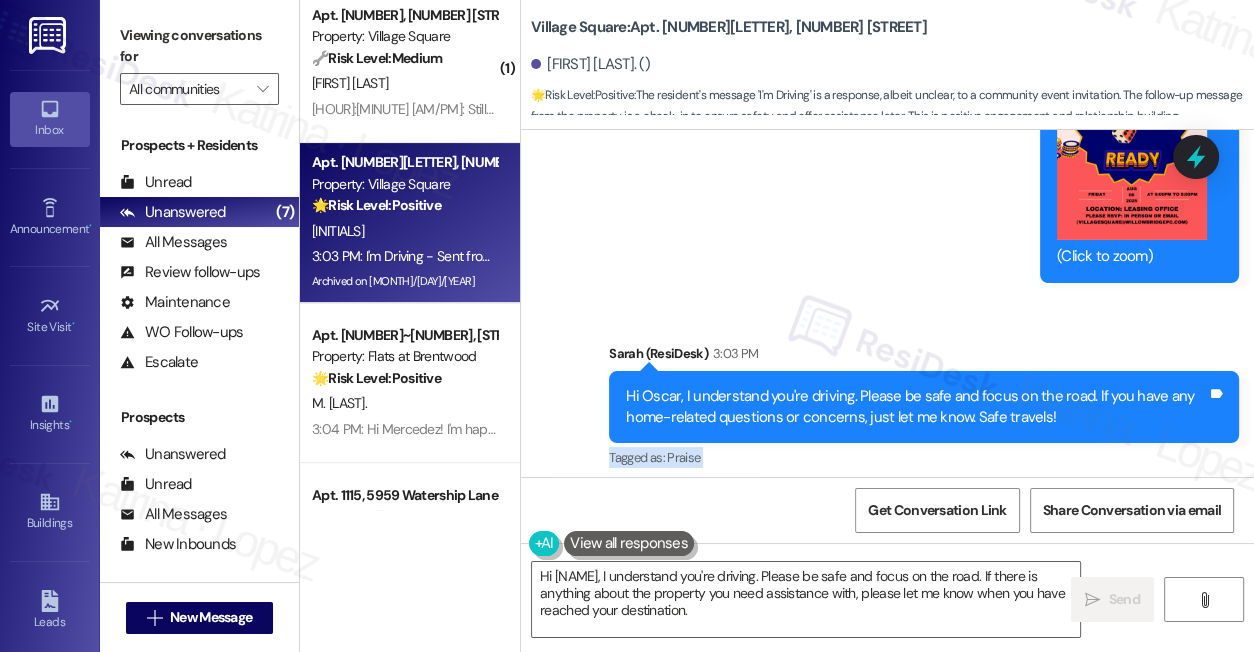 click on "Tagged as:   Praise Click to highlight conversations about Praise" at bounding box center [924, 457] 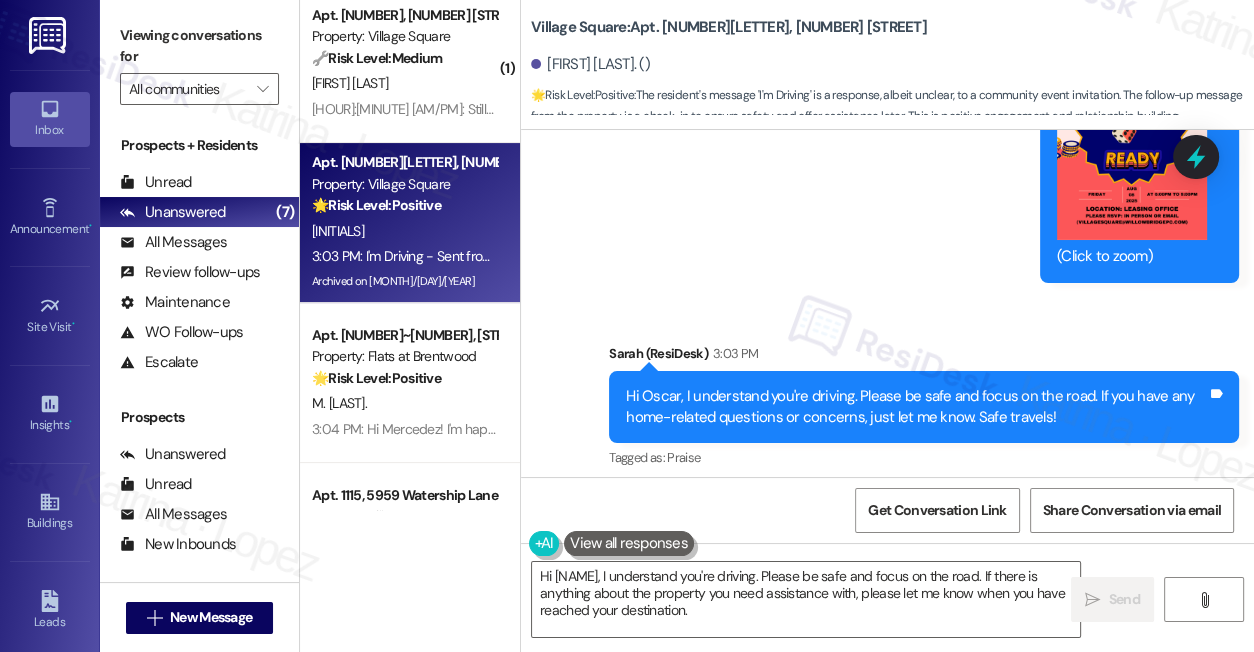 click on "Hi Oscar, I understand you're driving. Please be safe and focus on the road. If you have any home-related questions or concerns, just let me know. Safe travels!" at bounding box center [916, 407] 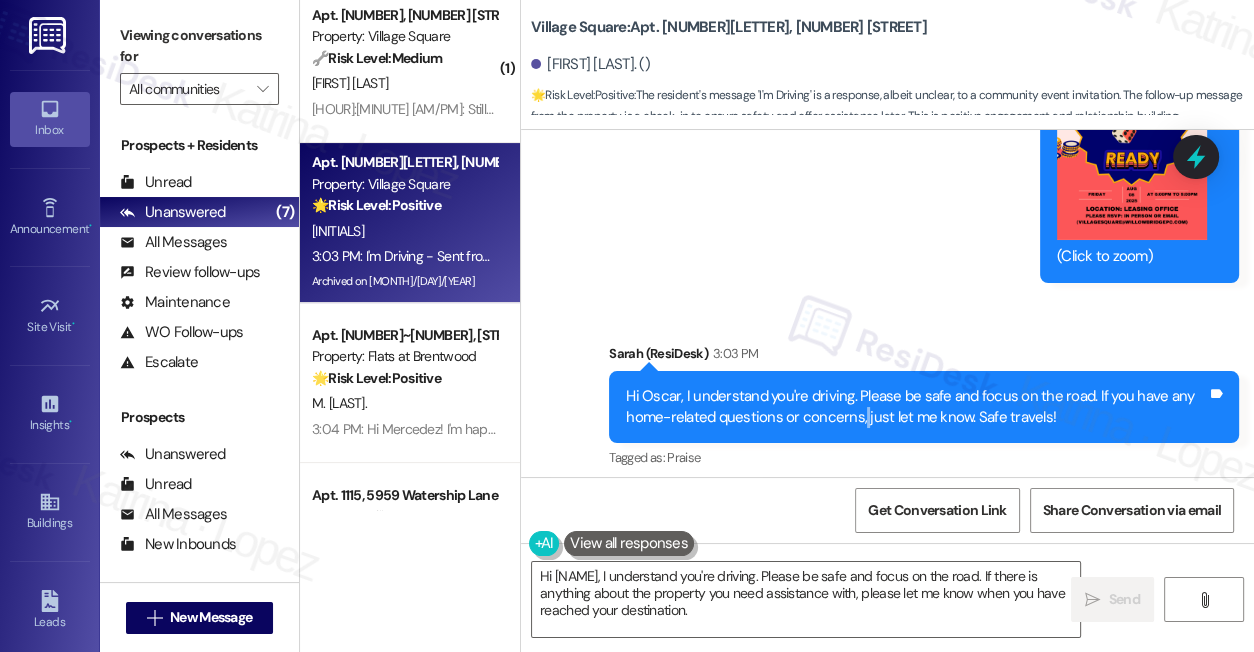 click on "Hi Oscar, I understand you're driving. Please be safe and focus on the road. If you have any home-related questions or concerns, just let me know. Safe travels!" at bounding box center (916, 407) 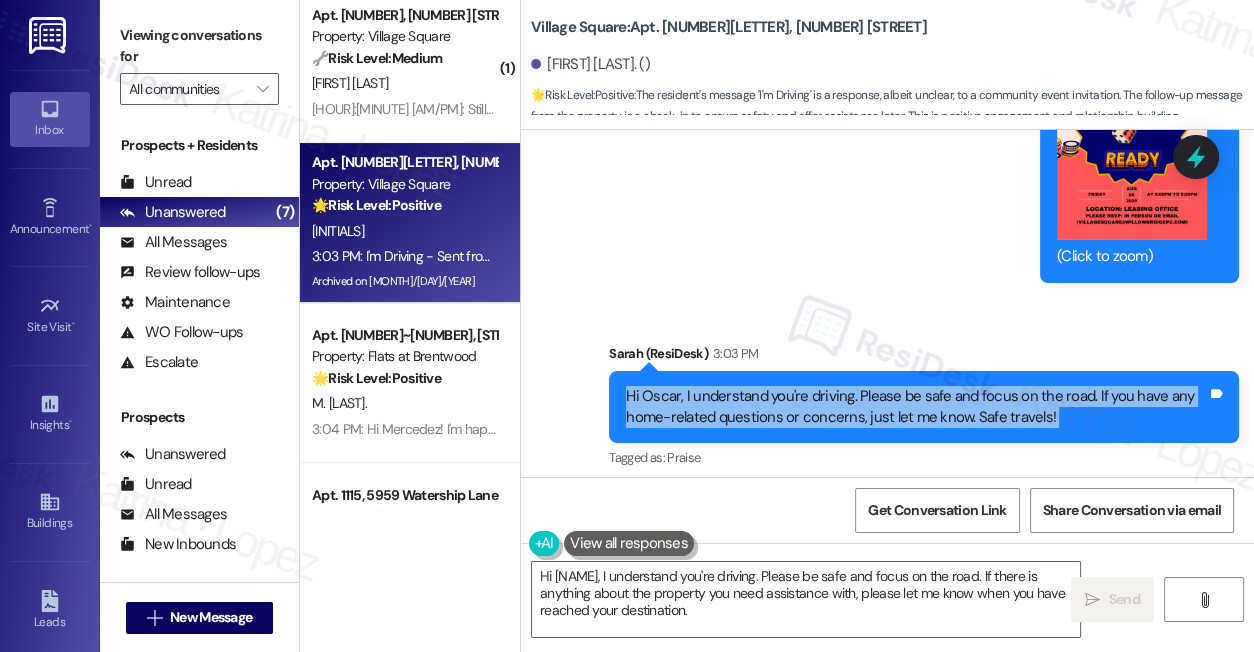 click on "Hi Oscar, I understand you're driving. Please be safe and focus on the road. If you have any home-related questions or concerns, just let me know. Safe travels!" at bounding box center [916, 407] 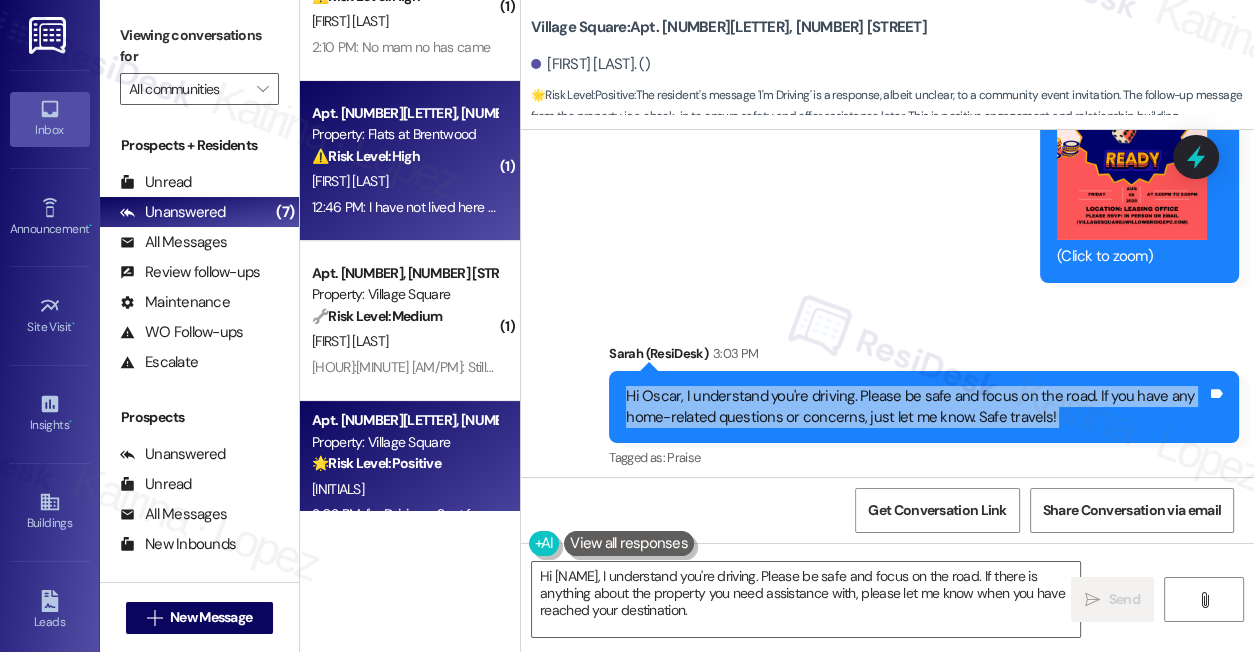 scroll, scrollTop: 64, scrollLeft: 0, axis: vertical 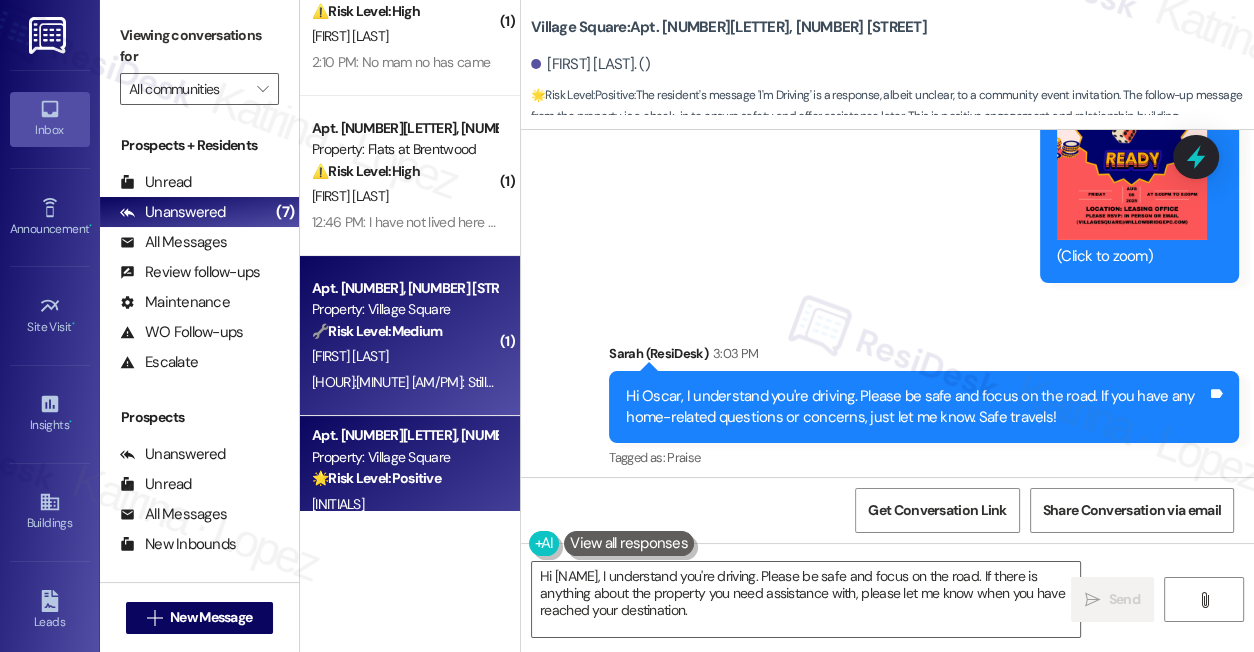 click on "J. Williams" at bounding box center [404, 356] 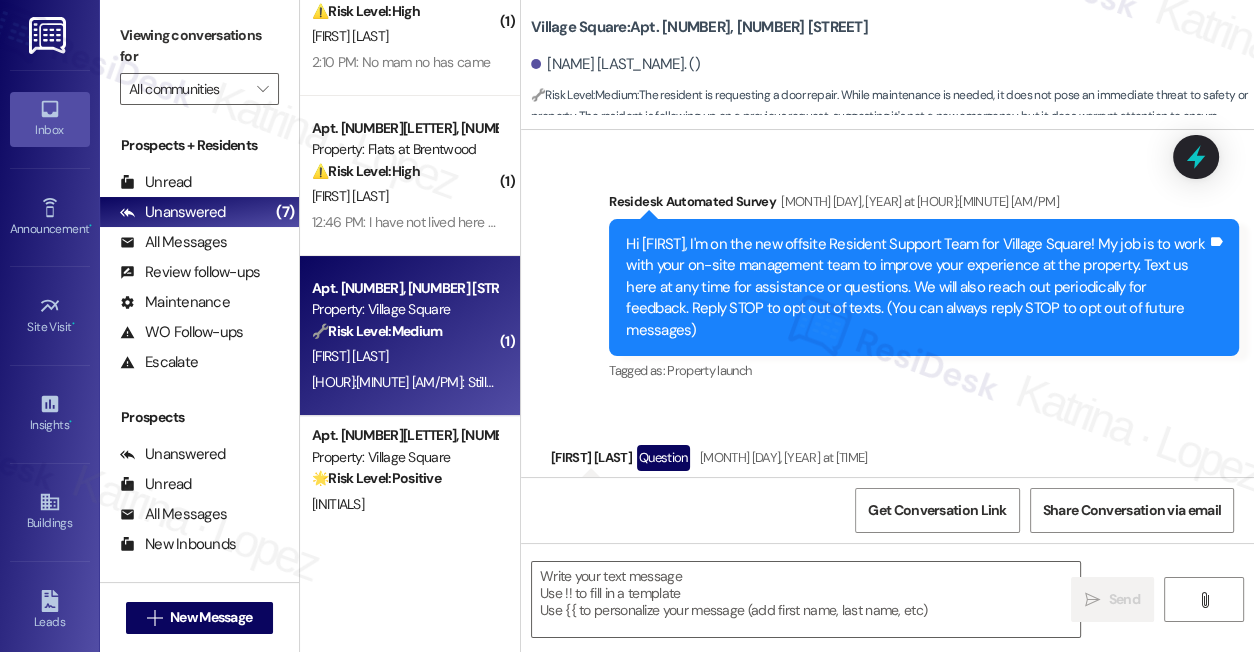 scroll, scrollTop: 33510, scrollLeft: 0, axis: vertical 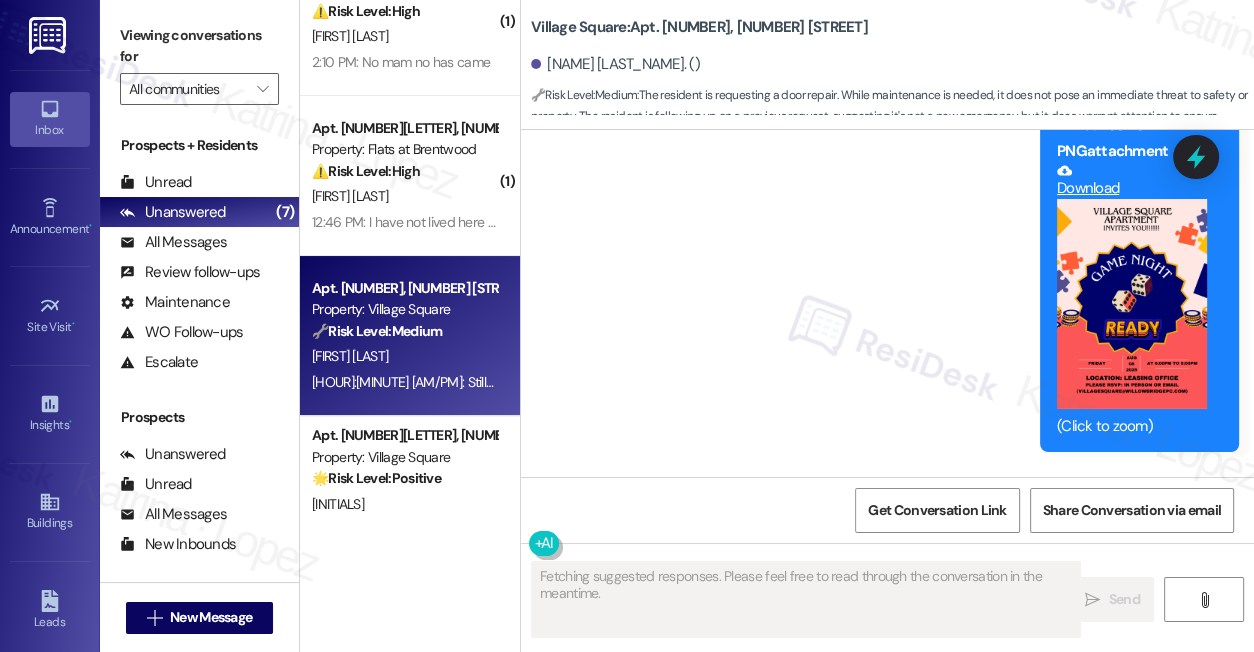 click on "Still need my door located by my washer fixed" at bounding box center [712, 565] 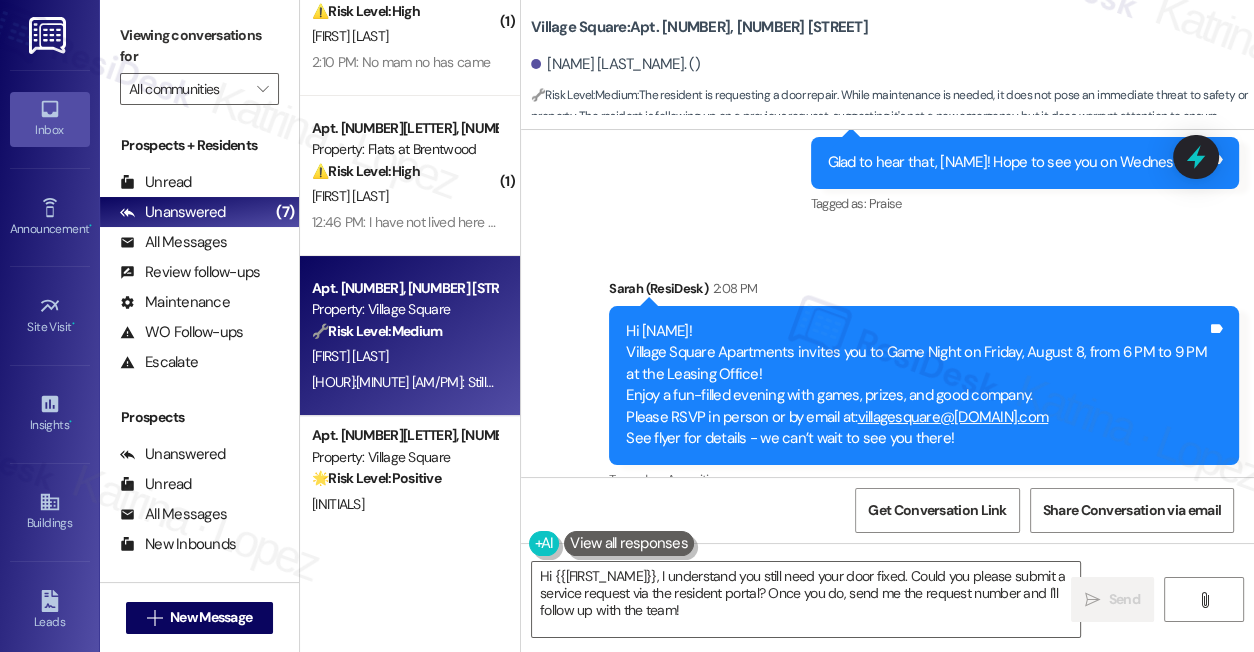 scroll, scrollTop: 33511, scrollLeft: 0, axis: vertical 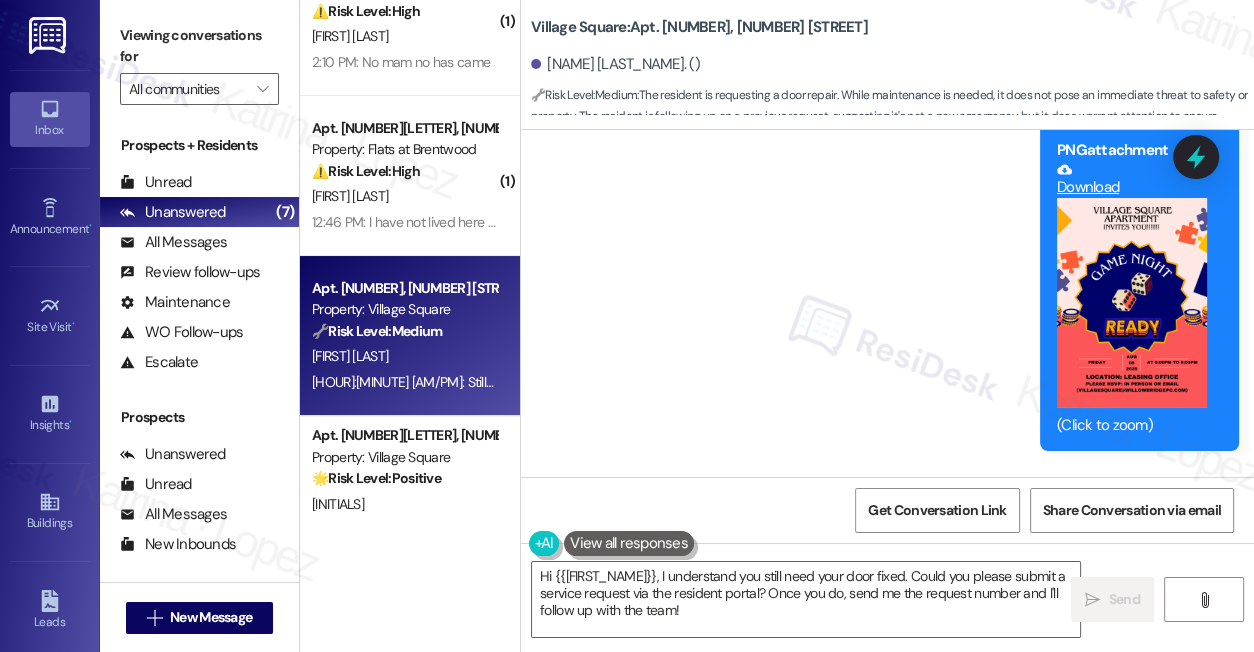 click on "Still need my door located by my washer fixed" at bounding box center (712, 564) 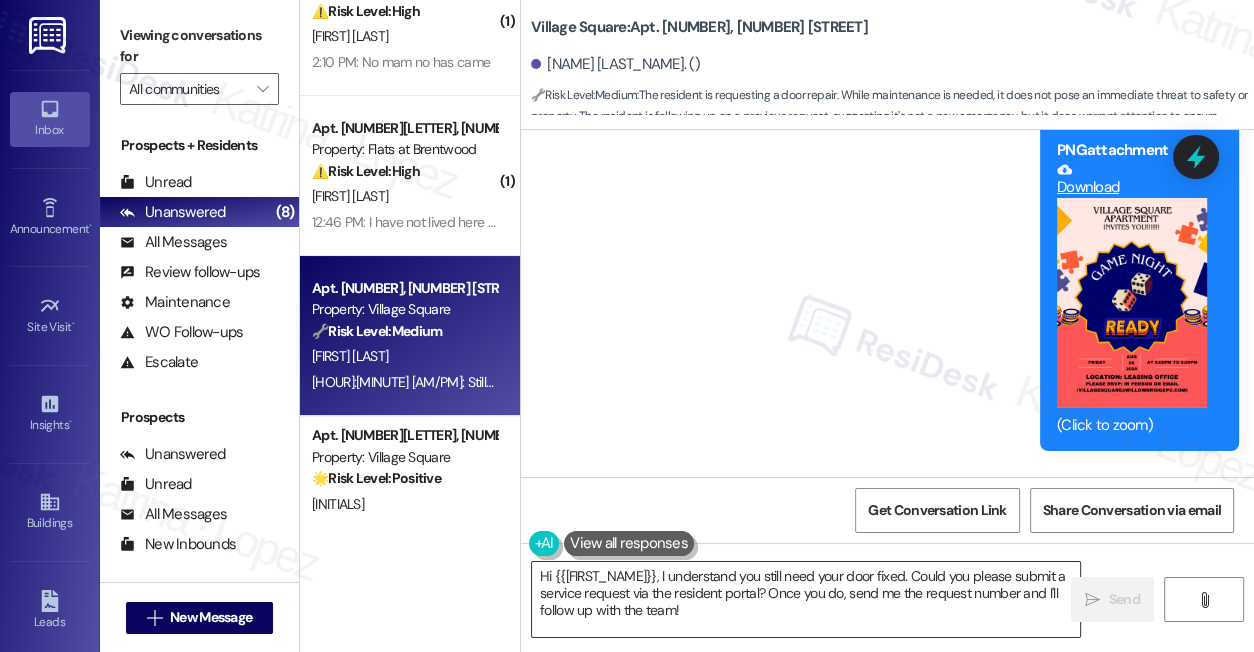 click on "Hi {{first_name}}, I understand you still need your door fixed. Could you please submit a service request via the resident portal? Once you do, send me the request number and I'll follow up with the team!" at bounding box center [806, 599] 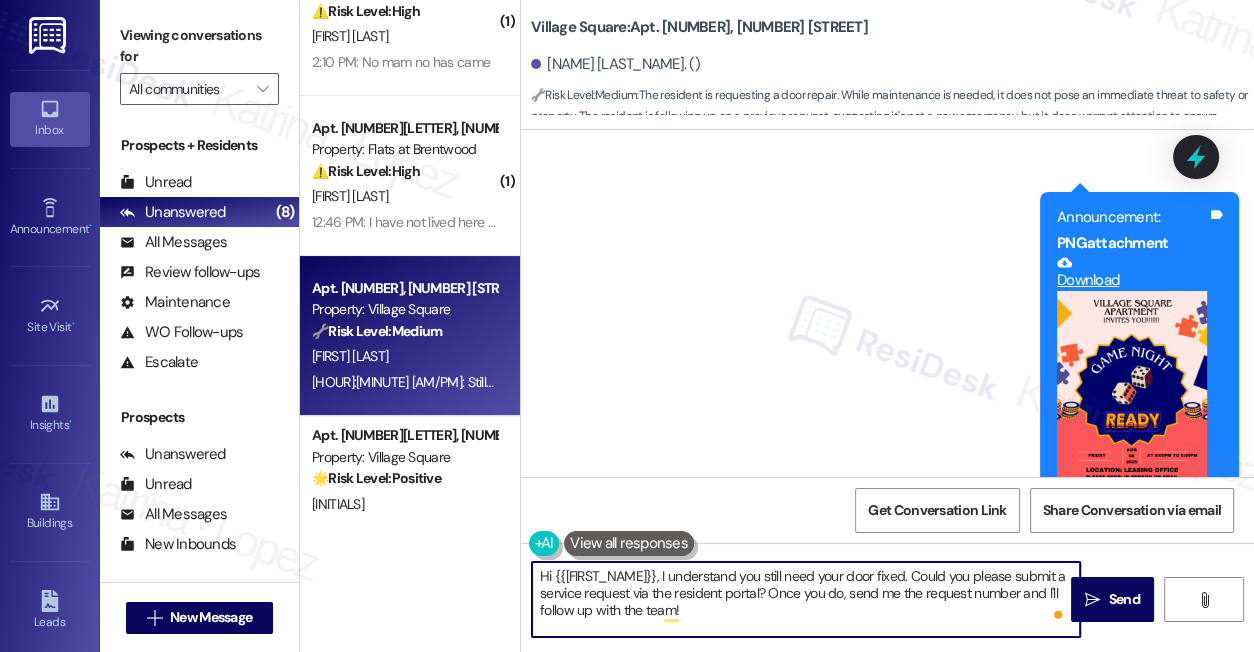 scroll, scrollTop: 33511, scrollLeft: 0, axis: vertical 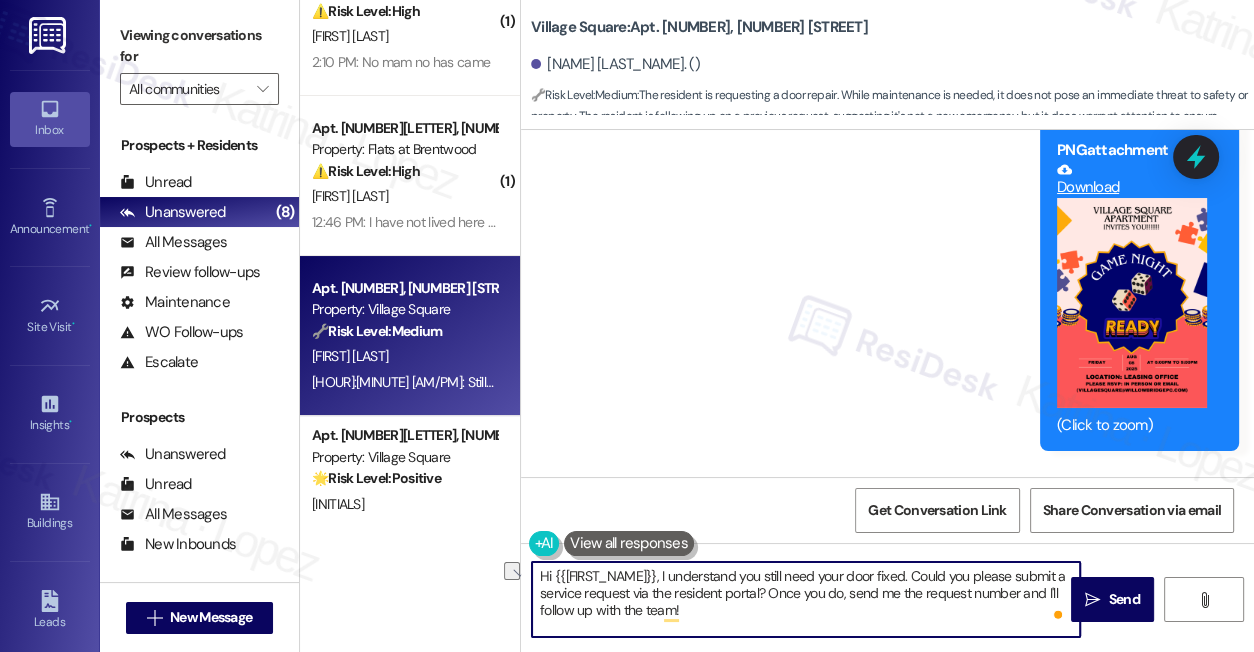 drag, startPoint x: 889, startPoint y: 574, endPoint x: 992, endPoint y: 569, distance: 103.121284 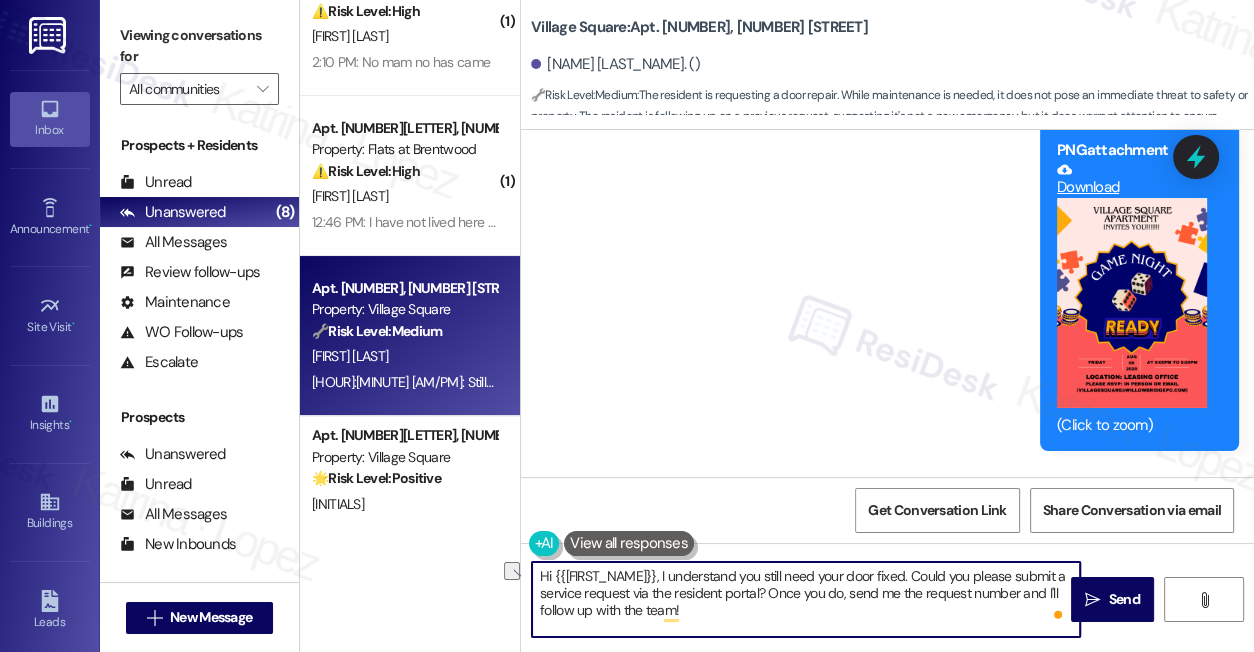 click on "Hi {{first_name}}, I understand you still need your door fixed. Could you please submit a service request via the resident portal? Once you do, send me the request number and I'll follow up with the team!" at bounding box center (806, 599) 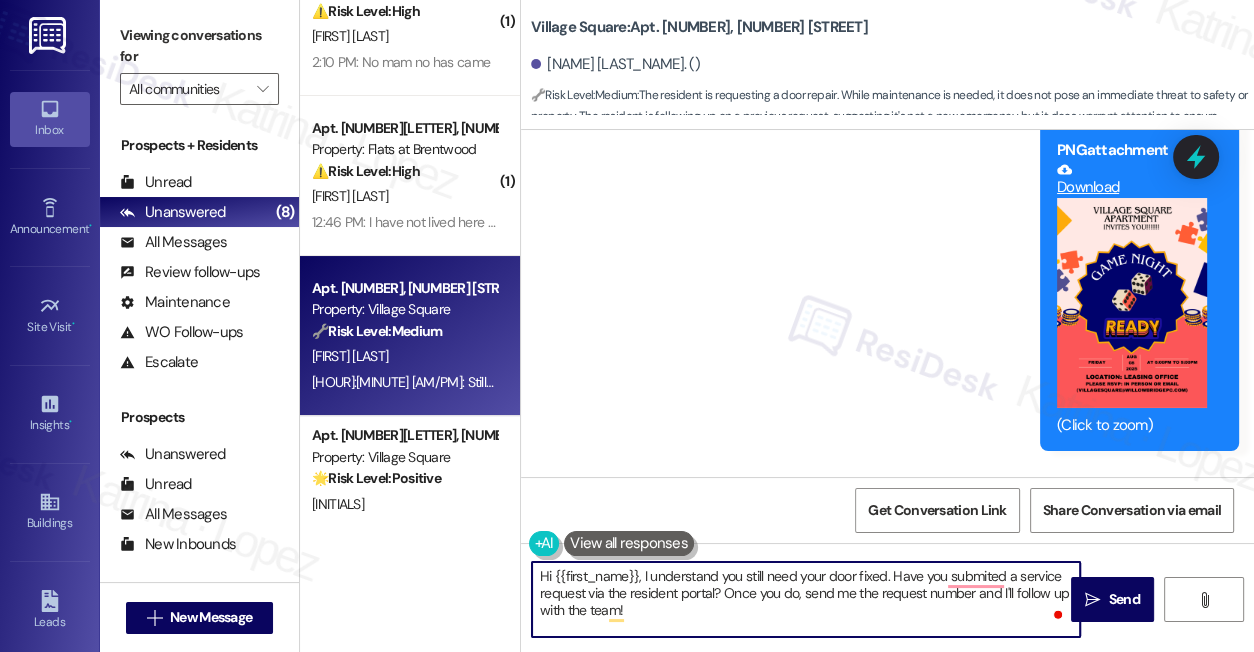 click on "Hi {{first_name}}, I understand you still need your door fixed. Have you submited a service request via the resident portal? Once you do, send me the request number and I'll follow up with the team!" at bounding box center (806, 599) 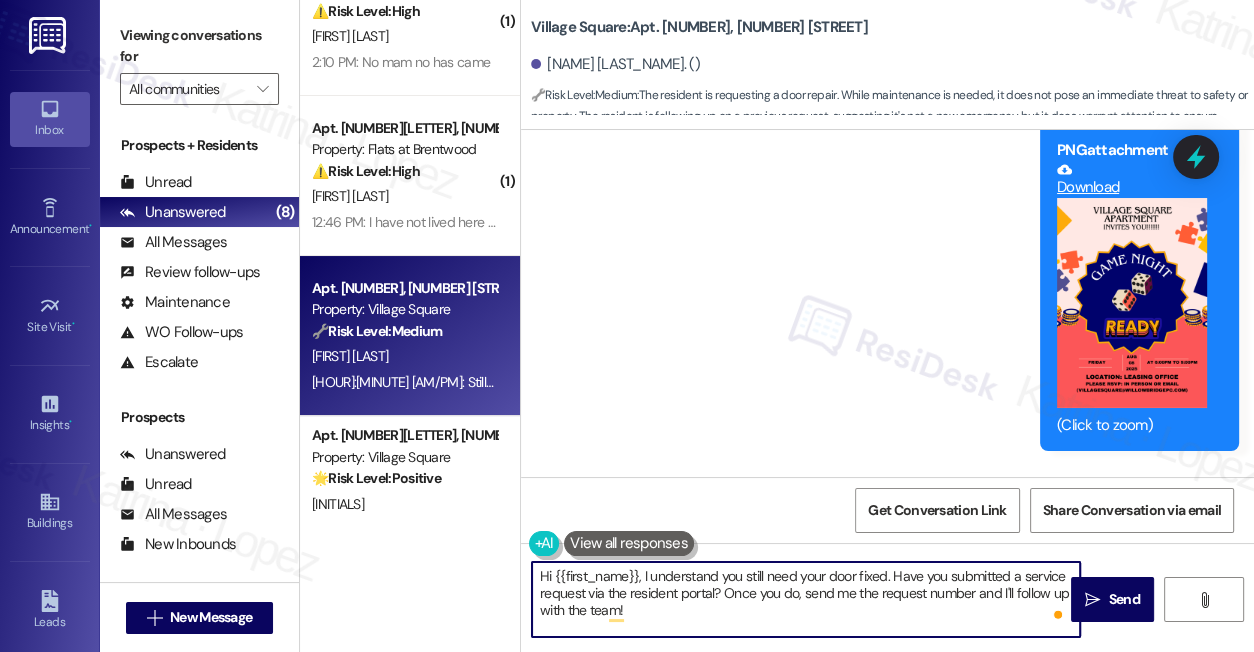 drag, startPoint x: 890, startPoint y: 435, endPoint x: 910, endPoint y: 438, distance: 20.22375 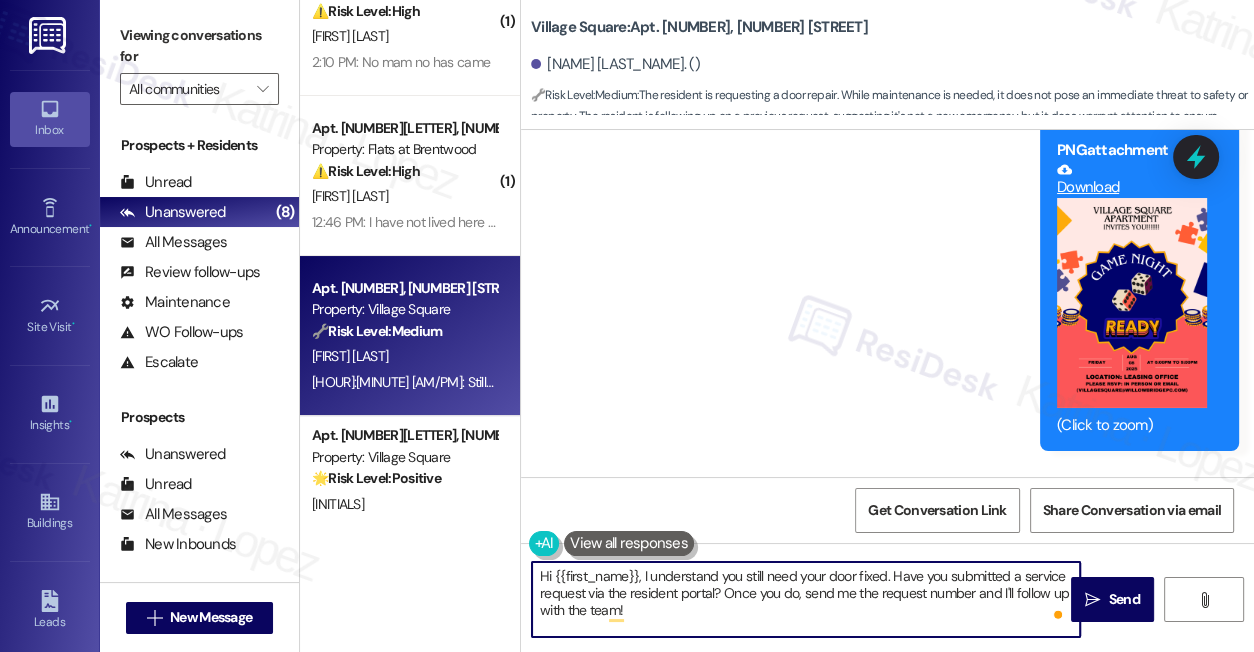 click on "Received via SMS Joe Williams 2:59 PM Still need my door located by my washer fixed  Tags and notes Tagged as:   Maintenance request Click to highlight conversations about Maintenance request" at bounding box center [719, 565] 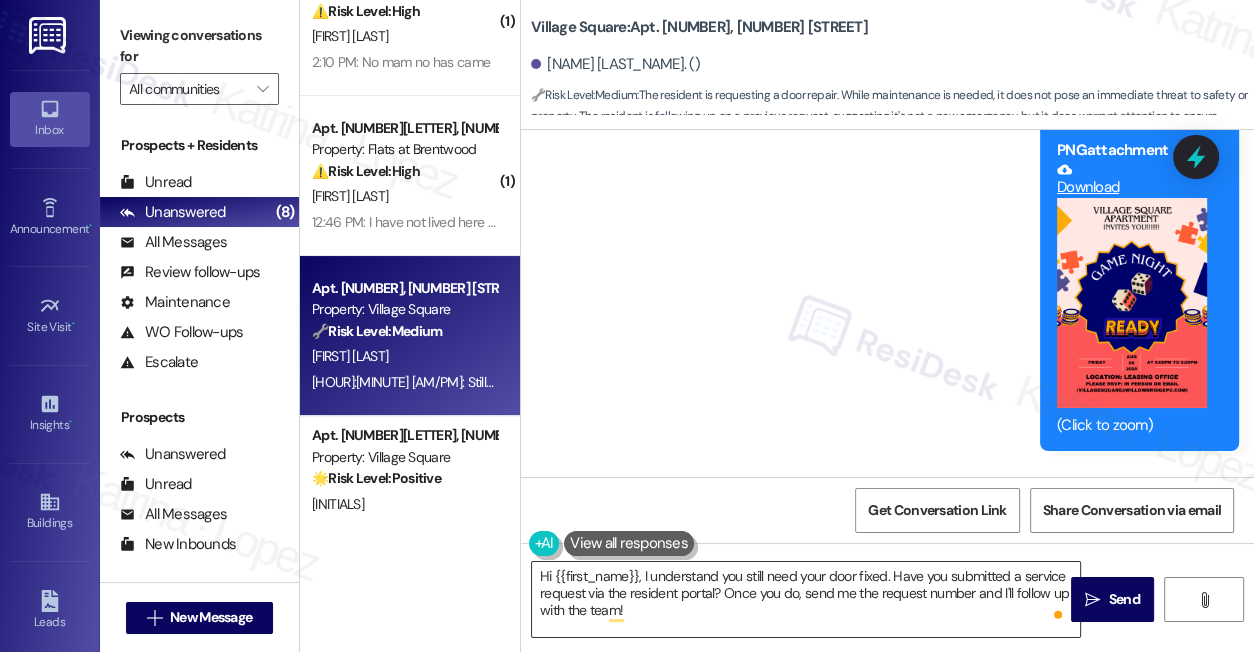 click on "Hi {{first_name}}, I understand you still need your door fixed. Have you submitted a service request via the resident portal? Once you do, send me the request number and I'll follow up with the team!" at bounding box center [806, 599] 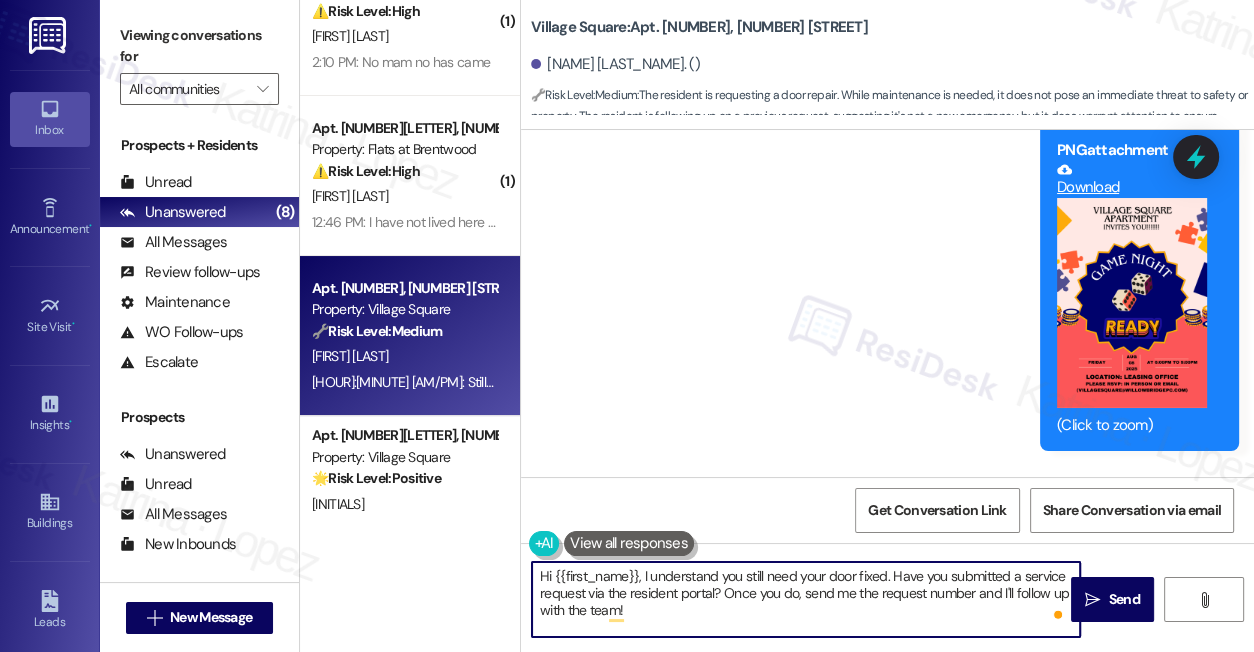 click on "Hi {{first_name}}, I understand you still need your door fixed. Have you submitted a service request via the resident portal? Once you do, send me the request number and I'll follow up with the team!" at bounding box center [806, 599] 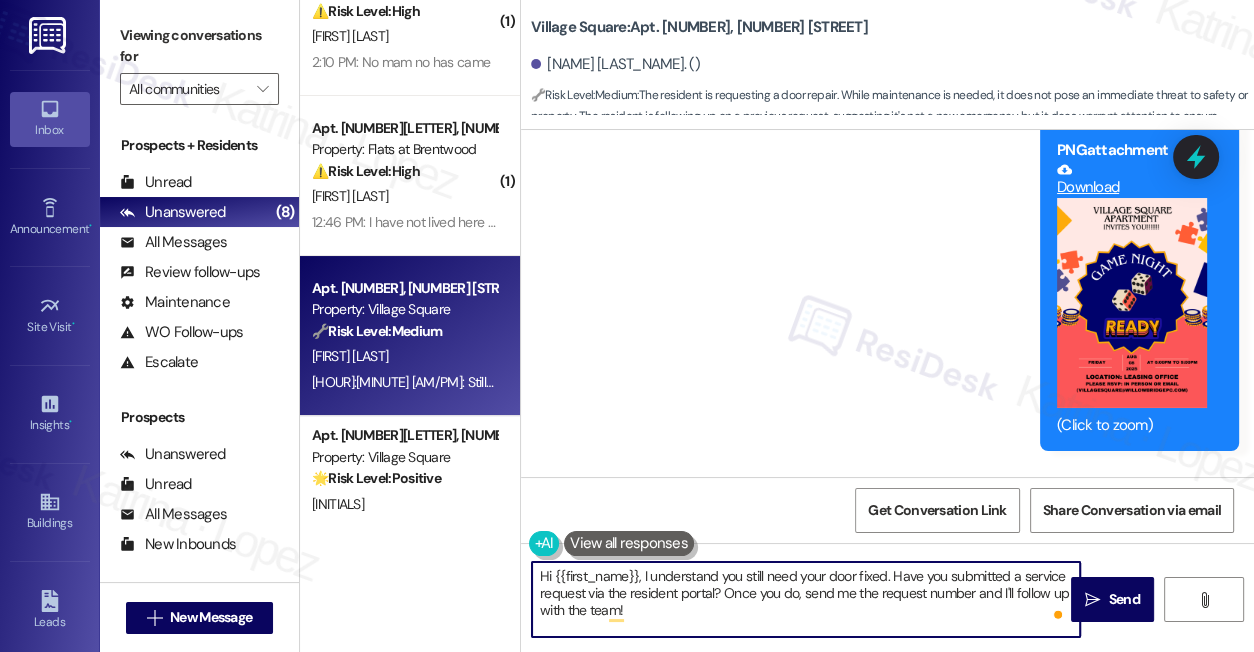 click on "Hi {{first_name}}, I understand you still need your door fixed. Have you submitted a service request via the resident portal? Once you do, send me the request number and I'll follow up with the team!" at bounding box center [806, 599] 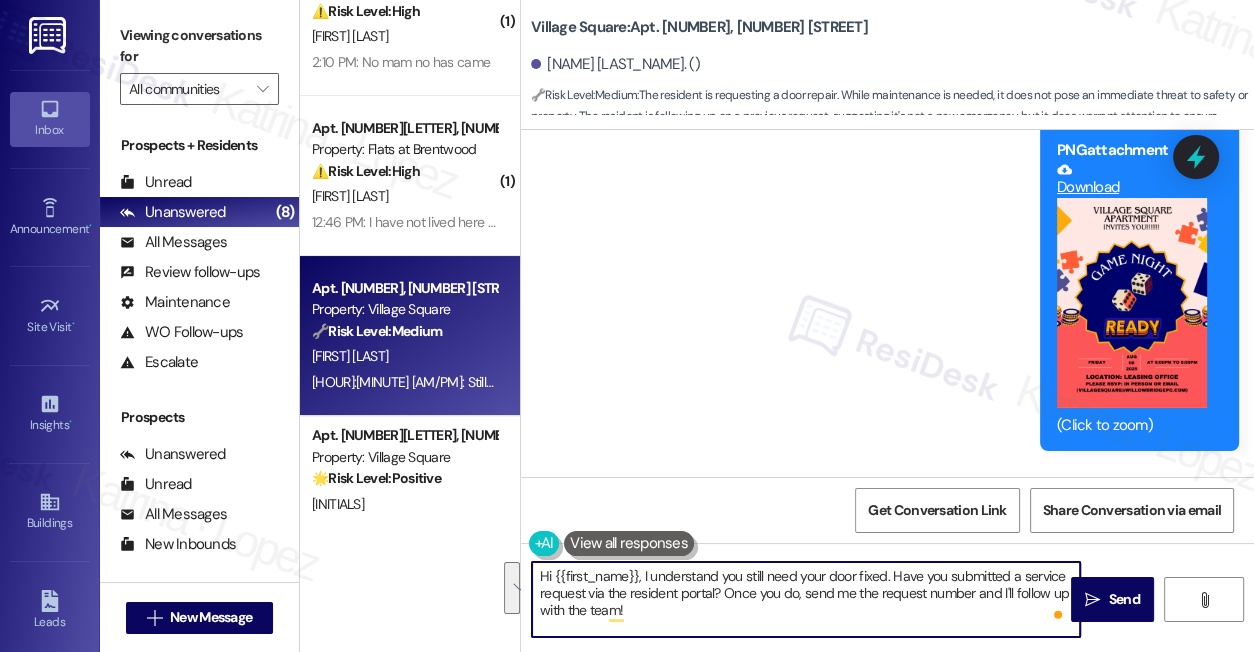 click on "Hi {{first_name}}, I understand you still need your door fixed. Have you submitted a service request via the resident portal? Once you do, send me the request number and I'll follow up with the team!" at bounding box center [806, 599] 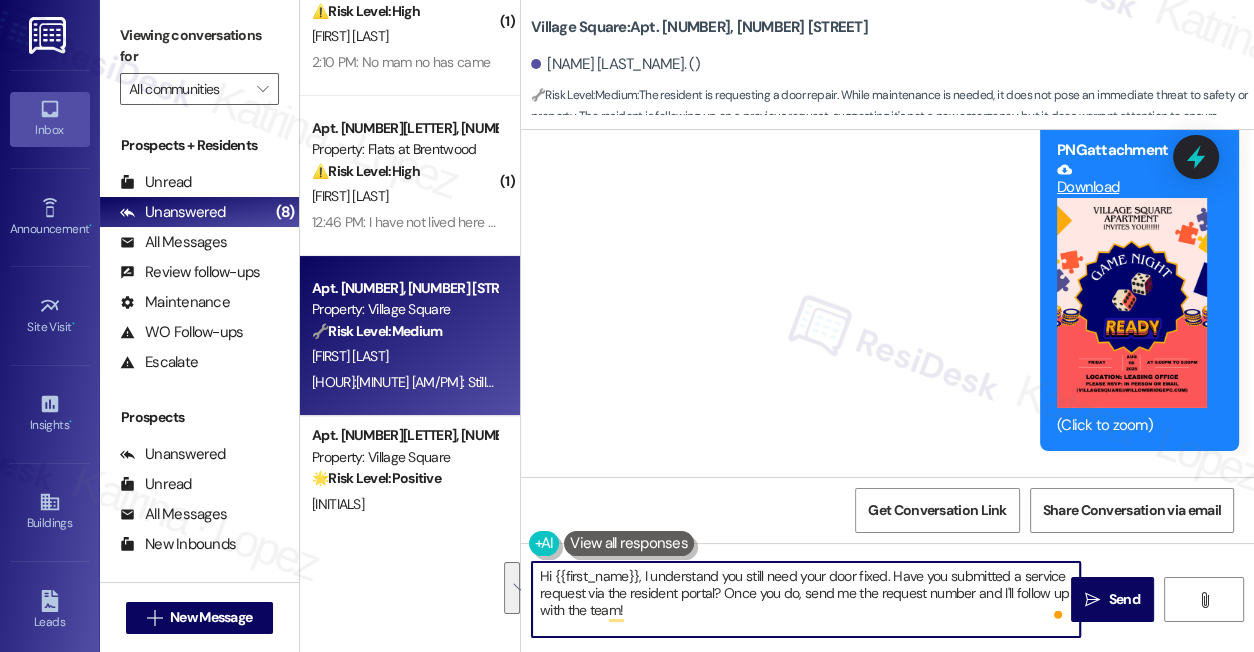 click on "Hi {{first_name}}, I understand you still need your door fixed. Have you submitted a service request via the resident portal? Once you do, send me the request number and I'll follow up with the team!" at bounding box center [806, 599] 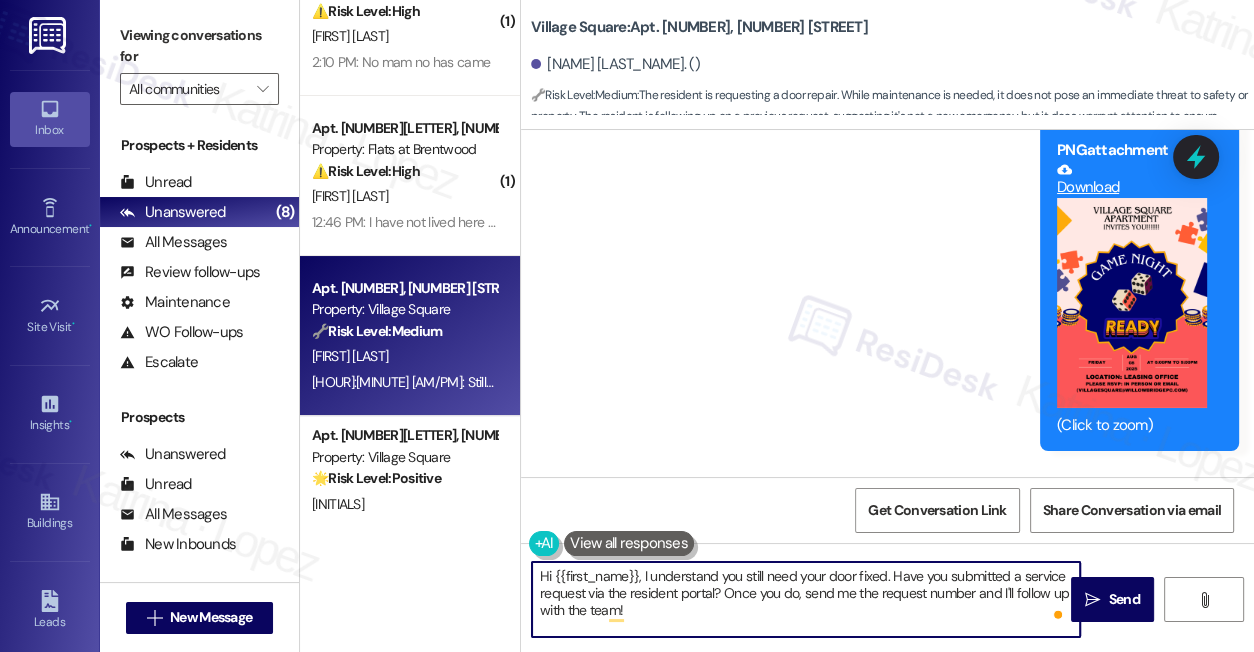 click on "Hi {{first_name}}, I understand you still need your door fixed. Have you submitted a service request via the resident portal? Once you do, send me the request number and I'll follow up with the team!" at bounding box center [806, 599] 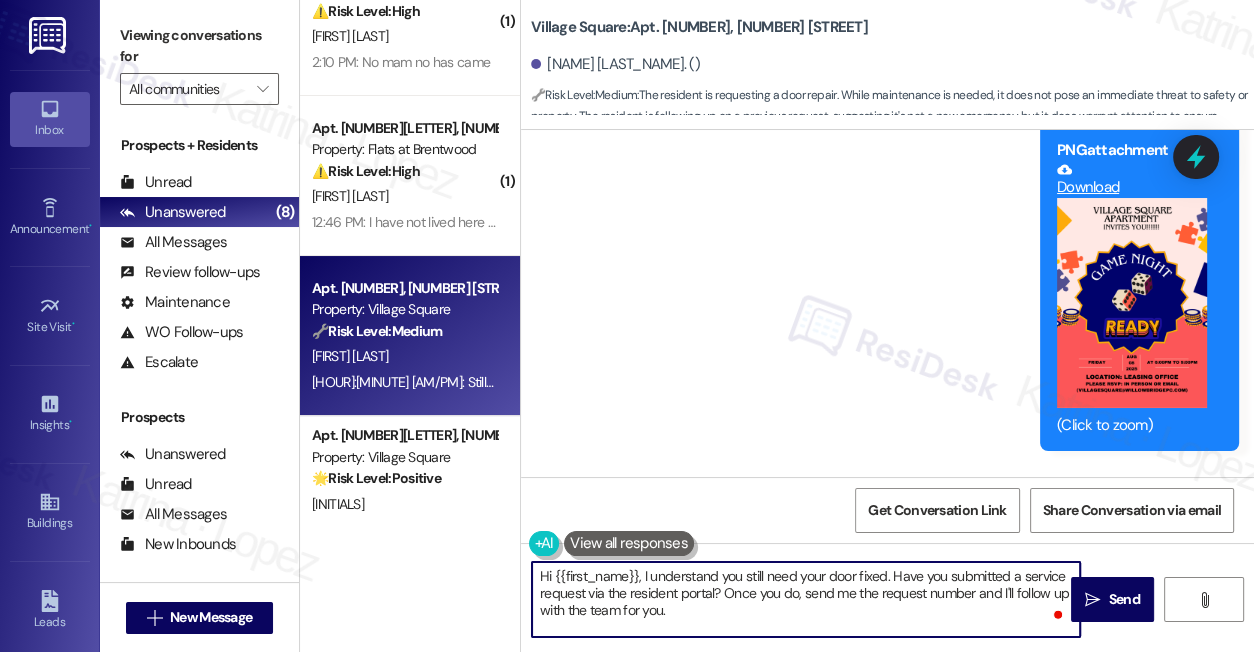 type on "Hi {{first_name}}, I understand you still need your door fixed. Have you submitted a service request via the resident portal? Once you do, send me the request number and I'll follow up with the team for you." 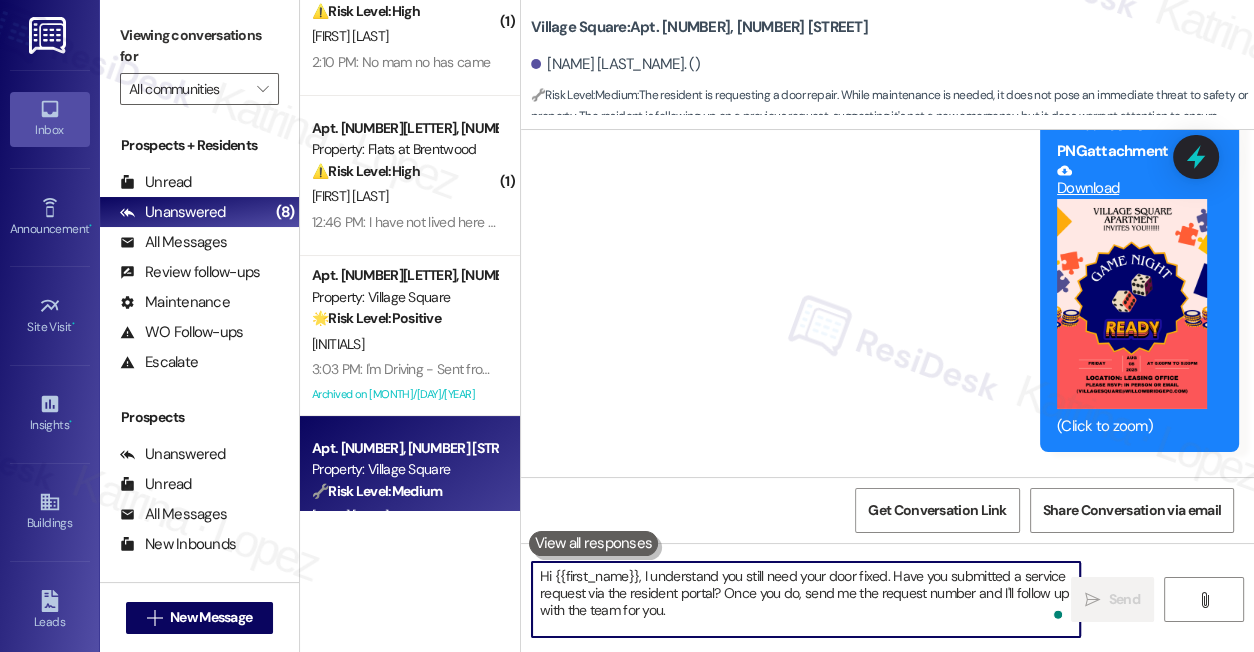 scroll, scrollTop: 33693, scrollLeft: 0, axis: vertical 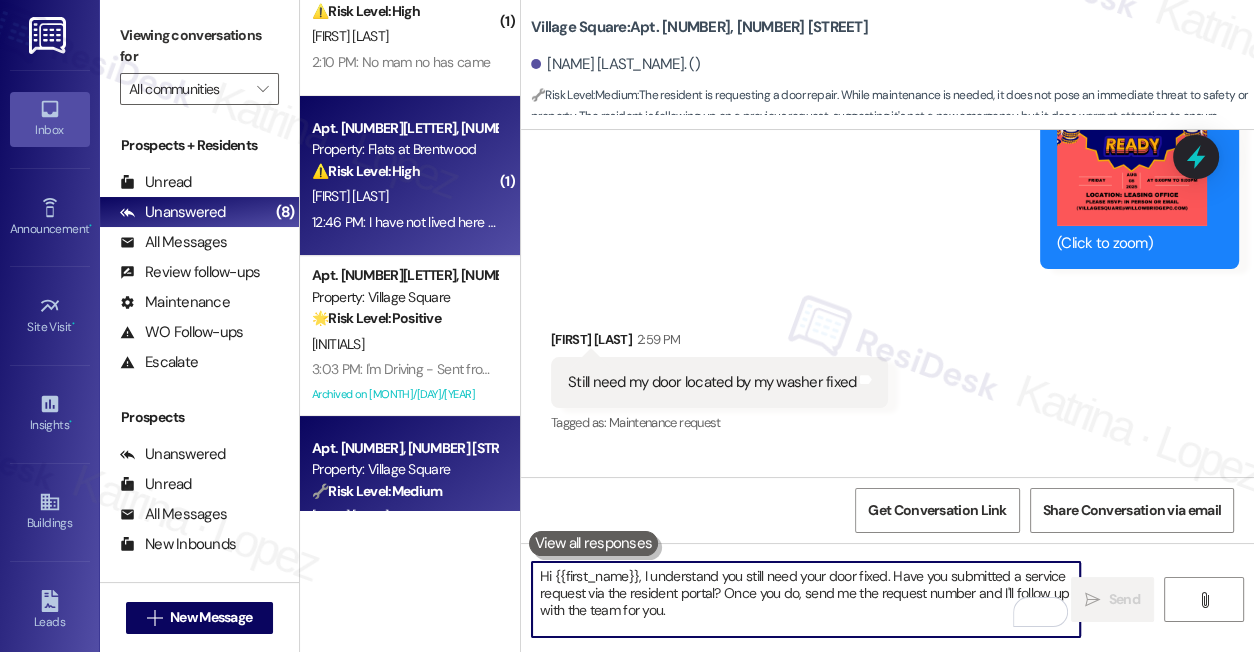 type 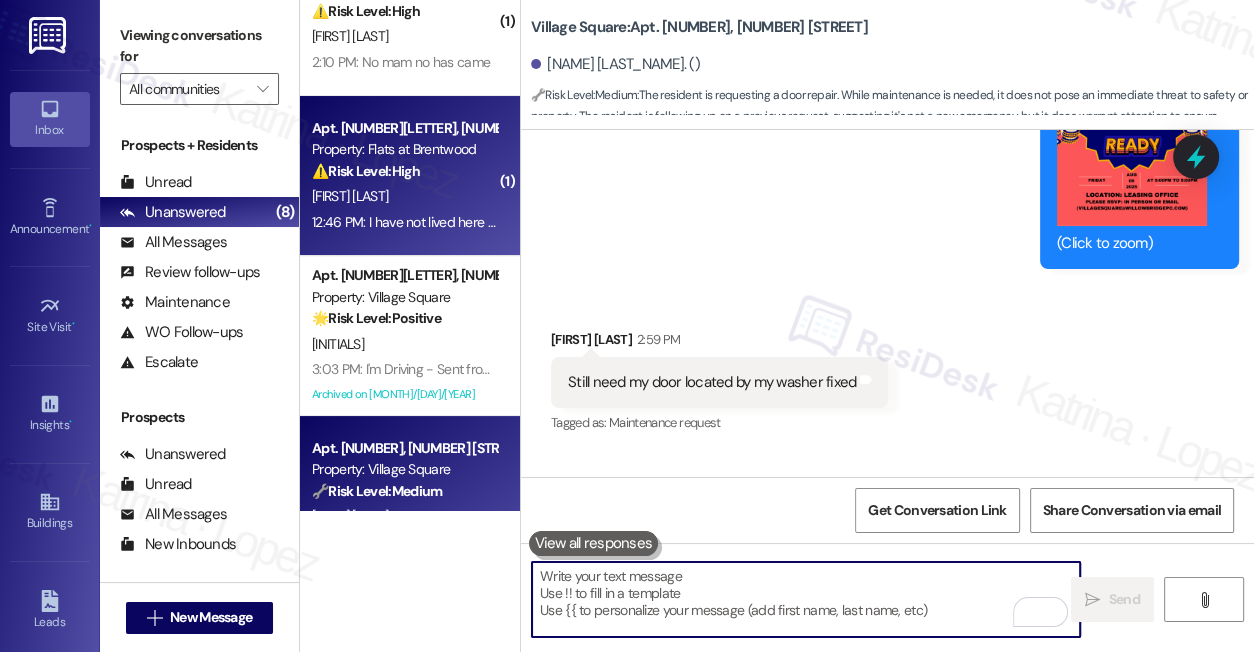 click on "12:46 PM: I have not lived here in 2 1/2 years  12:46 PM: I have not lived here in 2 1/2 years" at bounding box center [436, 222] 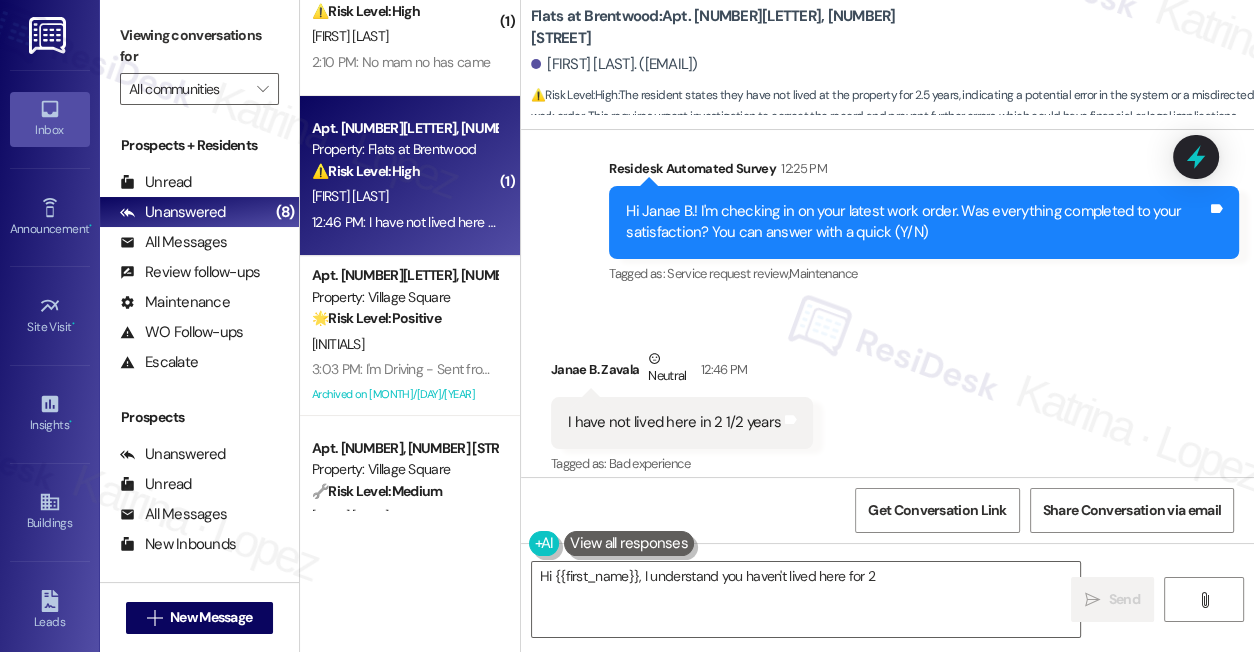 scroll, scrollTop: 1181, scrollLeft: 0, axis: vertical 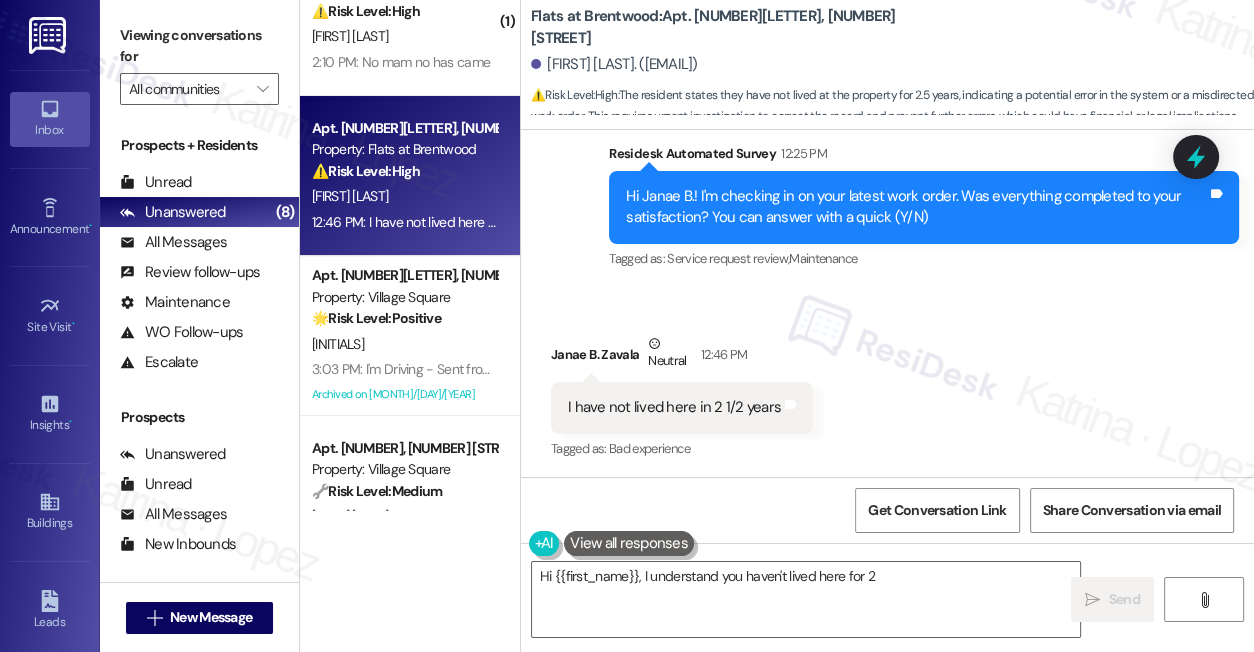 click on "I have not lived here in 2 1/2 years" at bounding box center [674, 407] 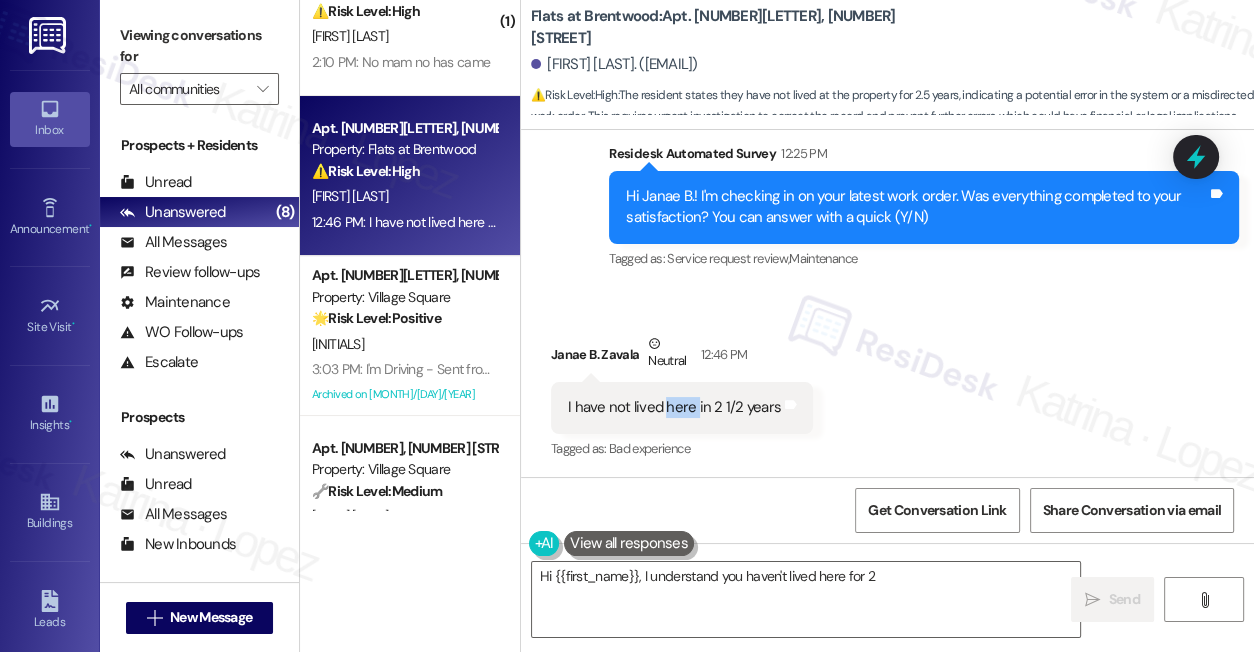 click on "I have not lived here in 2 1/2 years" at bounding box center [674, 407] 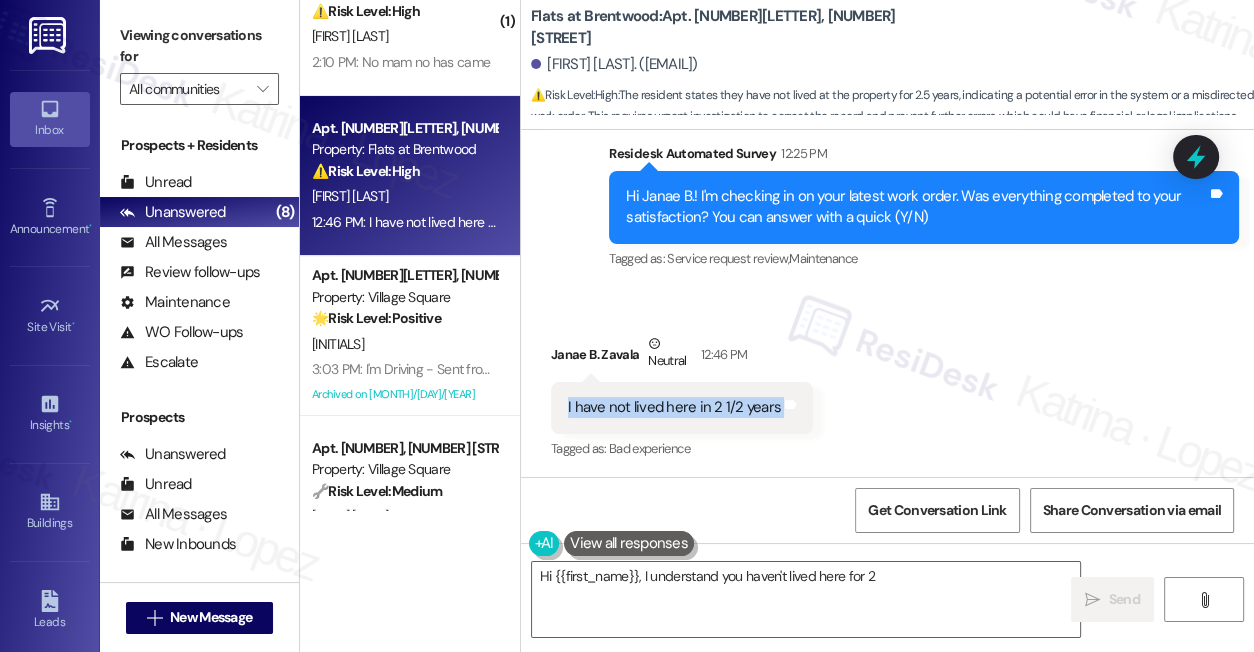 click on "I have not lived here in 2 1/2 years" at bounding box center [674, 407] 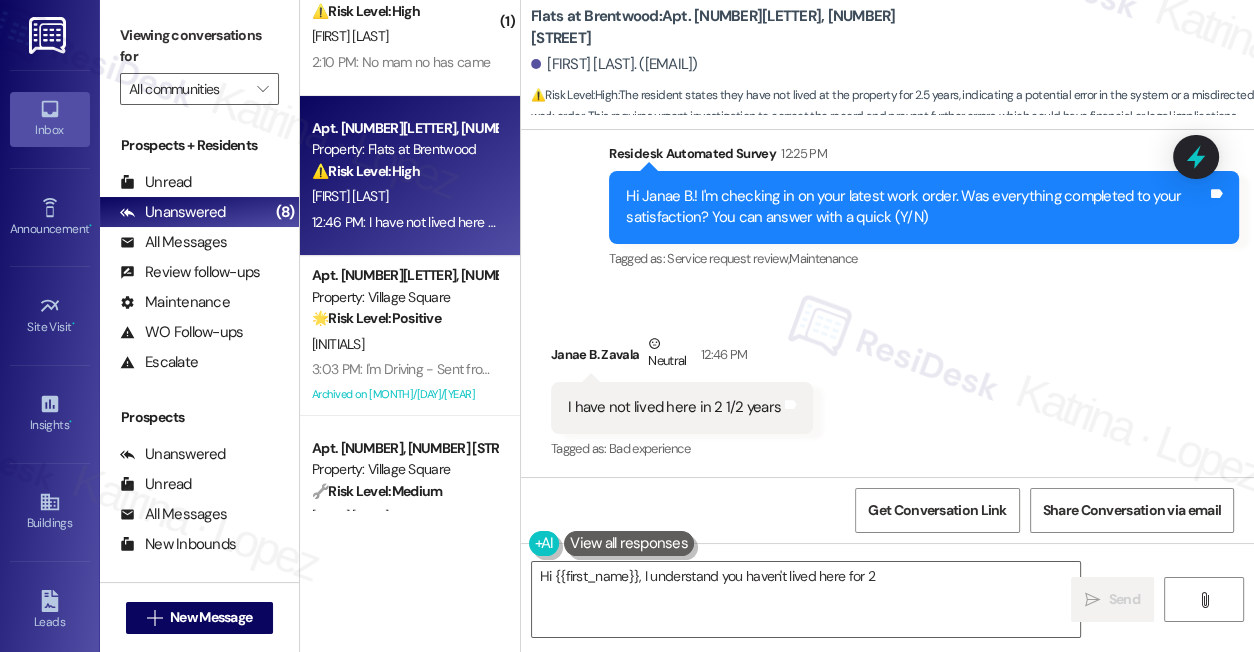 click on "Hi Janae B.! I'm checking in on your latest work order. Was everything completed to your satisfaction? You can answer with a quick (Y/N)" at bounding box center [916, 207] 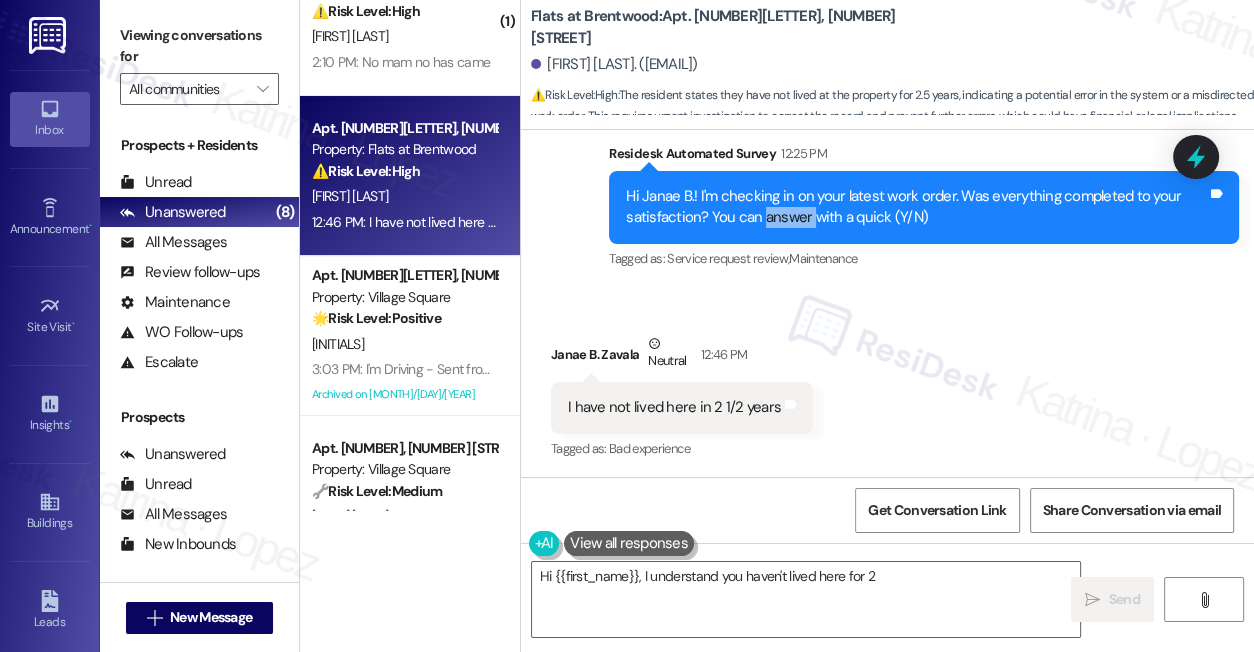 click on "Hi Janae B.! I'm checking in on your latest work order. Was everything completed to your satisfaction? You can answer with a quick (Y/N)" at bounding box center (916, 207) 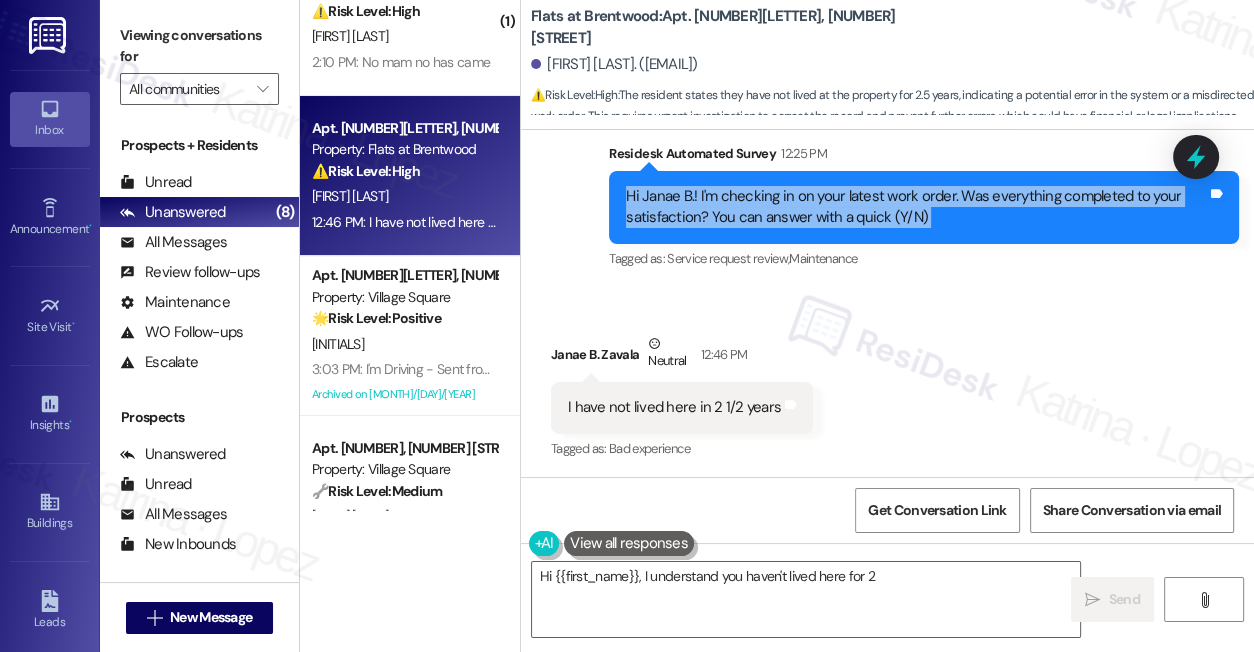 click on "Hi Janae B.! I'm checking in on your latest work order. Was everything completed to your satisfaction? You can answer with a quick (Y/N)" at bounding box center [916, 207] 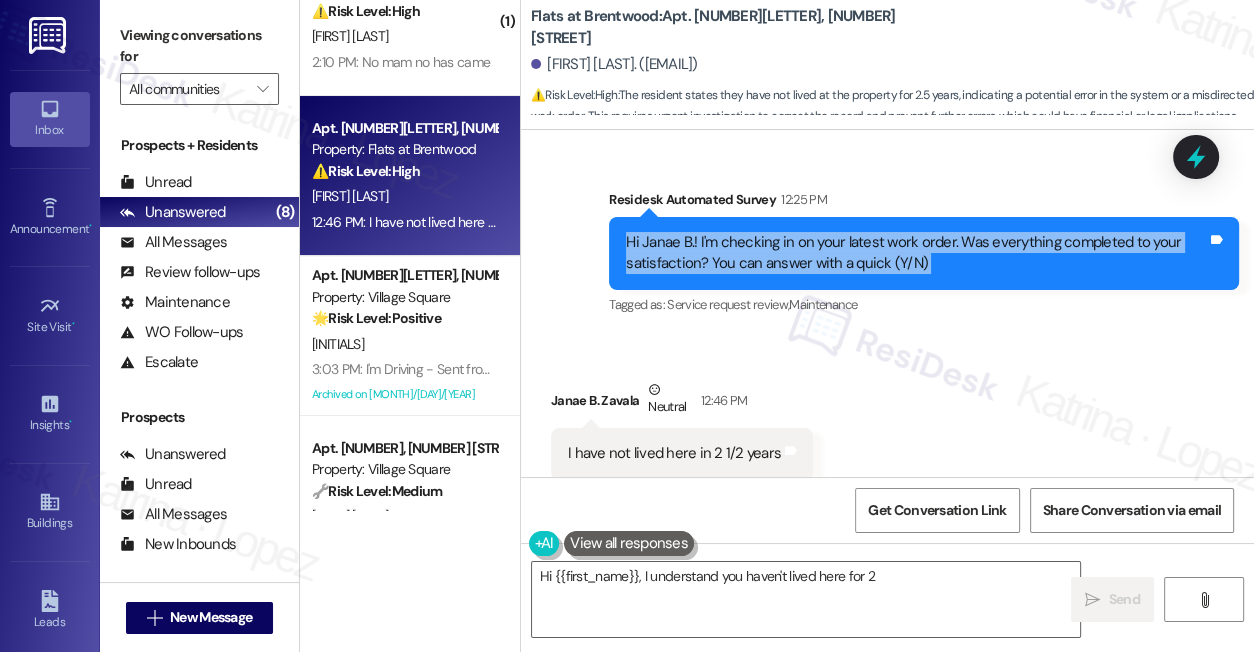 scroll, scrollTop: 1182, scrollLeft: 0, axis: vertical 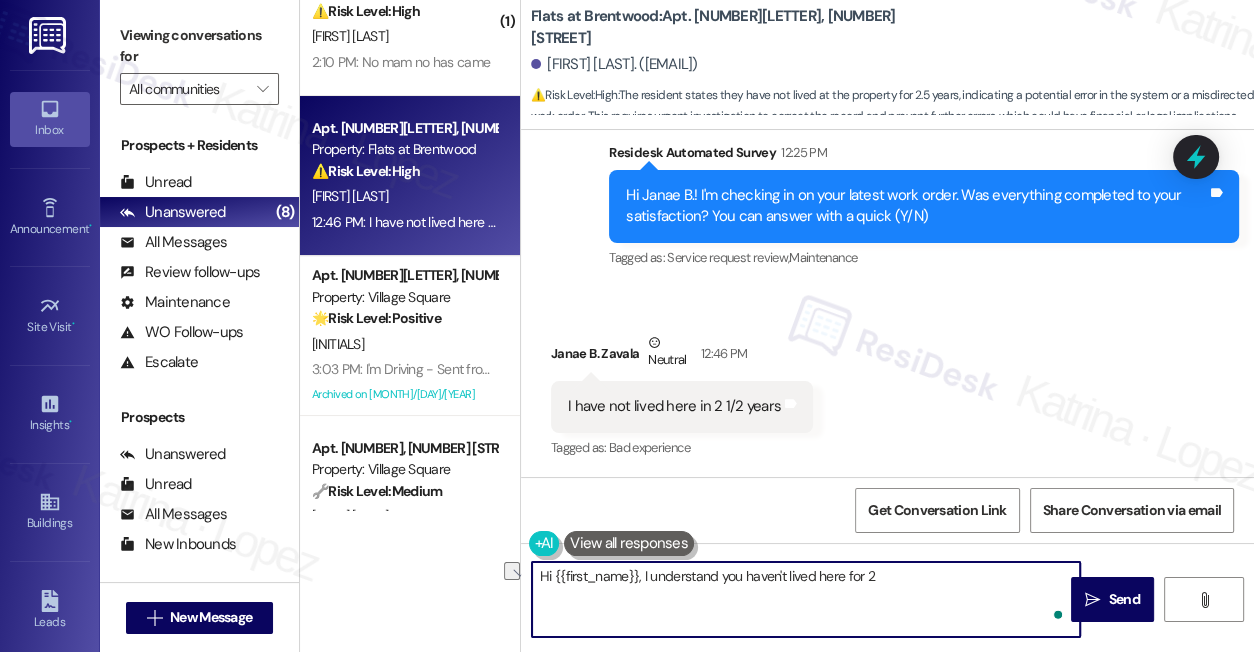 drag, startPoint x: 914, startPoint y: 573, endPoint x: 648, endPoint y: 571, distance: 266.0075 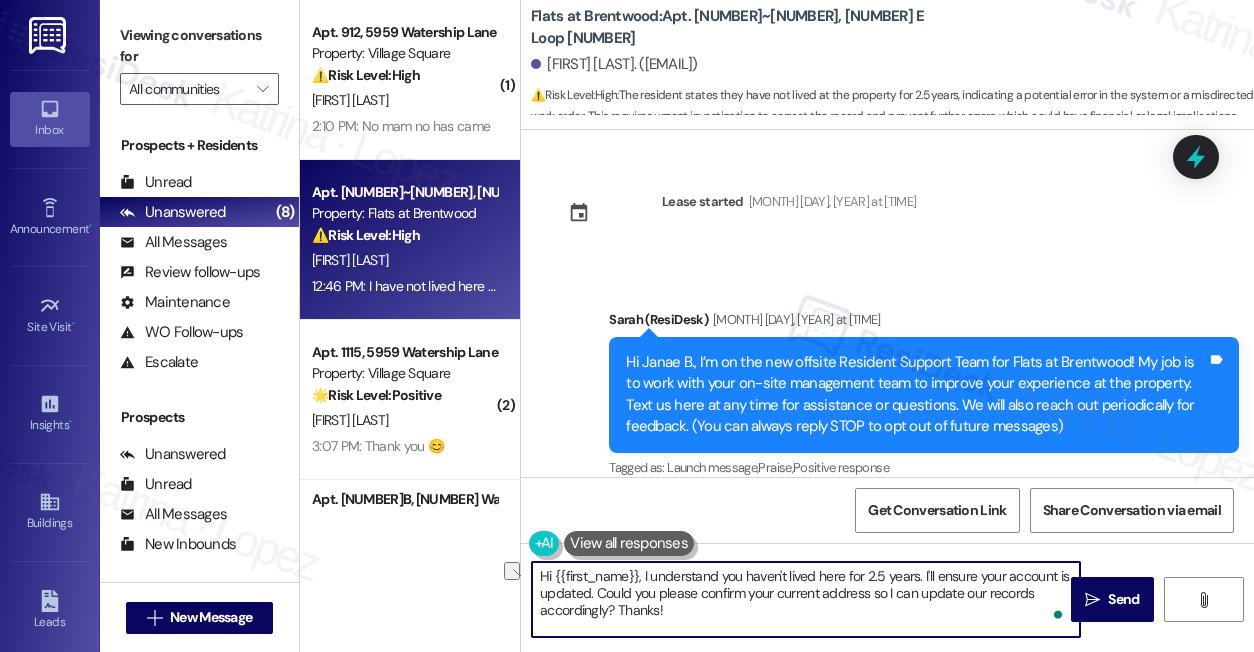 scroll, scrollTop: 0, scrollLeft: 0, axis: both 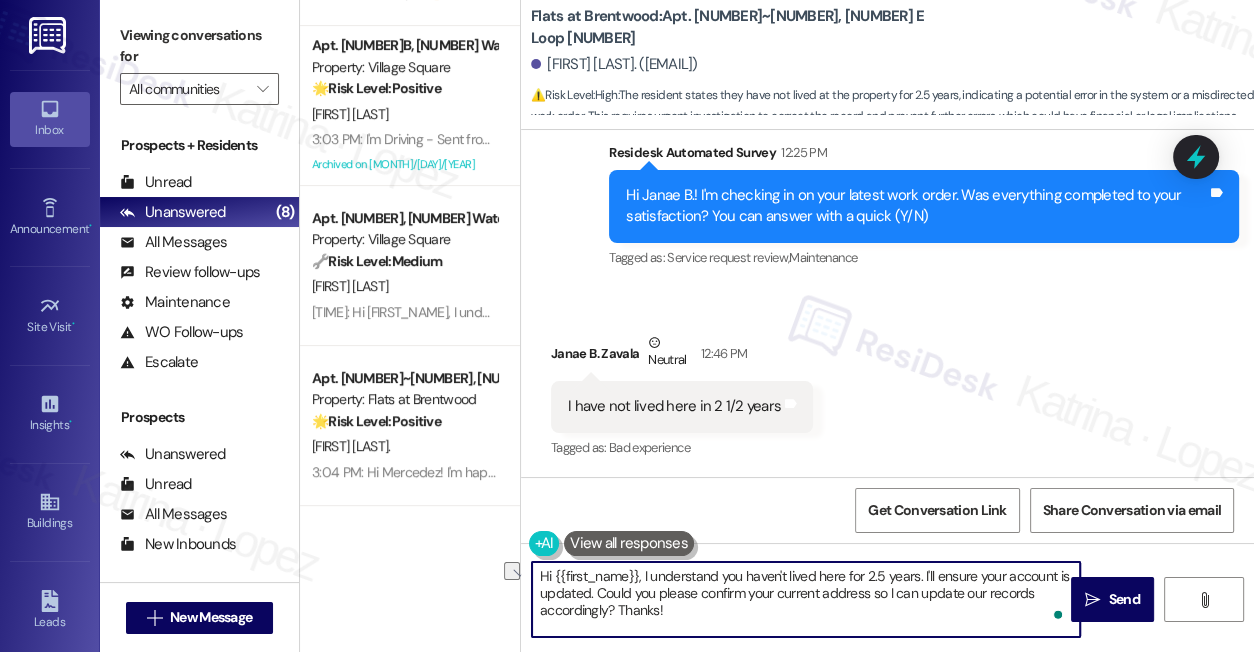 click on "I have not lived here in 2 1/2 years" at bounding box center [674, 406] 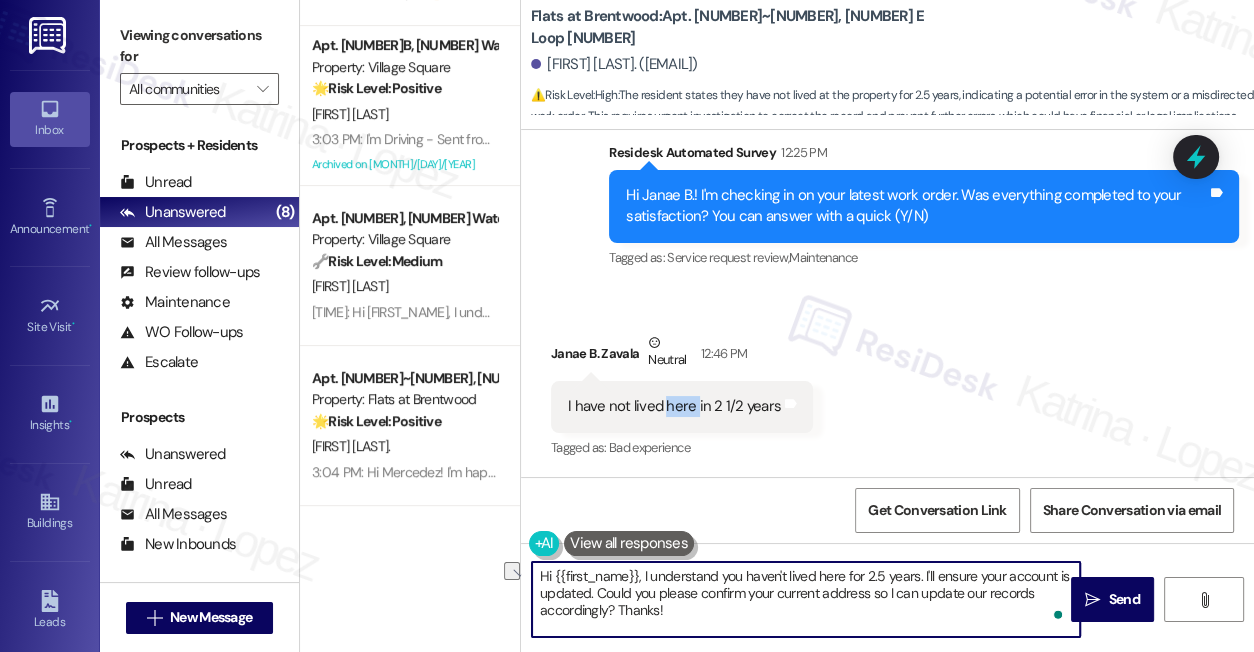 click on "I have not lived here in 2 1/2 years" at bounding box center [674, 406] 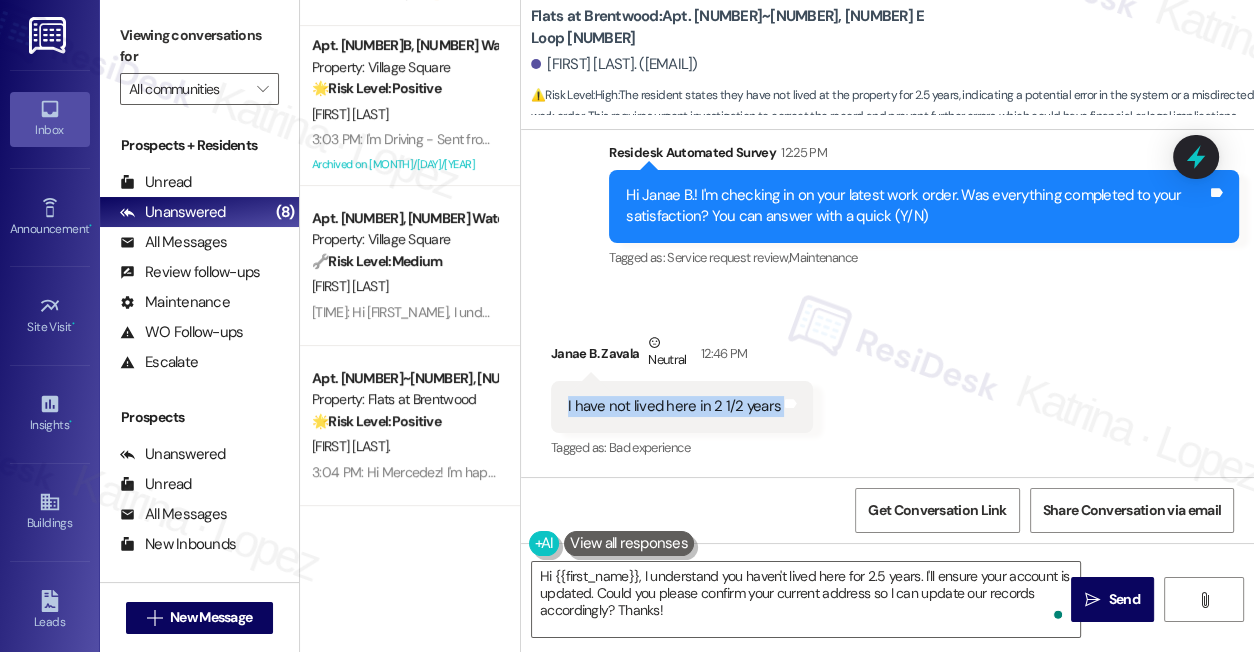 click on "I have not lived here in 2 1/2 years" at bounding box center [674, 406] 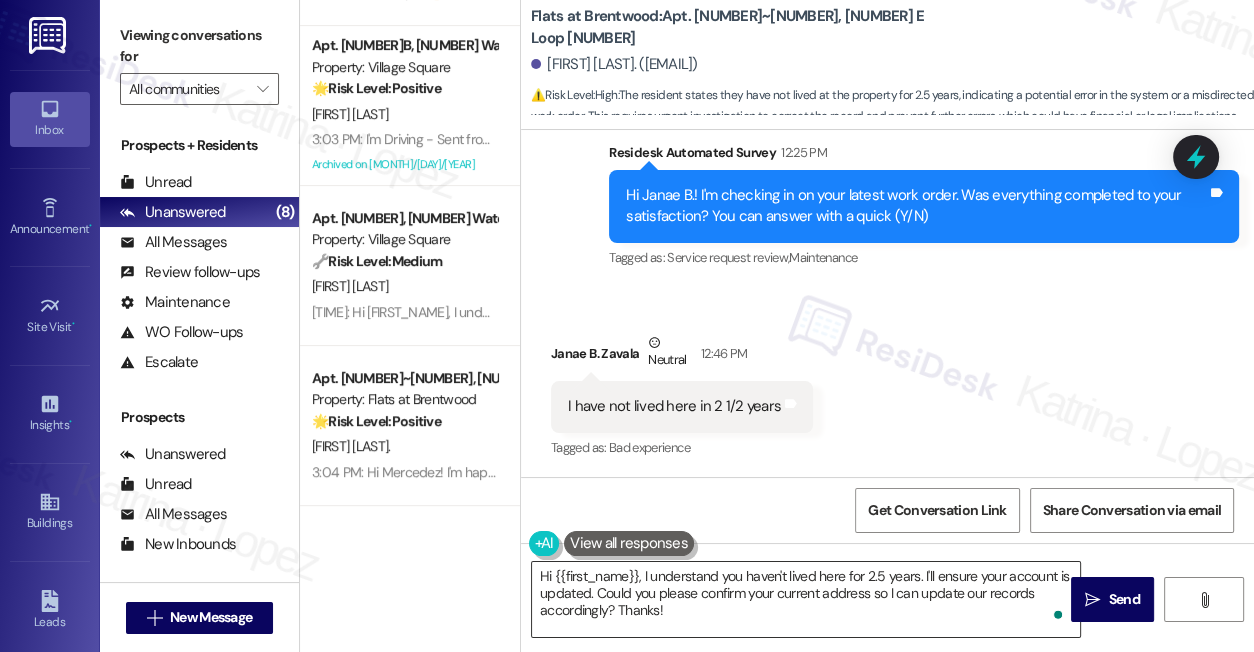click on "Hi {{first_name}}, I understand you haven't lived here for 2.5 years. I'll ensure your account is updated. Could you please confirm your current address so I can update our records accordingly? Thanks!" at bounding box center (806, 599) 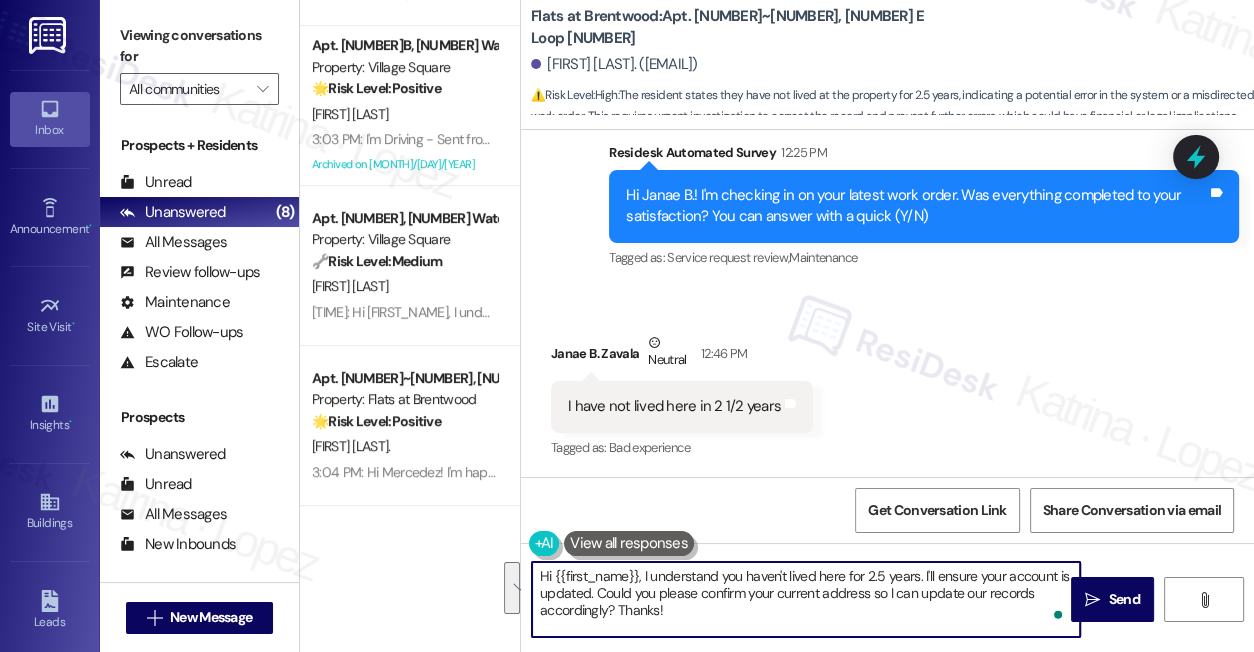 drag, startPoint x: 924, startPoint y: 574, endPoint x: 951, endPoint y: 618, distance: 51.62364 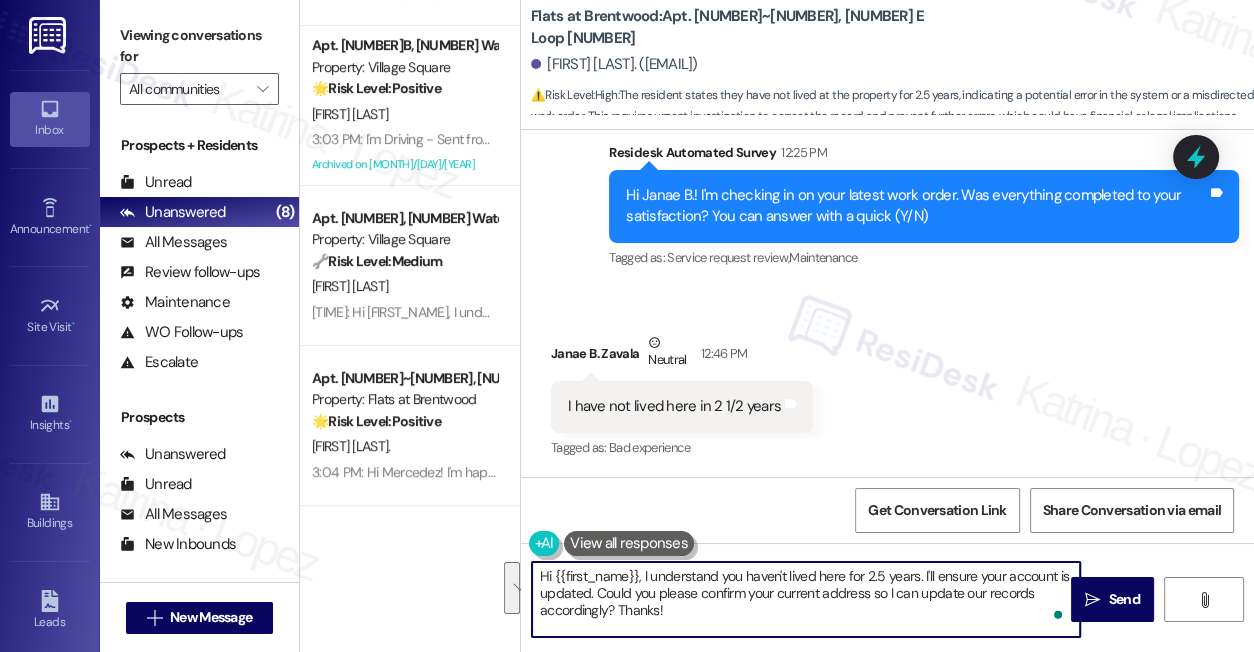 click on "Hi {{first_name}}, I understand you haven't lived here for 2.5 years. I'll ensure your account is updated. Could you please confirm your current address so I can update our records accordingly? Thanks!" at bounding box center (806, 599) 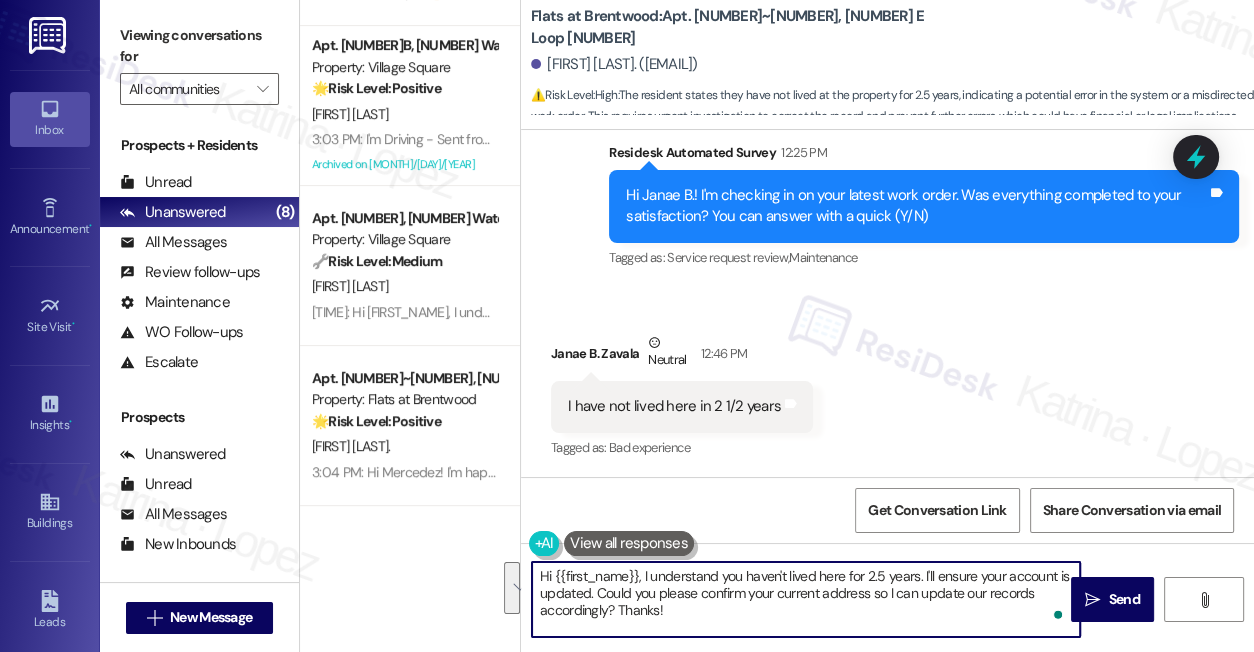 drag, startPoint x: 649, startPoint y: 574, endPoint x: 826, endPoint y: 619, distance: 182.63077 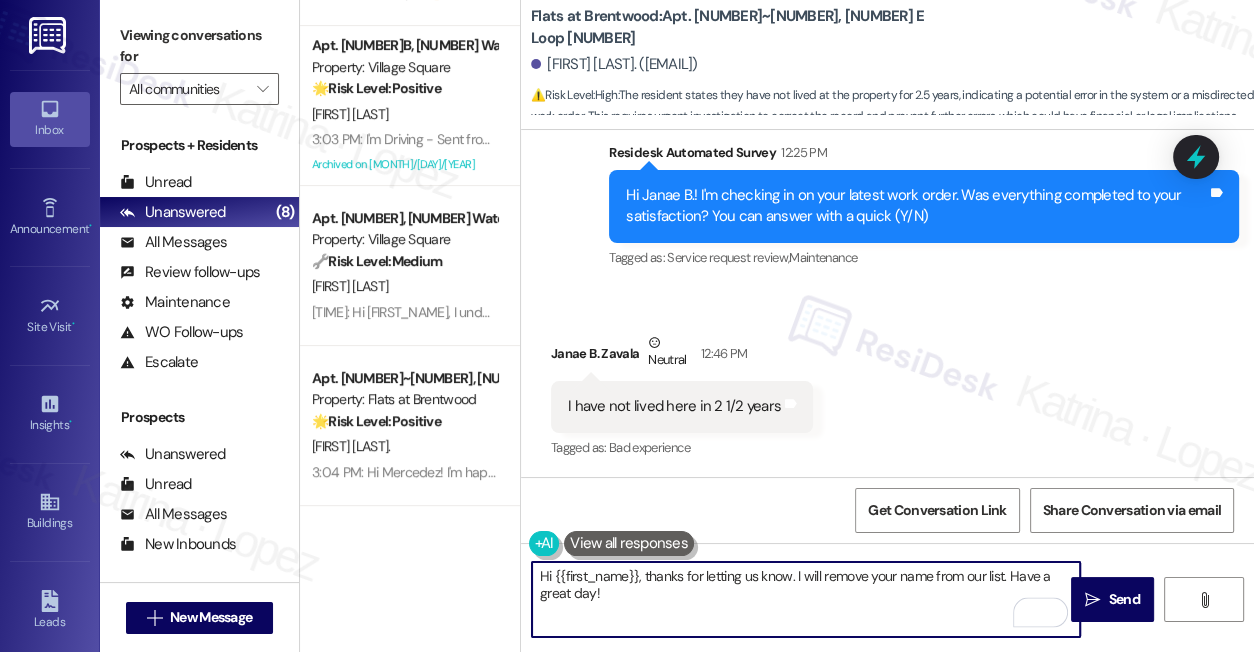 click on "Hi {{first_name}}, thanks for letting us know. I will remove your name from our list. Have a great day!" at bounding box center (806, 599) 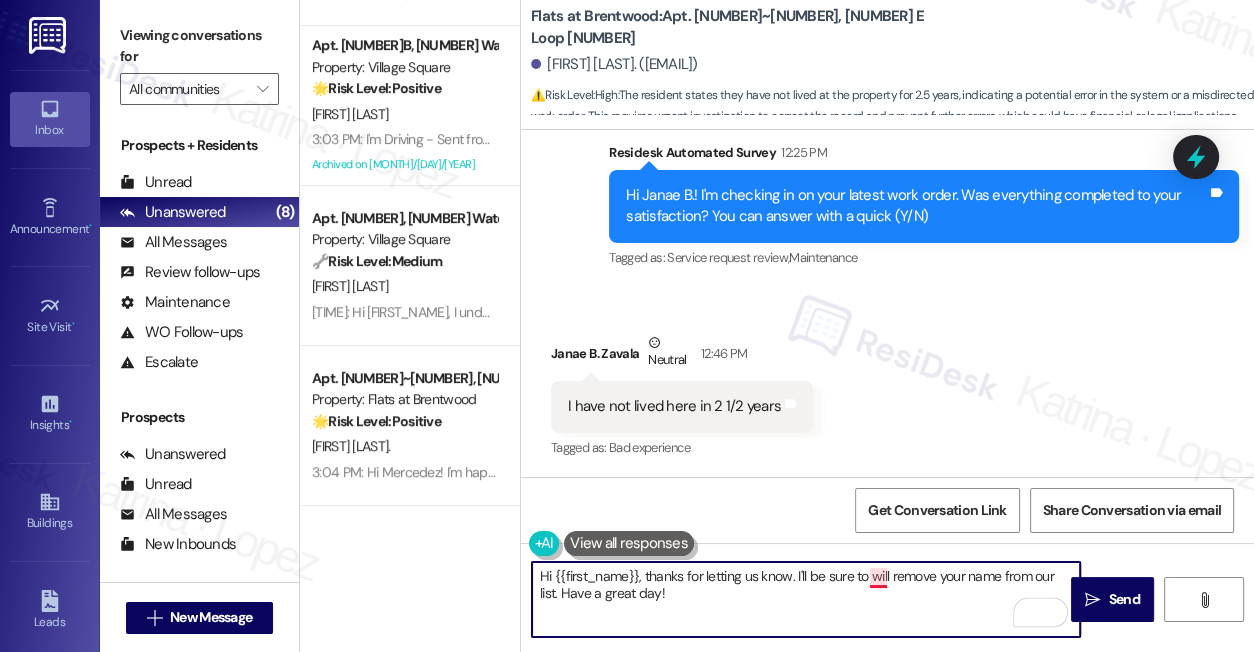click on "Hi {{first_name}}, thanks for letting us know. I'll be sure to will remove your name from our list. Have a great day!" at bounding box center [806, 599] 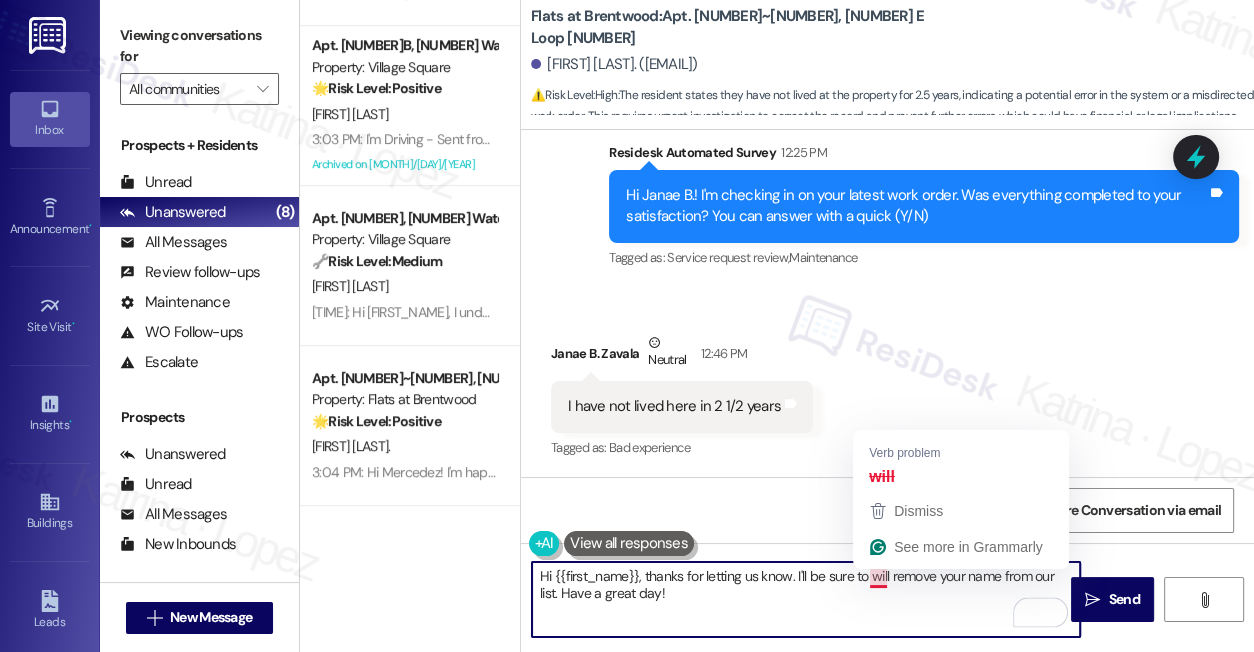 click on "Hi {{first_name}}, thanks for letting us know. I'll be sure to will remove your name from our list. Have a great day!" at bounding box center (806, 599) 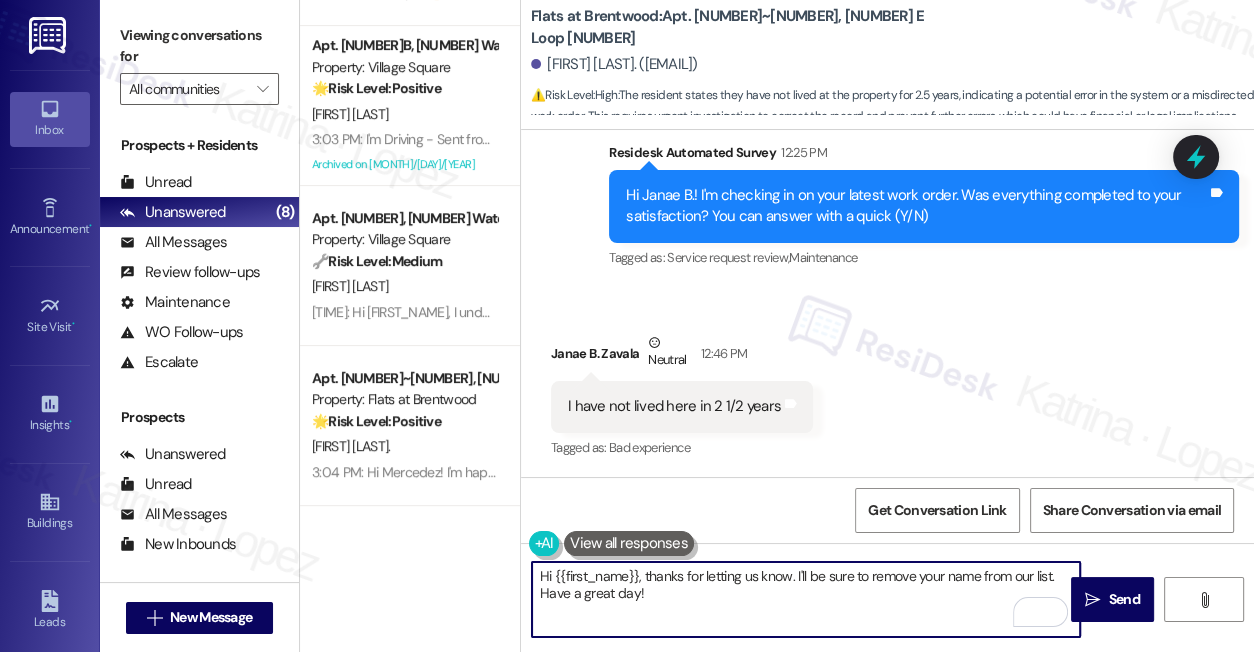 type on "Hi {{first_name}}, thanks for letting us know. I'll be sure to remove your name from our list. Have a great day!" 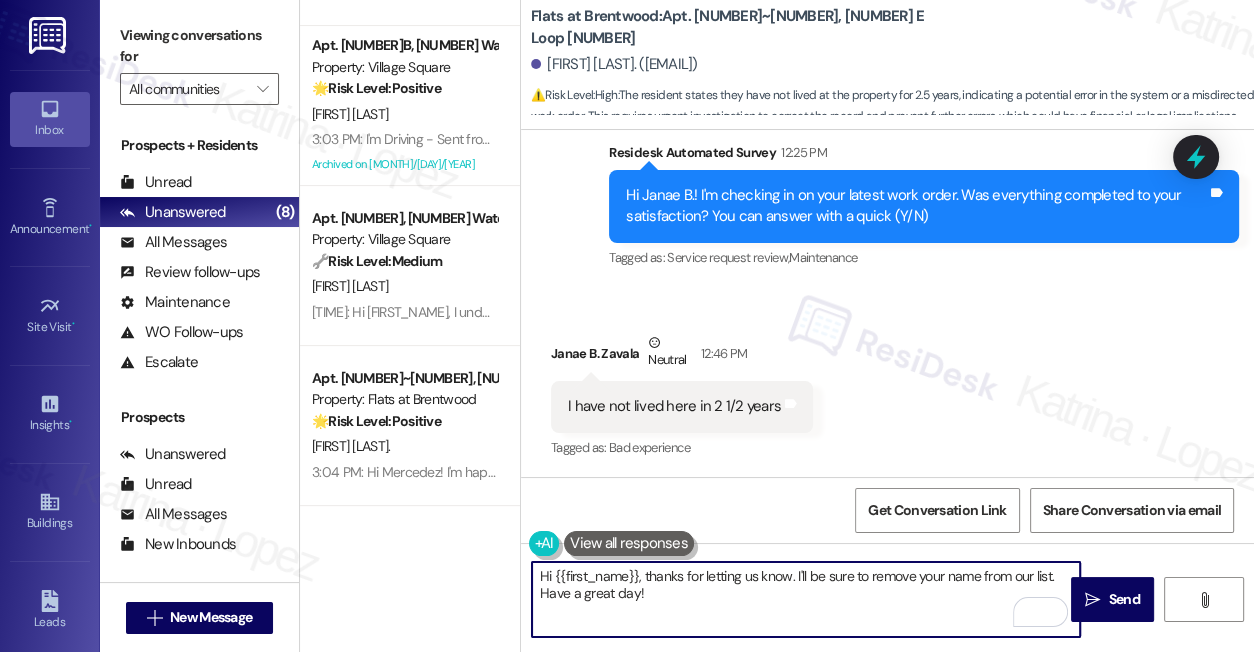 click on "I have not lived here in 2 1/2 years" at bounding box center (674, 406) 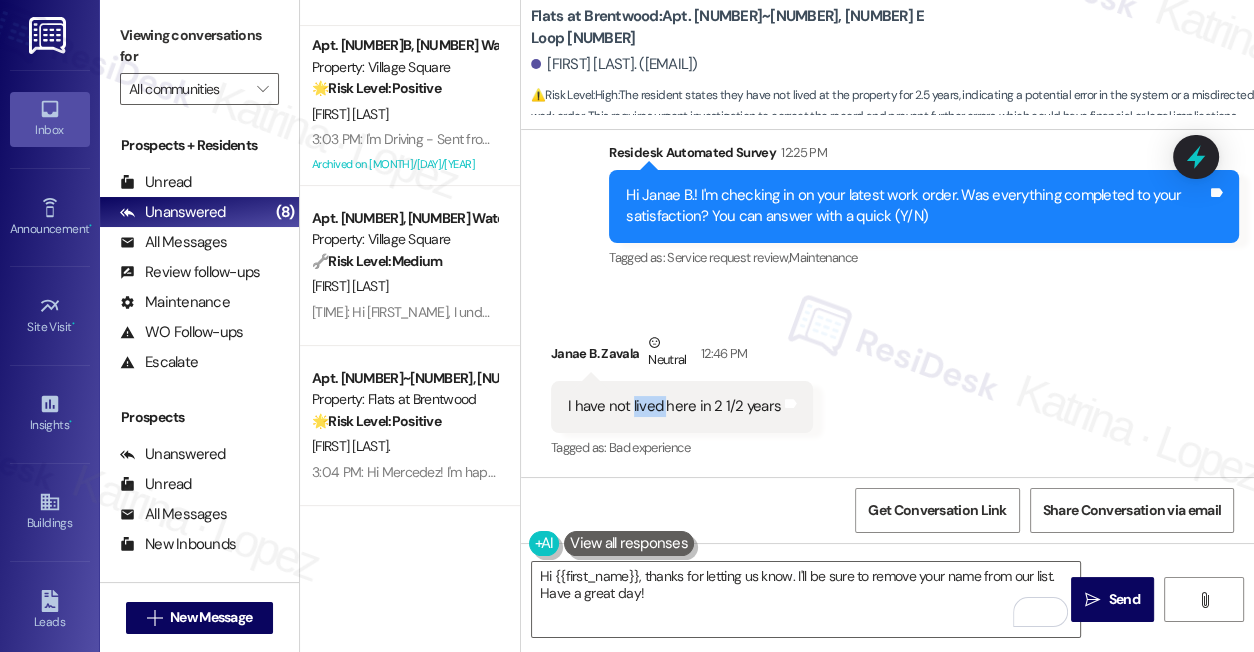 click on "I have not lived here in 2 1/2 years" at bounding box center (674, 406) 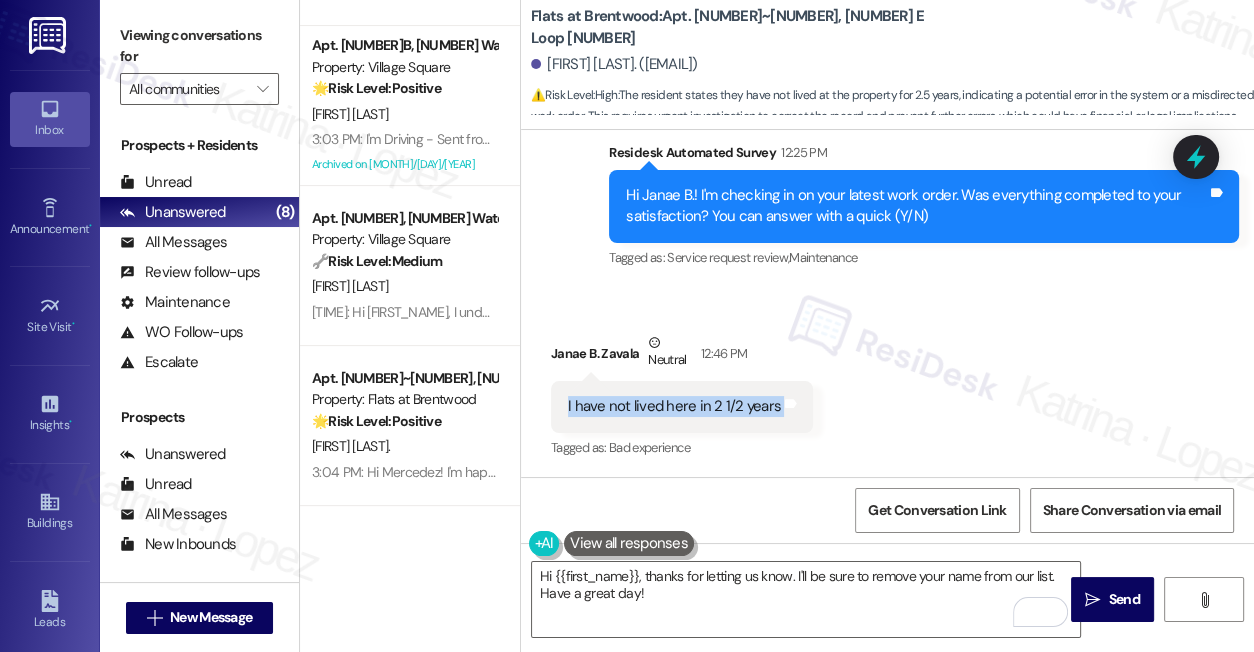 click on "I have not lived here in 2 1/2 years" at bounding box center [674, 406] 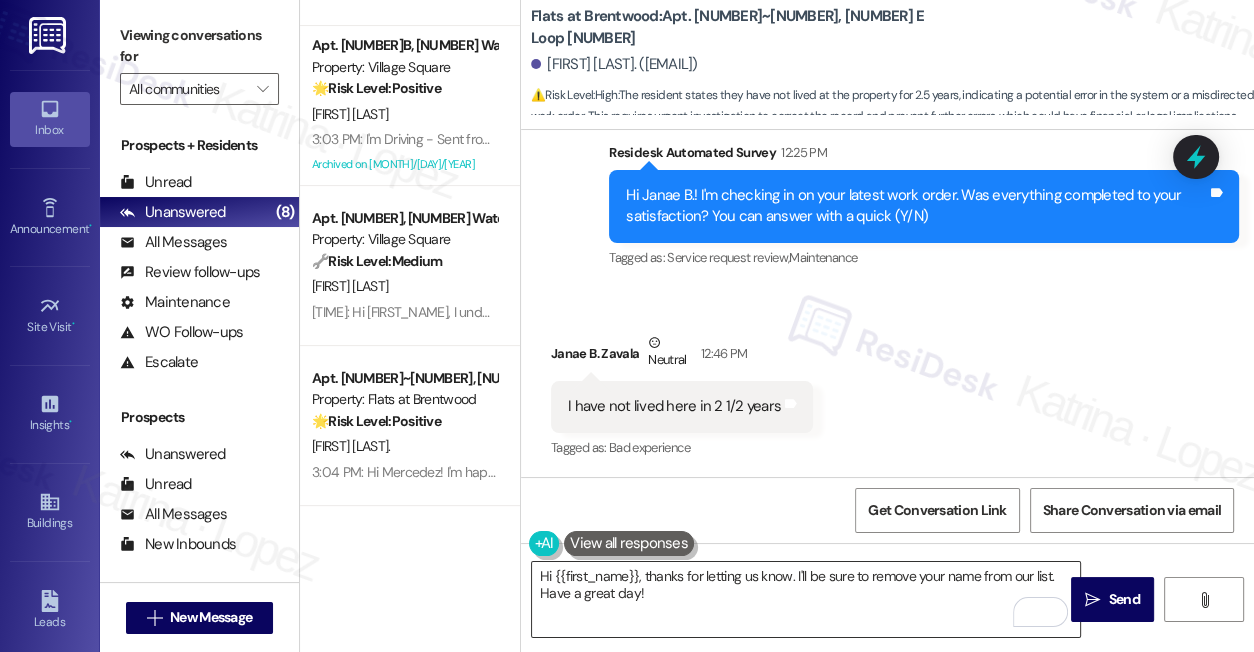 click on "Hi {{first_name}}, thanks for letting us know. I'll be sure to remove your name from our list. Have a great day!" at bounding box center (806, 599) 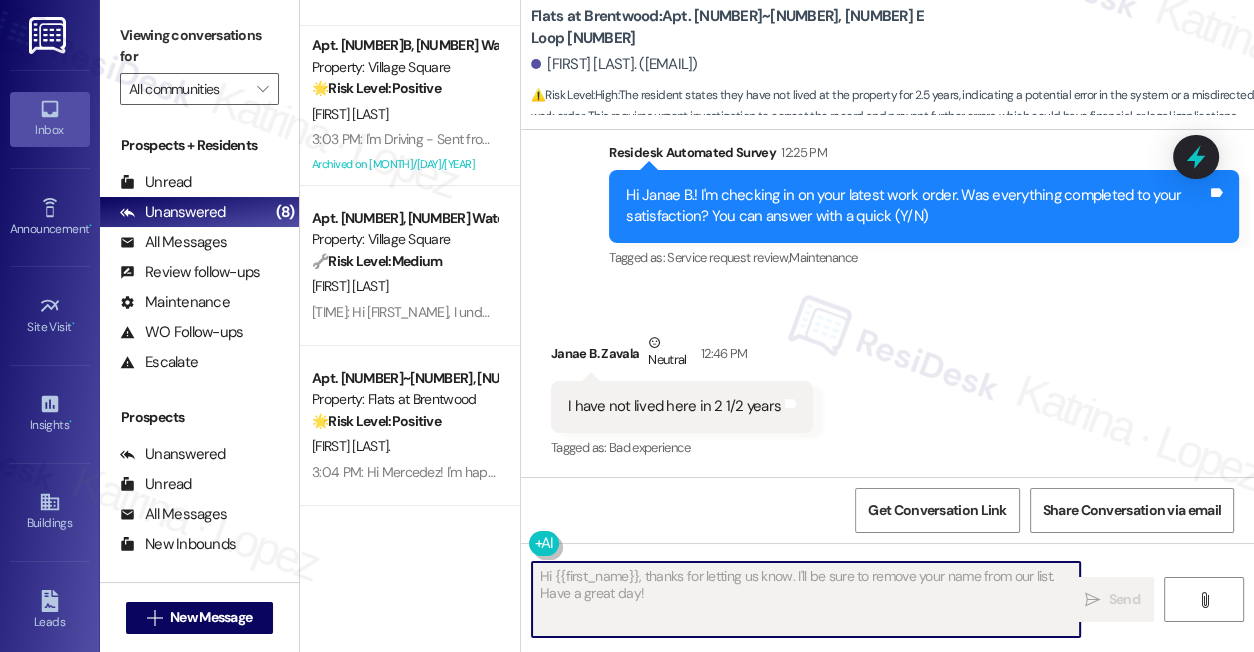 scroll, scrollTop: 1181, scrollLeft: 0, axis: vertical 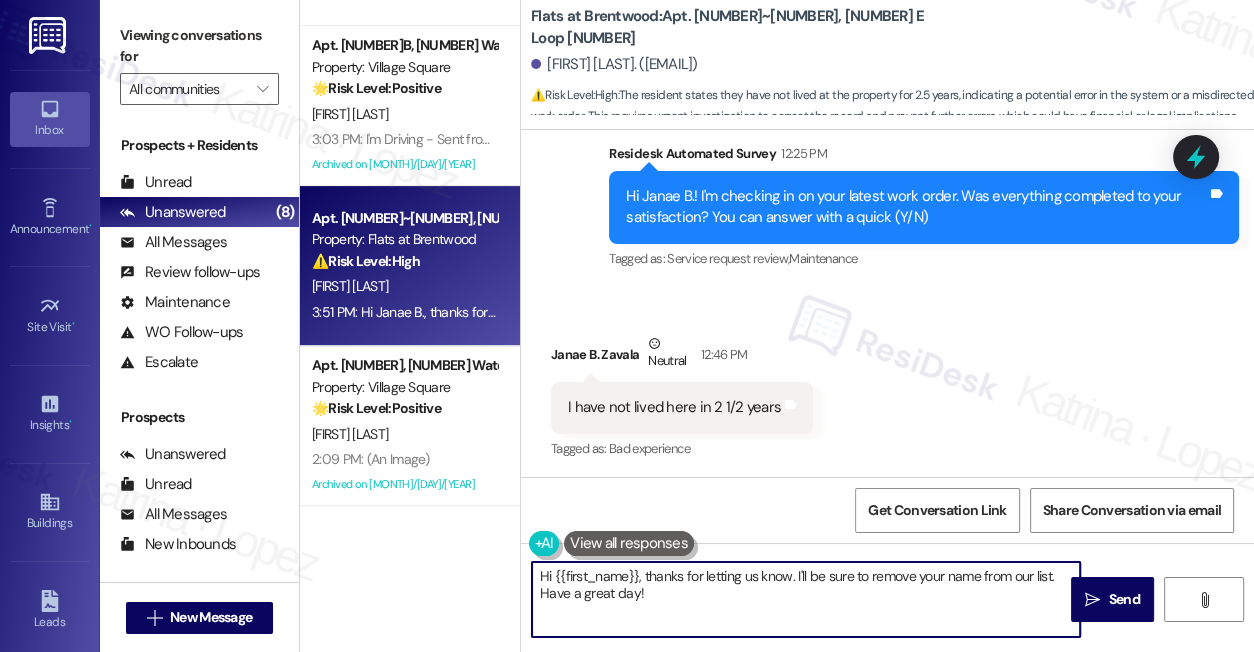 click on "Viewing conversations for" at bounding box center [199, 46] 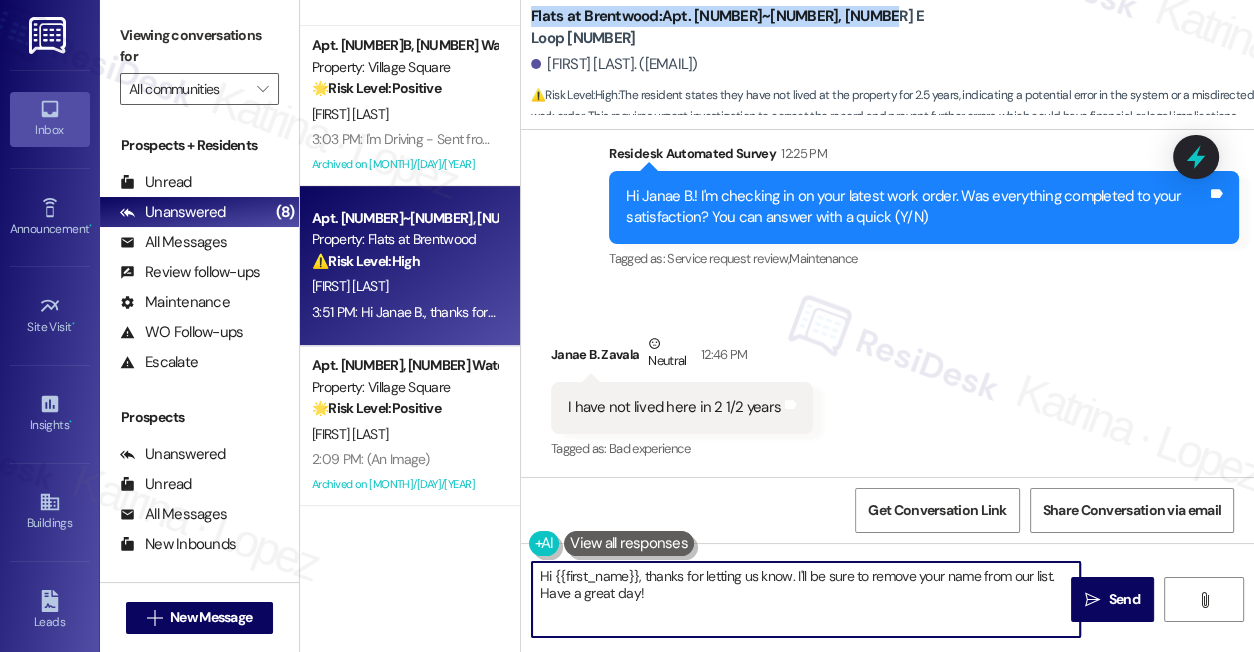 drag, startPoint x: 530, startPoint y: 30, endPoint x: 890, endPoint y: 27, distance: 360.0125 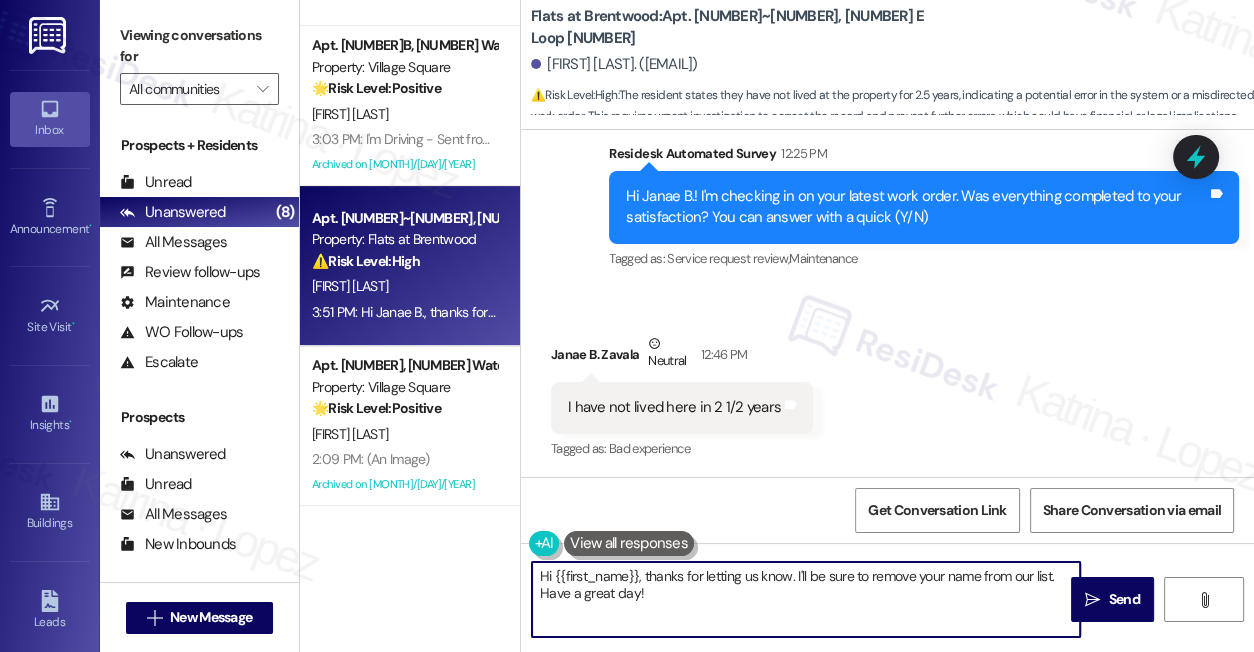 click on "Viewing conversations for" at bounding box center [199, 46] 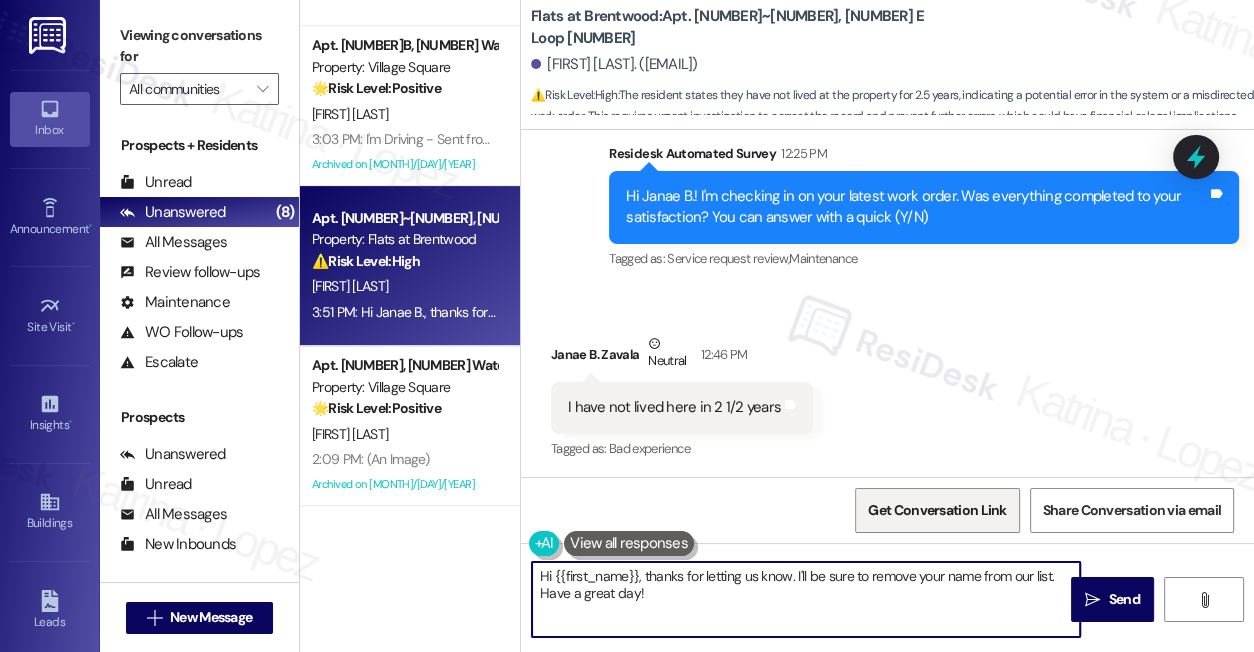 click on "Get Conversation Link" at bounding box center [937, 510] 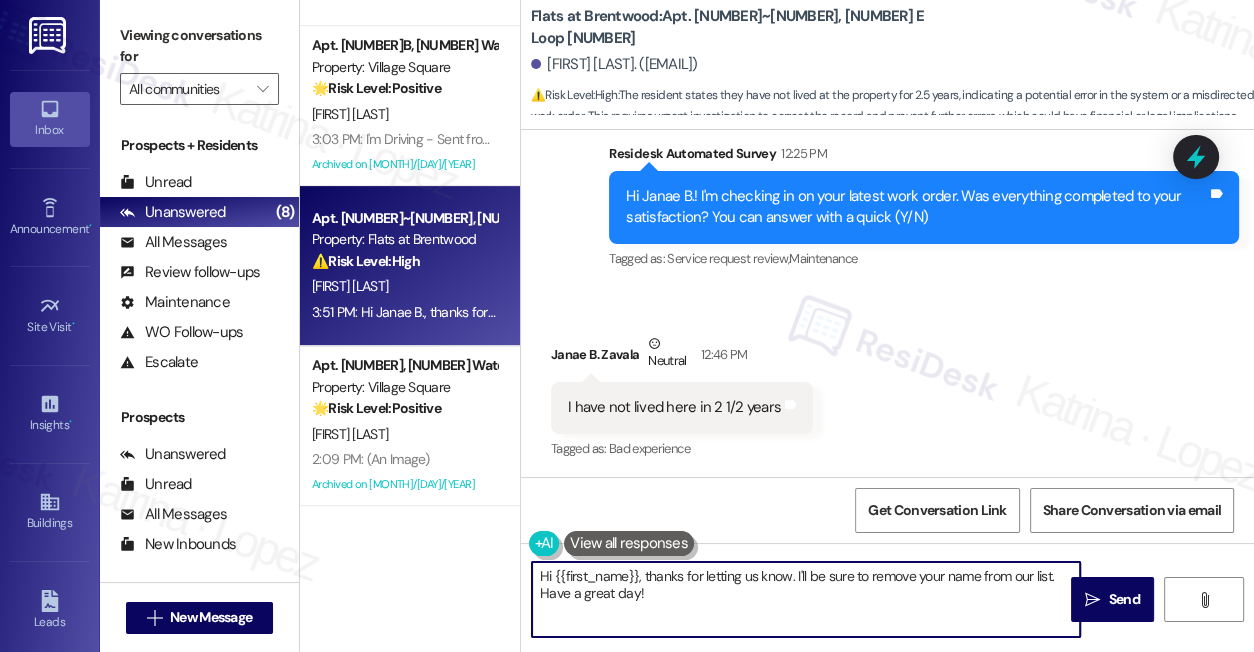 click on "Viewing conversations for" at bounding box center [199, 46] 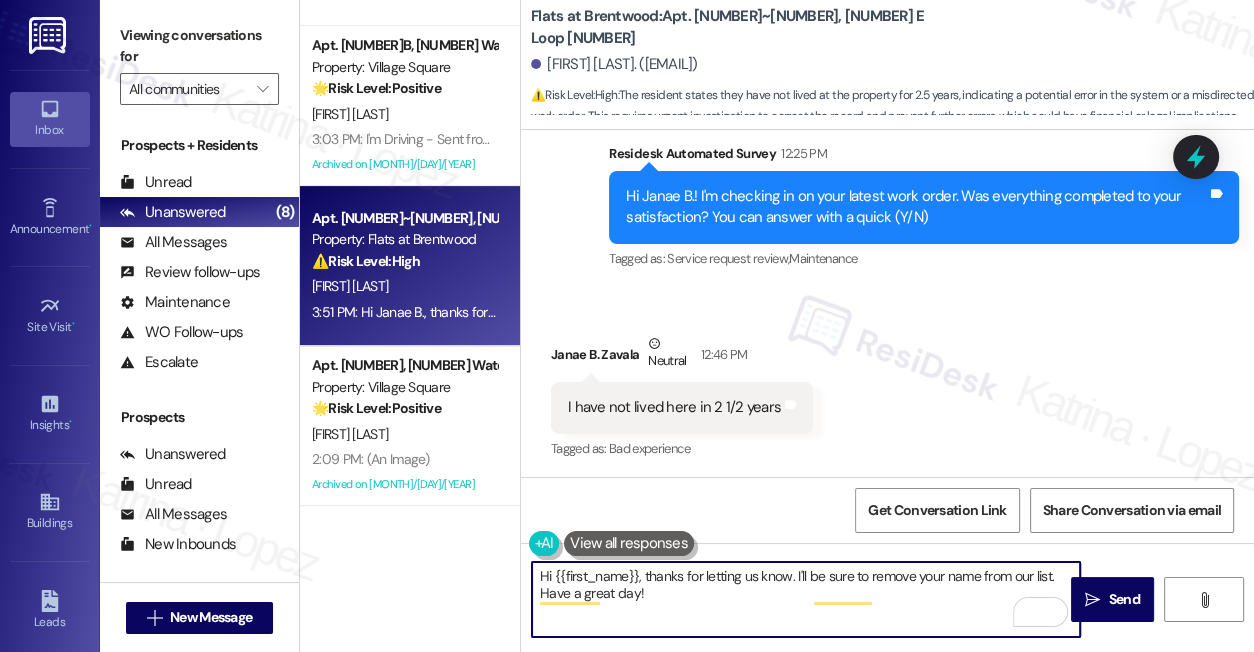 scroll, scrollTop: 1343, scrollLeft: 0, axis: vertical 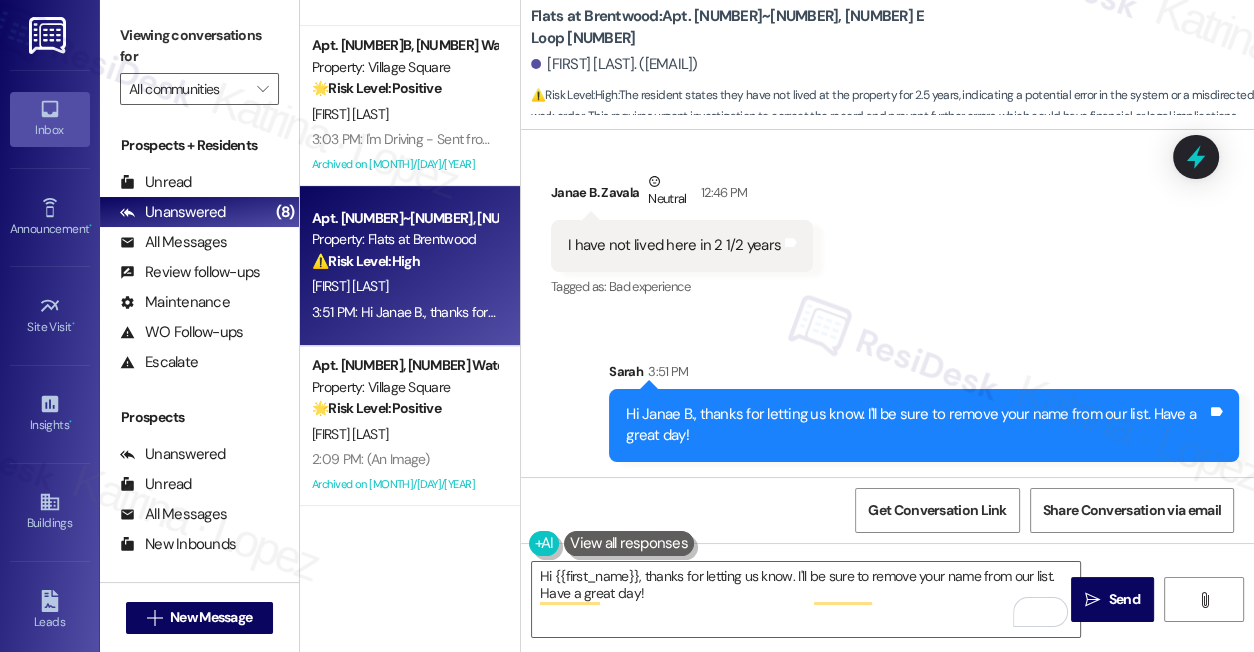 click on "Hi Janae B., thanks for letting us know. I'll be sure to remove your name from our list. Have a great day!" at bounding box center [916, 425] 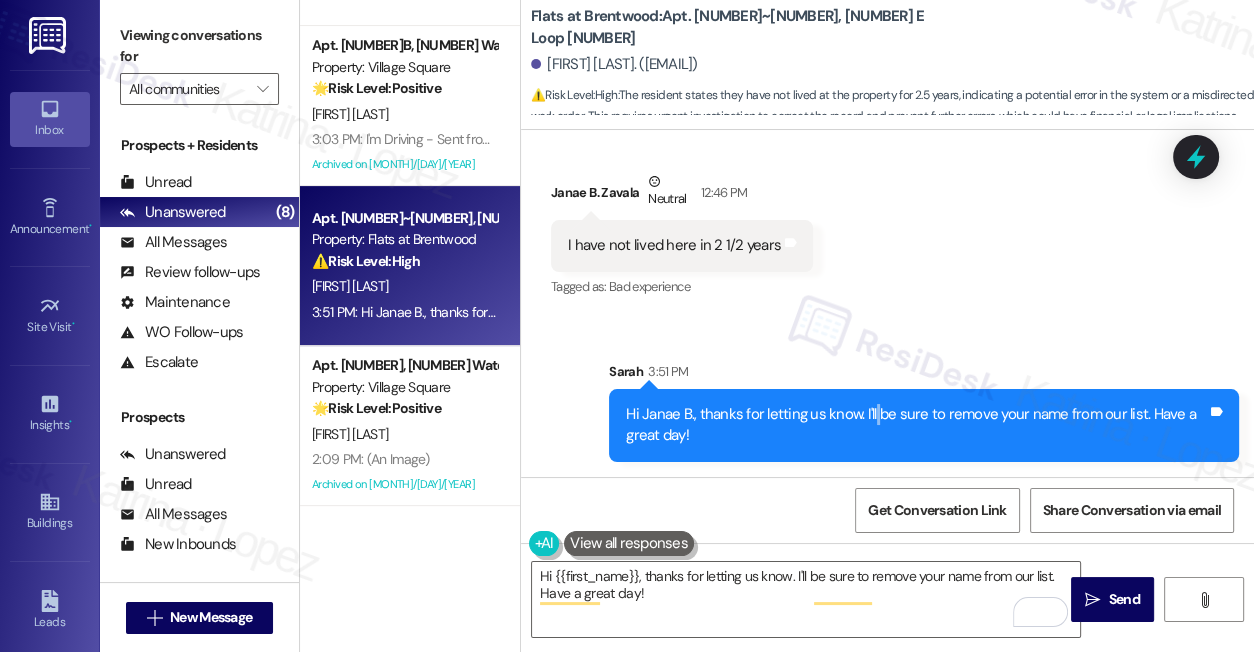 click on "Hi Janae B., thanks for letting us know. I'll be sure to remove your name from our list. Have a great day!" at bounding box center [916, 425] 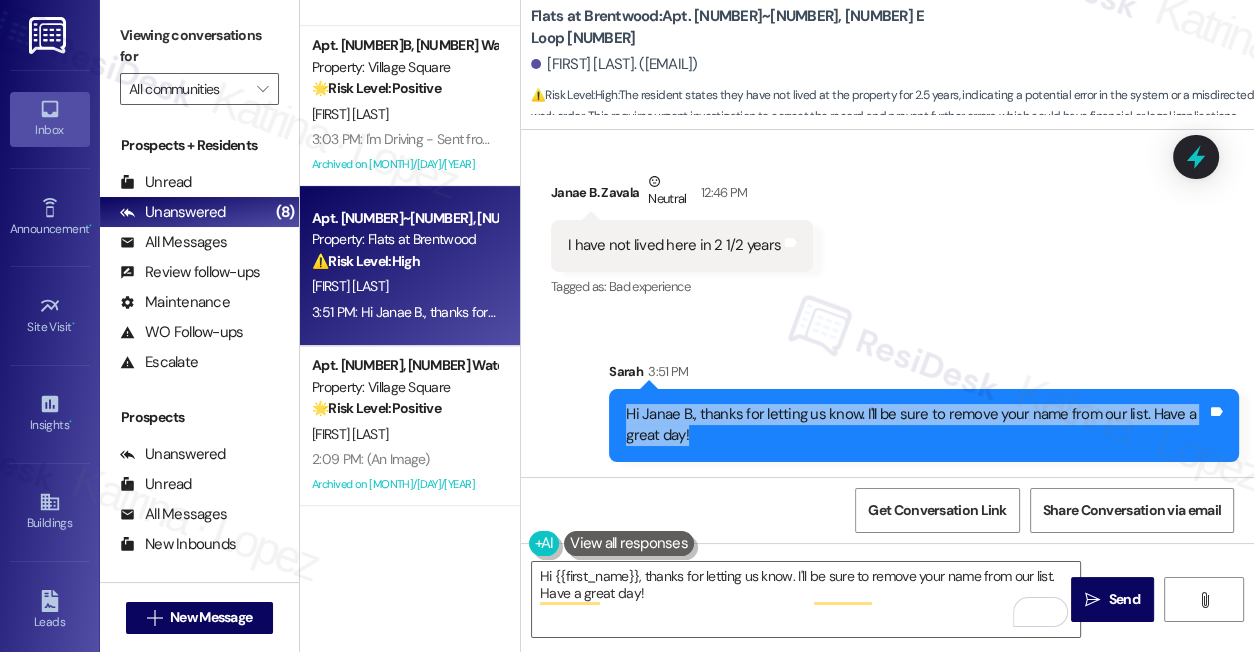 click on "Hi Janae B., thanks for letting us know. I'll be sure to remove your name from our list. Have a great day!" at bounding box center [916, 425] 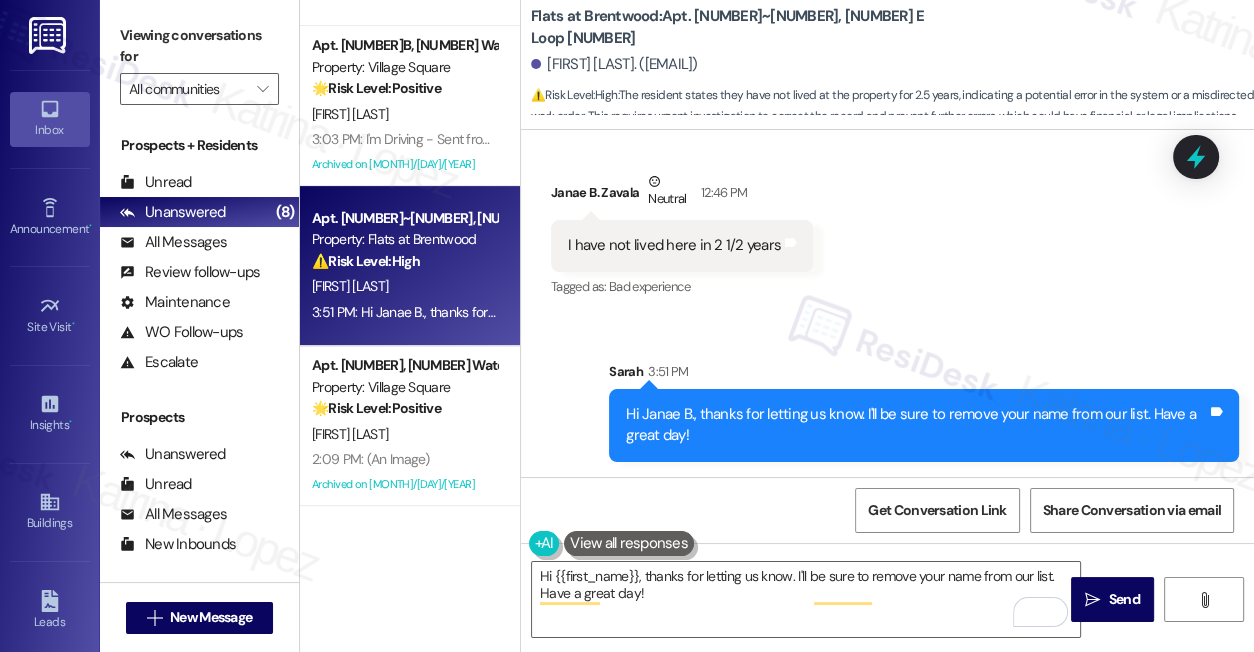 click on "Received via SMS Janae B. Zavala   Neutral 12:46 PM I have not lived here in 2 1/2 years  Tags and notes Tagged as:   Bad experience Click to highlight conversations about Bad experience" at bounding box center (887, 221) 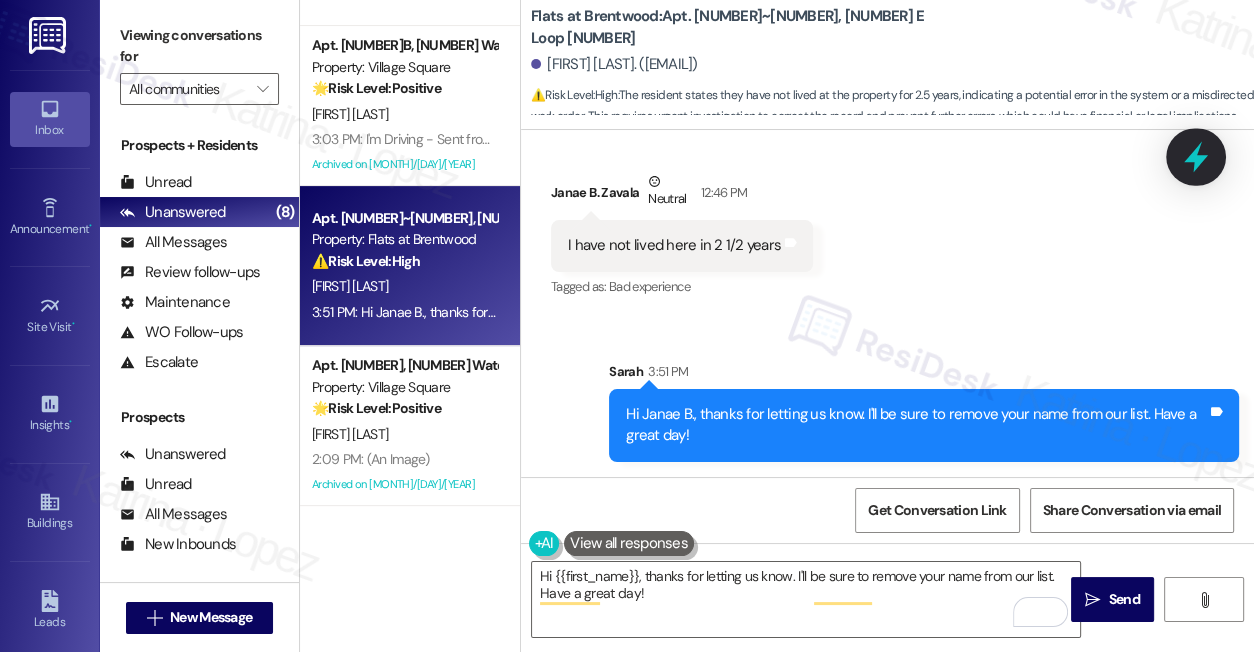 click at bounding box center (1196, 156) 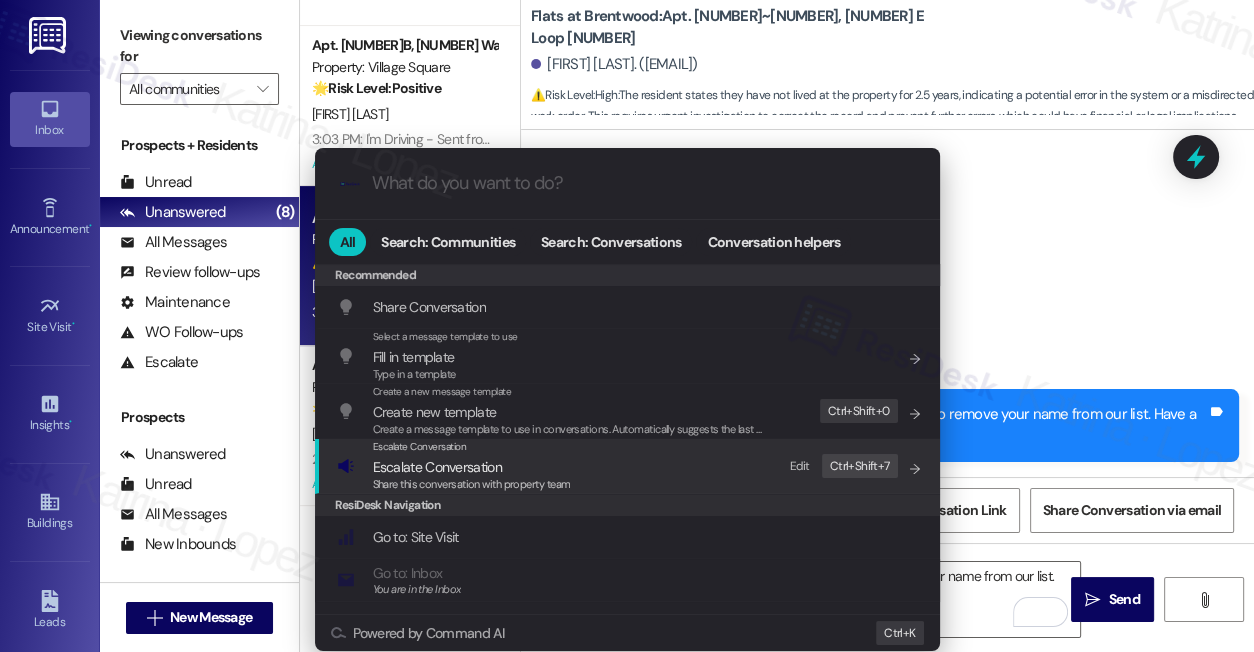 click on "Share this conversation with property team" at bounding box center (472, 485) 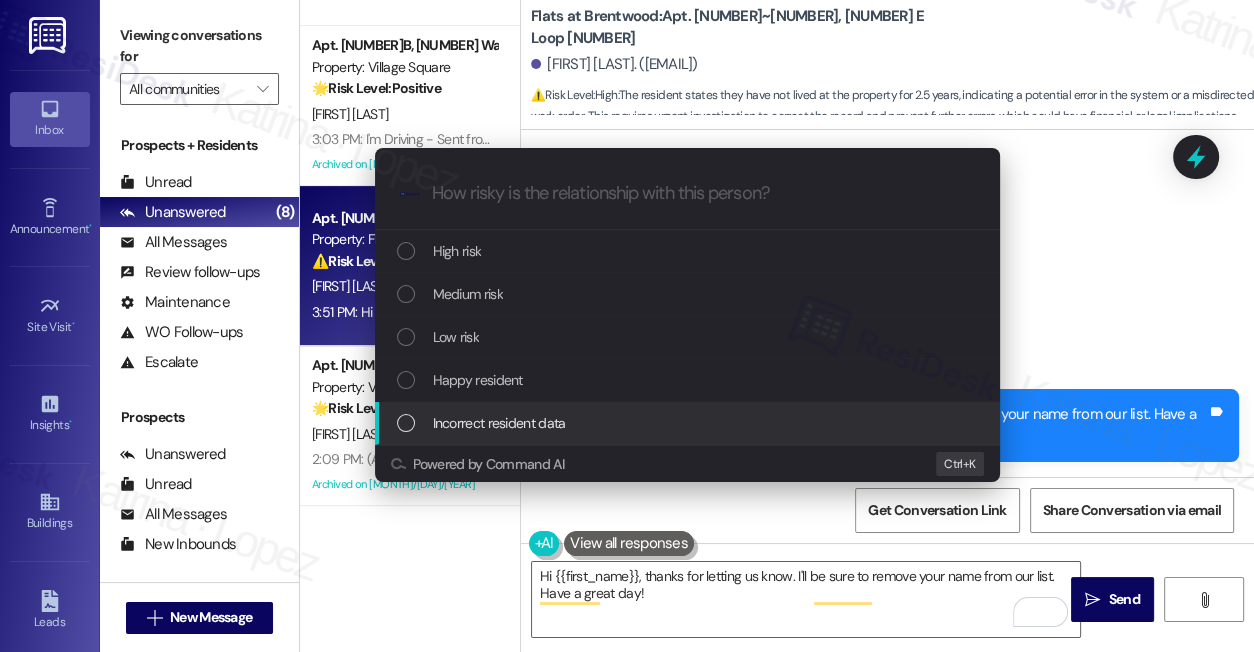 click on "Incorrect resident data" at bounding box center (499, 423) 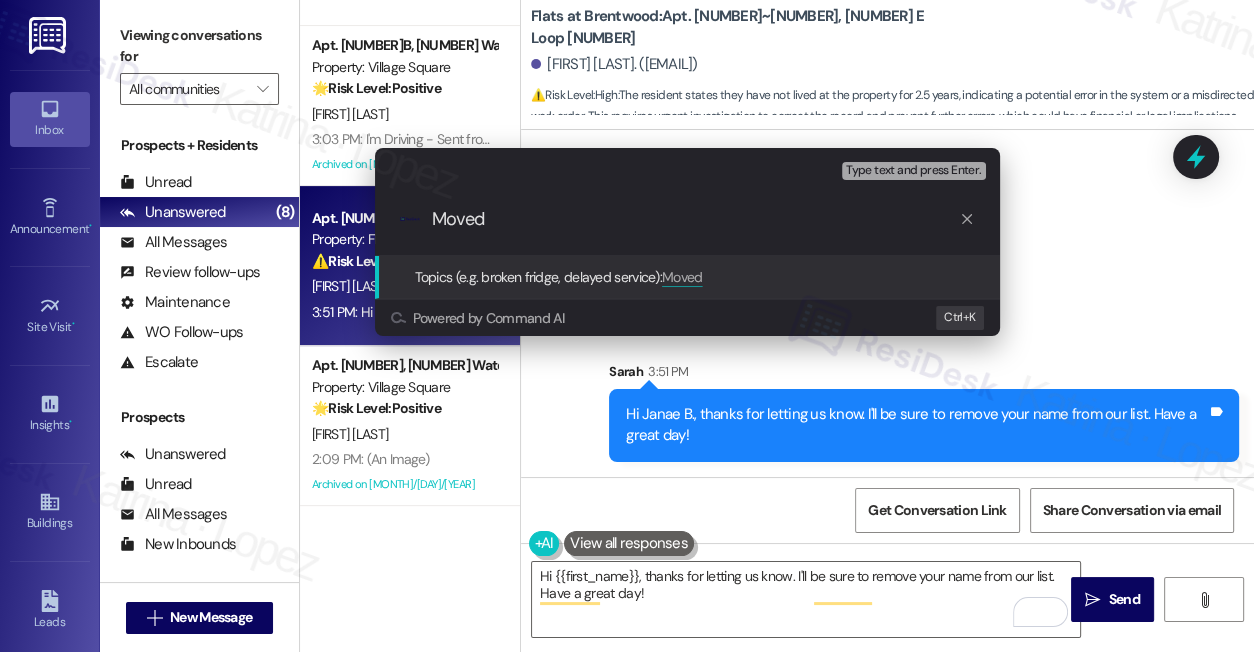 type on "Moved" 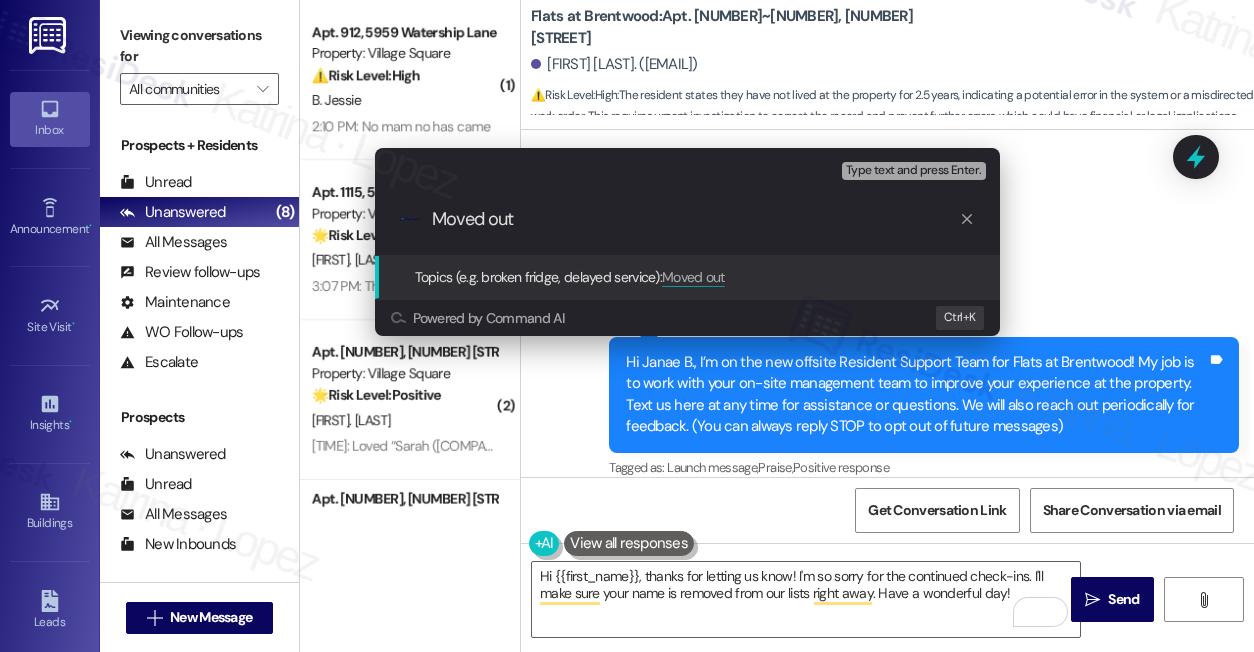 scroll, scrollTop: 0, scrollLeft: 0, axis: both 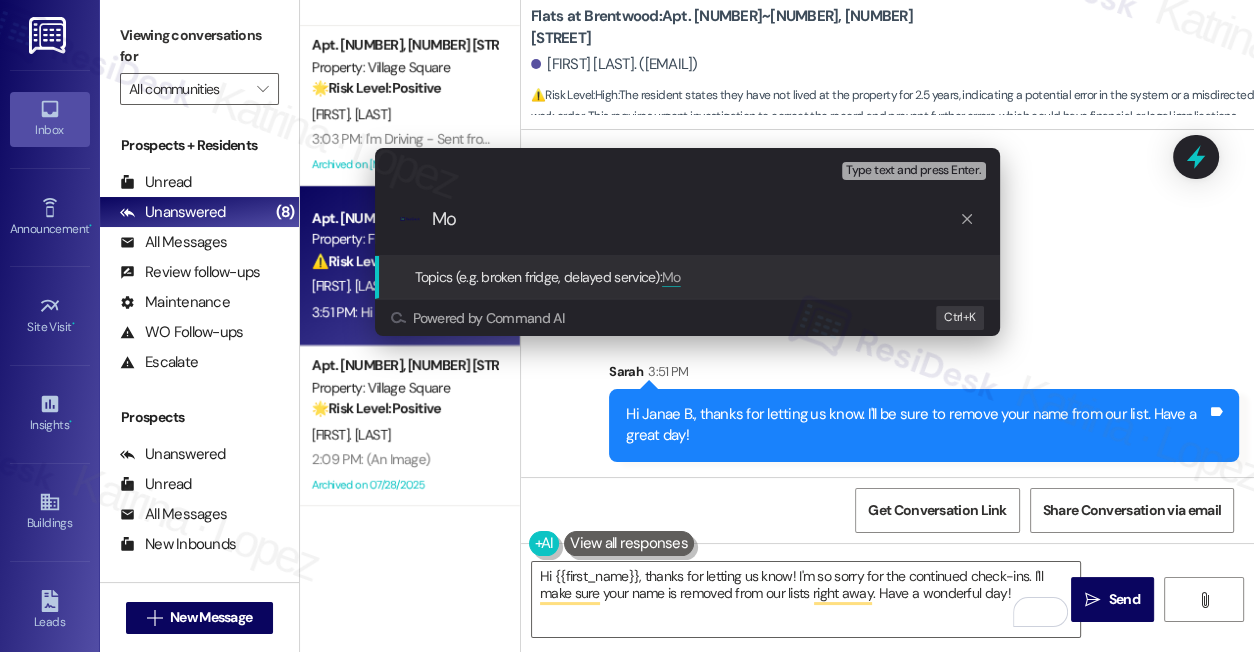 type on "M" 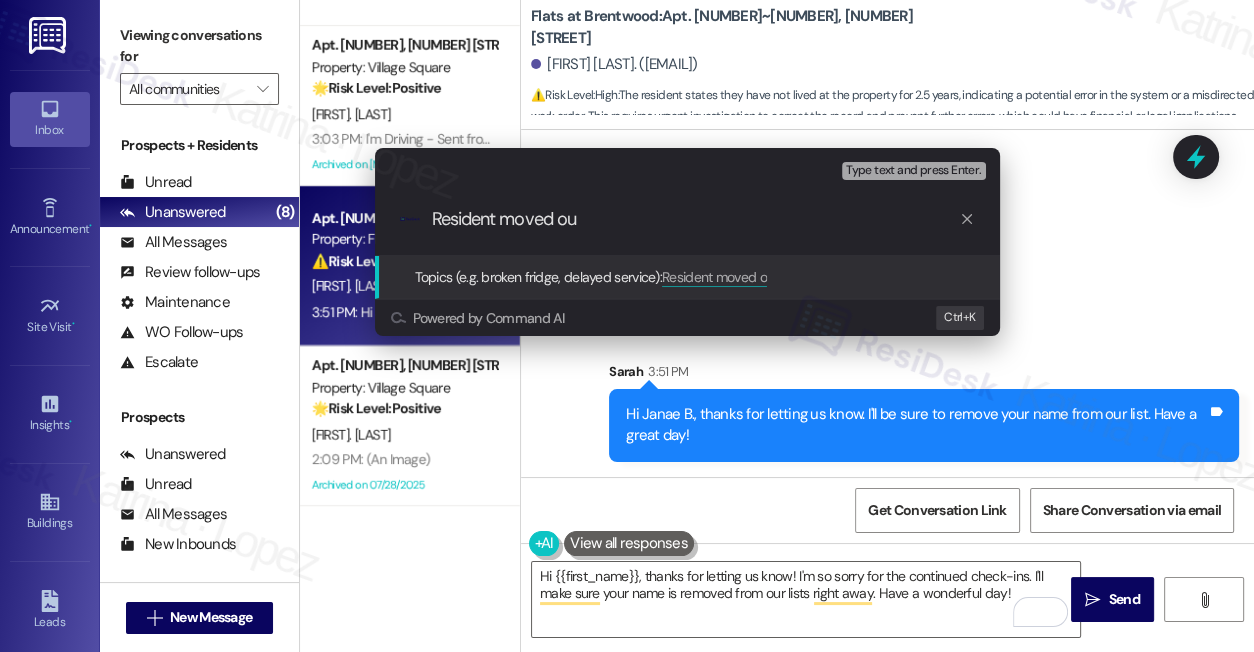 type on "Resident moved out" 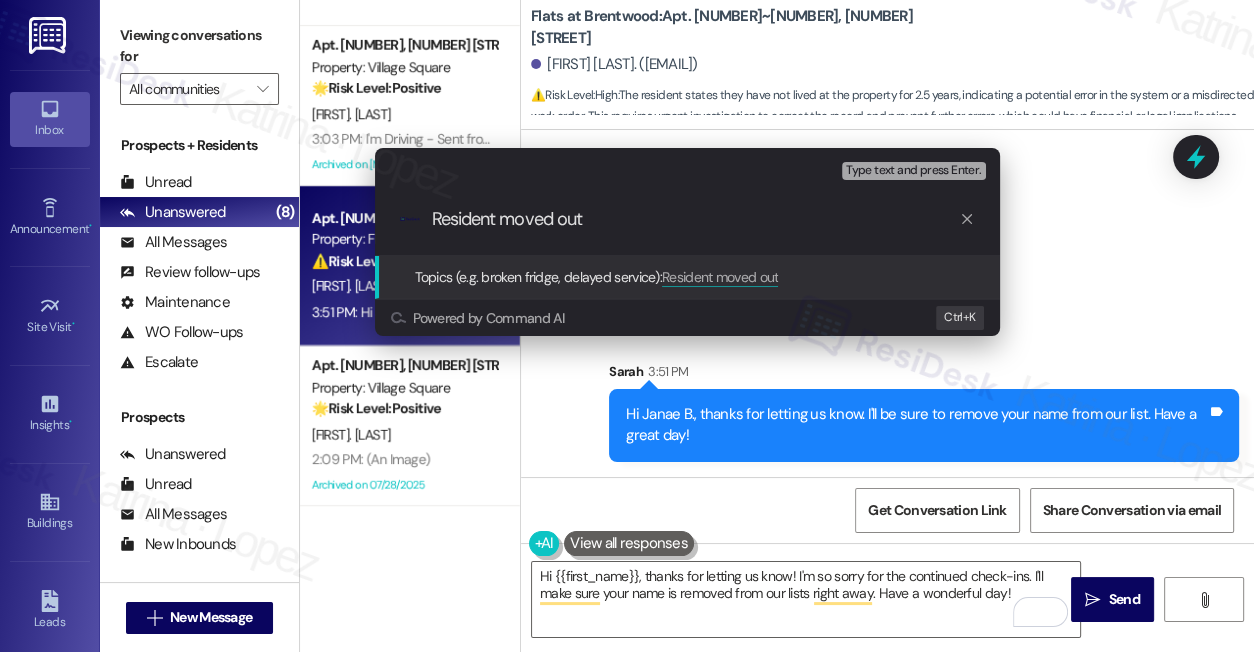 type 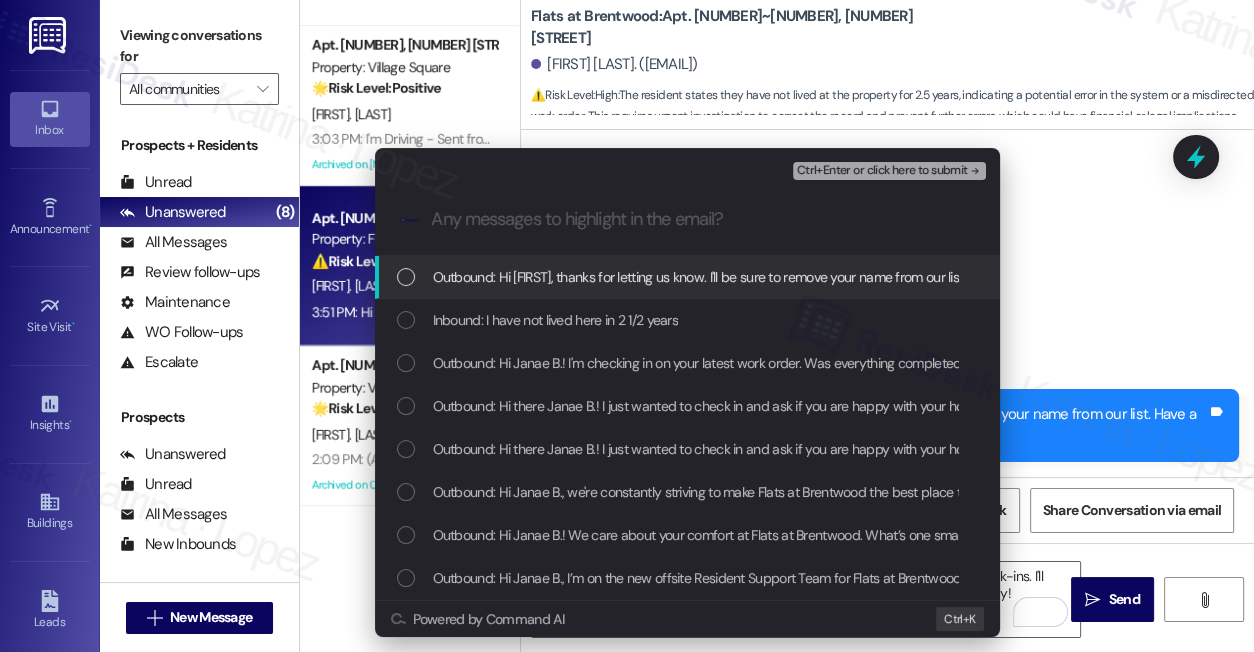 click on "Inbound: I have not lived here in 2 1/2 years" at bounding box center (556, 320) 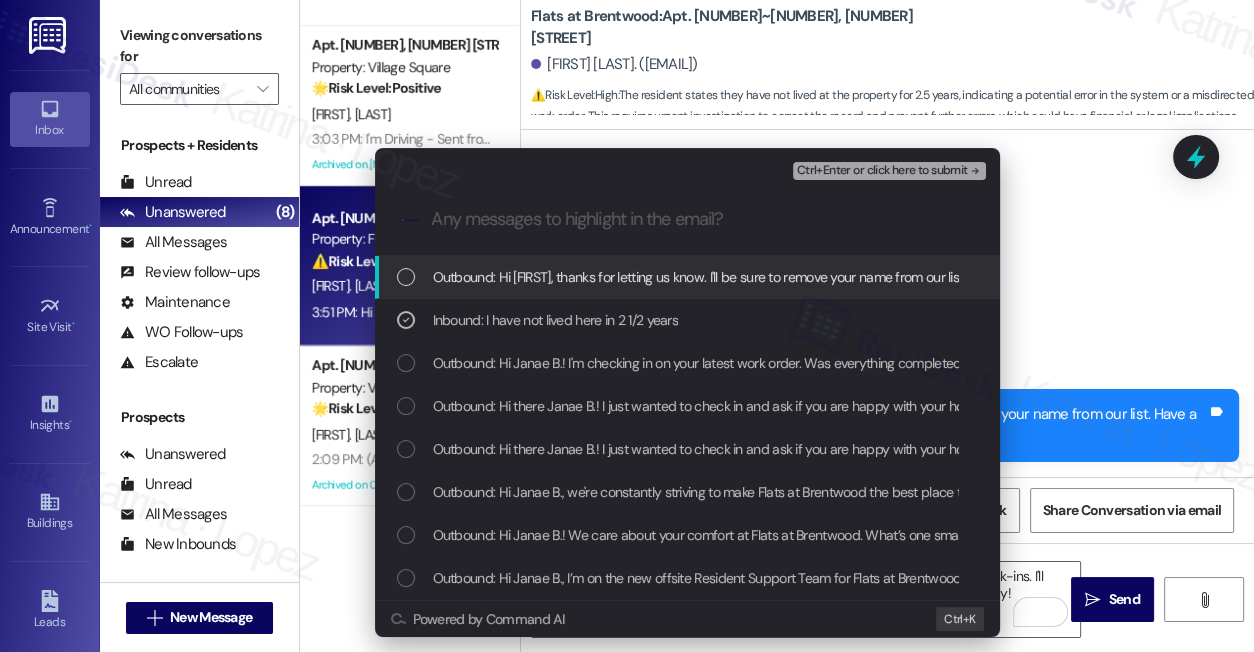 click on "Ctrl+Enter or click here to submit" at bounding box center (882, 171) 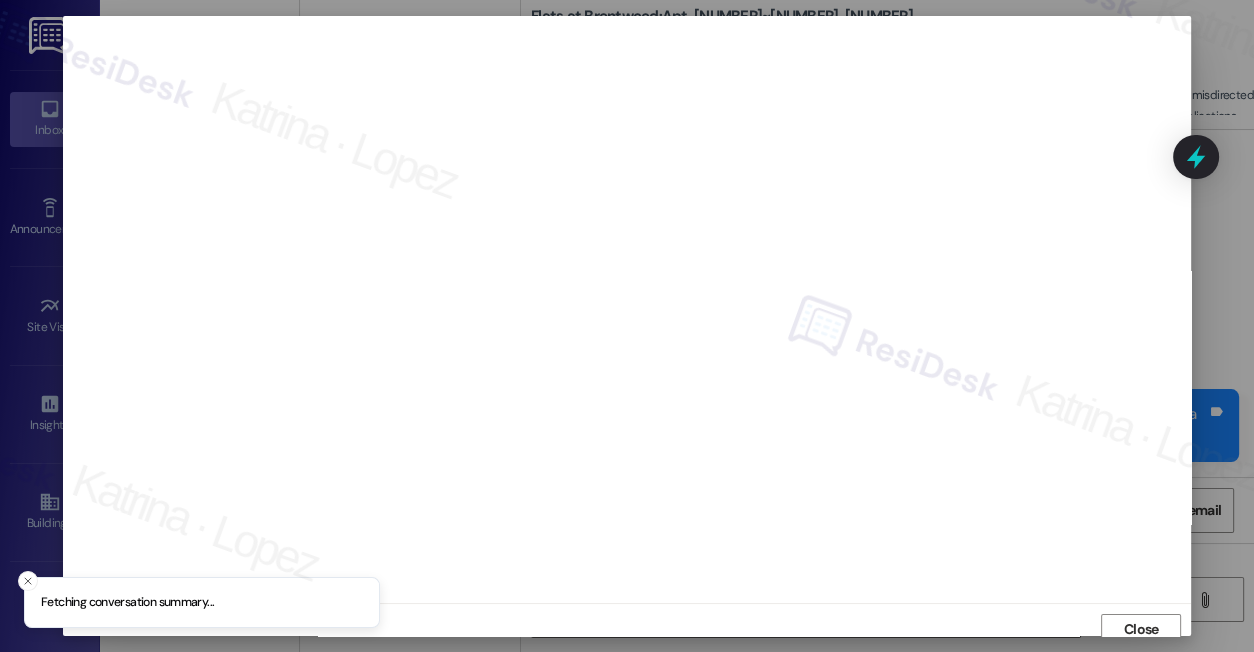scroll, scrollTop: 9, scrollLeft: 0, axis: vertical 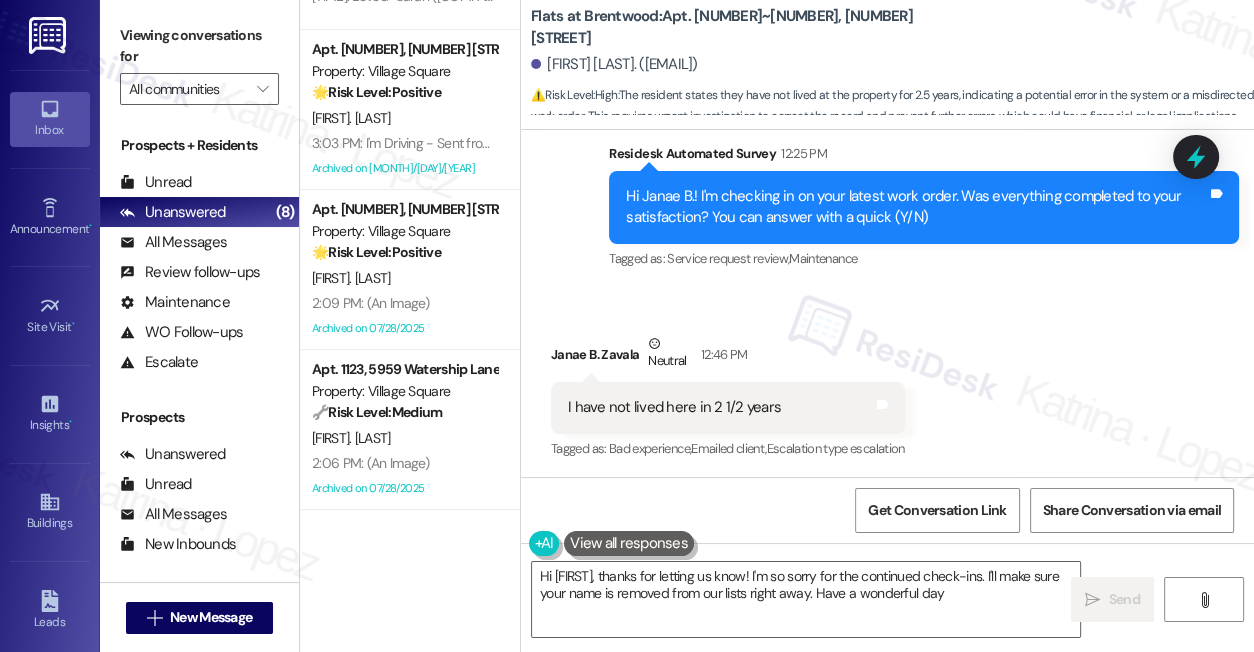 type on "Hi {{first_name}}, thanks for letting us know! I'm so sorry for the continued check-ins. I'll make sure your name is removed from our lists right away. Have a wonderful day!" 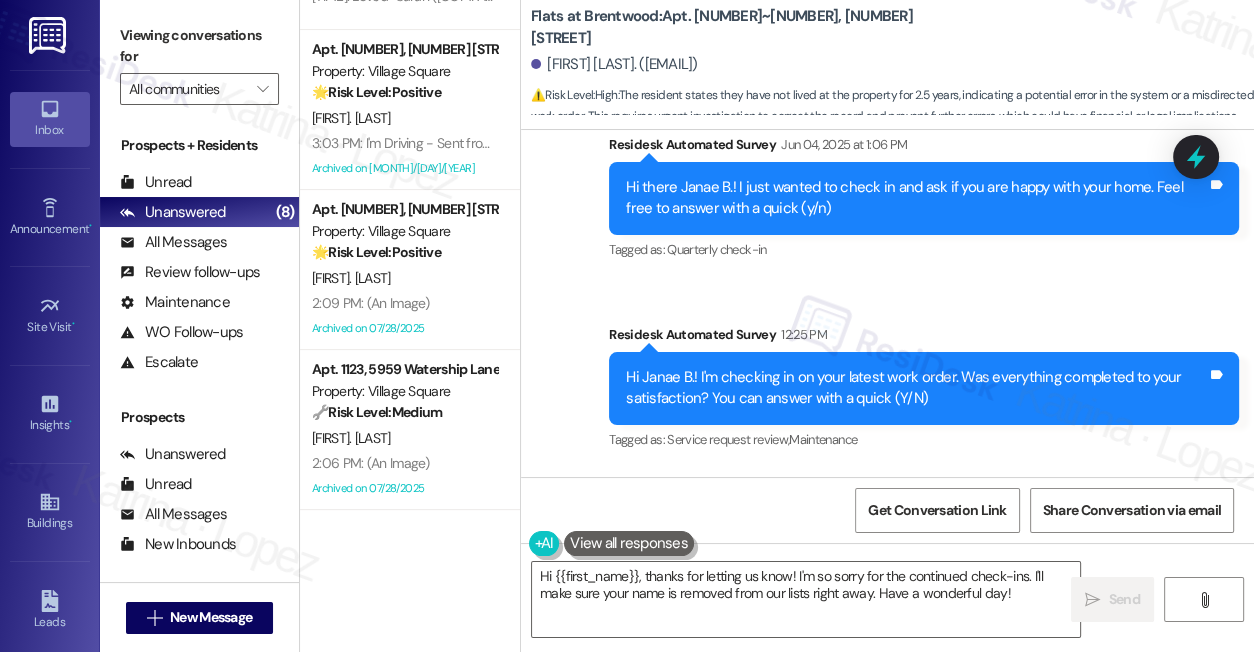 scroll, scrollTop: 1373, scrollLeft: 0, axis: vertical 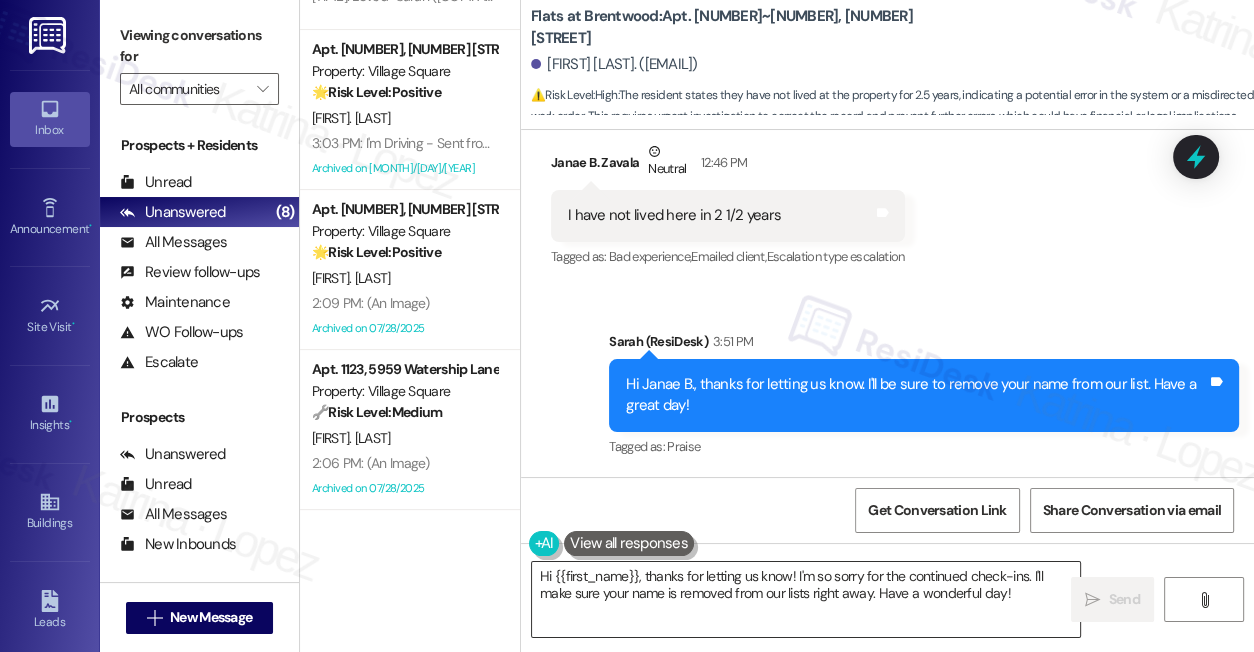 click on "Hi {{first_name}}, thanks for letting us know! I'm so sorry for the continued check-ins. I'll make sure your name is removed from our lists right away. Have a wonderful day!" at bounding box center (806, 599) 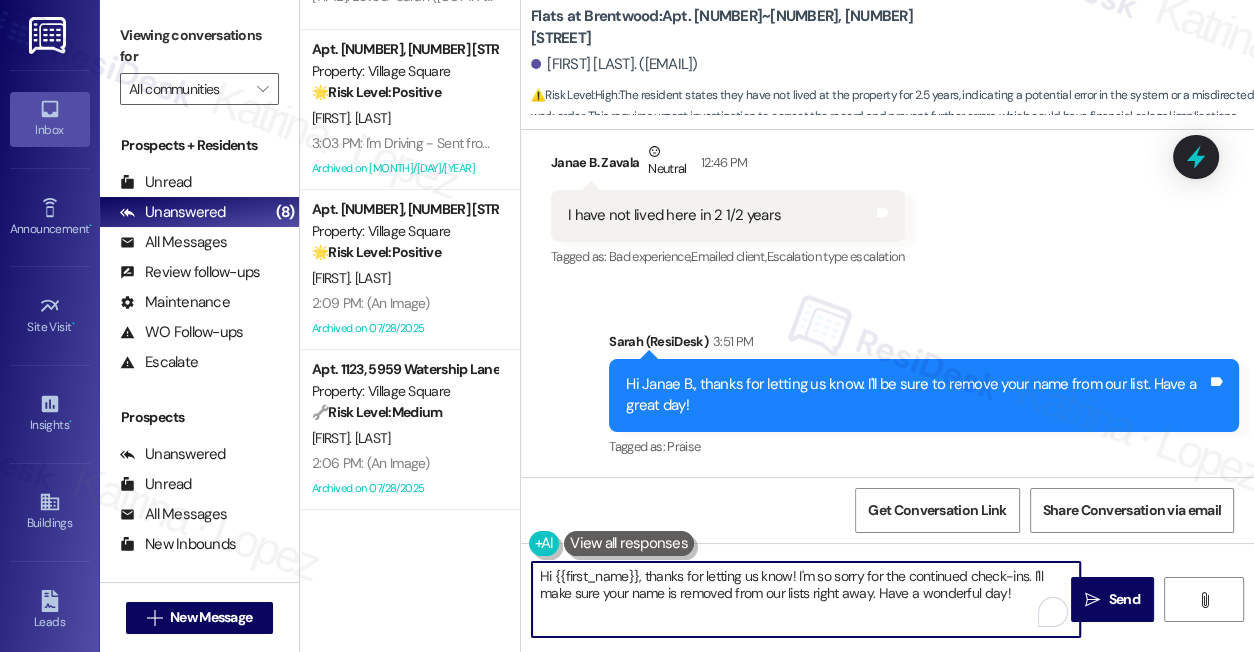 click on "Hi {{first_name}}, thanks for letting us know! I'm so sorry for the continued check-ins. I'll make sure your name is removed from our lists right away. Have a wonderful day!" at bounding box center [806, 599] 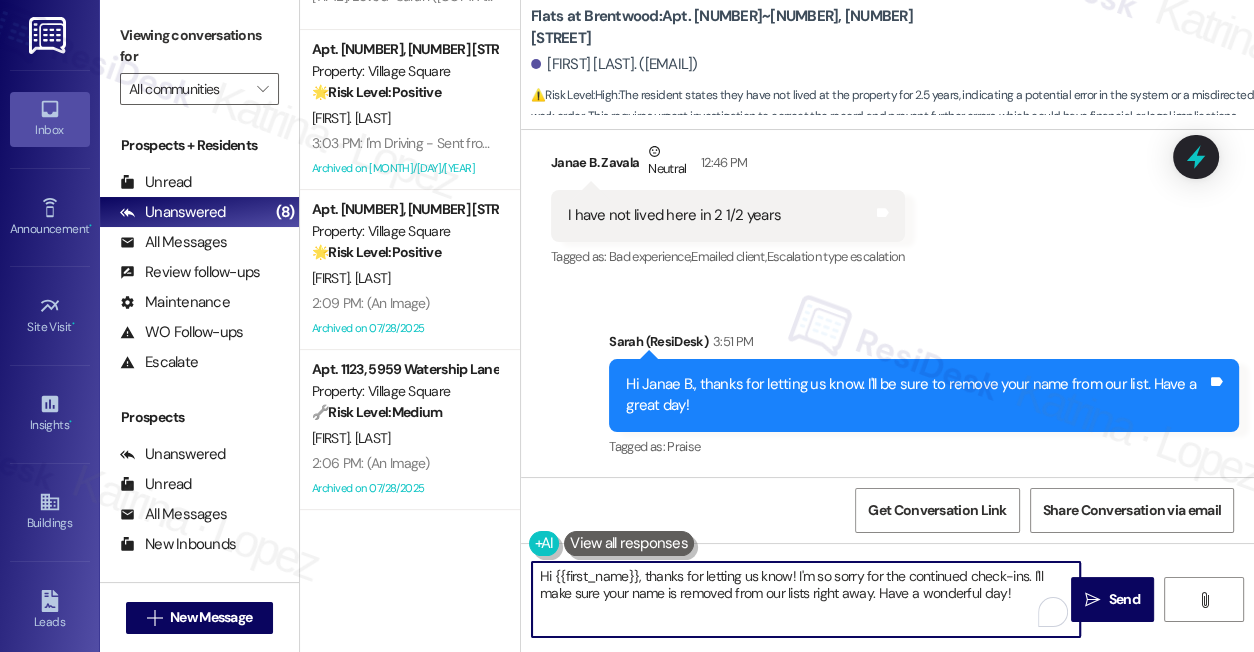 click on "Hi {{first_name}}, thanks for letting us know! I'm so sorry for the continued check-ins. I'll make sure your name is removed from our lists right away. Have a wonderful day!" at bounding box center [806, 599] 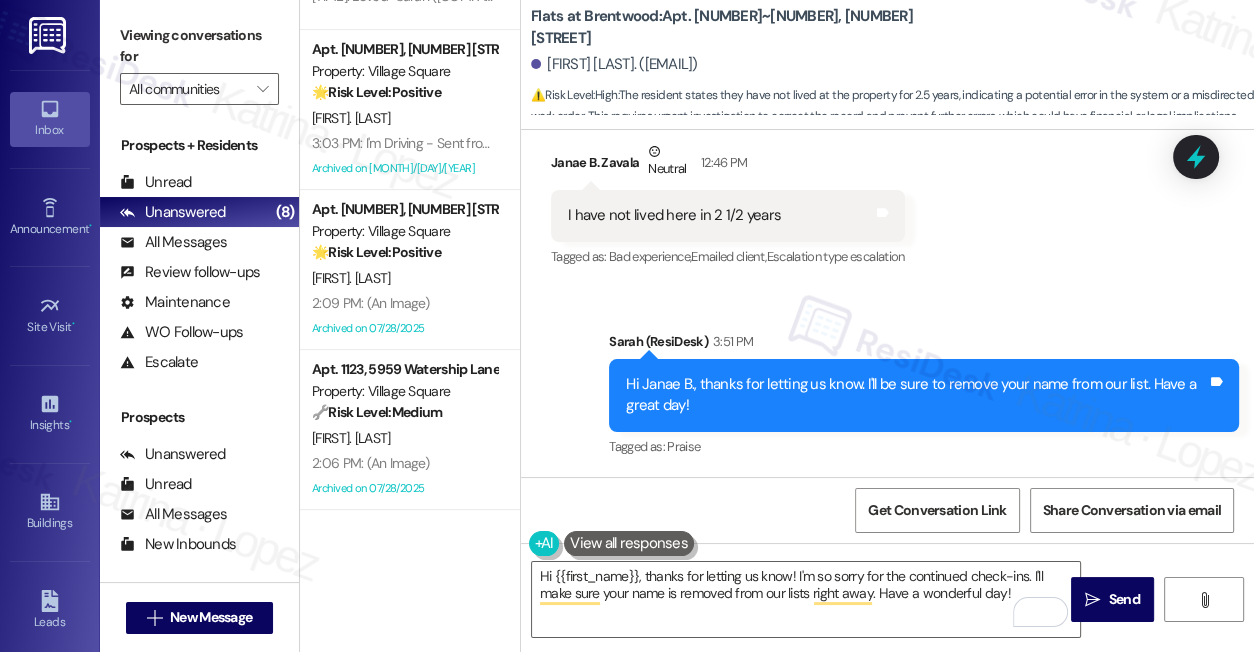 click on "Viewing conversations for" at bounding box center (199, 46) 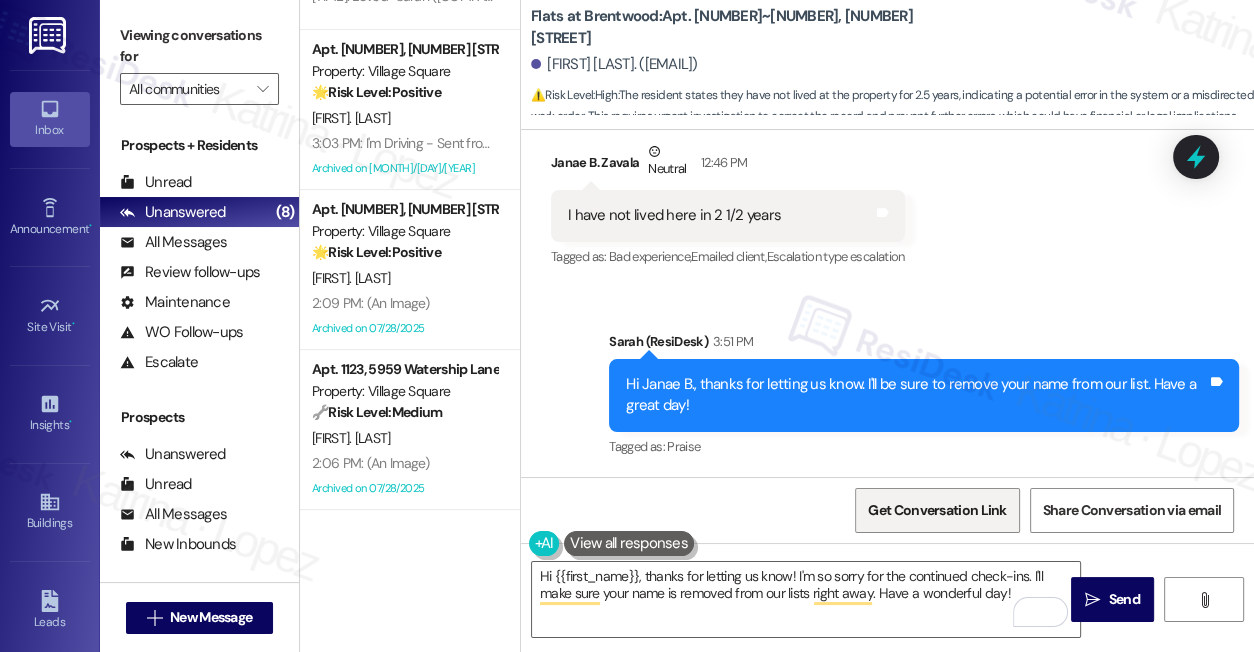 click on "Get Conversation Link" at bounding box center [937, 510] 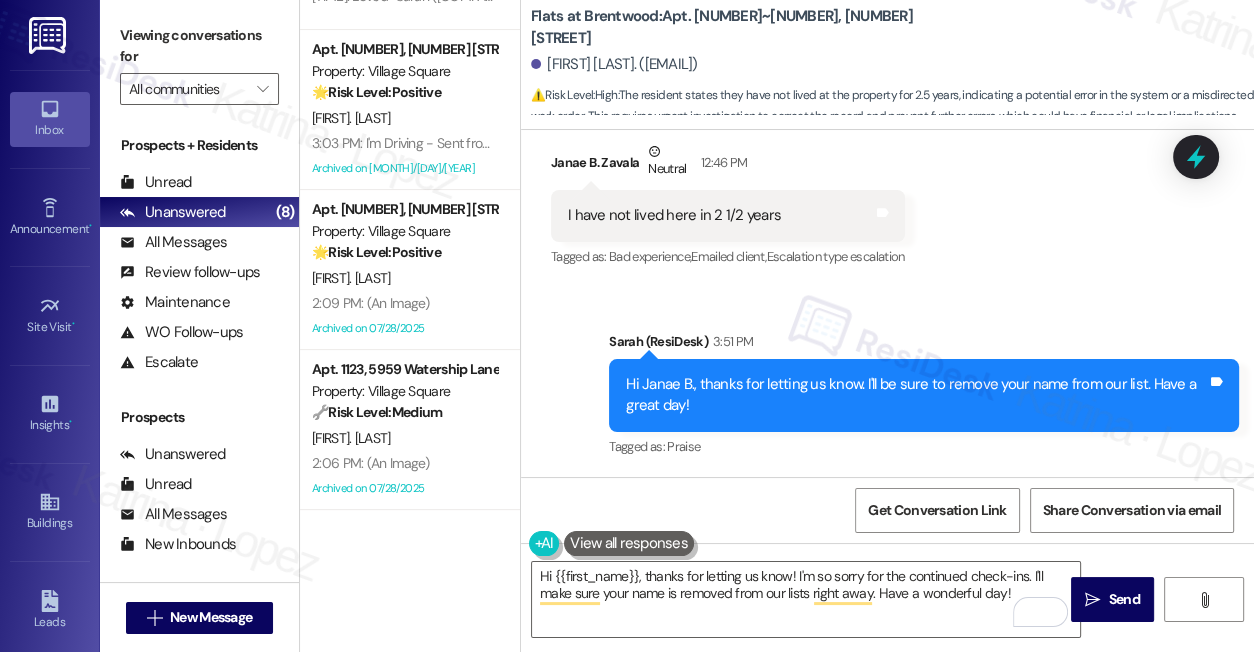 click on "Viewing conversations for" at bounding box center [199, 46] 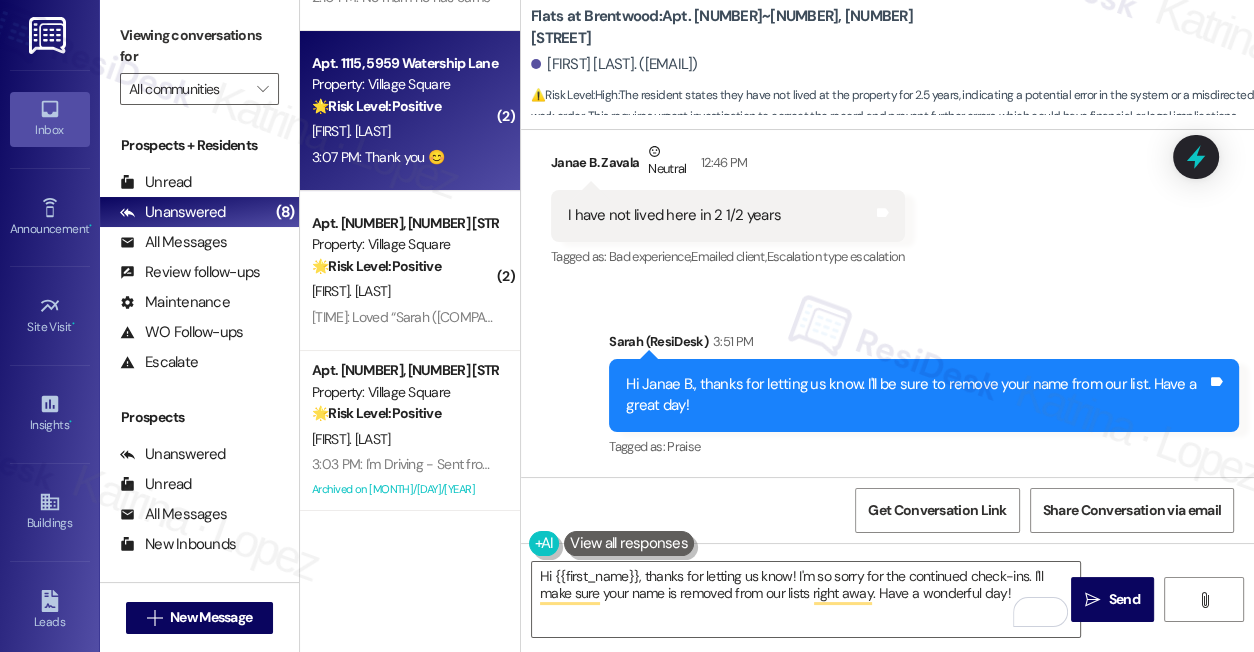 scroll, scrollTop: 0, scrollLeft: 0, axis: both 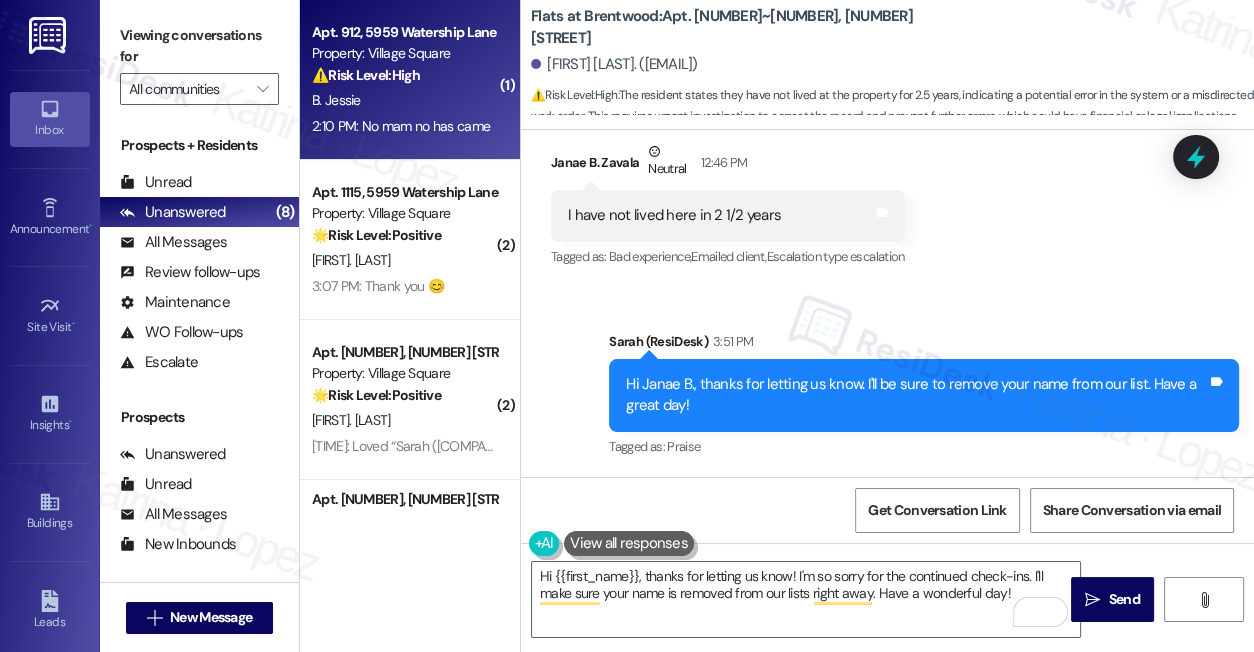 click on "⚠️  Risk Level:  High The resident is reporting a potential safety issue with hallway doors that feel unsafe for her children, and maintenance has not yet addressed the work order. This requires urgent attention to mitigate potential harm." at bounding box center [404, 75] 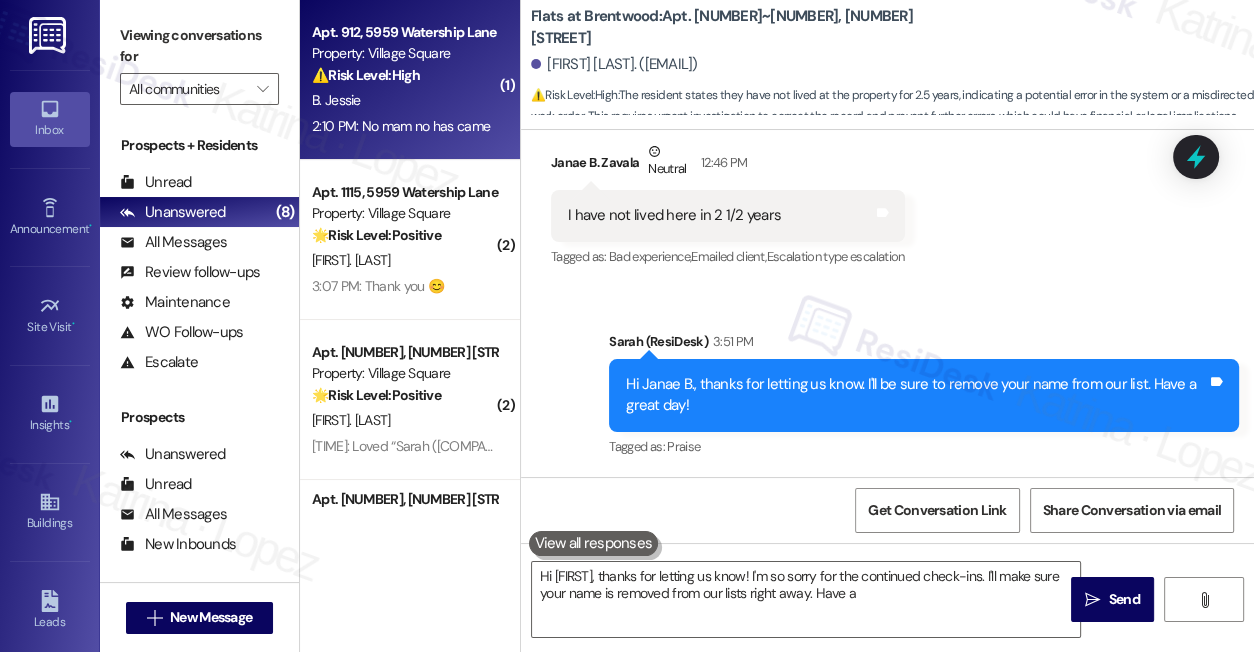 type on "Hi {{first_name}}, thanks for letting us know! I'm so sorry for the continued check-ins. I'll make sure your name is removed from our lists right away. Have a" 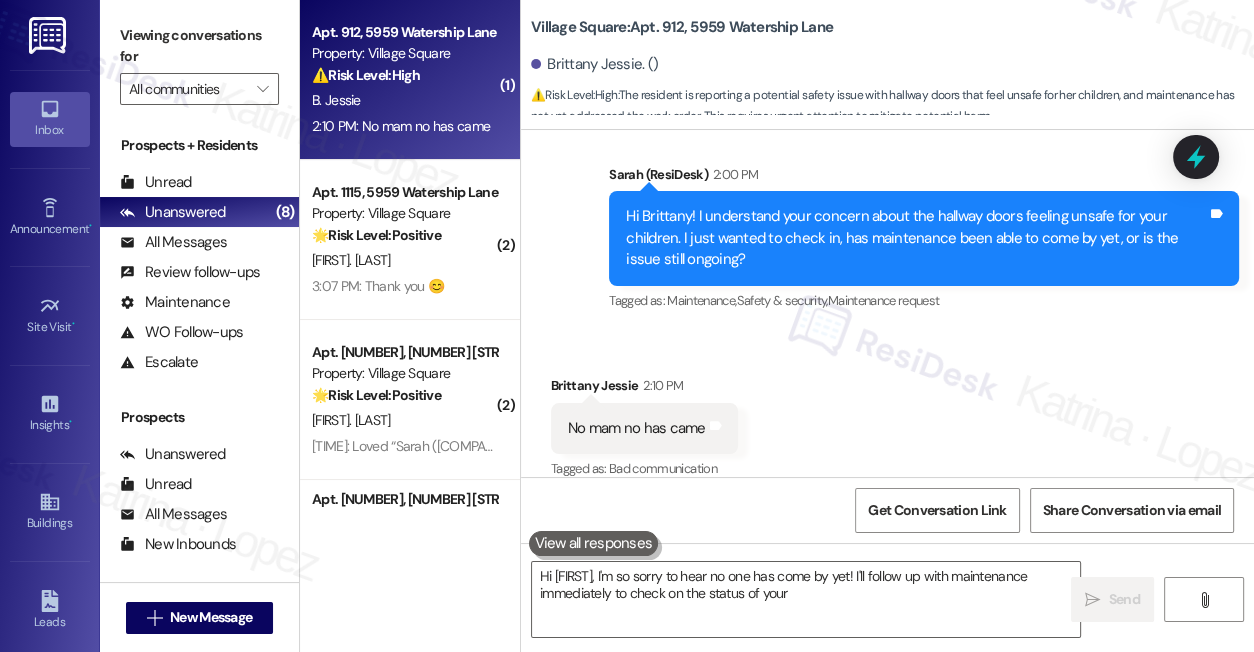 scroll, scrollTop: 378, scrollLeft: 0, axis: vertical 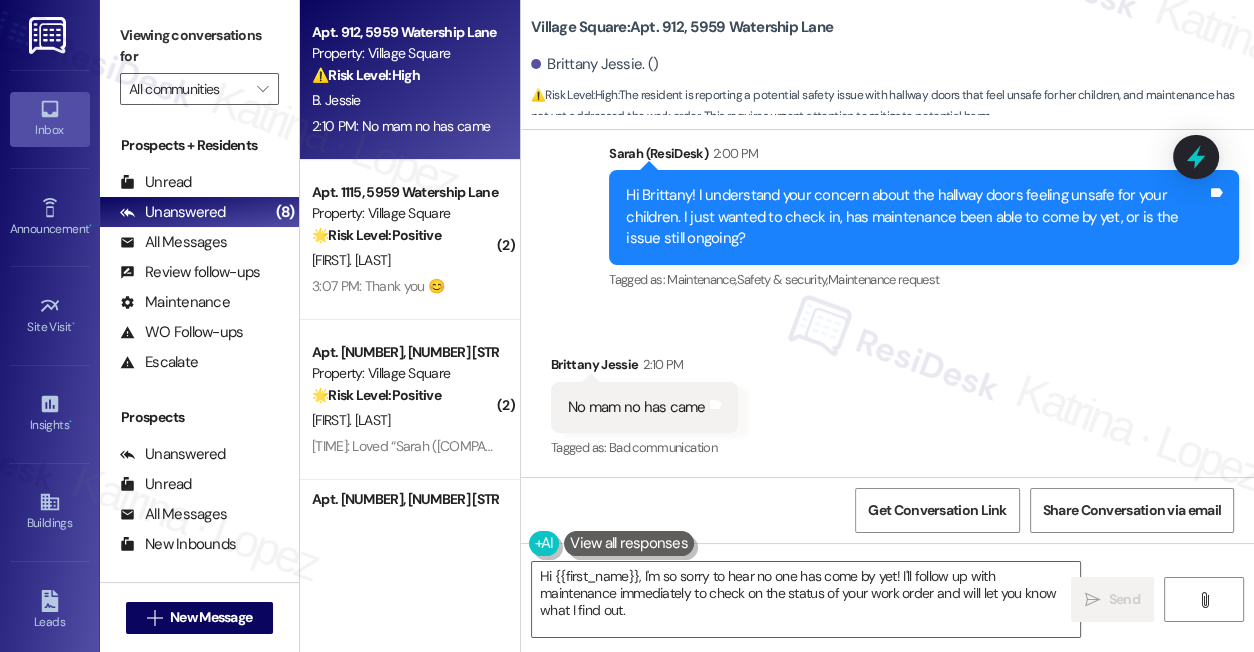 click on "Hi Brittany! I understand your concern about the hallway doors feeling unsafe for your children. I just wanted to check in, has maintenance been able to come by yet, or is the issue still ongoing?" at bounding box center [916, 217] 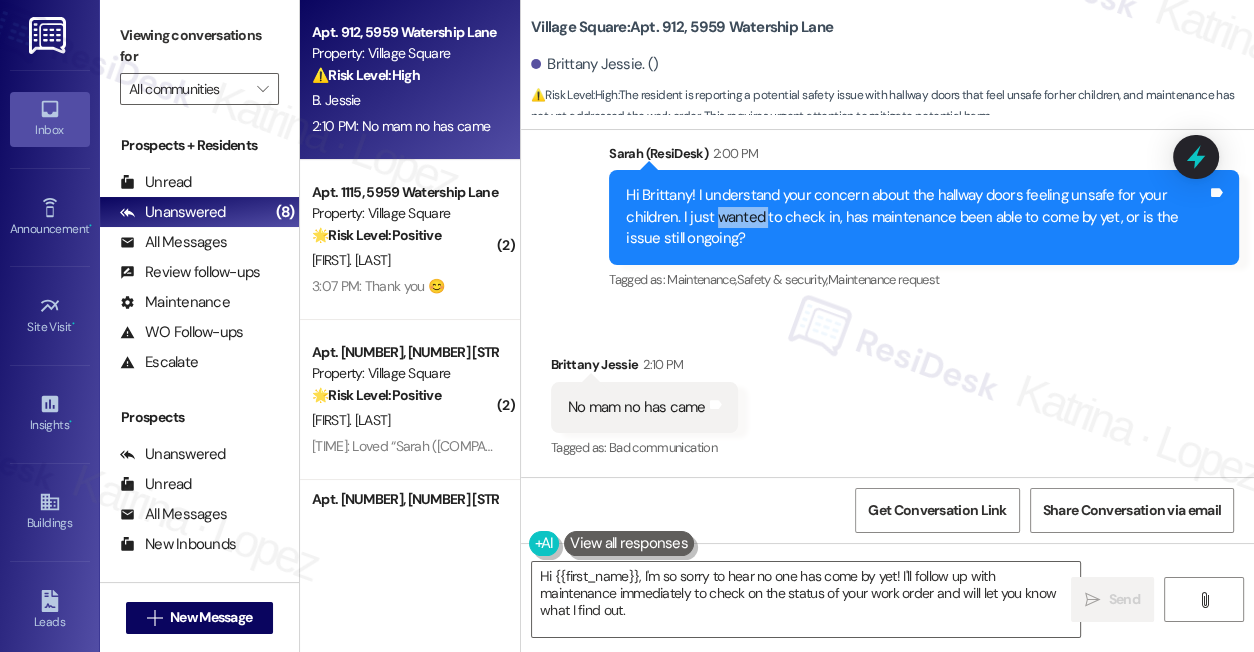 click on "Hi Brittany! I understand your concern about the hallway doors feeling unsafe for your children. I just wanted to check in, has maintenance been able to come by yet, or is the issue still ongoing?" at bounding box center (916, 217) 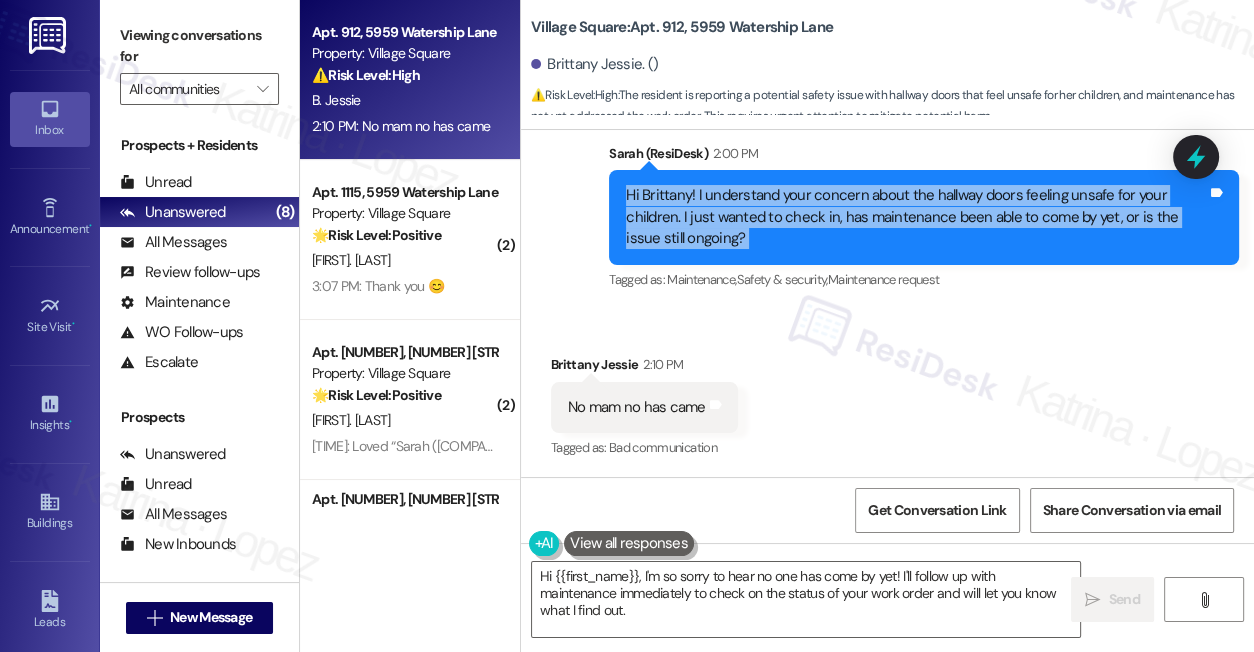 click on "Hi Brittany! I understand your concern about the hallway doors feeling unsafe for your children. I just wanted to check in, has maintenance been able to come by yet, or is the issue still ongoing?" at bounding box center [916, 217] 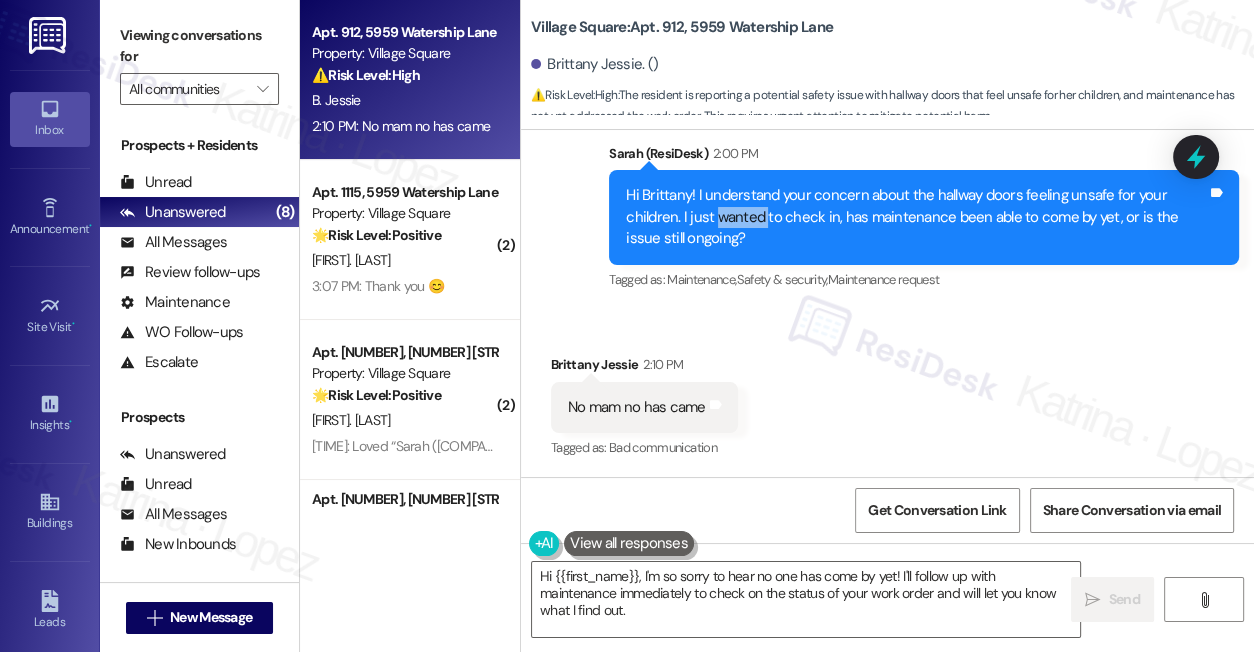 click on "Hi Brittany! I understand your concern about the hallway doors feeling unsafe for your children. I just wanted to check in, has maintenance been able to come by yet, or is the issue still ongoing?" at bounding box center (916, 217) 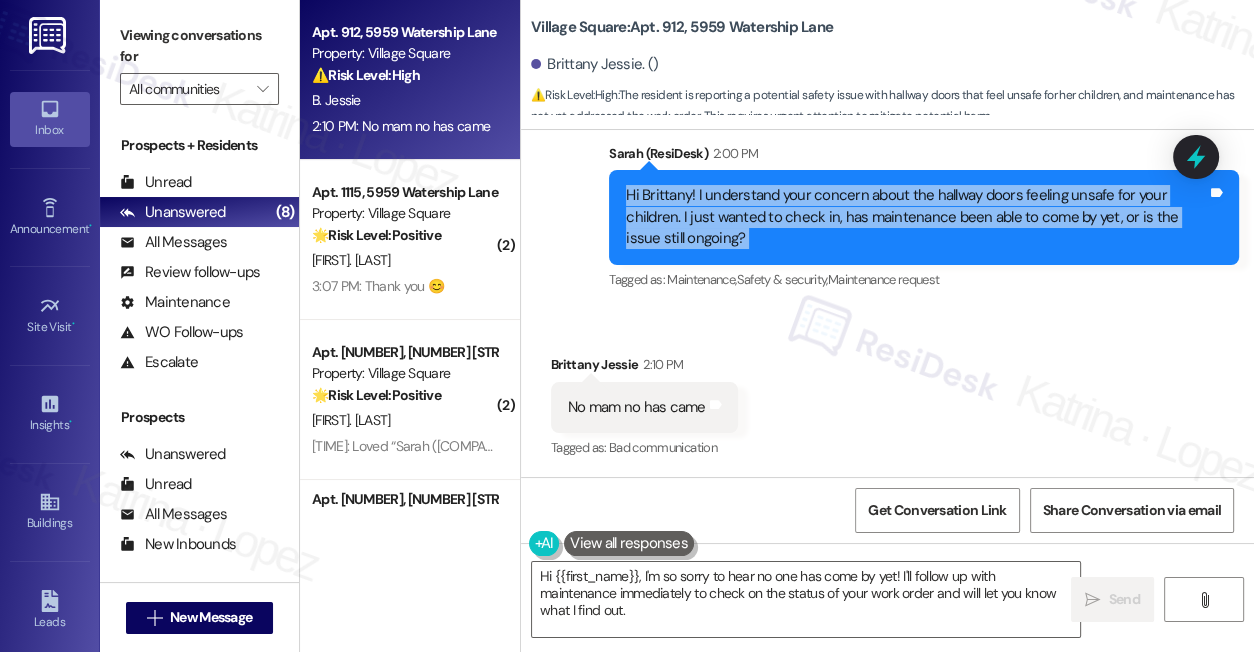 click on "Hi Brittany! I understand your concern about the hallway doors feeling unsafe for your children. I just wanted to check in, has maintenance been able to come by yet, or is the issue still ongoing?" at bounding box center [916, 217] 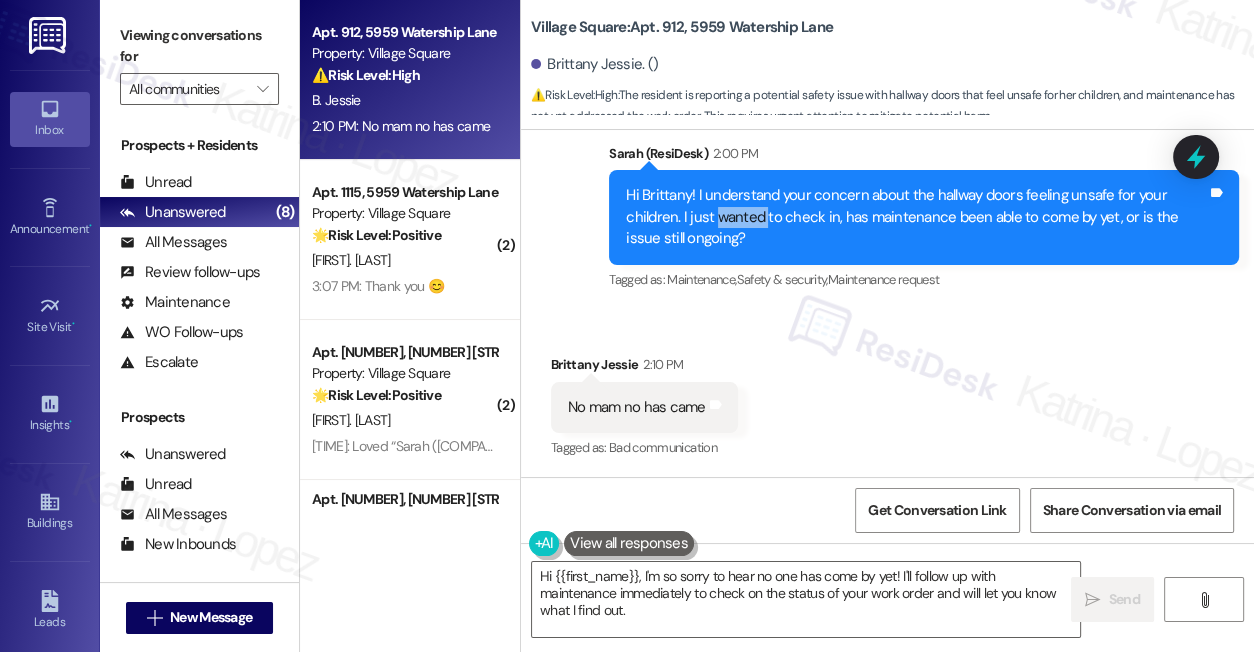 click on "Hi Brittany! I understand your concern about the hallway doors feeling unsafe for your children. I just wanted to check in, has maintenance been able to come by yet, or is the issue still ongoing?" at bounding box center (916, 217) 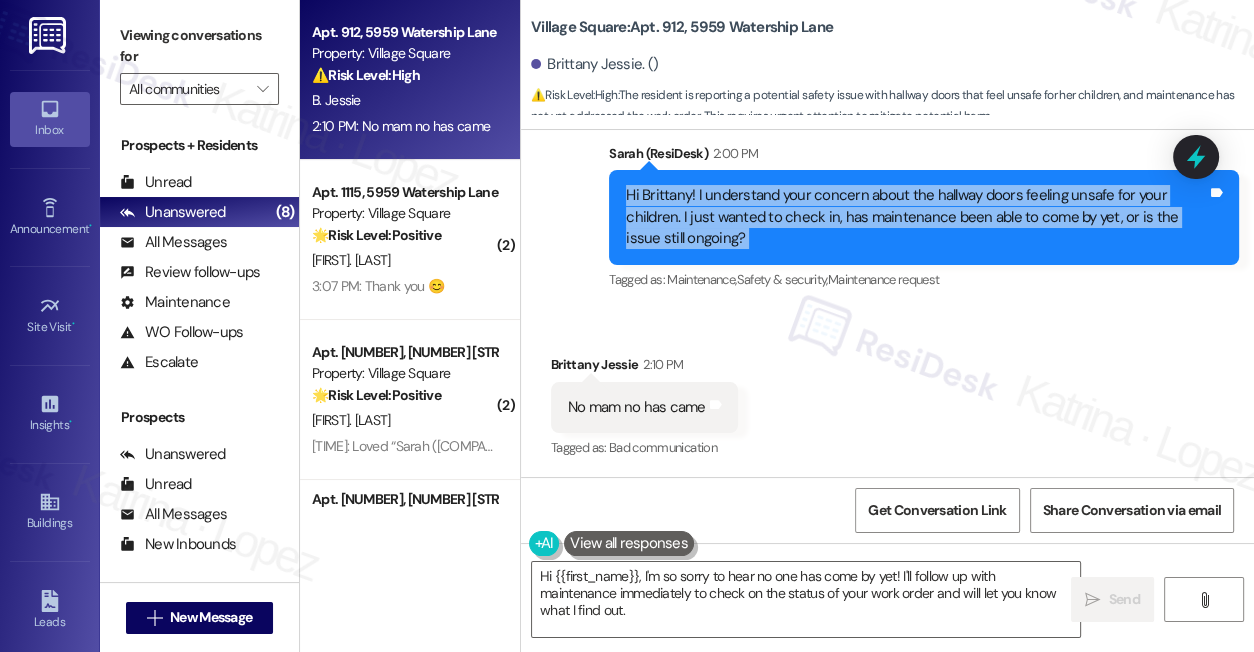 click on "Hi Brittany! I understand your concern about the hallway doors feeling unsafe for your children. I just wanted to check in, has maintenance been able to come by yet, or is the issue still ongoing?" at bounding box center [916, 217] 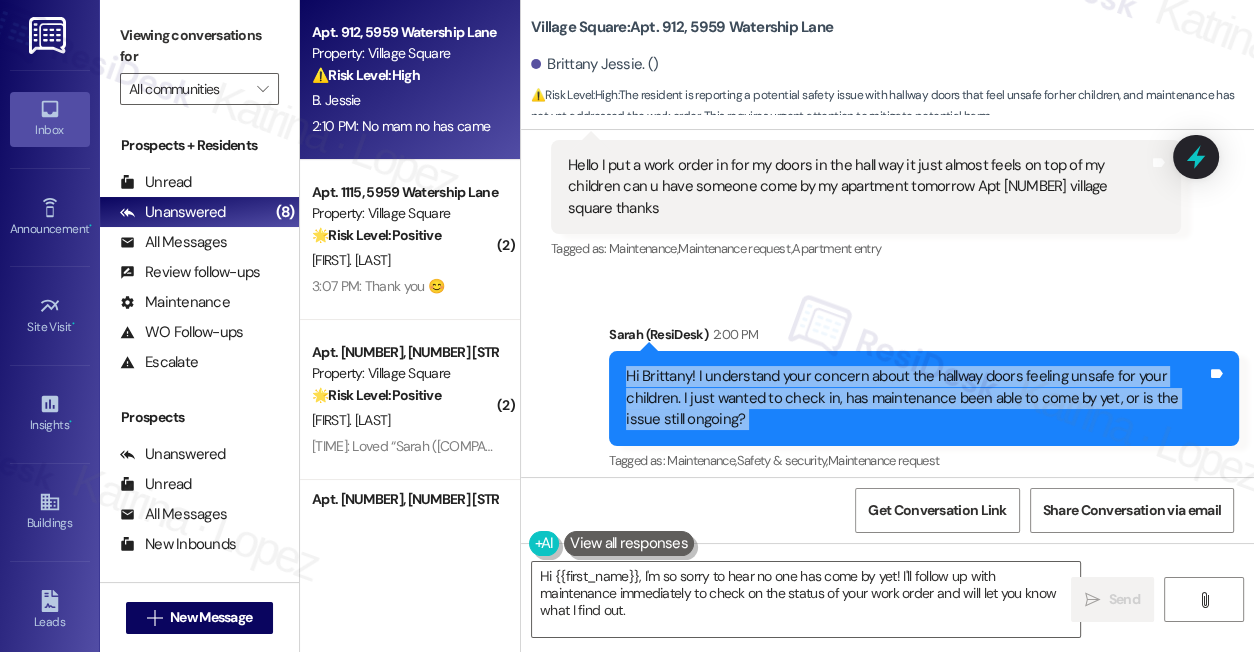 scroll, scrollTop: 379, scrollLeft: 0, axis: vertical 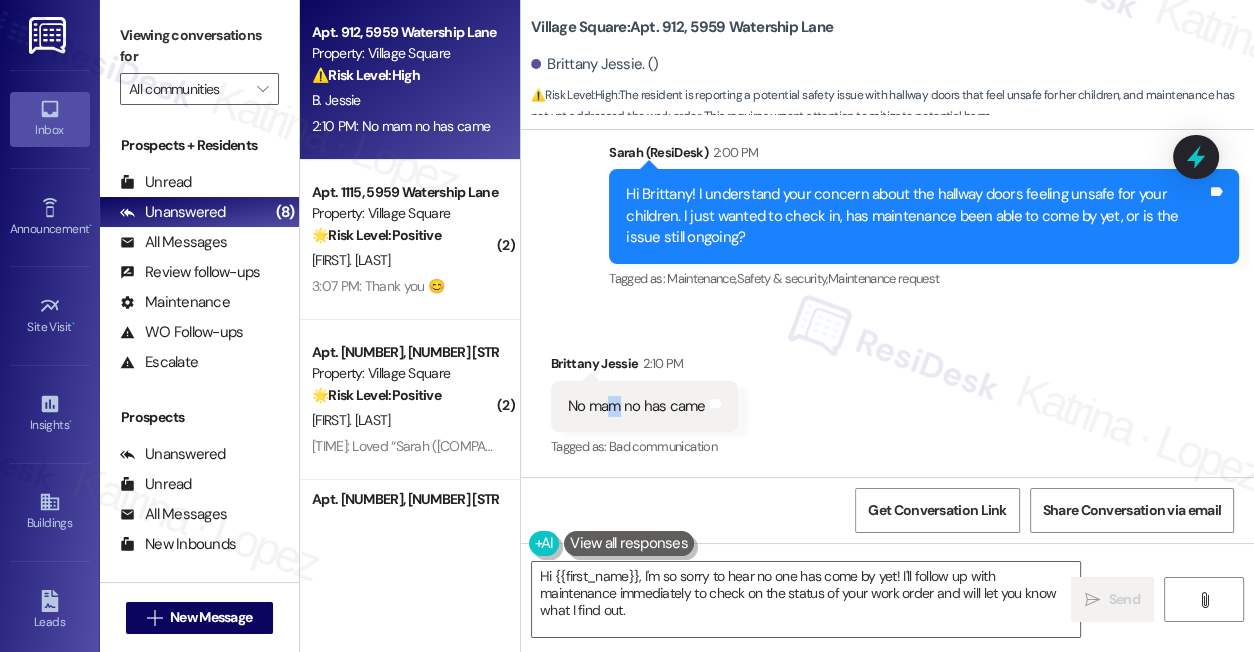 click on "No mam no has came" at bounding box center [637, 406] 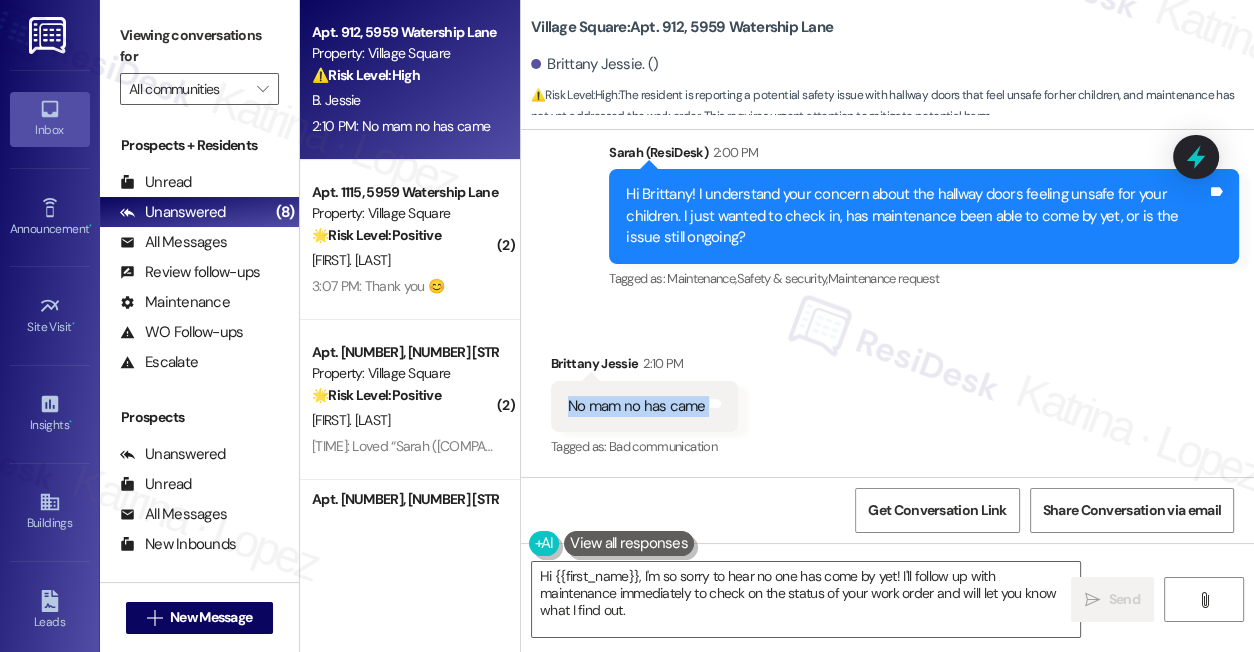 click on "No mam no has came" at bounding box center (637, 406) 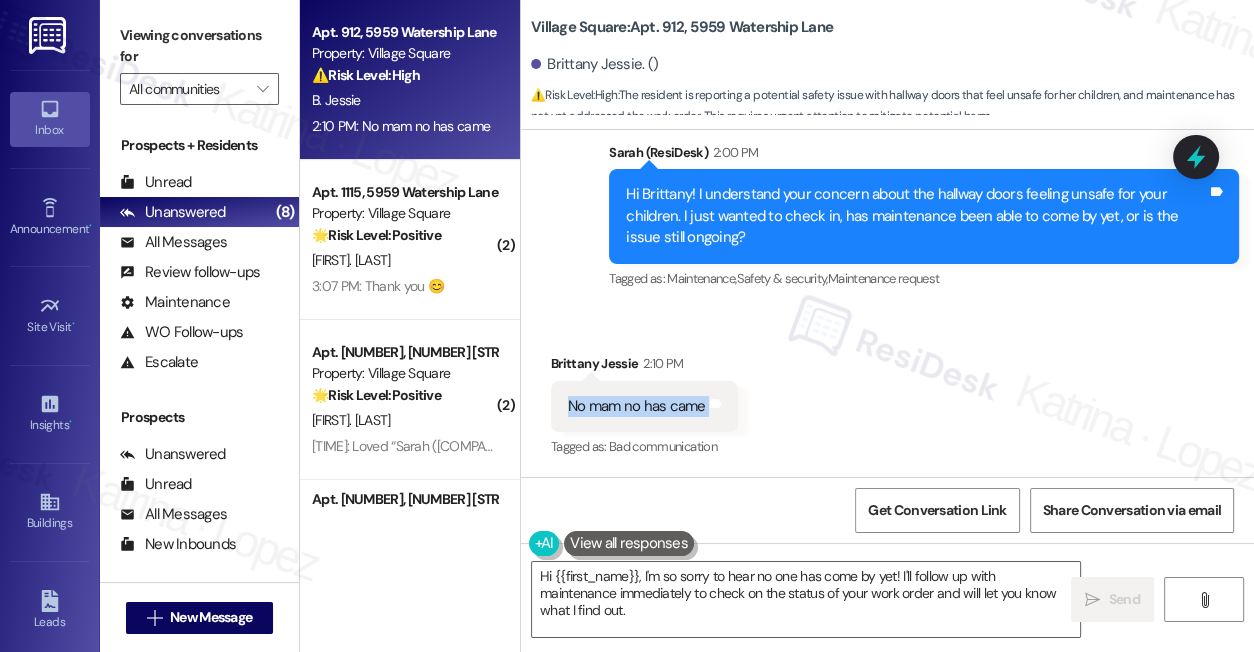 click on "Received via SMS Brittany Jessie 2:10 PM No mam no has came  Tags and notes Tagged as:   Bad communication Click to highlight conversations about Bad communication" at bounding box center (887, 392) 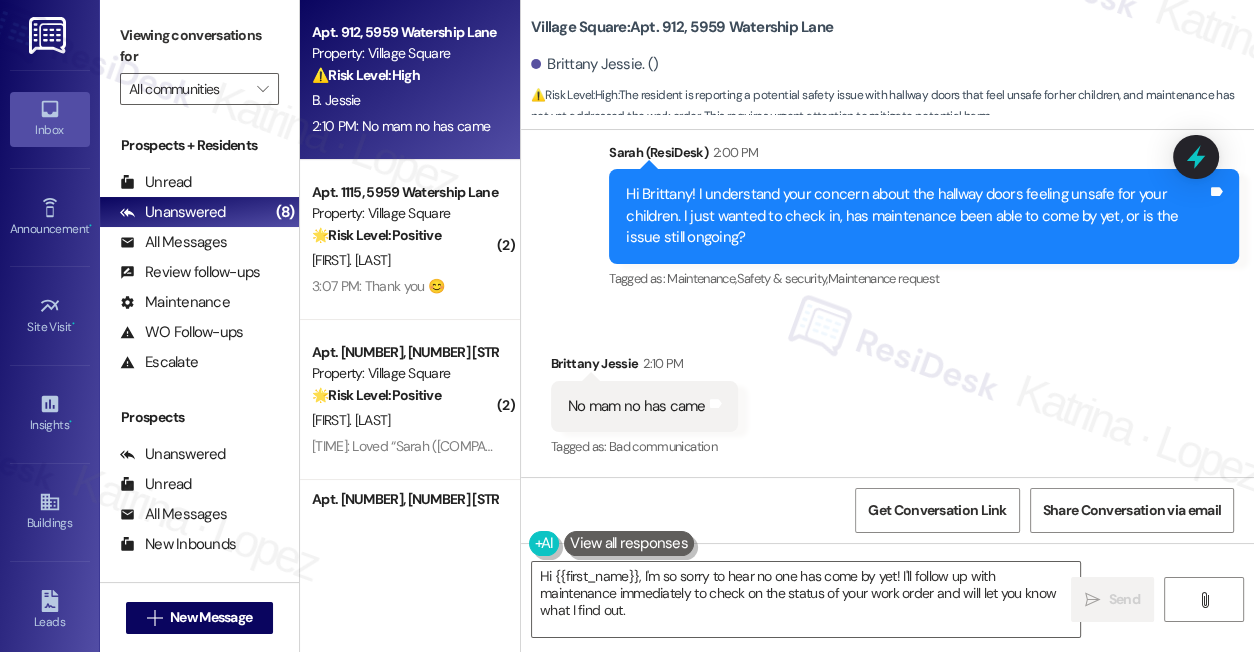 scroll, scrollTop: 106, scrollLeft: 0, axis: vertical 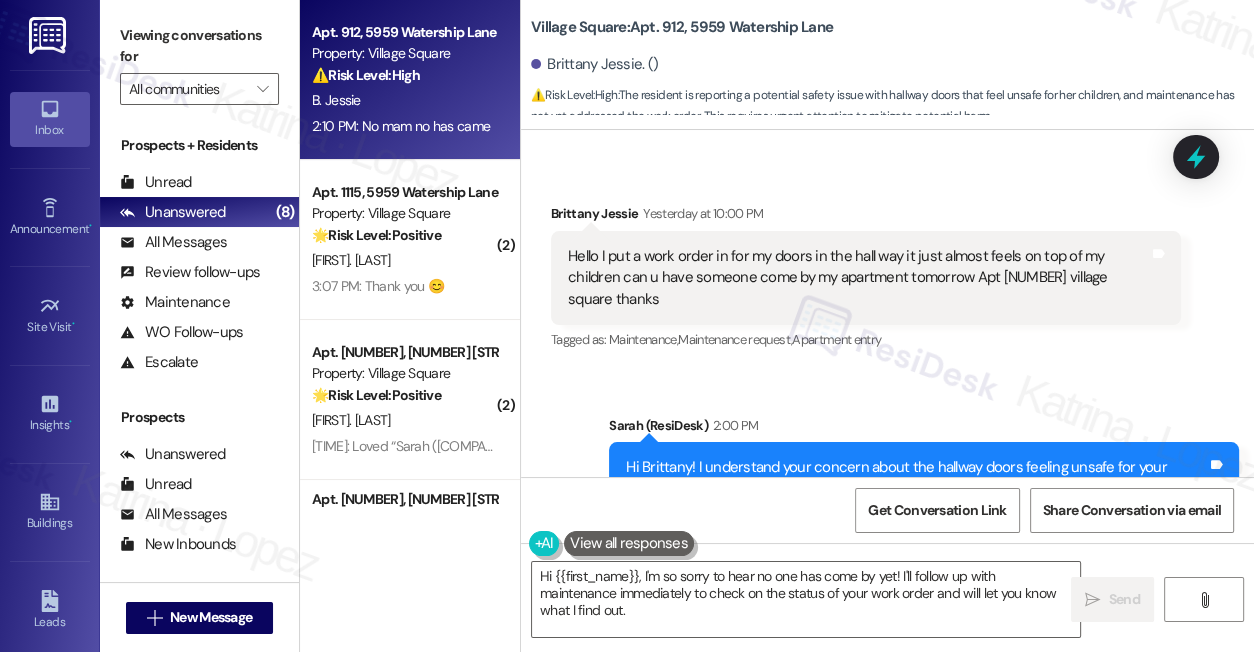 click on "Hello I put a work order in for my doors in the hall way it just almost feels on top of my children can u have someone come by my apartment tomorrow Apt 912 village square thanks" at bounding box center (858, 278) 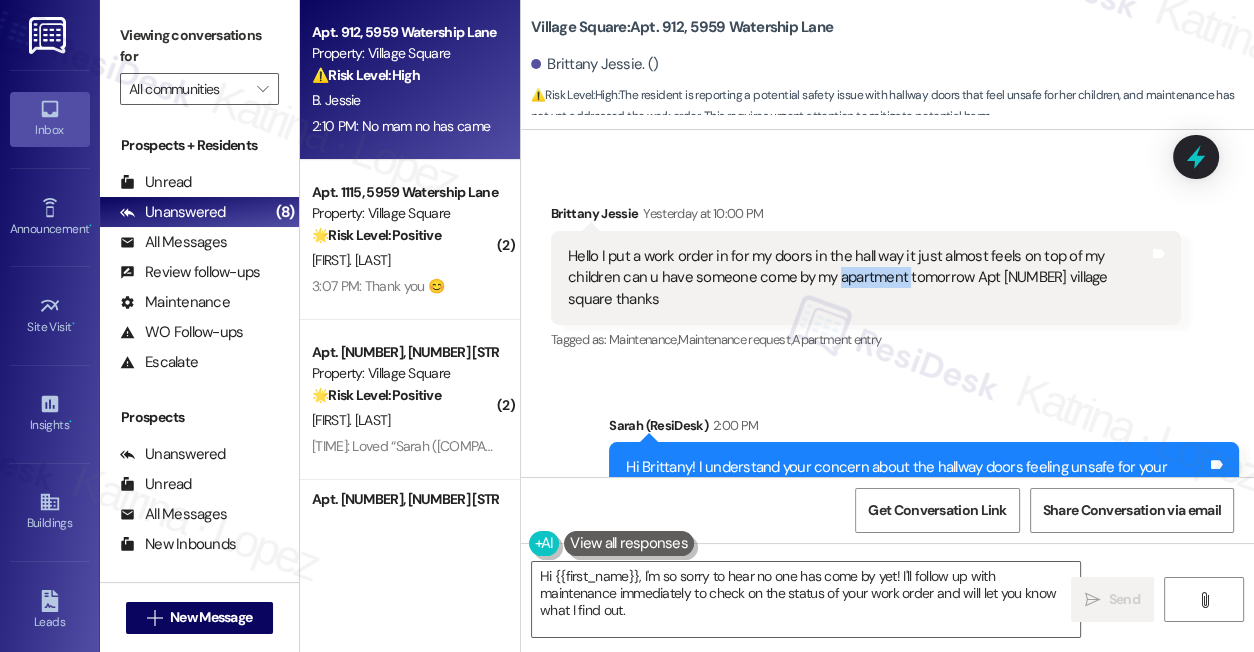 click on "Hello I put a work order in for my doors in the hall way it just almost feels on top of my children can u have someone come by my apartment tomorrow Apt 912 village square thanks" at bounding box center (858, 278) 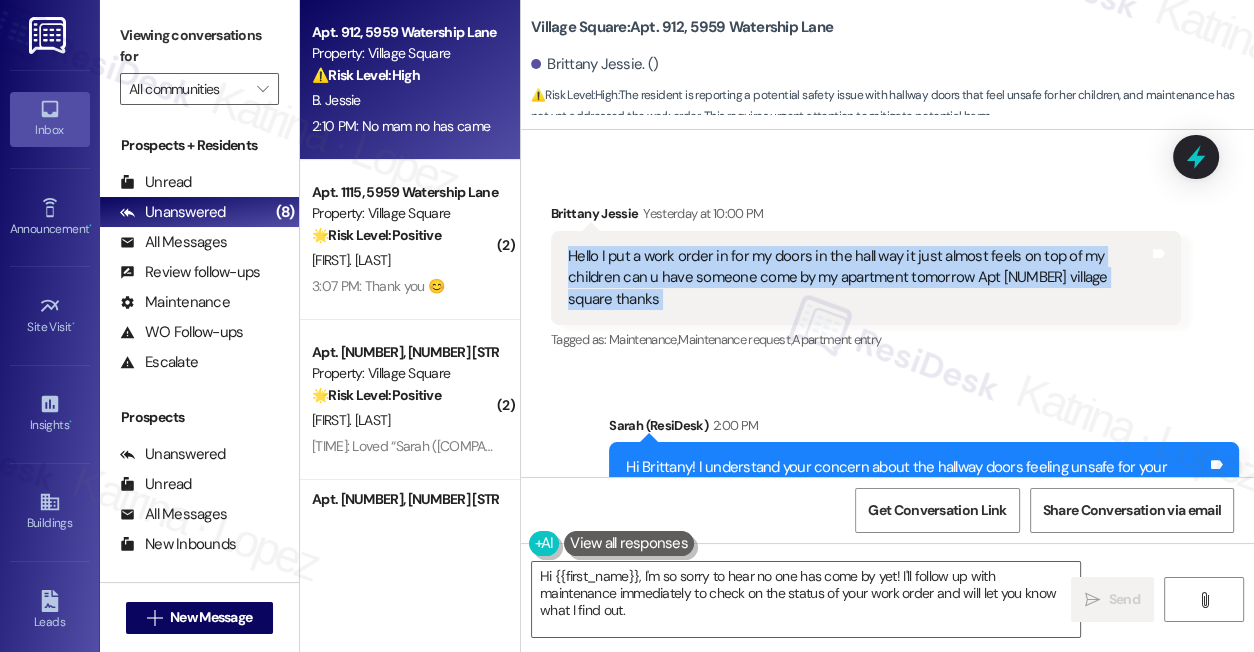 click on "Hello I put a work order in for my doors in the hall way it just almost feels on top of my children can u have someone come by my apartment tomorrow Apt 912 village square thanks" at bounding box center [858, 278] 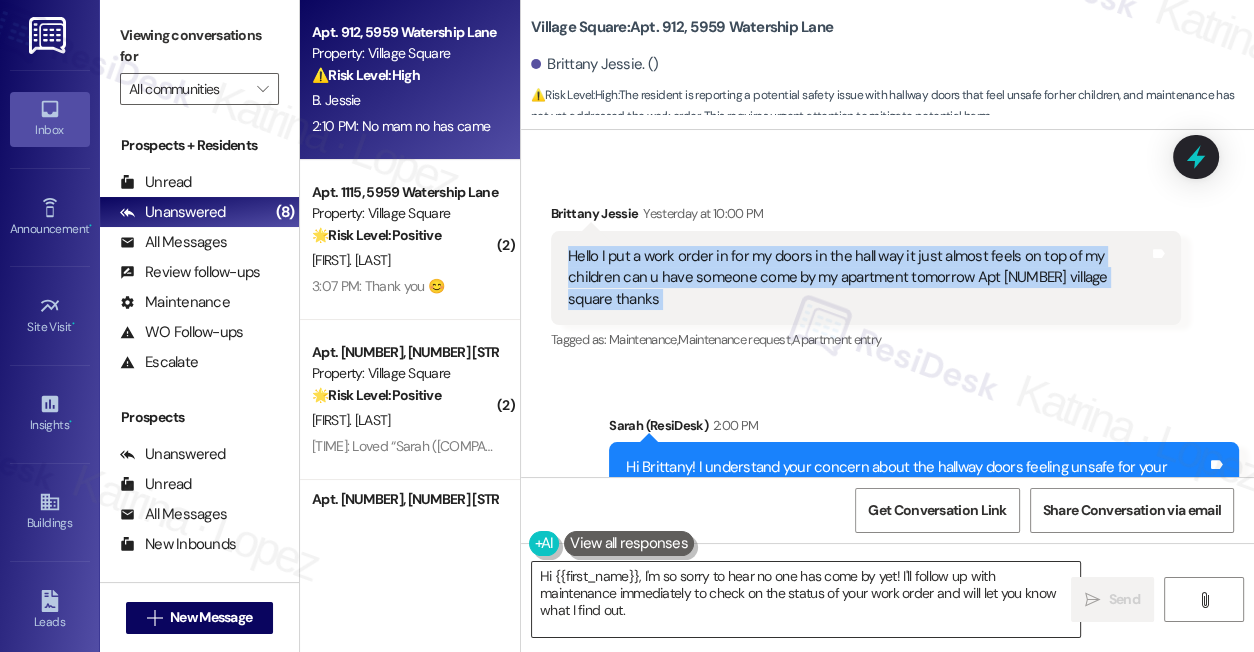 click on "Hi {{first_name}}, I'm so sorry to hear no one has come by yet! I'll follow up with maintenance immediately to check on the status of your work order and will let you know what I find out." at bounding box center (806, 599) 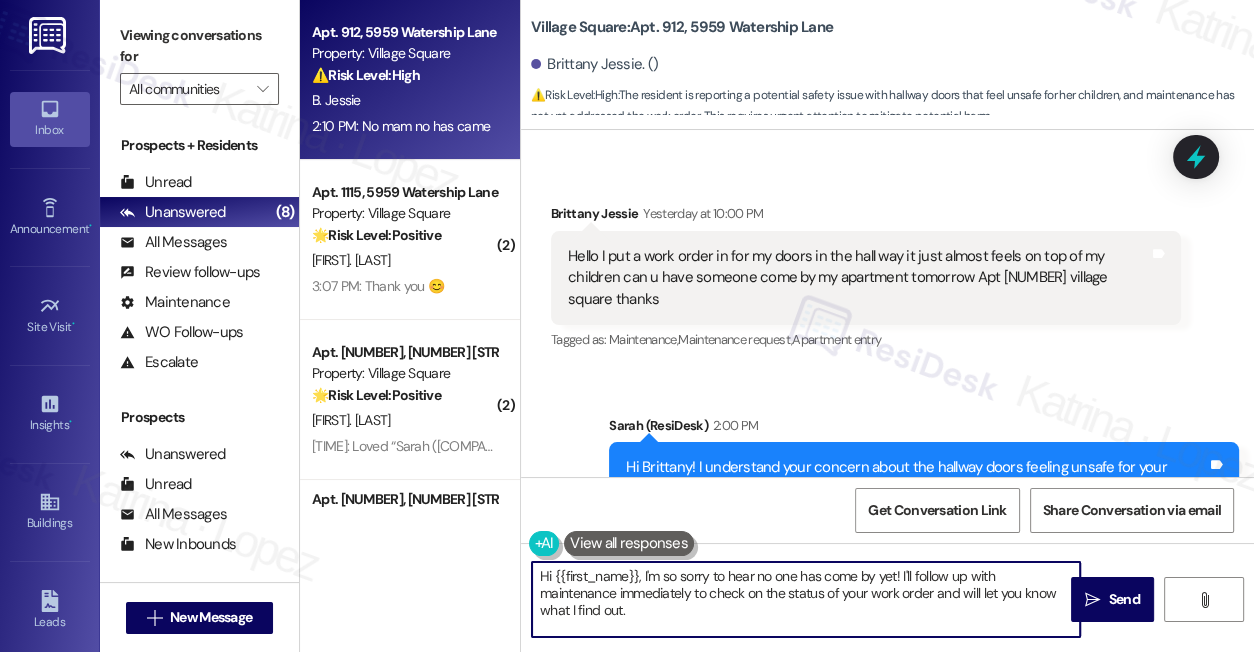click on "Hi {{first_name}}, I'm so sorry to hear no one has come by yet! I'll follow up with maintenance immediately to check on the status of your work order and will let you know what I find out." at bounding box center (806, 599) 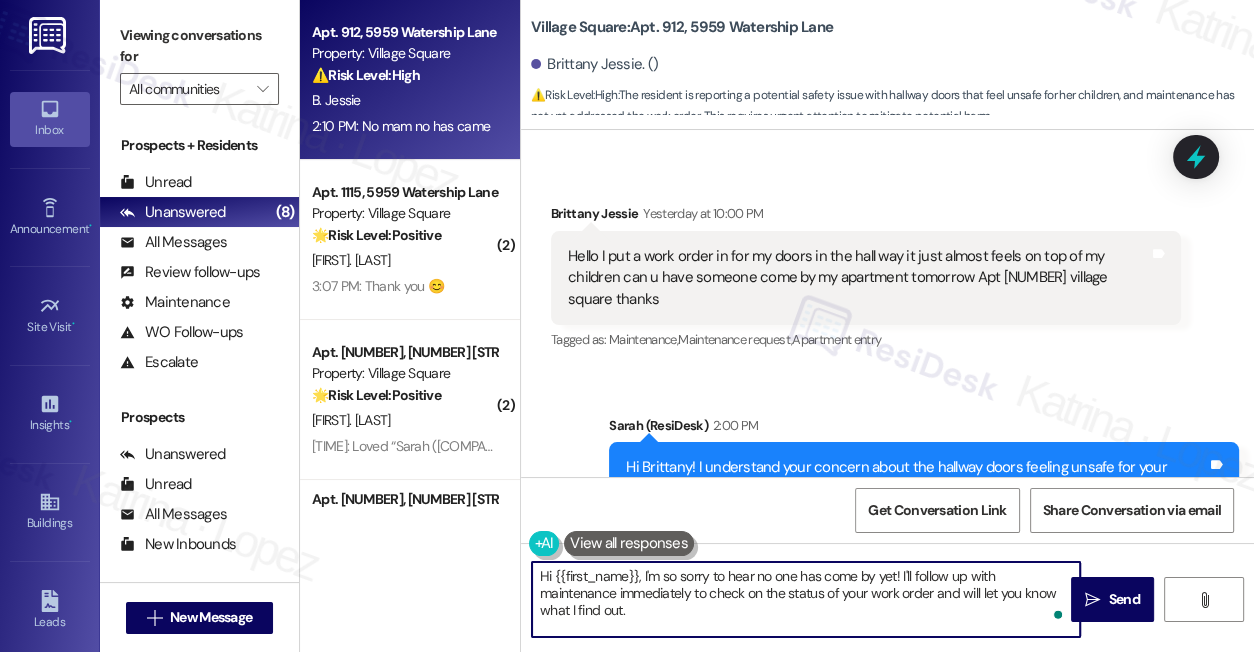 click on "Hi {{first_name}}, I'm so sorry to hear no one has come by yet! I'll follow up with maintenance immediately to check on the status of your work order and will let you know what I find out." at bounding box center [806, 599] 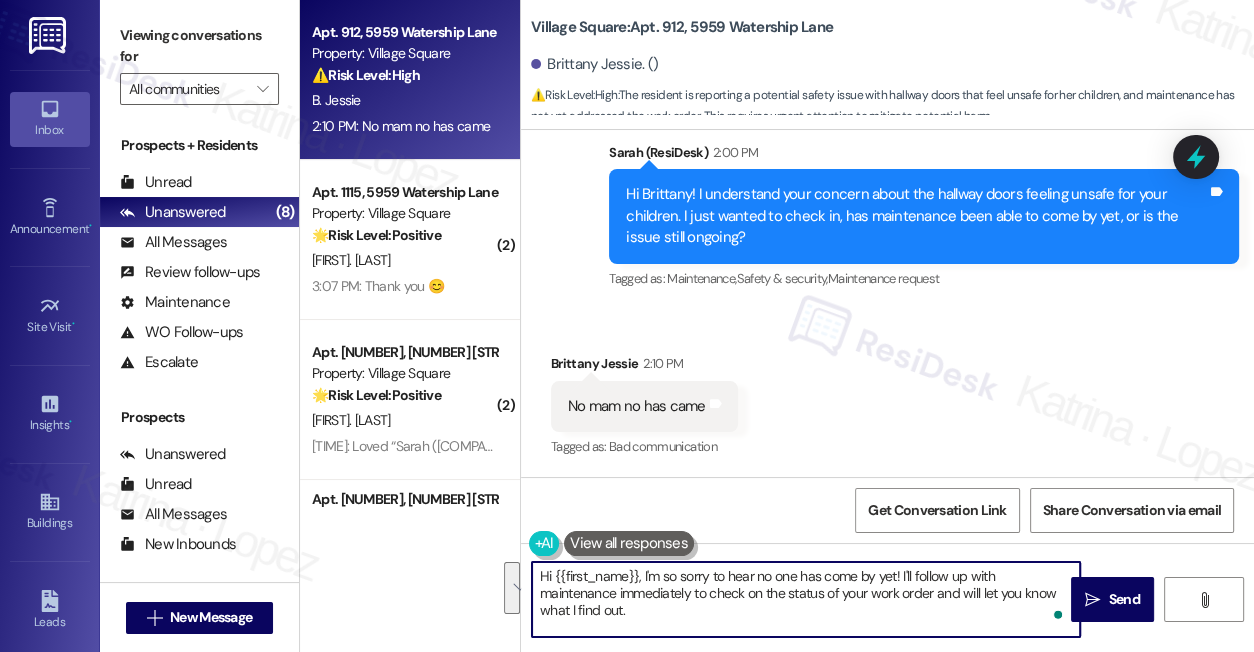 click on "Hi {{first_name}}, I'm so sorry to hear no one has come by yet! I'll follow up with maintenance immediately to check on the status of your work order and will let you know what I find out." at bounding box center [806, 599] 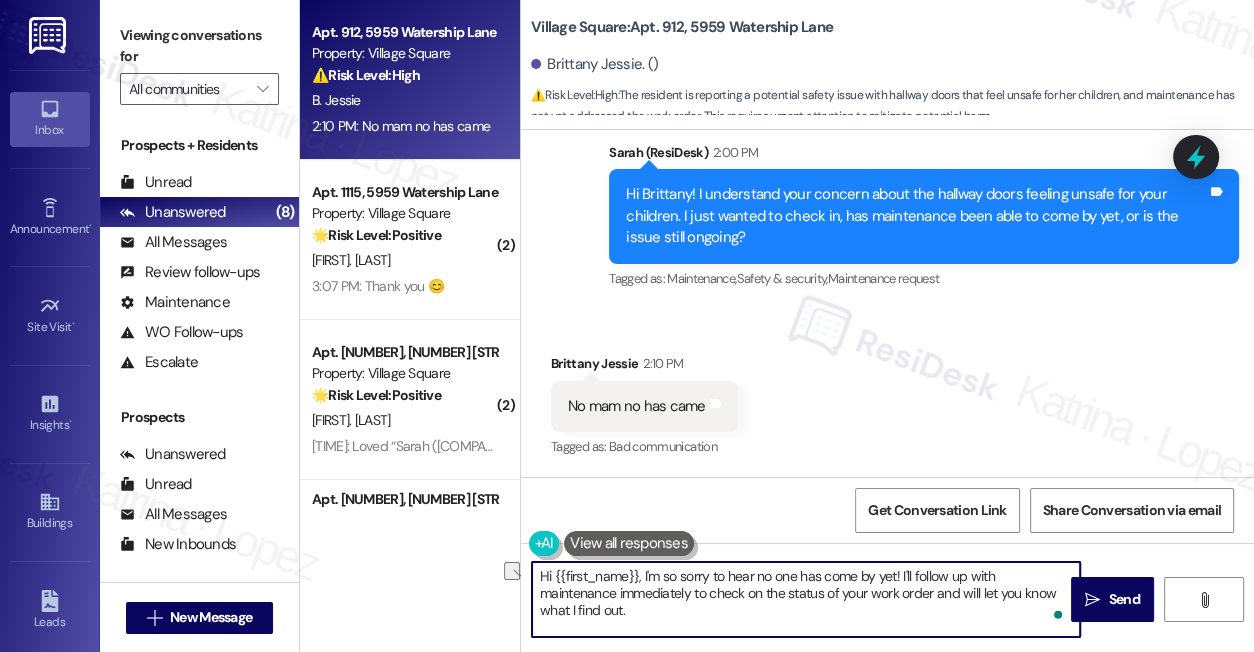 drag, startPoint x: 642, startPoint y: 576, endPoint x: 413, endPoint y: 557, distance: 229.78687 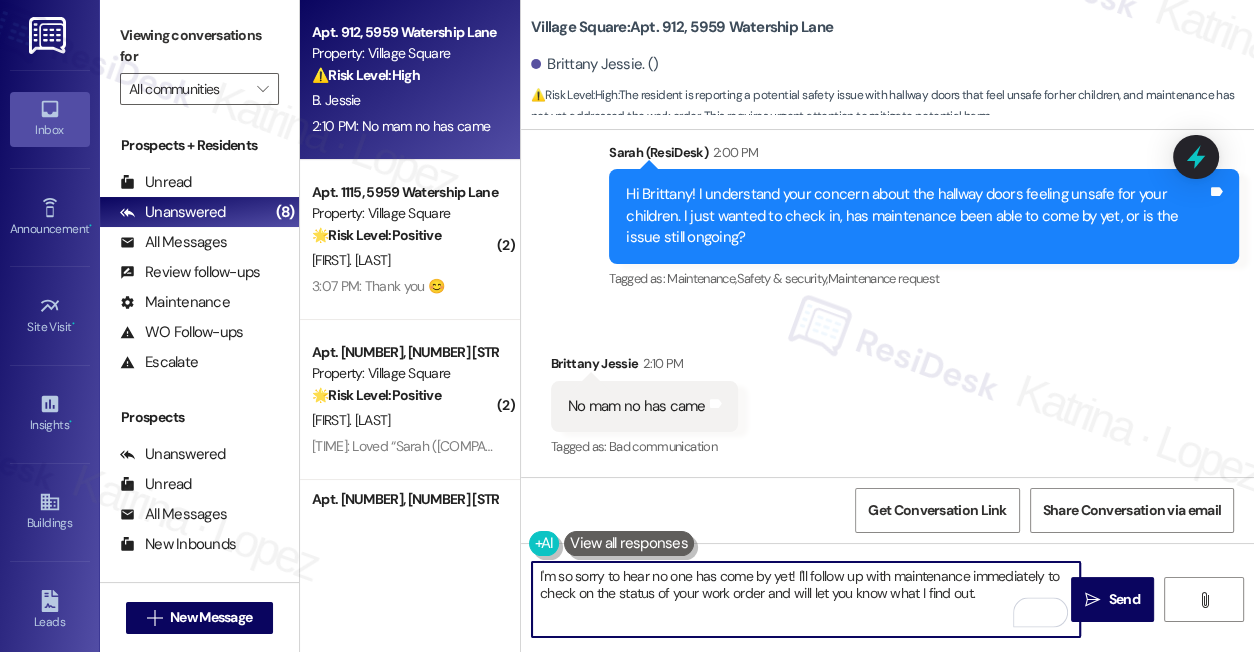 click on "I'm so sorry to hear no one has come by yet! I'll follow up with maintenance immediately to check on the status of your work order and will let you know what I find out." at bounding box center (806, 599) 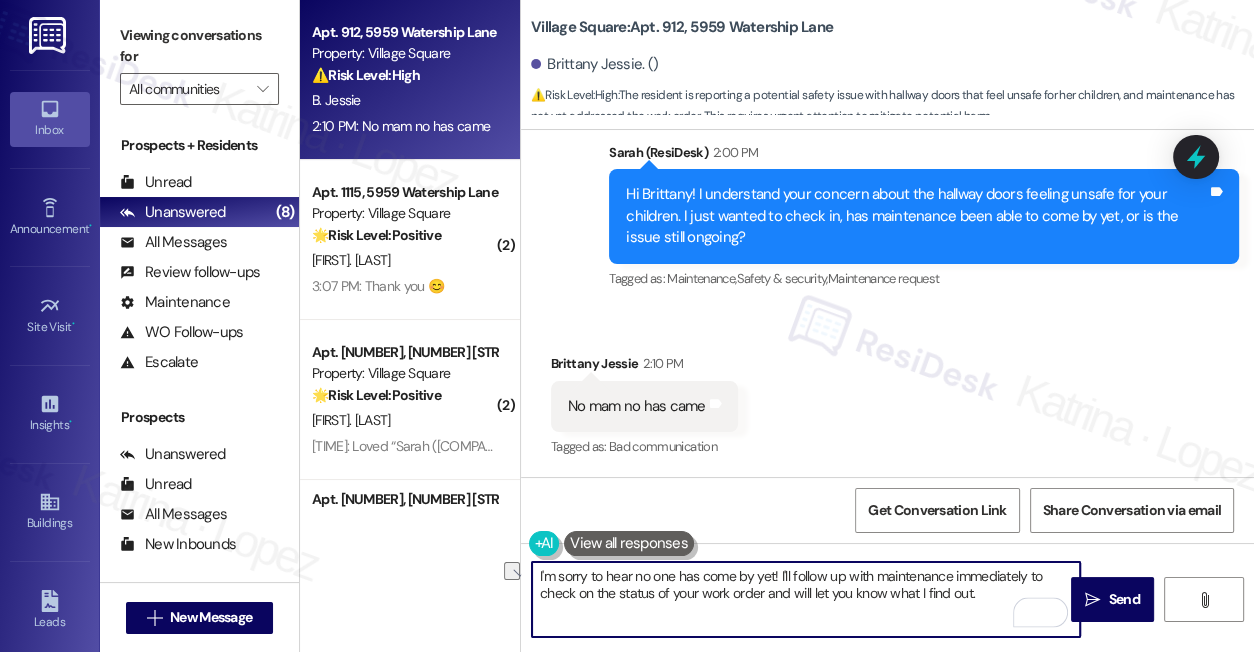 drag, startPoint x: 635, startPoint y: 579, endPoint x: 778, endPoint y: 563, distance: 143.89232 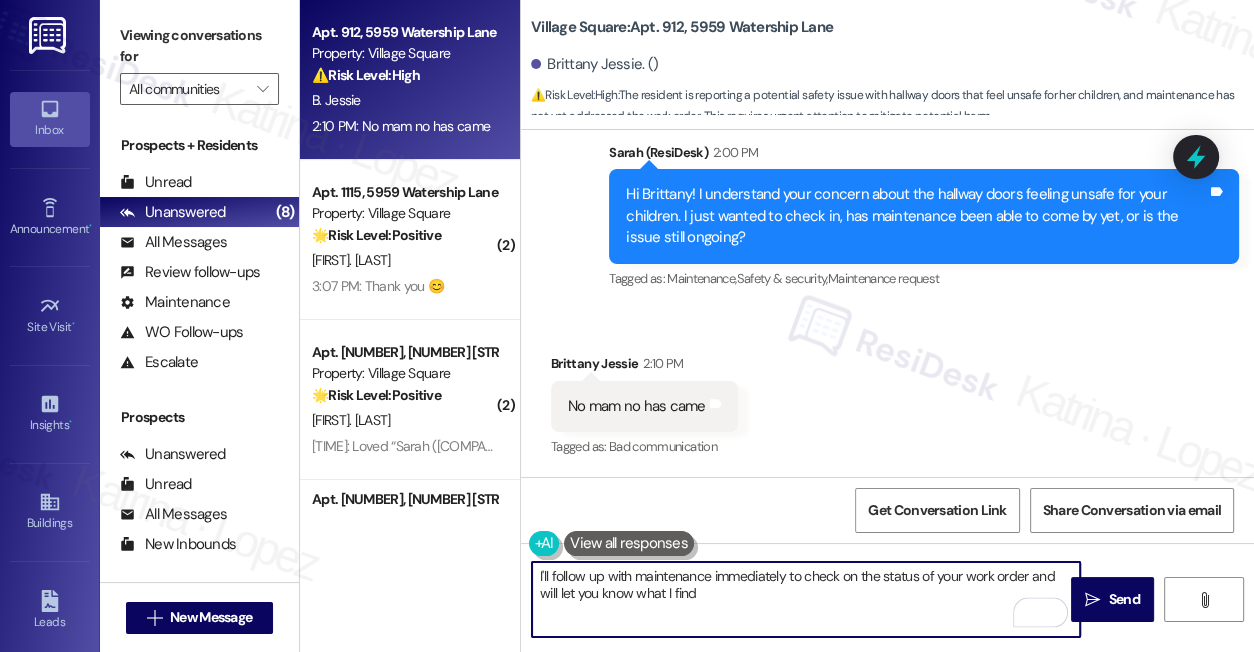 drag, startPoint x: 536, startPoint y: 571, endPoint x: 555, endPoint y: 568, distance: 19.235384 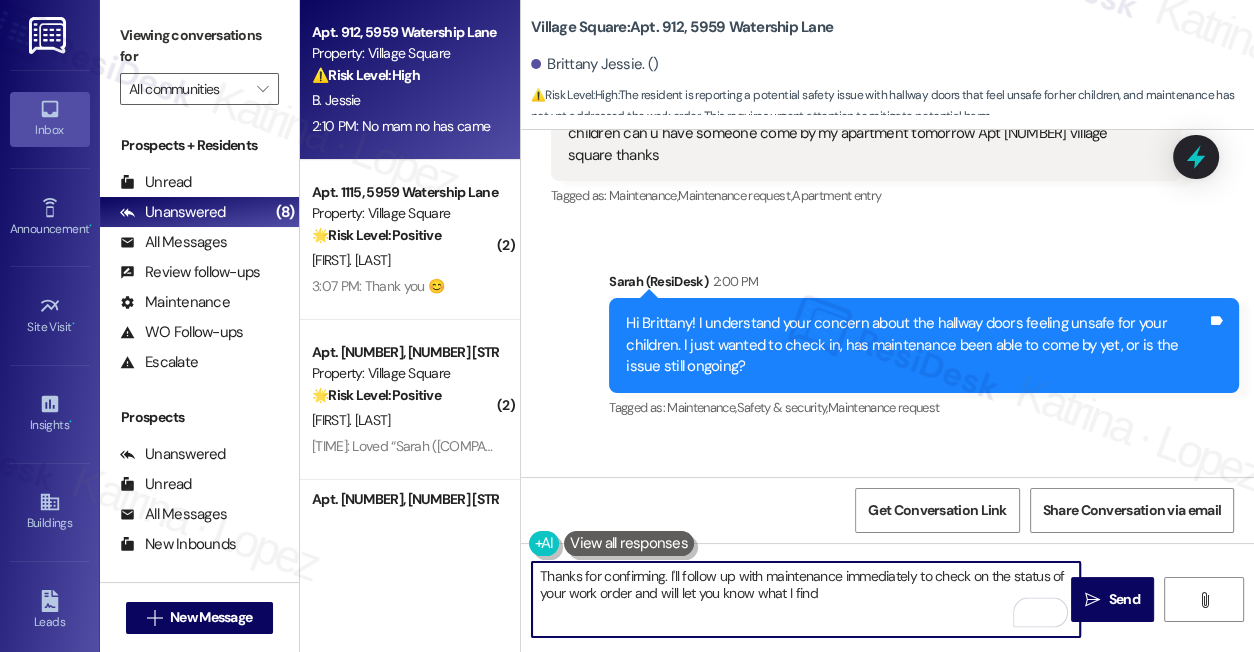 scroll, scrollTop: 16, scrollLeft: 0, axis: vertical 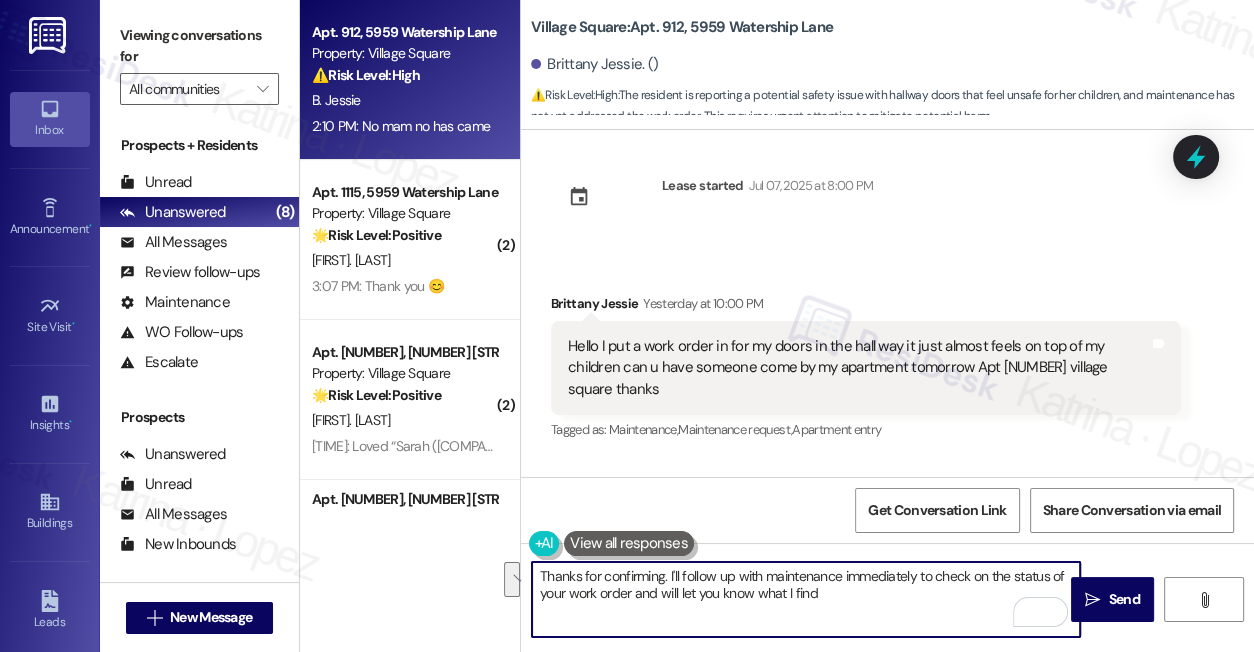 drag, startPoint x: 838, startPoint y: 590, endPoint x: 669, endPoint y: 573, distance: 169.85287 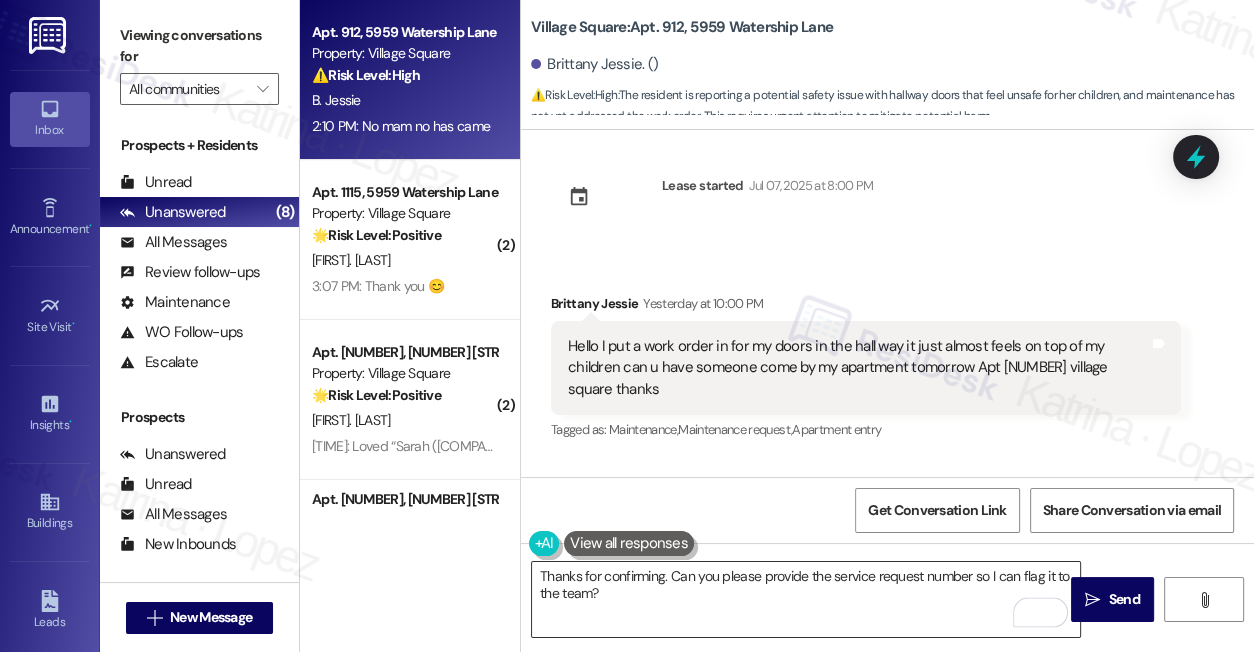 click on "Thanks for confirming. Can you please provide the service request number so I can flag it to the team?" at bounding box center [806, 599] 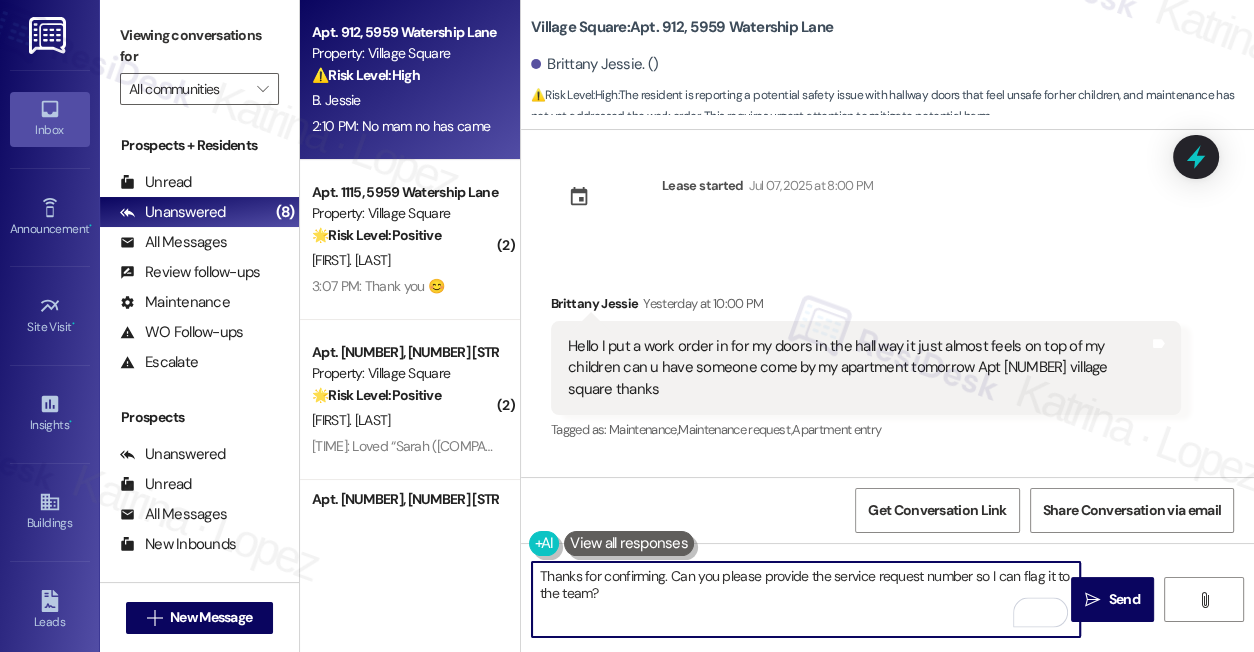 click on "Thanks for confirming. Can you please provide the service request number so I can flag it to the team?" at bounding box center (806, 599) 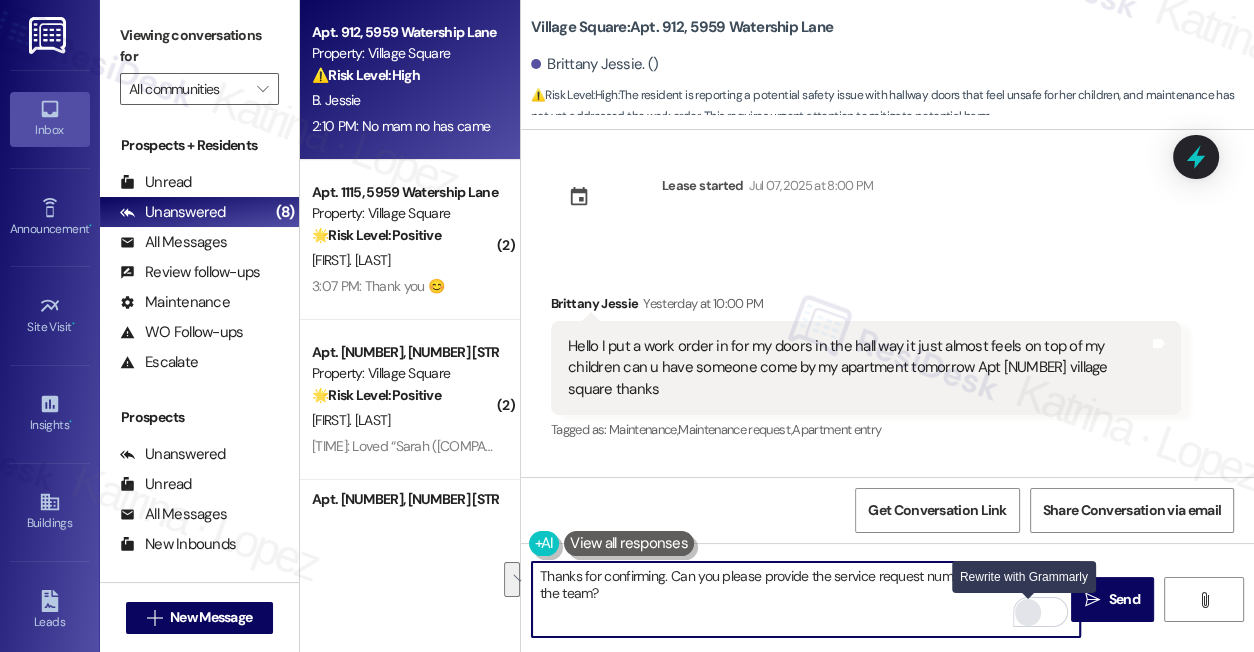 click at bounding box center [1028, 612] 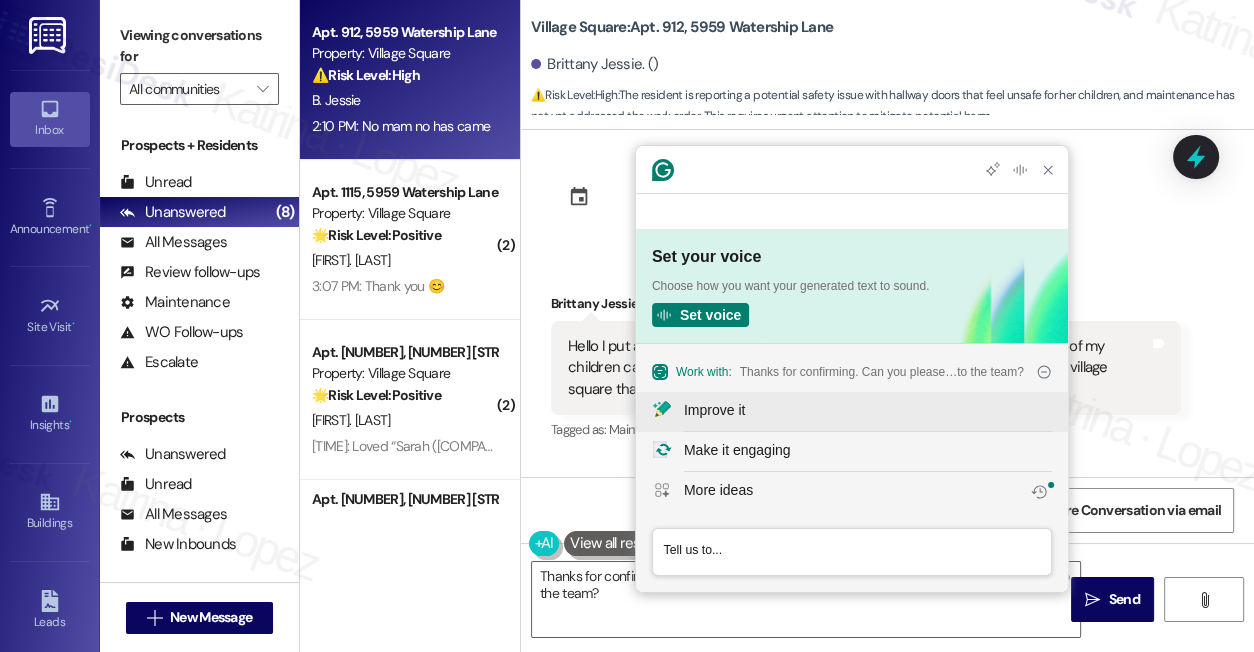 scroll, scrollTop: 0, scrollLeft: 0, axis: both 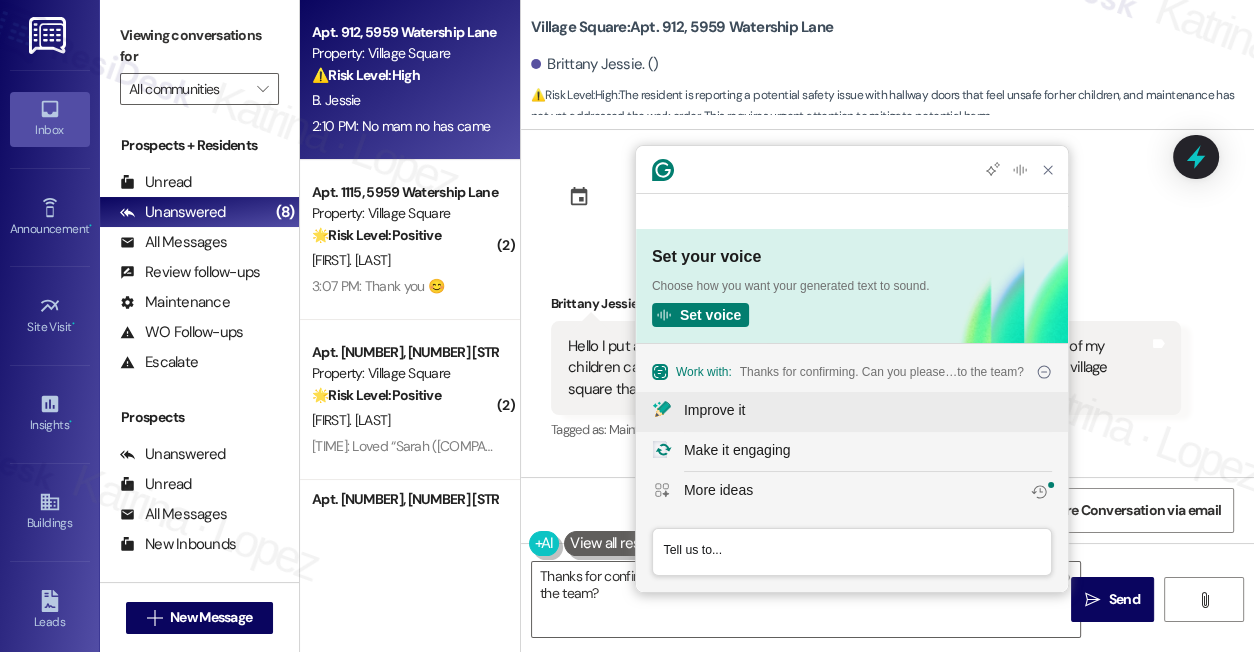 click on "Improve it" 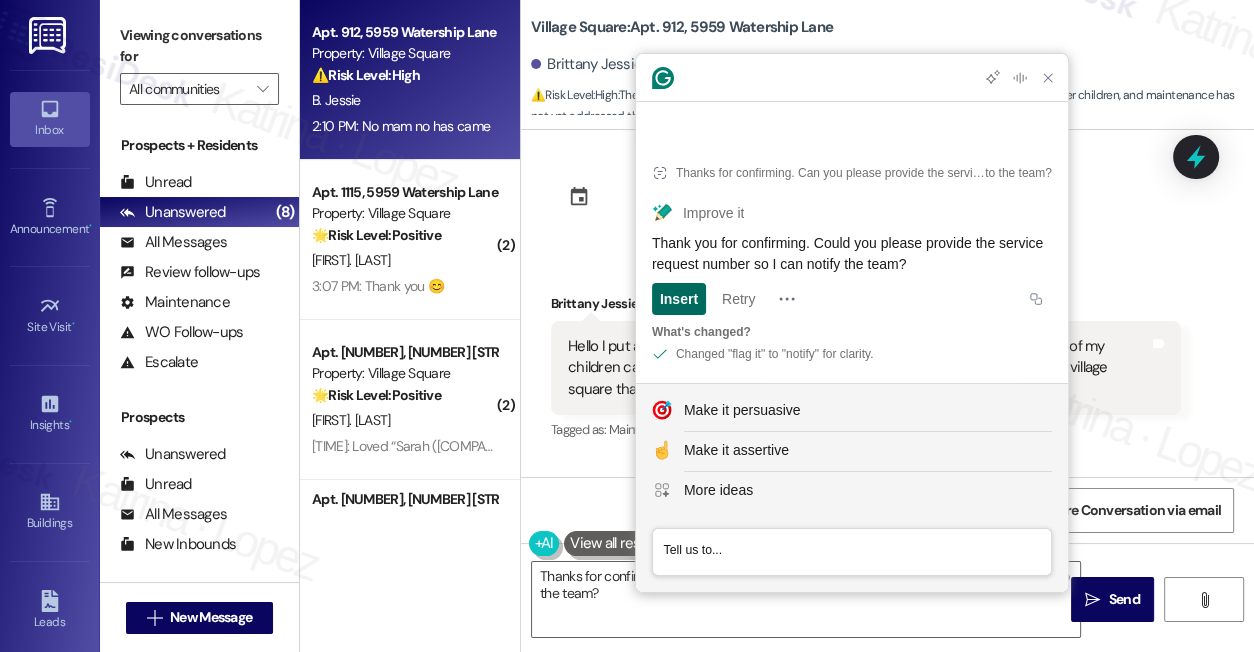 click on "Insert" 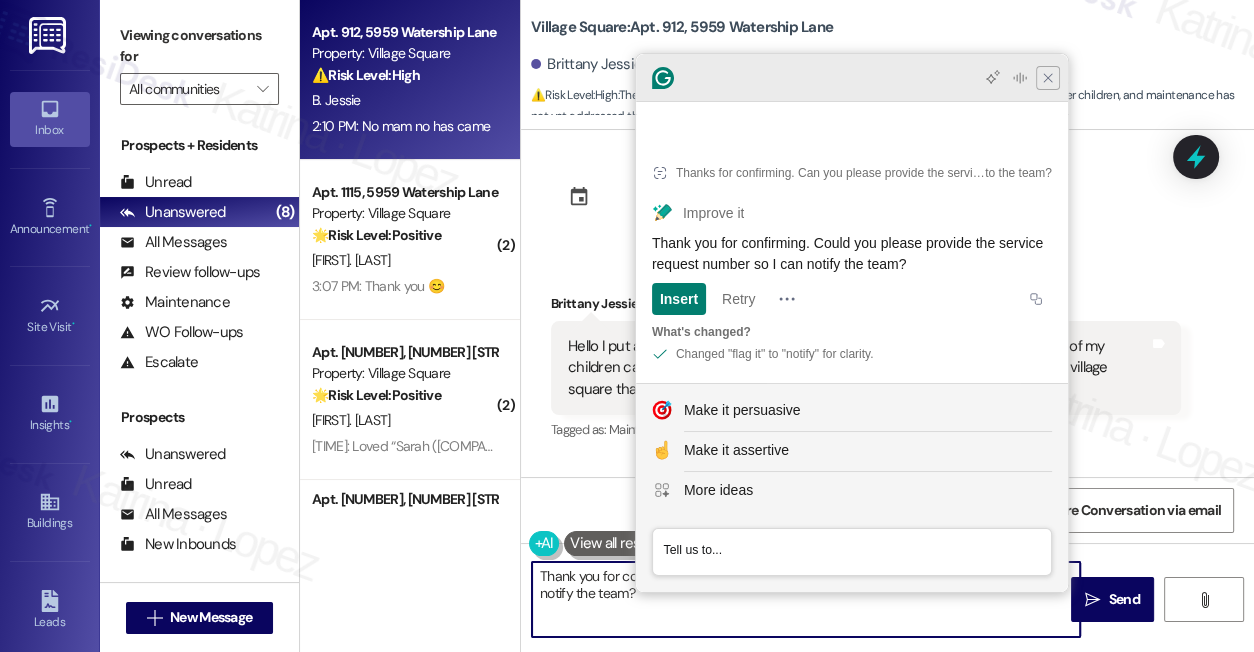 type on "Thank you for confirming. Could you please provide the service request number so I can notify the team?" 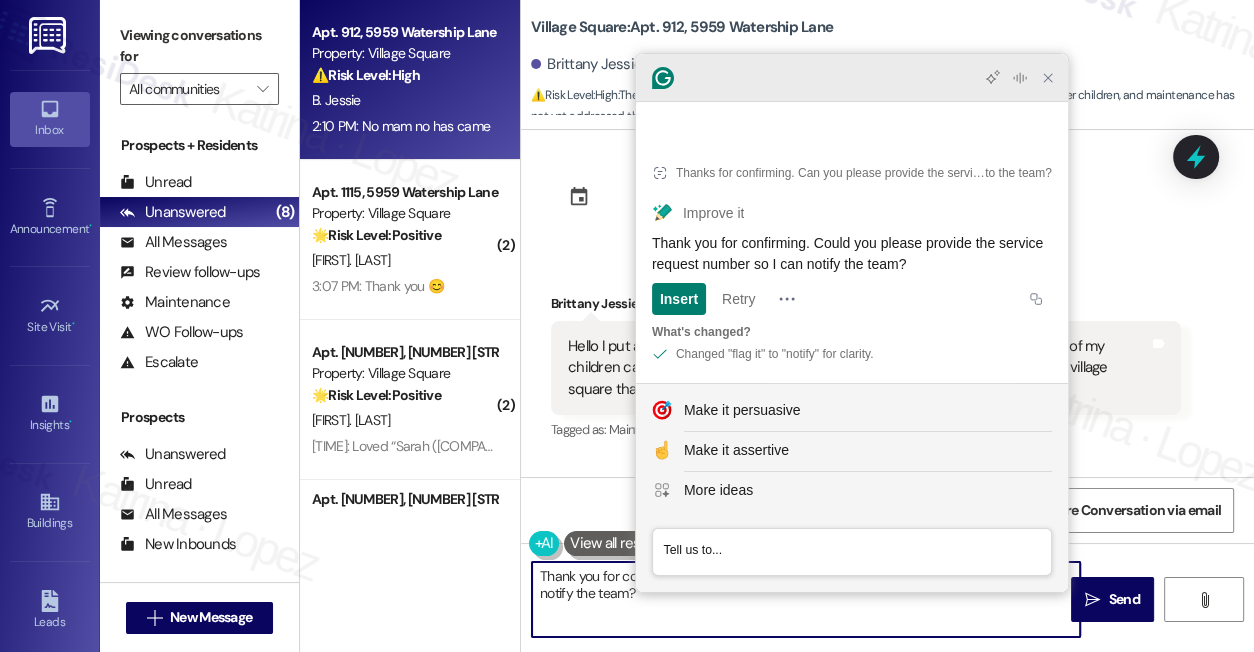 click 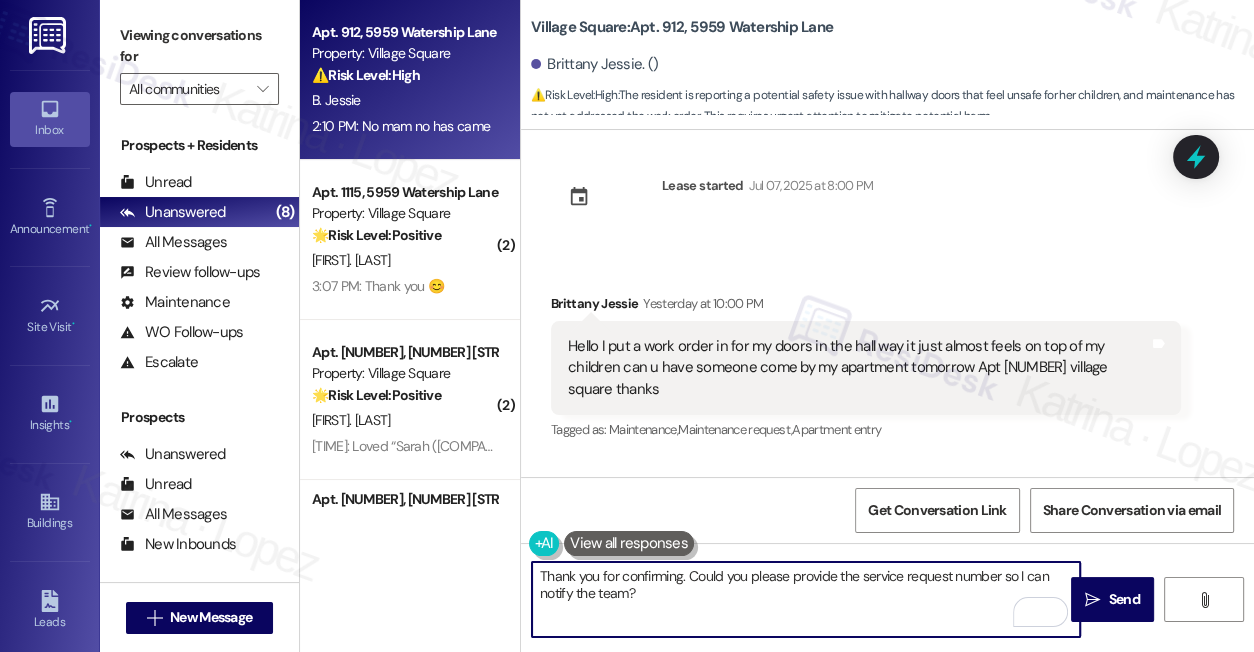 click on "Thank you for confirming. Could you please provide the service request number so I can notify the team?" at bounding box center [806, 599] 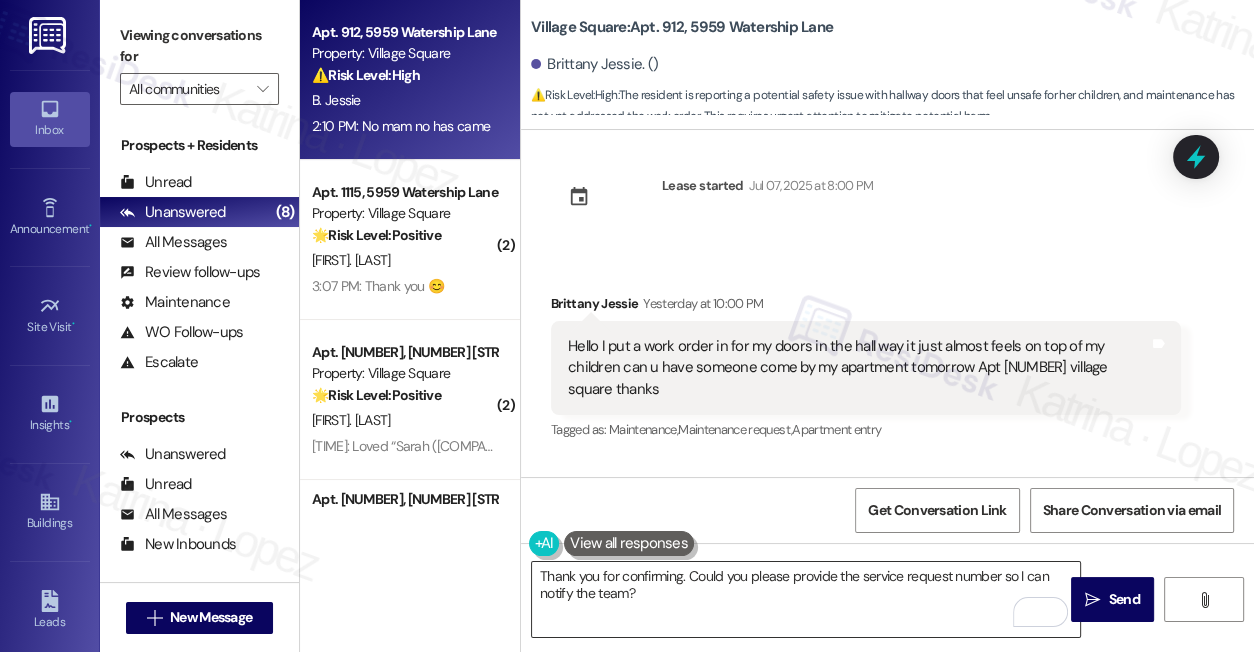 click on "Thank you for confirming. Could you please provide the service request number so I can notify the team?" at bounding box center [806, 599] 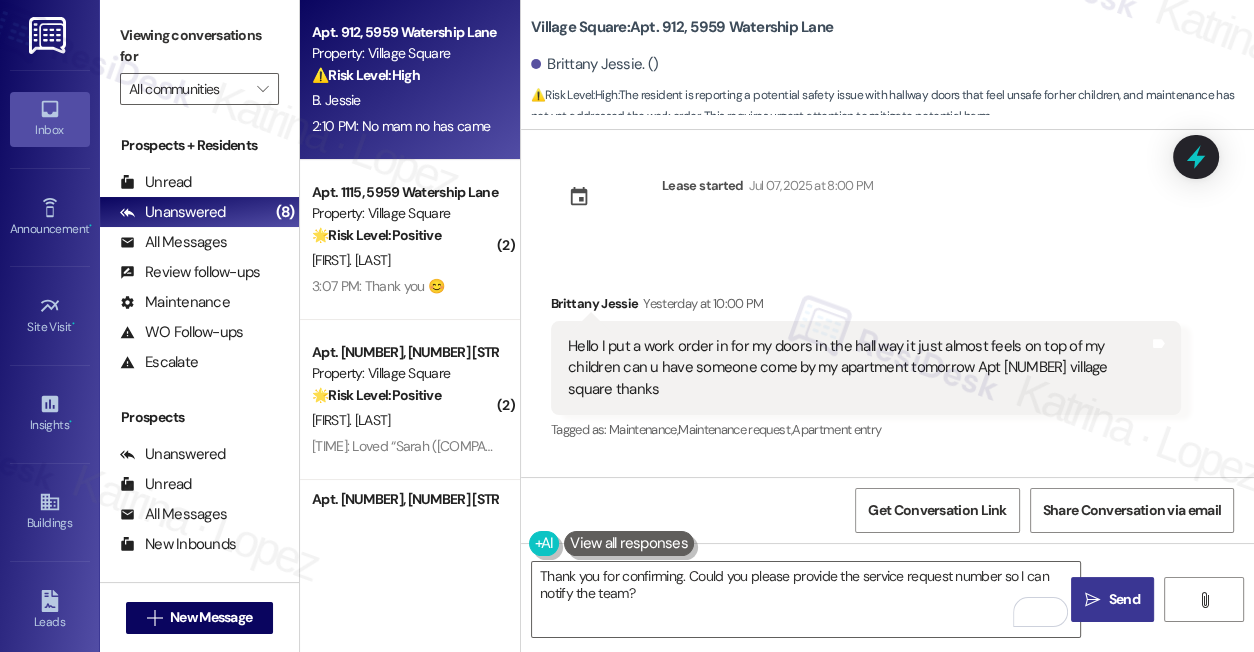 click on " Send" at bounding box center (1112, 599) 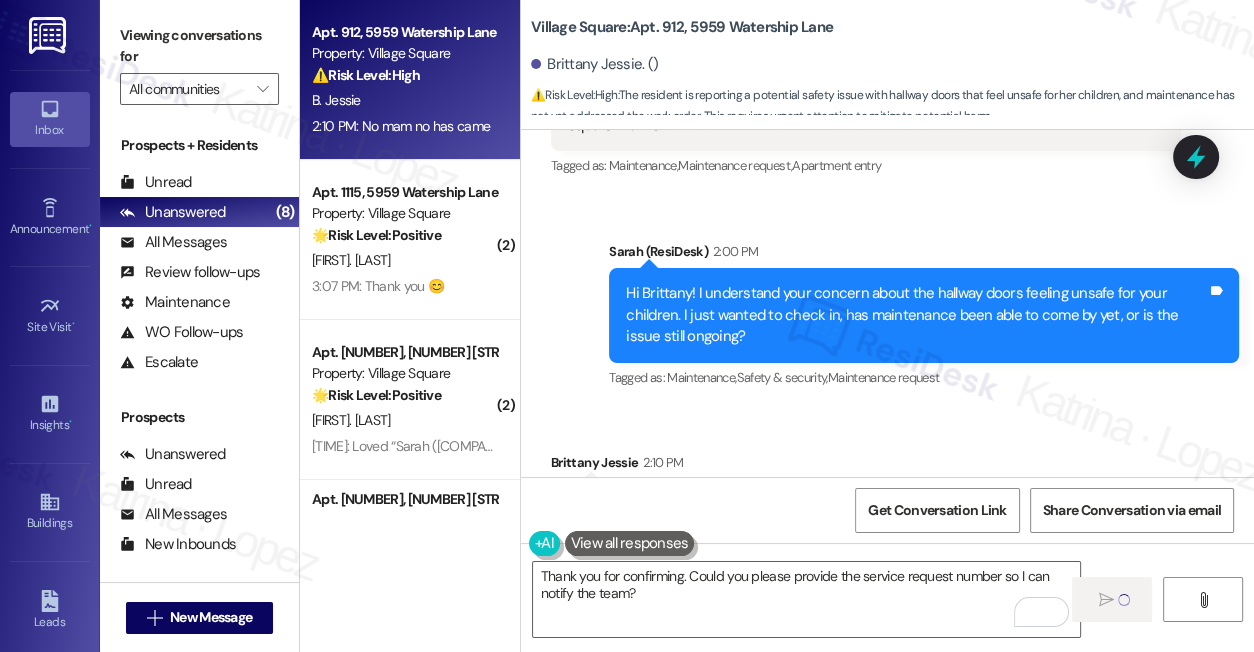 scroll, scrollTop: 379, scrollLeft: 0, axis: vertical 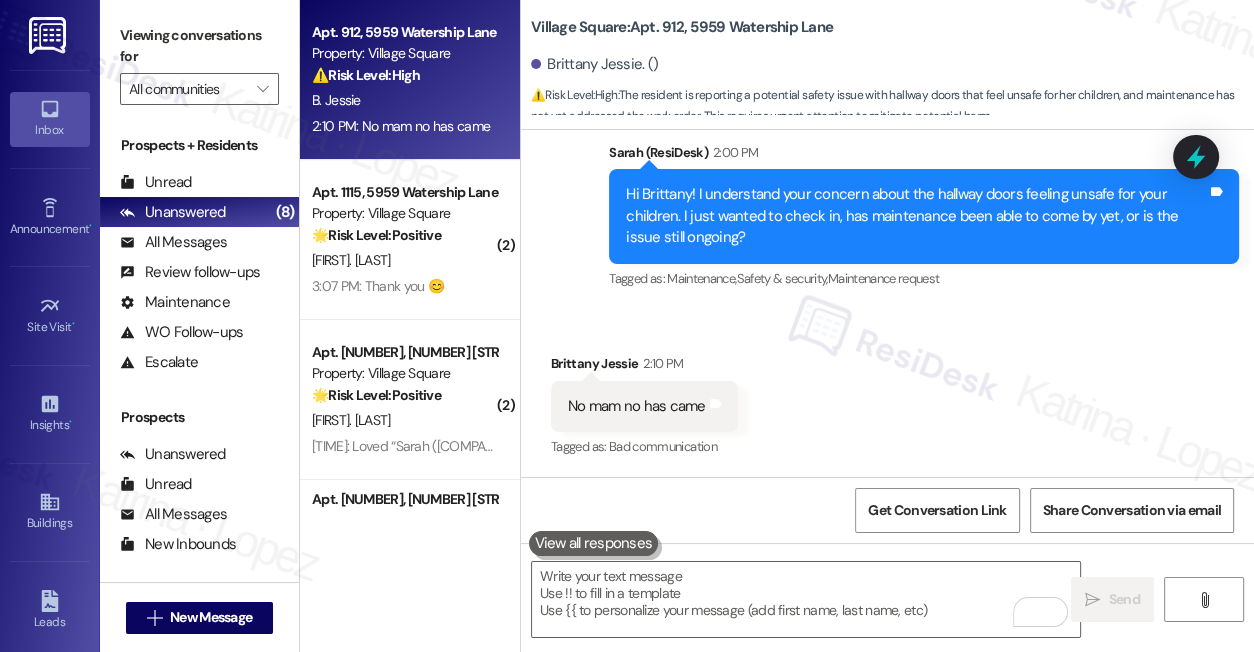 type on "Fetching suggested responses. Please feel free to read through the conversation in the meantime." 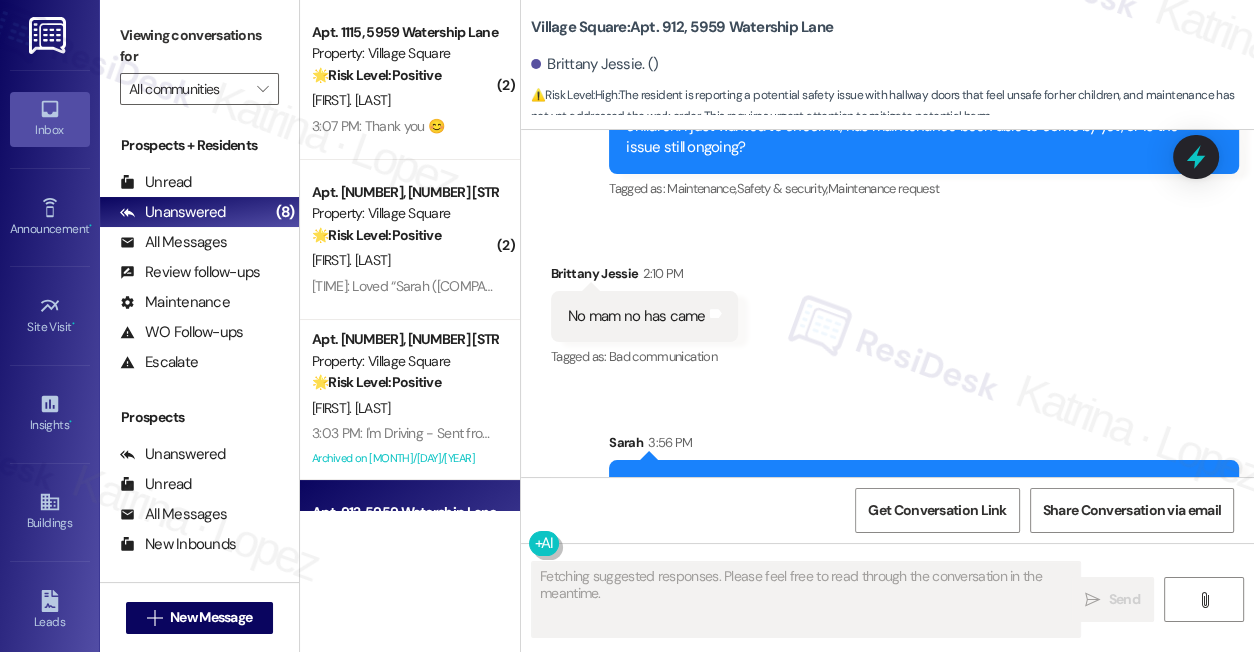 scroll, scrollTop: 540, scrollLeft: 0, axis: vertical 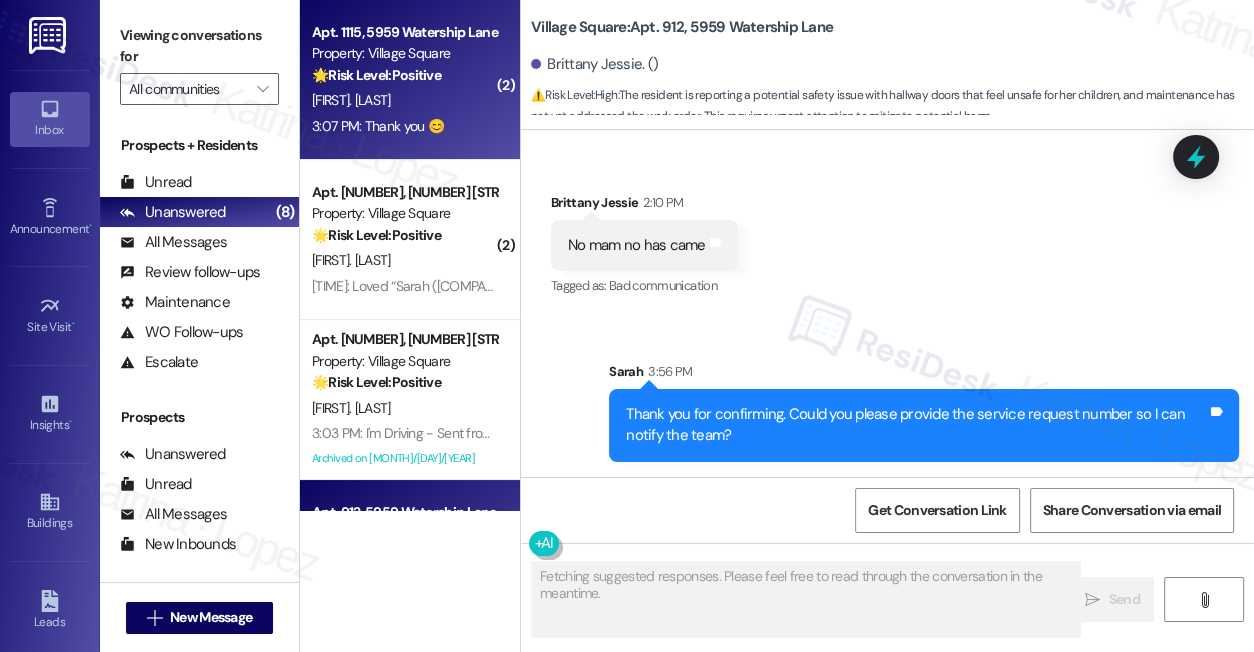 click on "3:07 PM: Thank you 😊 3:07 PM: Thank you 😊" at bounding box center [378, 126] 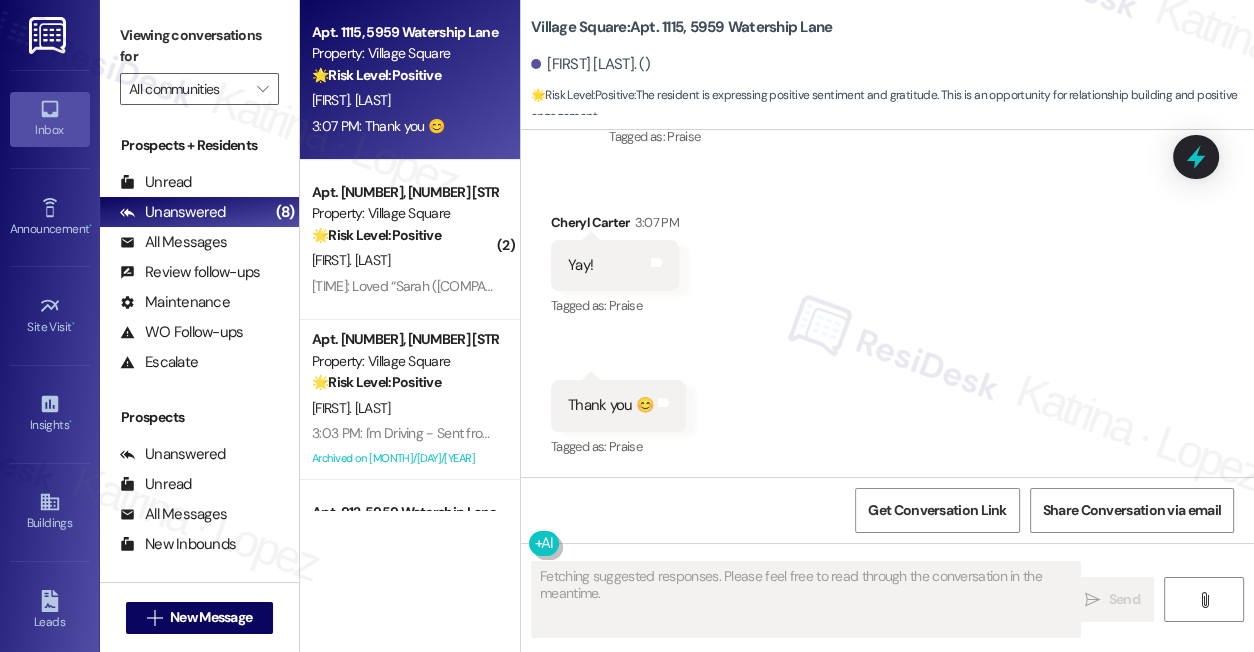 scroll, scrollTop: 28462, scrollLeft: 0, axis: vertical 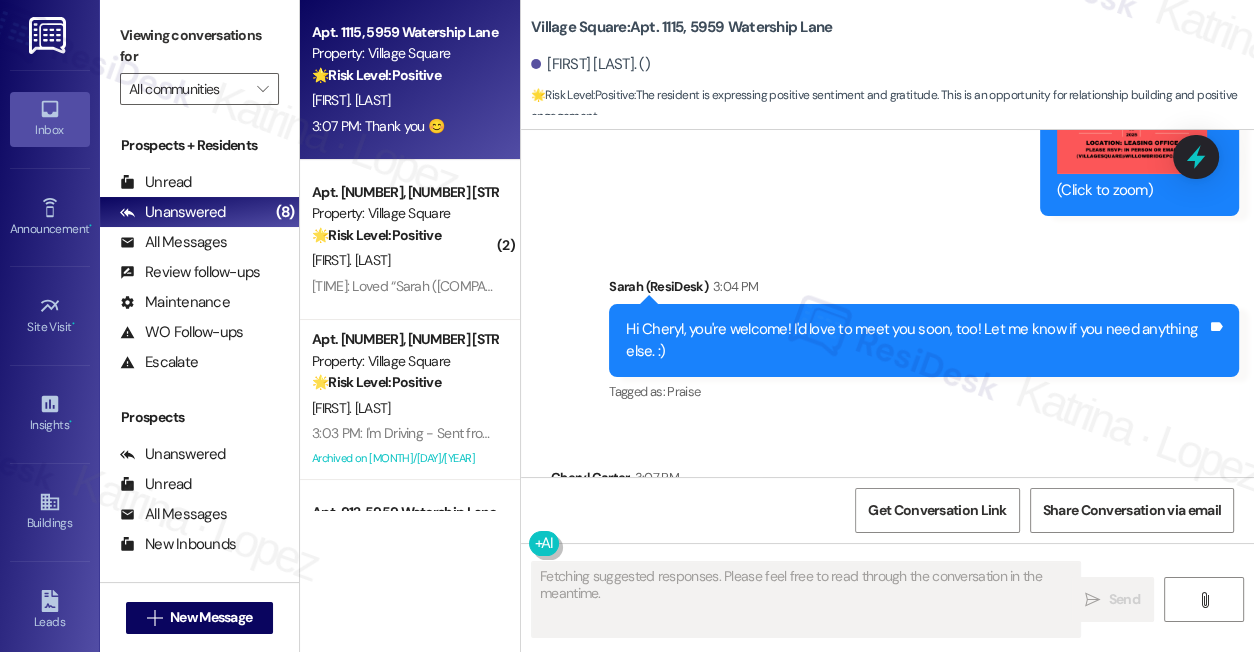 click on "Hi Cheryl, you're welcome! I'd love to meet you soon, too! Let me know if you need anything else. :)" at bounding box center (916, 340) 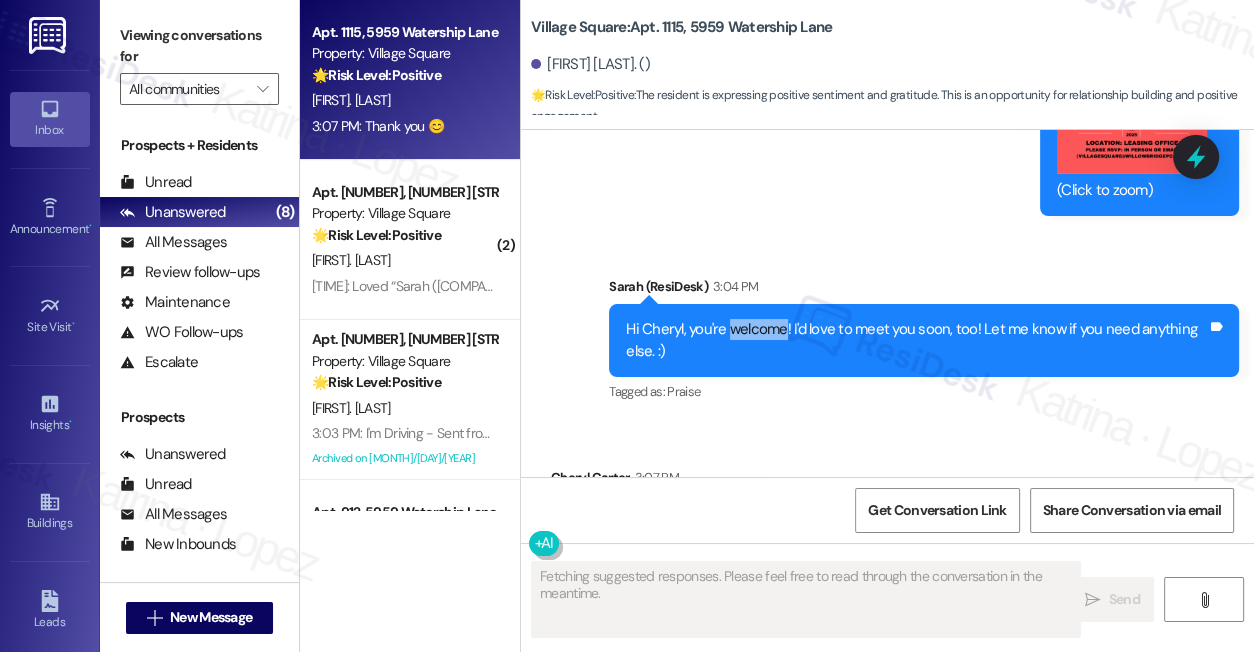 click on "Hi Cheryl, you're welcome! I'd love to meet you soon, too! Let me know if you need anything else. :)" at bounding box center [916, 340] 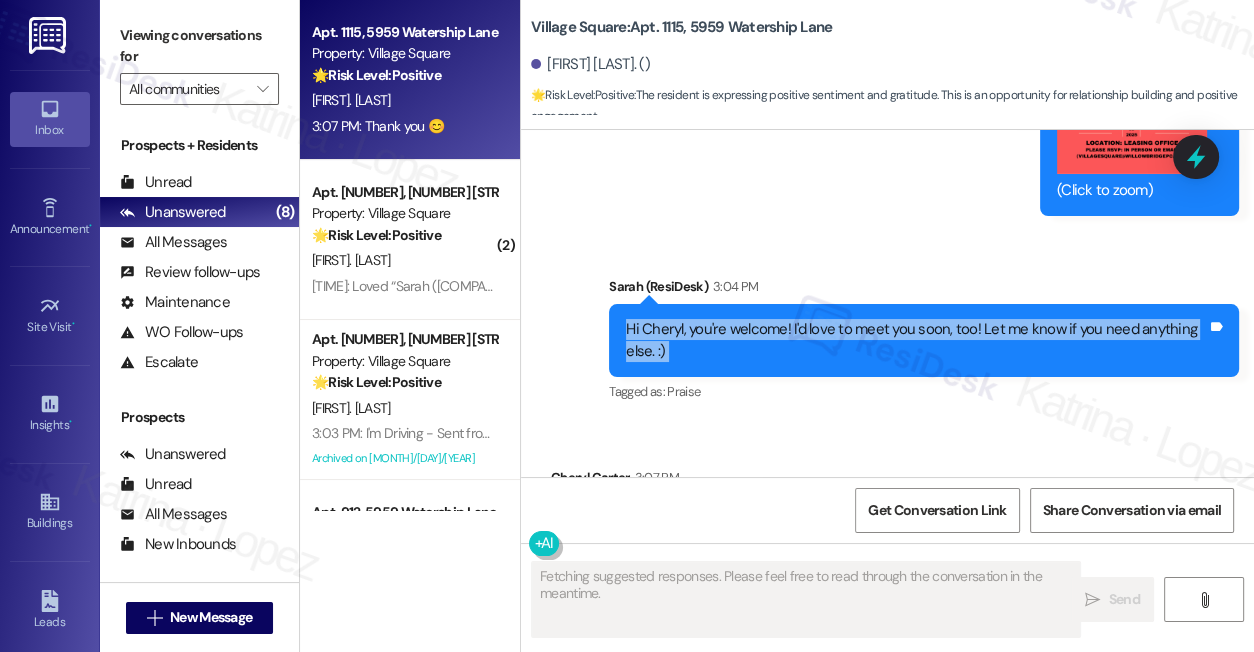 click on "Hi Cheryl, you're welcome! I'd love to meet you soon, too! Let me know if you need anything else. :)" at bounding box center (916, 340) 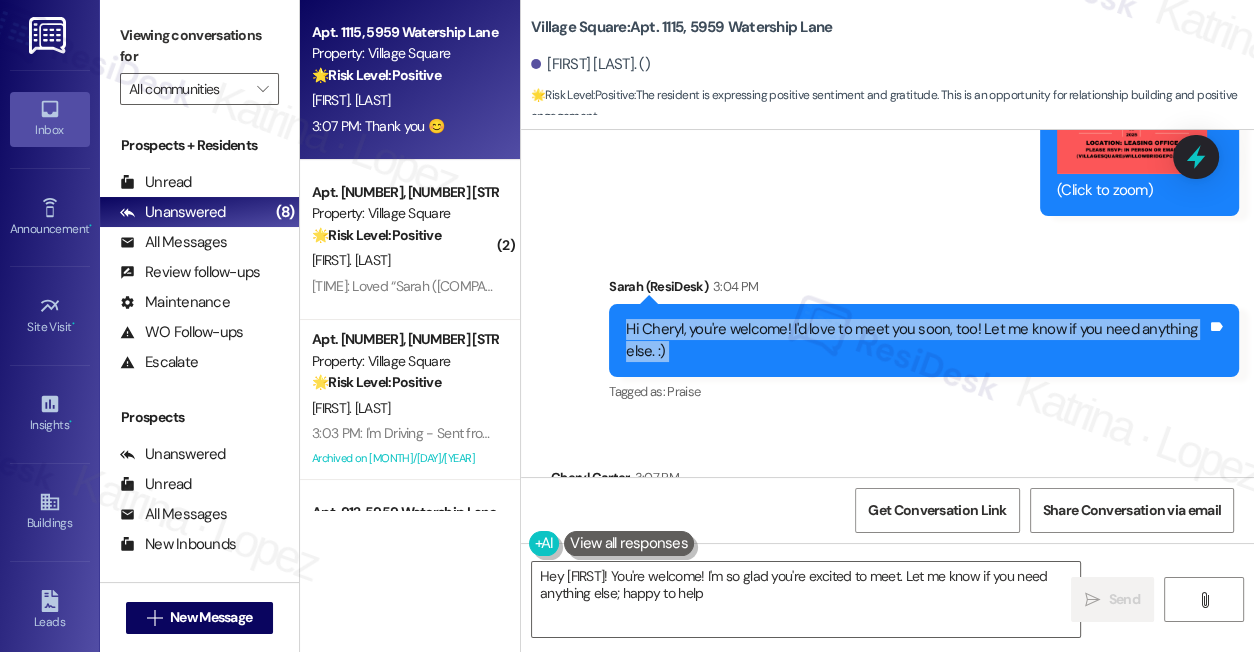 type on "Hey {{first_name}}! You're welcome! I'm so glad you're excited to meet. Let me know if you need anything else; happy to help!" 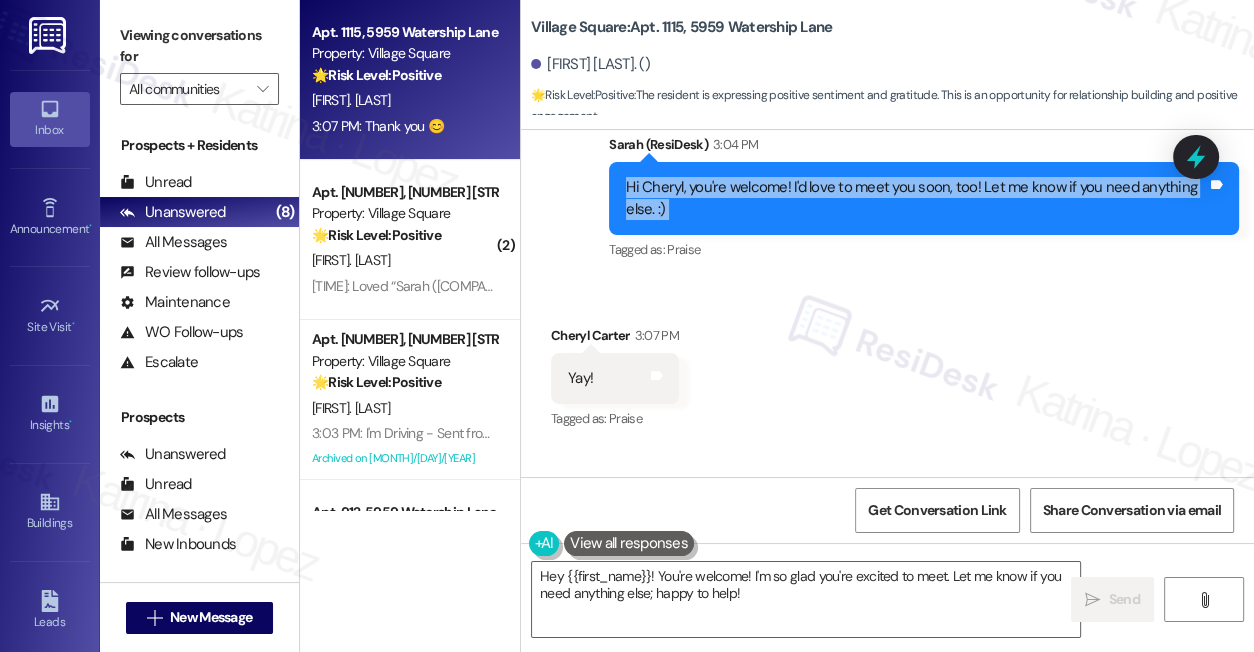 scroll, scrollTop: 28736, scrollLeft: 0, axis: vertical 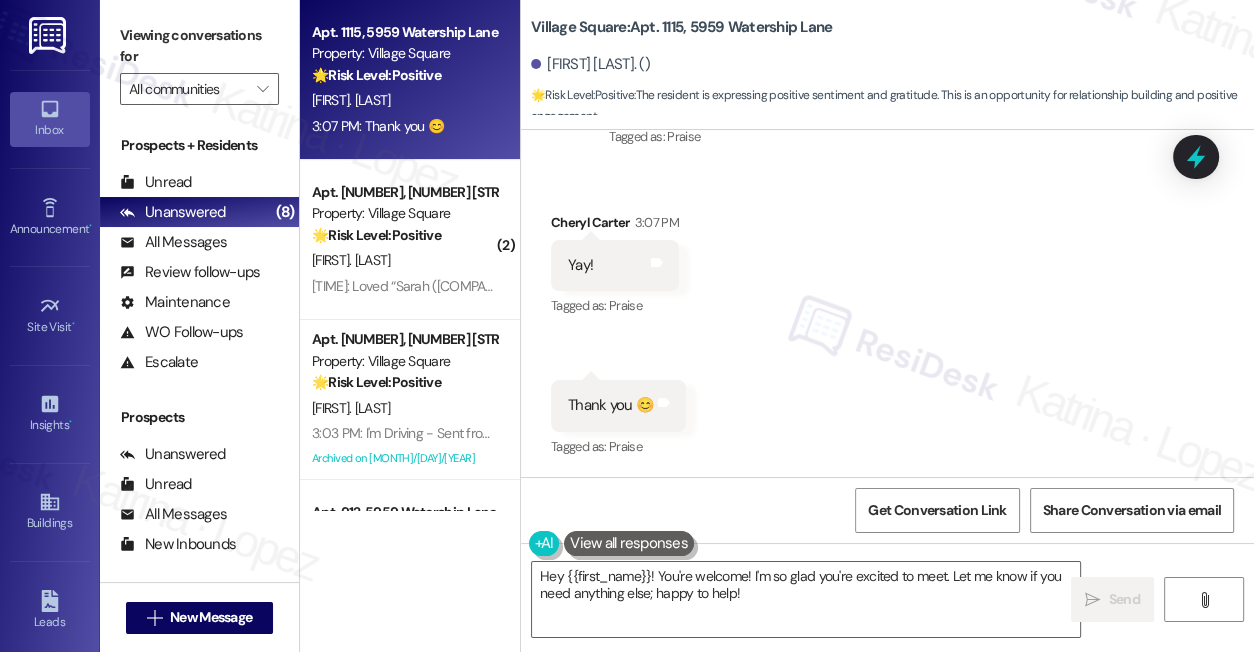 click on "Yay!" at bounding box center [580, 265] 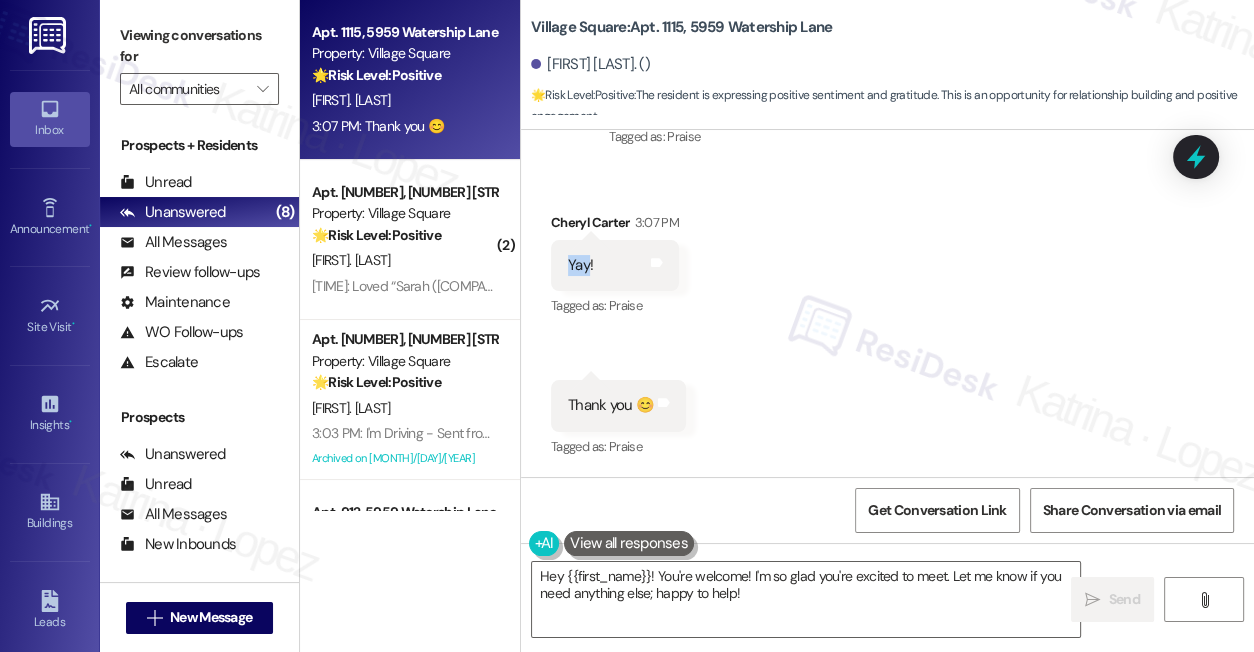 click on "Yay!" at bounding box center (580, 265) 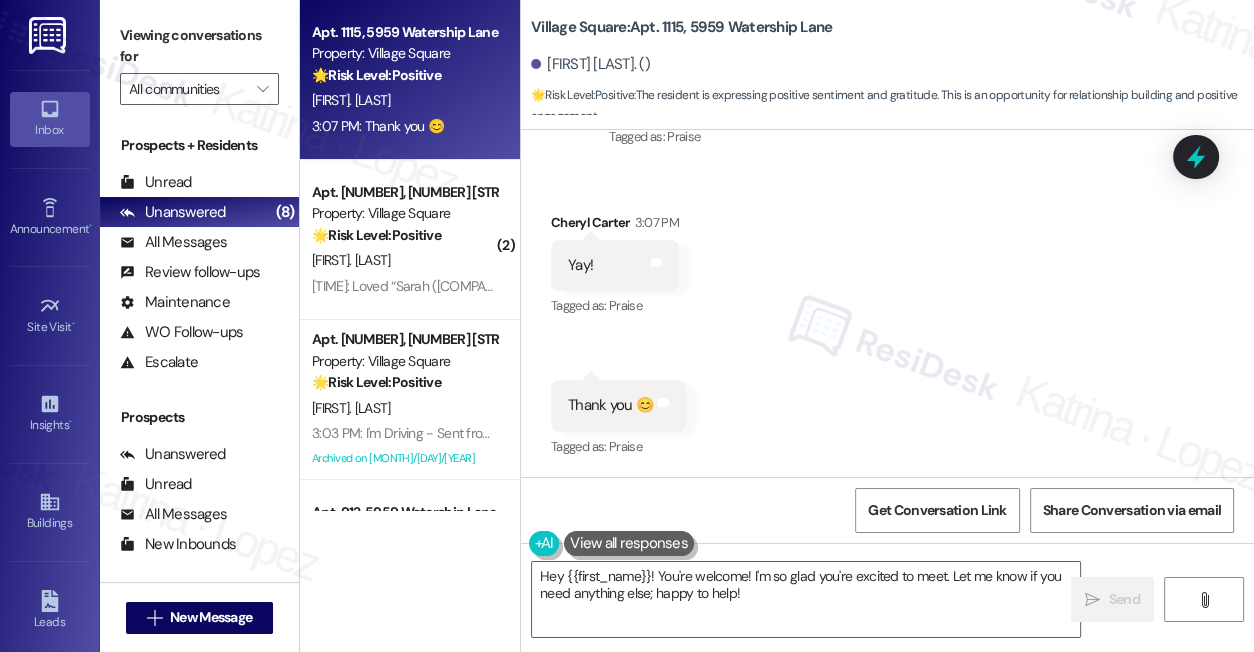 click on "Thank you 😊" at bounding box center [611, 405] 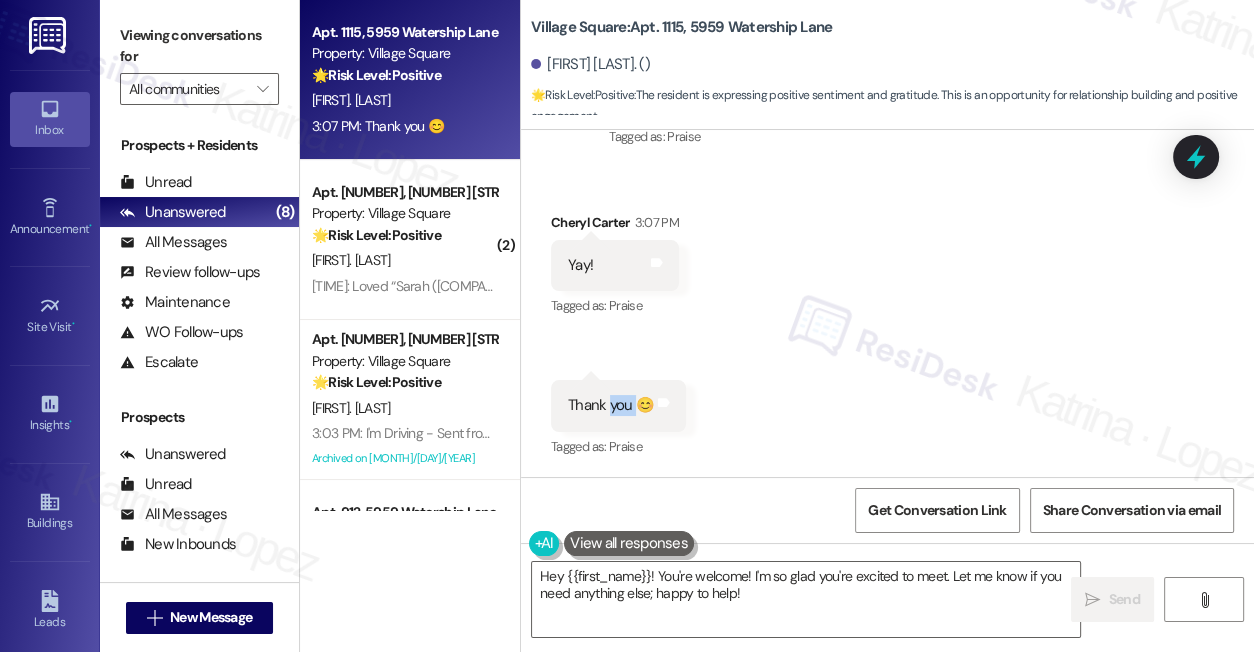 click on "Thank you 😊" at bounding box center (611, 405) 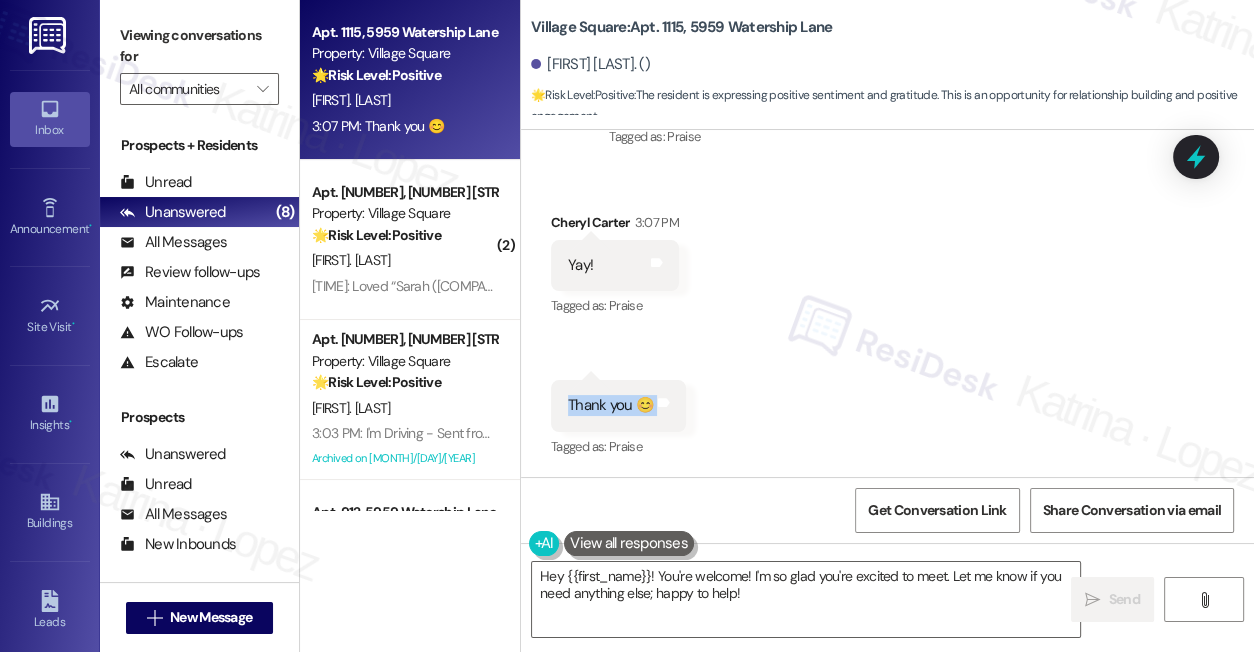 click on "Thank you 😊" at bounding box center [611, 405] 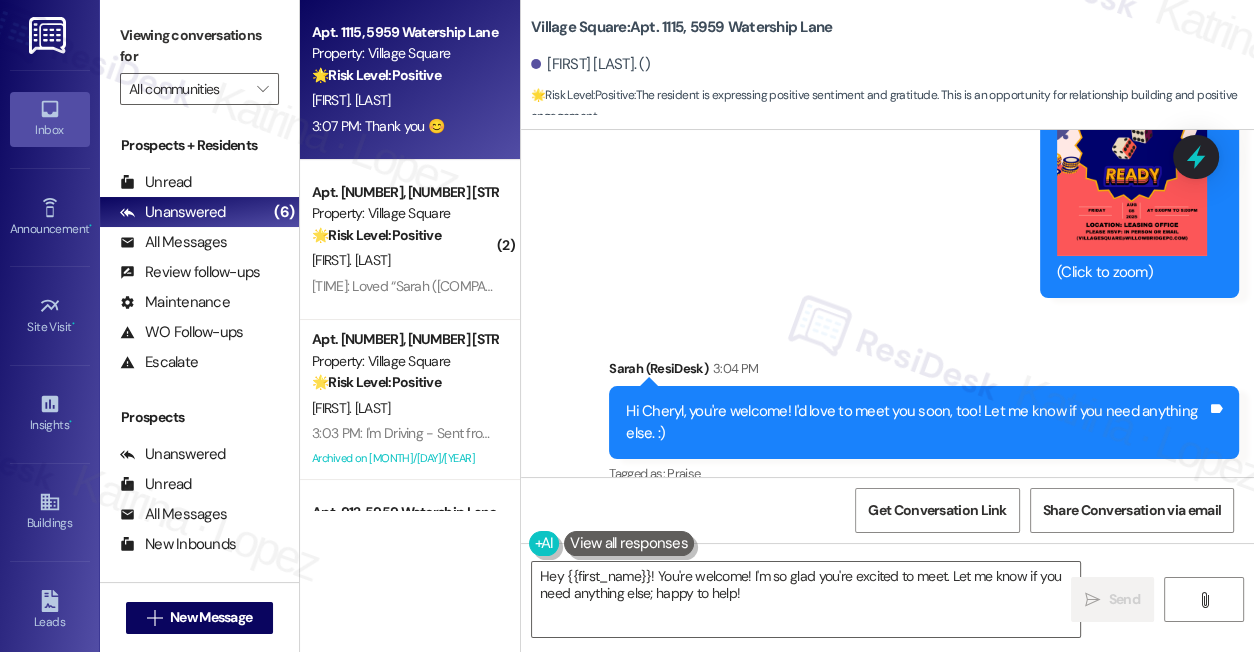 scroll, scrollTop: 28554, scrollLeft: 0, axis: vertical 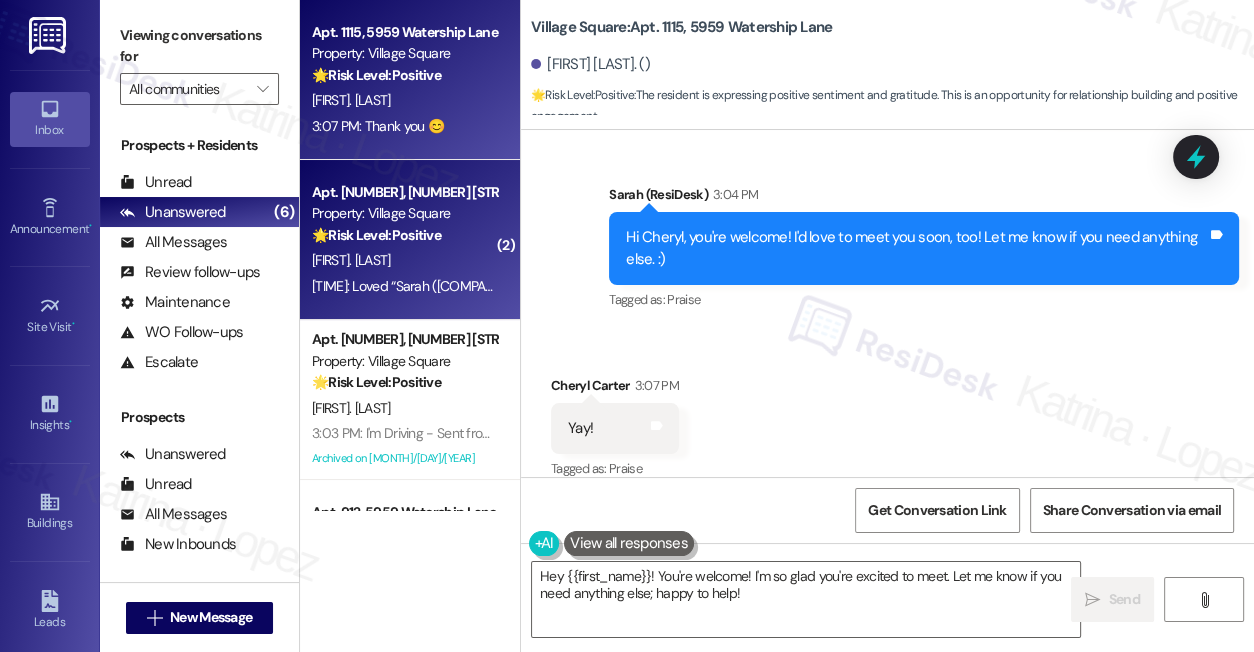 click on "[INITIAL] [LAST]" at bounding box center (404, 260) 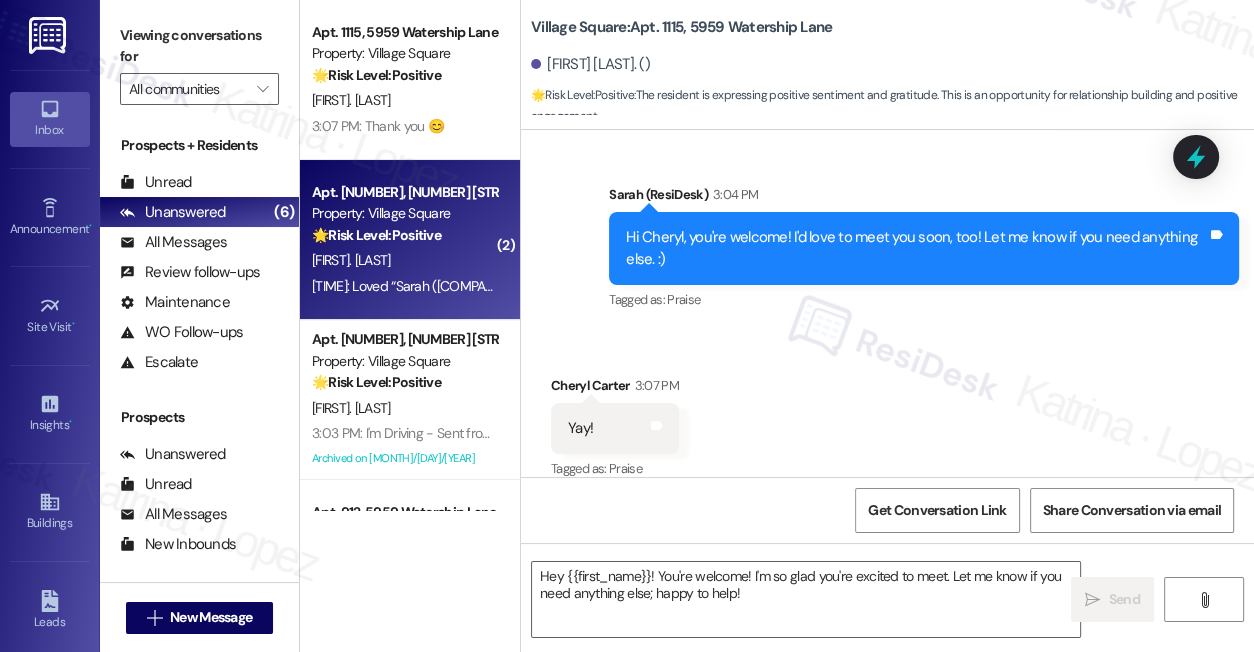 type on "Fetching suggested responses. Please feel free to read through the conversation in the meantime." 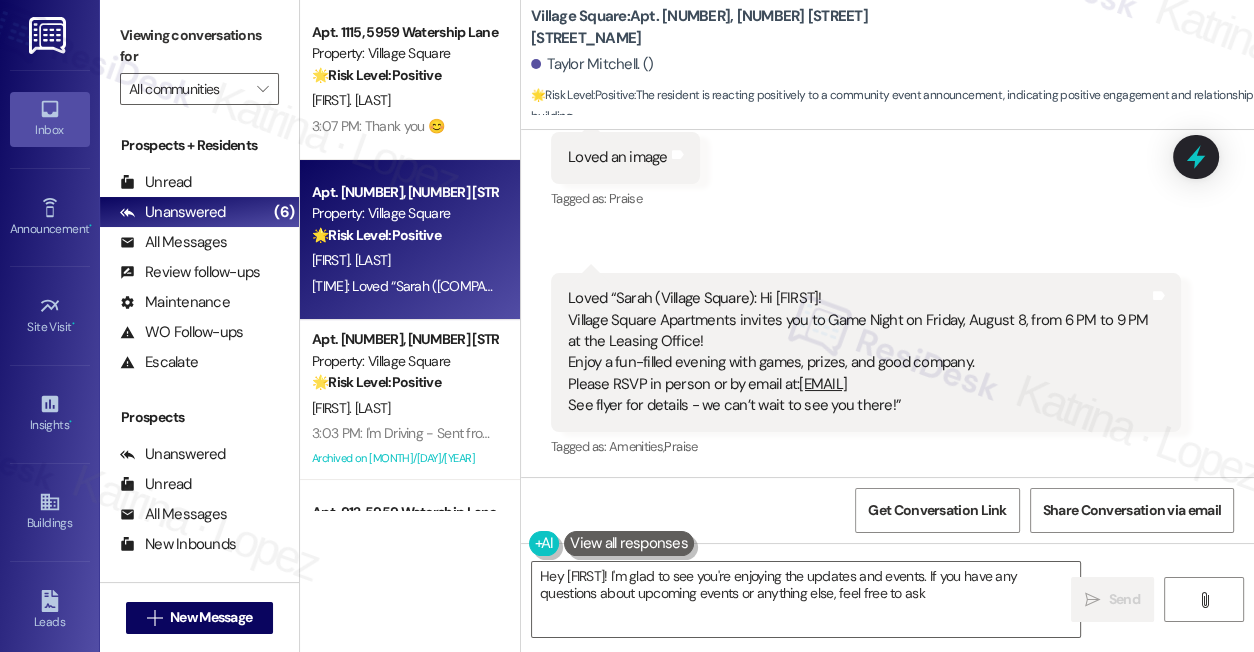 type on "Hey {{first_name}}! I'm glad to see you're enjoying the updates and events. If you have any questions about upcoming events or anything else, feel free to ask!" 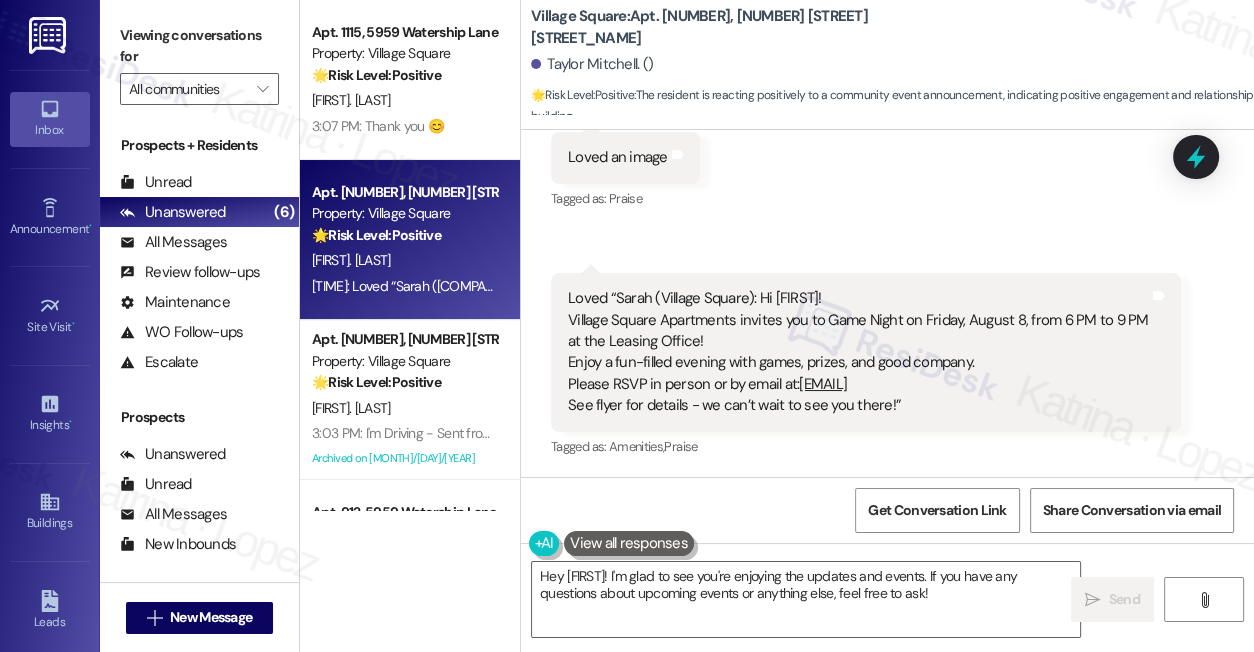 scroll, scrollTop: 8525, scrollLeft: 0, axis: vertical 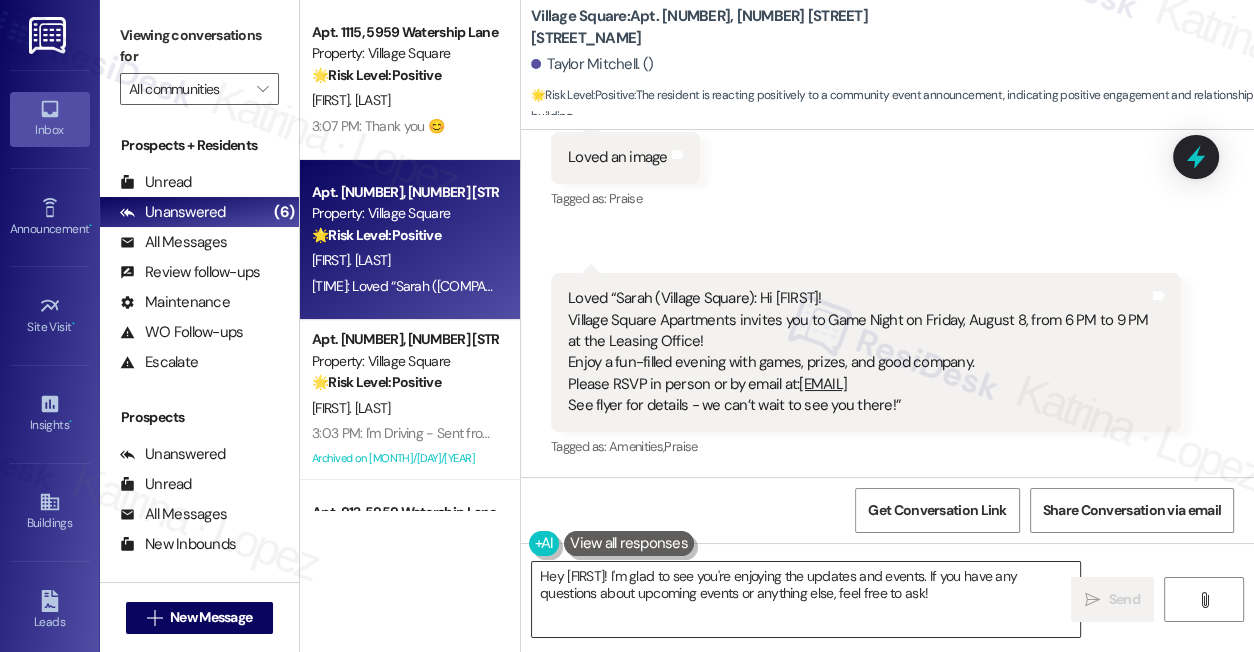 click on "Hey {{first_name}}! I'm glad to see you're enjoying the updates and events. If you have any questions about upcoming events or anything else, feel free to ask!" at bounding box center (806, 599) 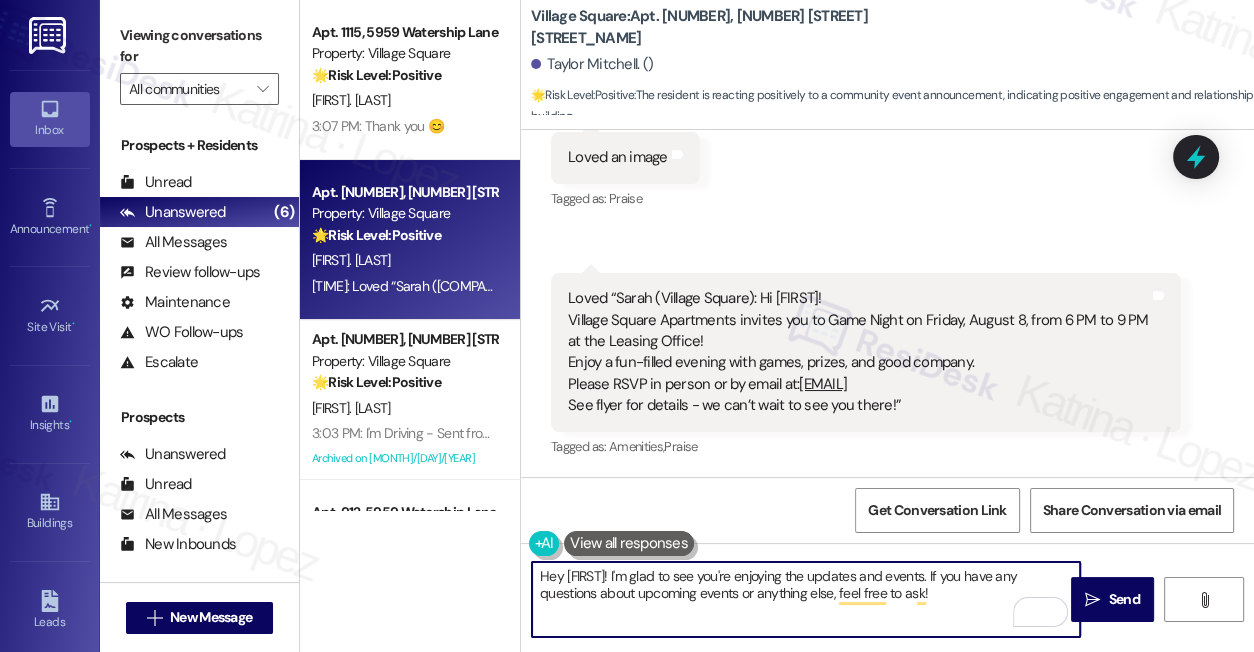 scroll, scrollTop: 8525, scrollLeft: 0, axis: vertical 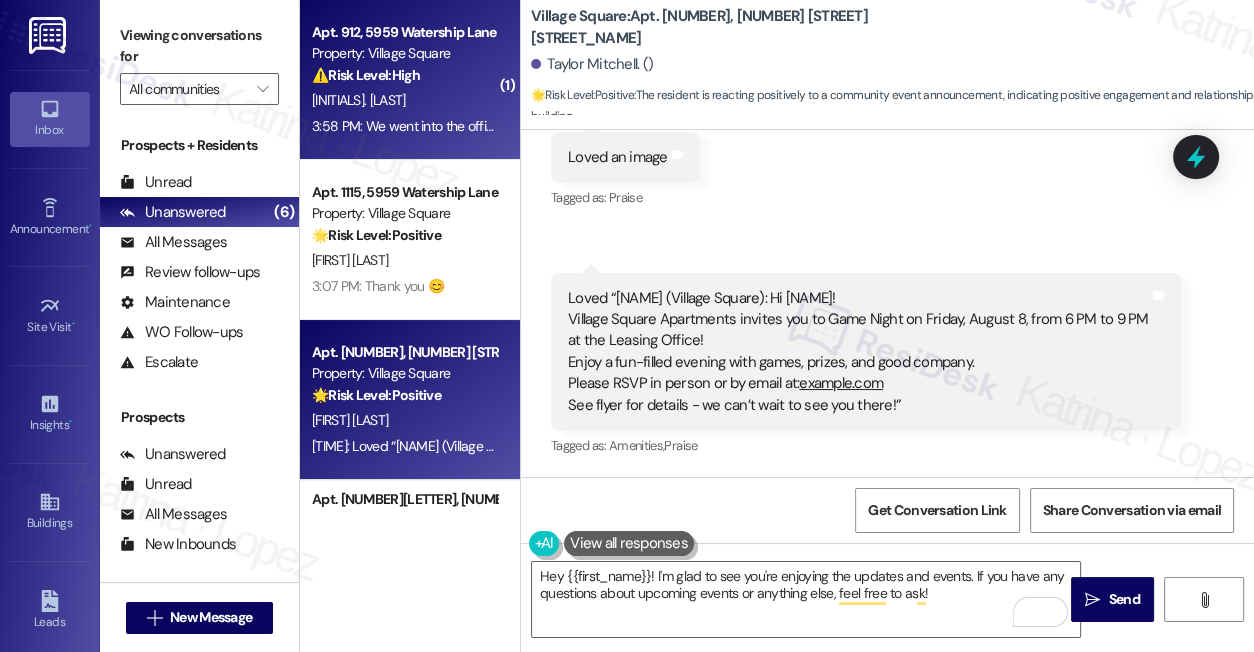 click on "[TIME]: We went into the office and she inputting the request she never gave us a number  [TIME]: We went into the office and she inputting the request she never gave us a number" at bounding box center (578, 126) 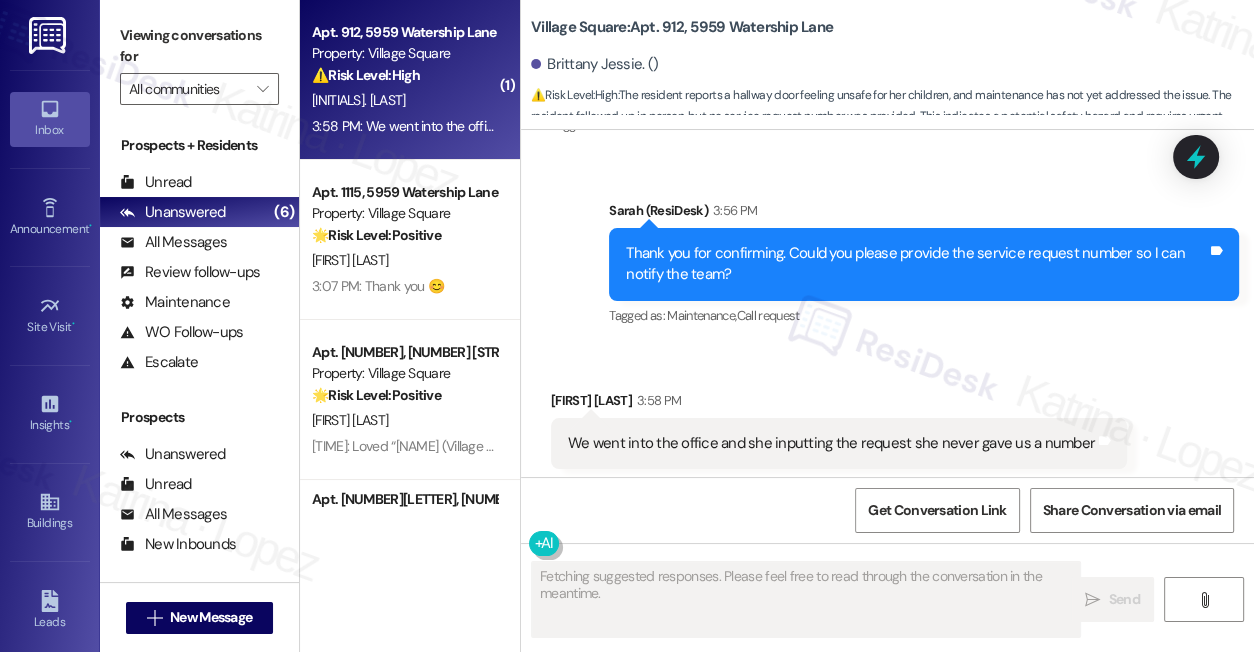 scroll, scrollTop: 737, scrollLeft: 0, axis: vertical 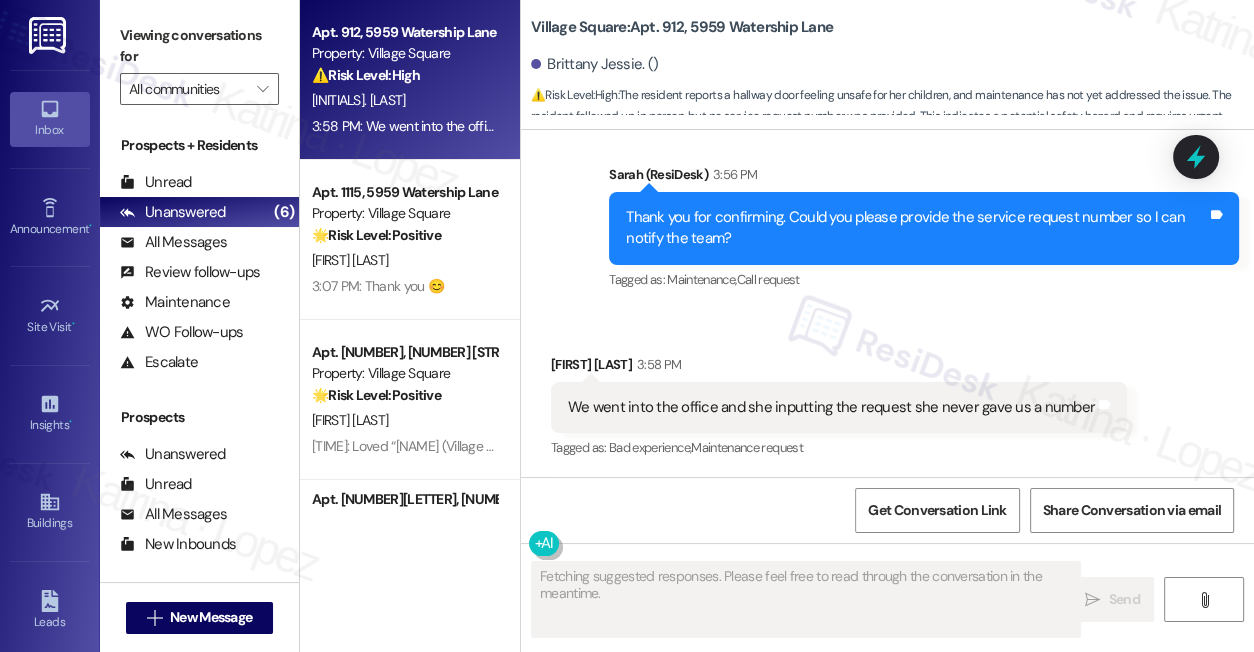 click on "We went into the office and she inputting the request she never gave us a number" at bounding box center (831, 407) 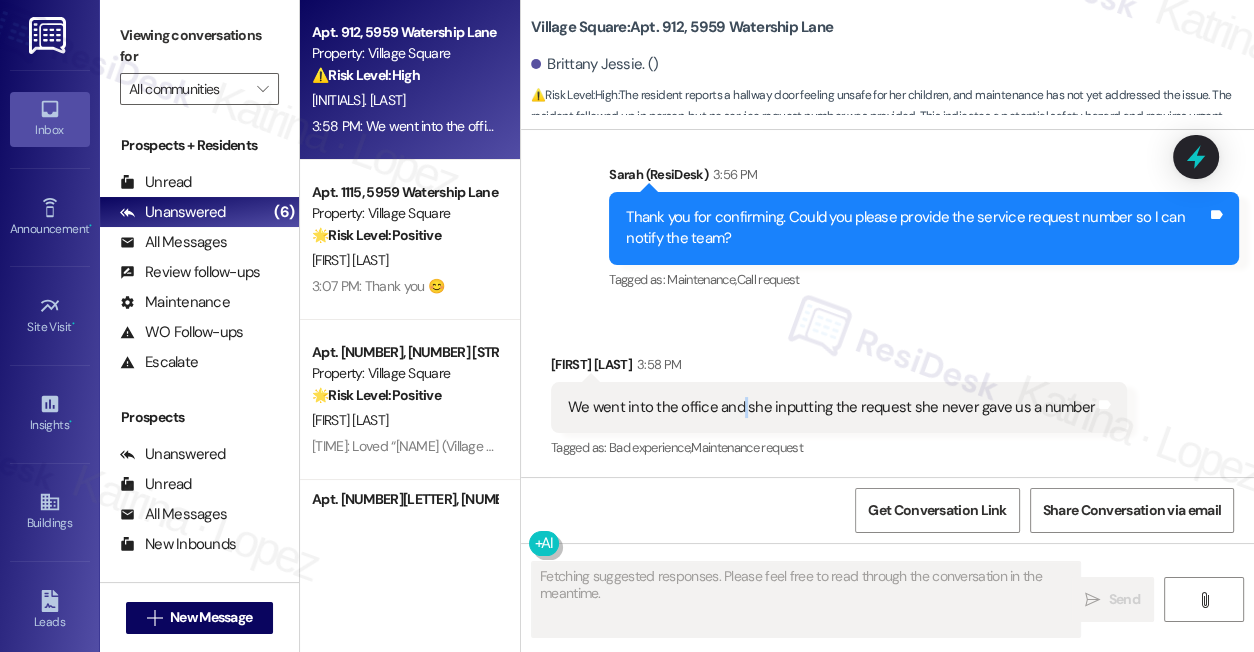 click on "We went into the office and she inputting the request she never gave us a number" at bounding box center [831, 407] 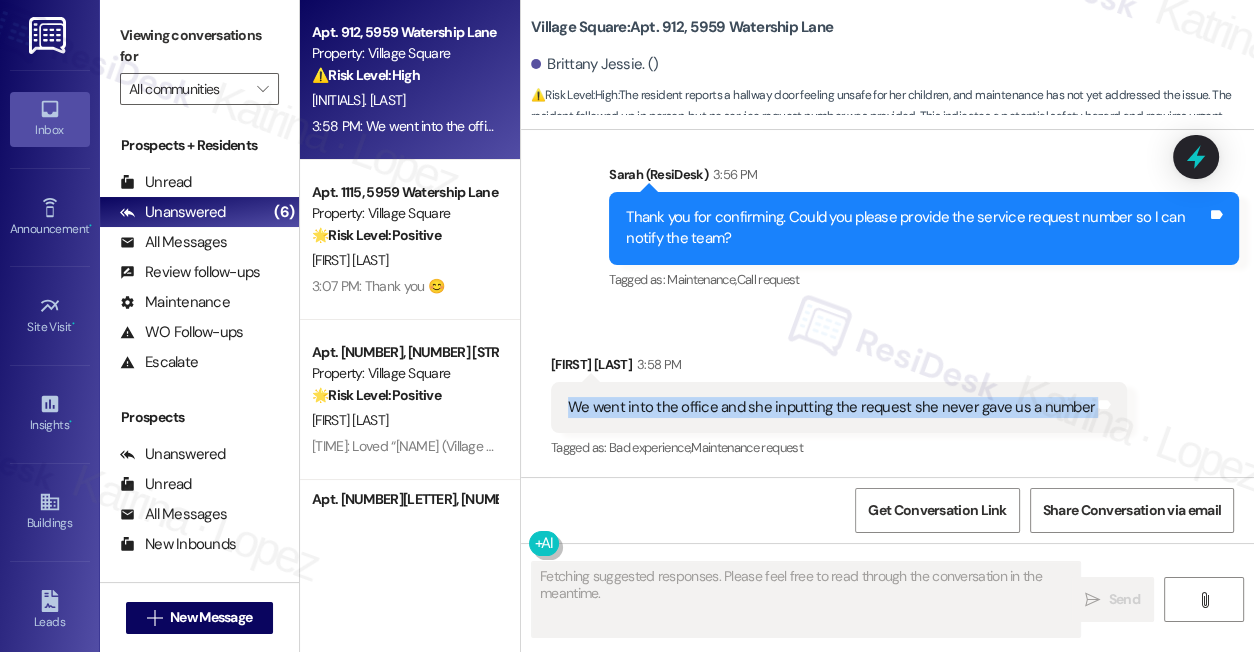 click on "We went into the office and she inputting the request she never gave us a number" at bounding box center [831, 407] 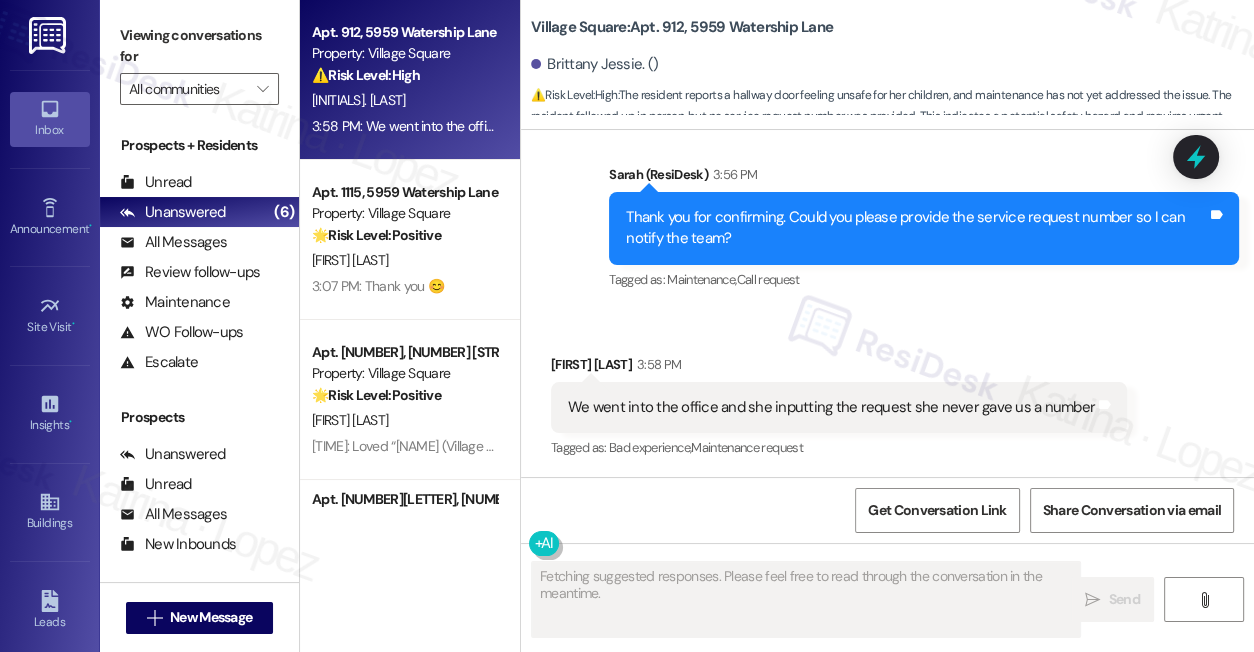 click on "Thank you for confirming. Could you please provide the service request number so I can notify the team? Tags and notes" at bounding box center [924, 228] 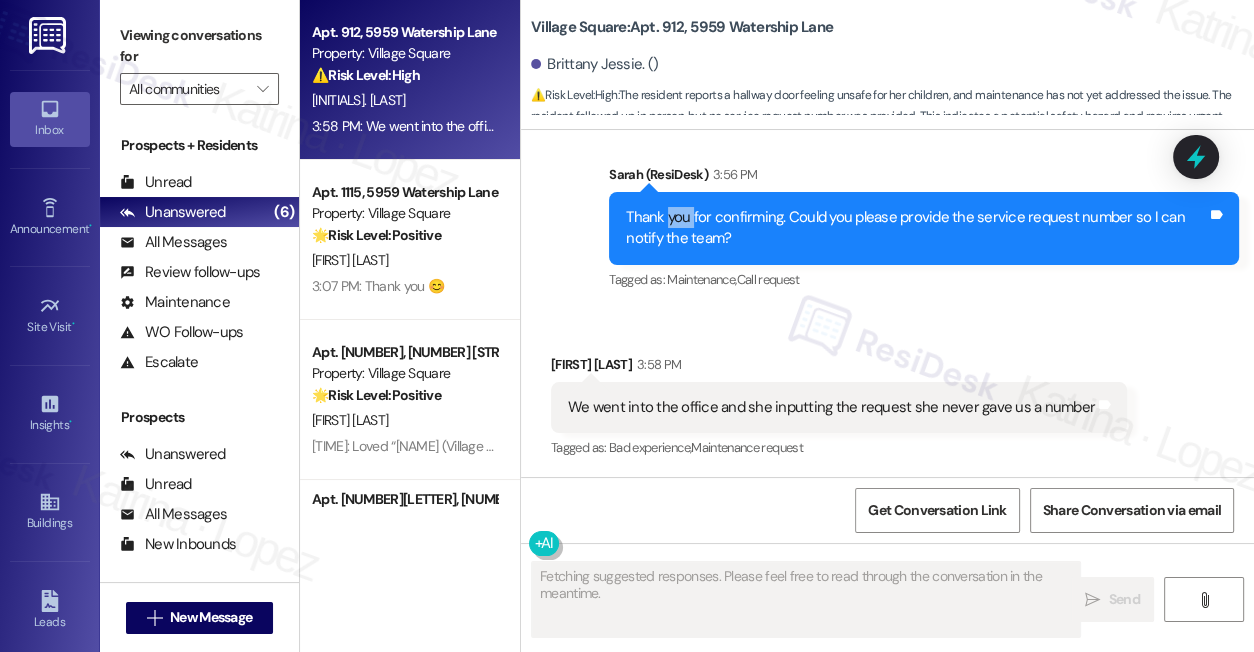 click on "Thank you for confirming. Could you please provide the service request number so I can notify the team? Tags and notes" at bounding box center (924, 228) 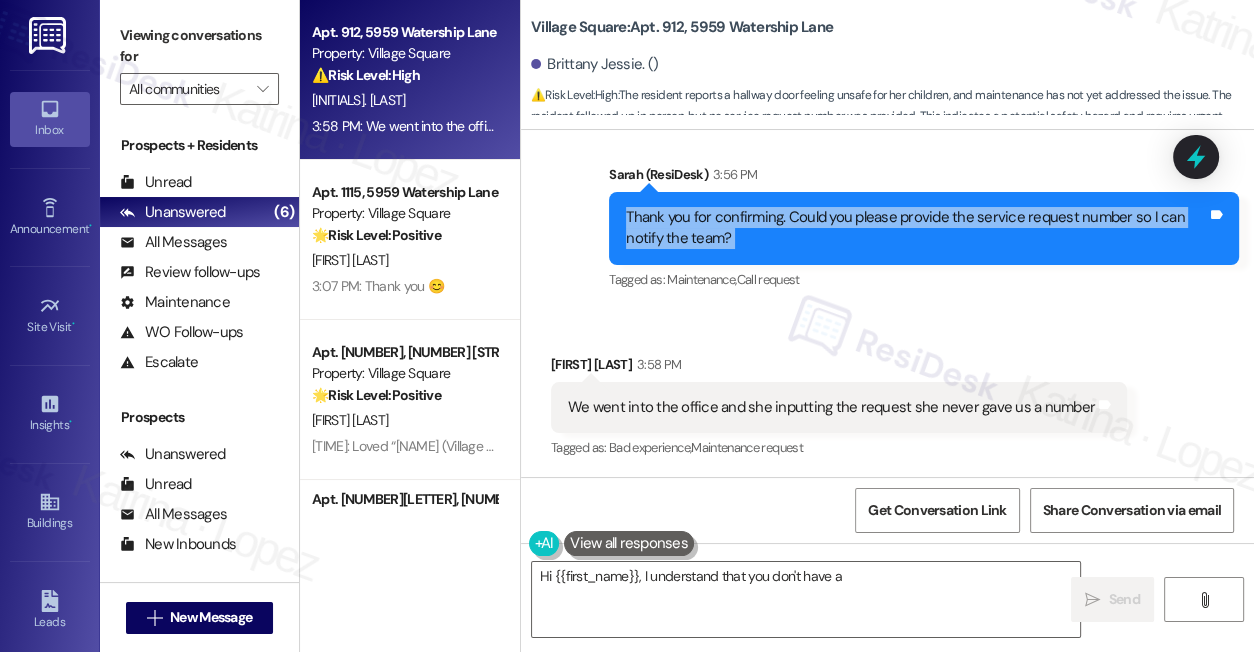 click on "Thank you for confirming. Could you please provide the service request number so I can notify the team? Tags and notes" at bounding box center (924, 228) 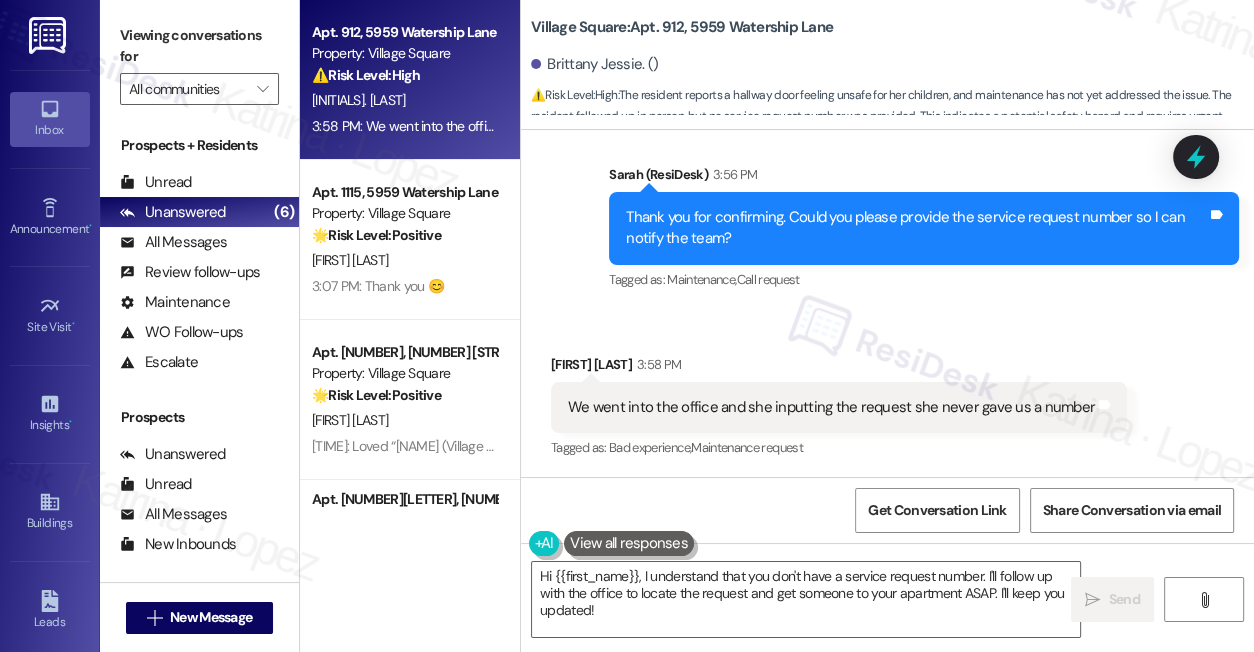 click on "We went into the office and she inputting the request she never gave us a number" at bounding box center [831, 407] 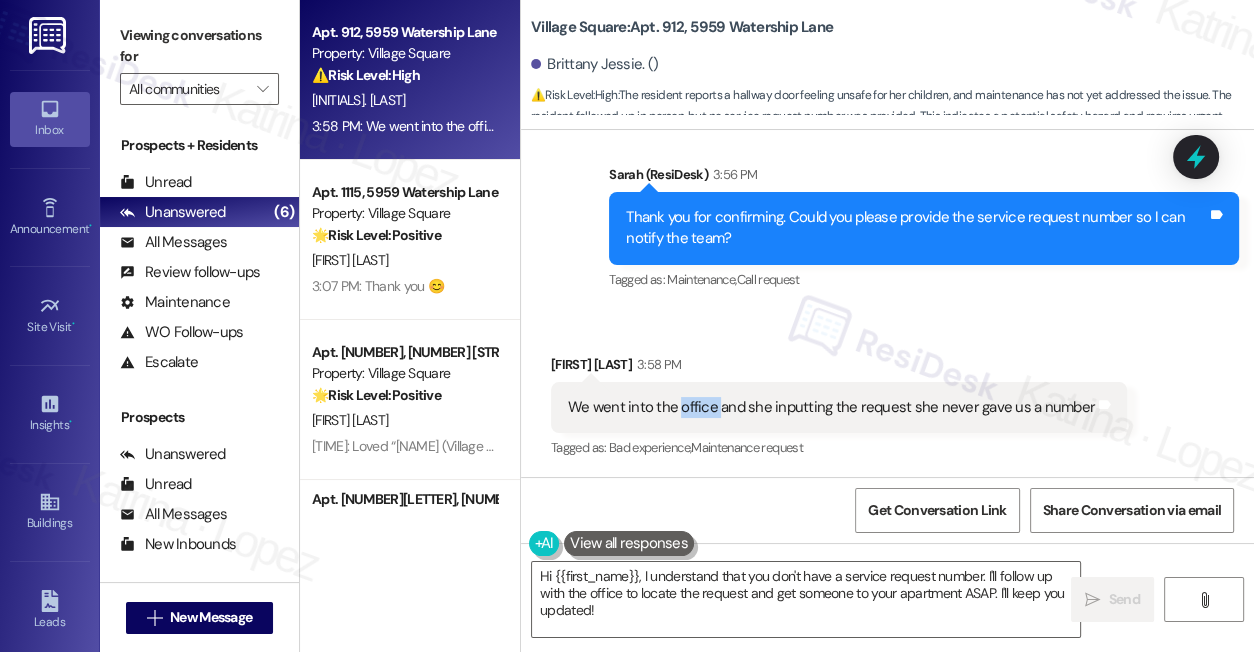 click on "We went into the office and she inputting the request she never gave us a number" at bounding box center (831, 407) 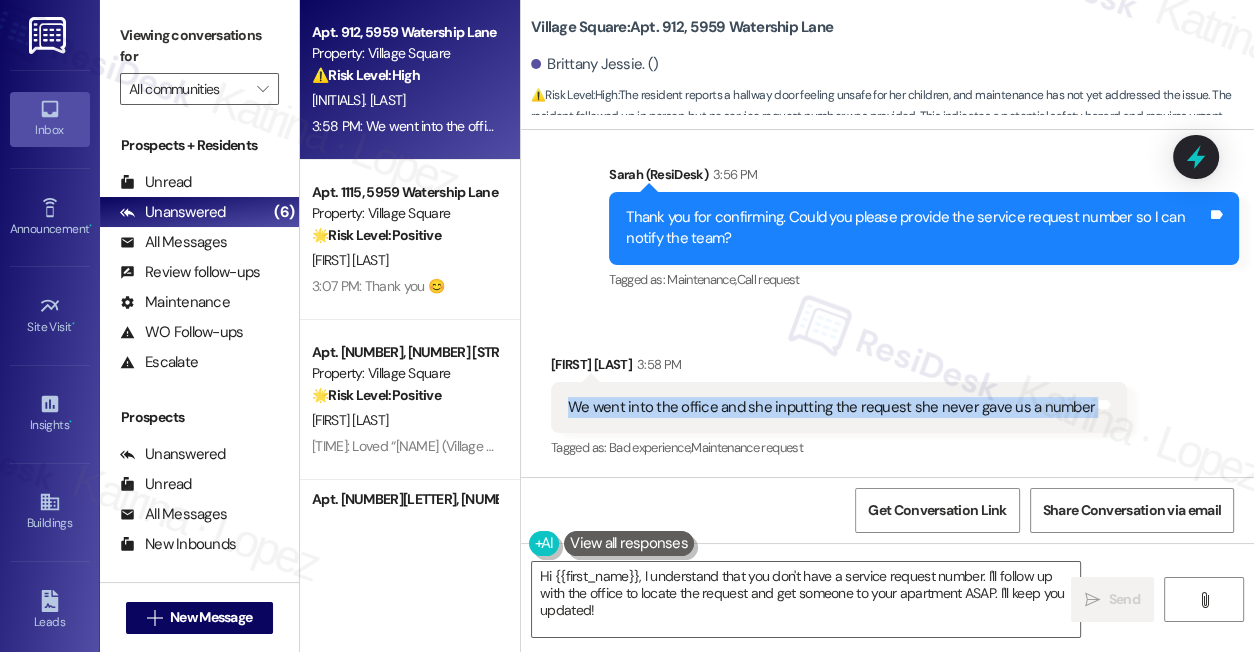 click on "We went into the office and she inputting the request she never gave us a number" at bounding box center [831, 407] 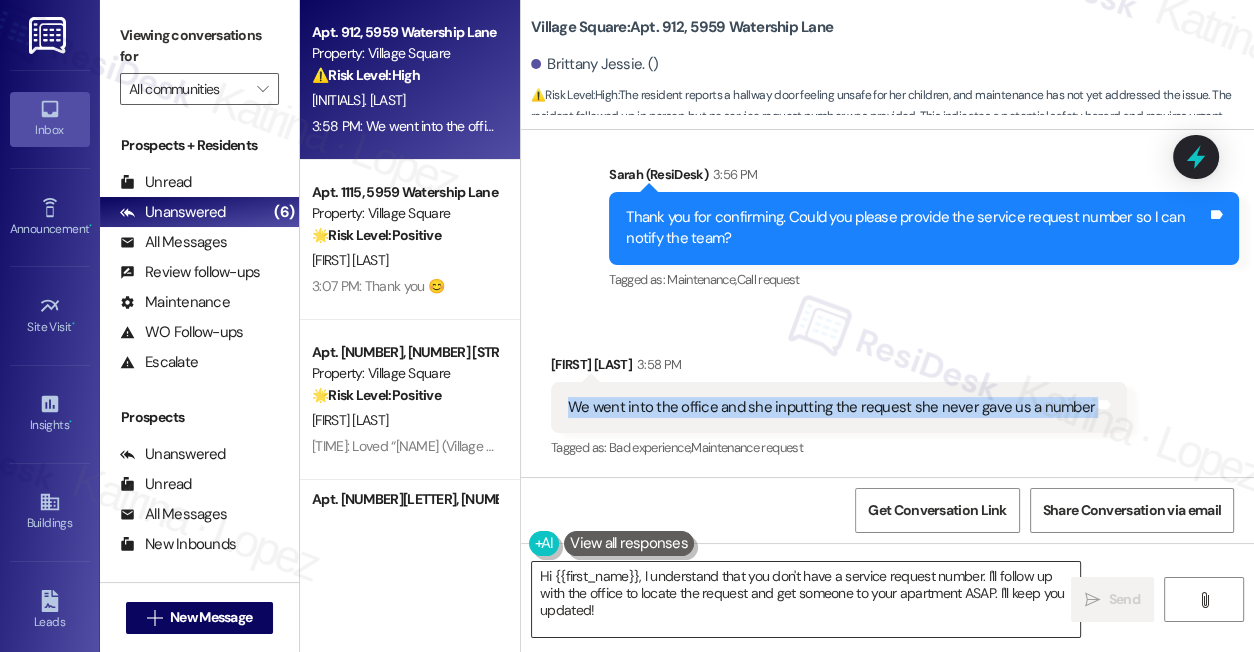click on "Hi {{first_name}}, I understand that you don't have a service request number. I'll follow up with the office to locate the request and get someone to your apartment ASAP. I'll keep you updated!" at bounding box center [806, 599] 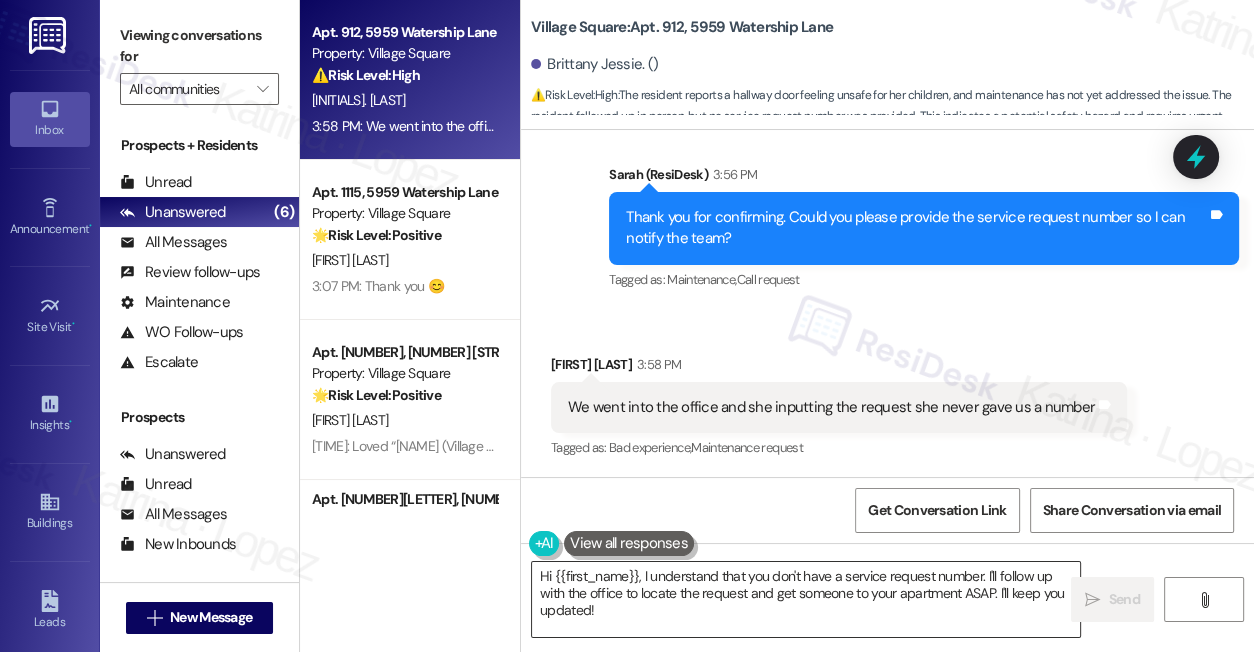 click on "Hi {{first_name}}, I understand that you don't have a service request number. I'll follow up with the office to locate the request and get someone to your apartment ASAP. I'll keep you updated!" at bounding box center (806, 599) 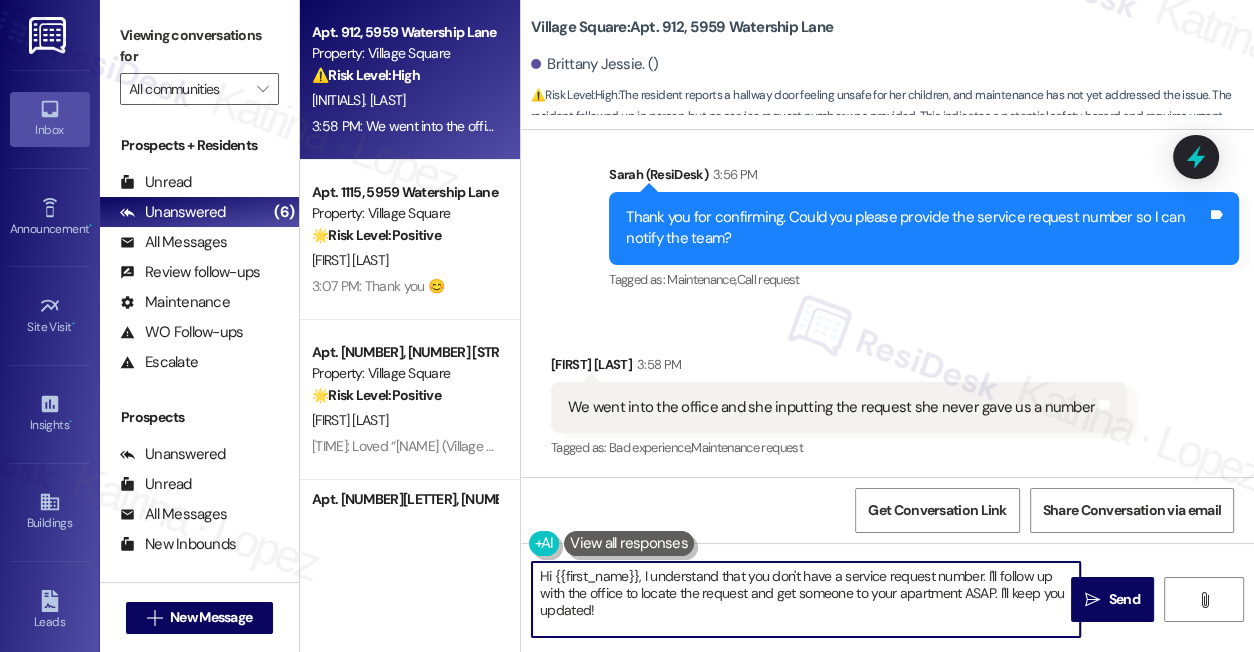click on "Hi {{first_name}}, I understand that you don't have a service request number. I'll follow up with the office to locate the request and get someone to your apartment ASAP. I'll keep you updated!" at bounding box center [806, 599] 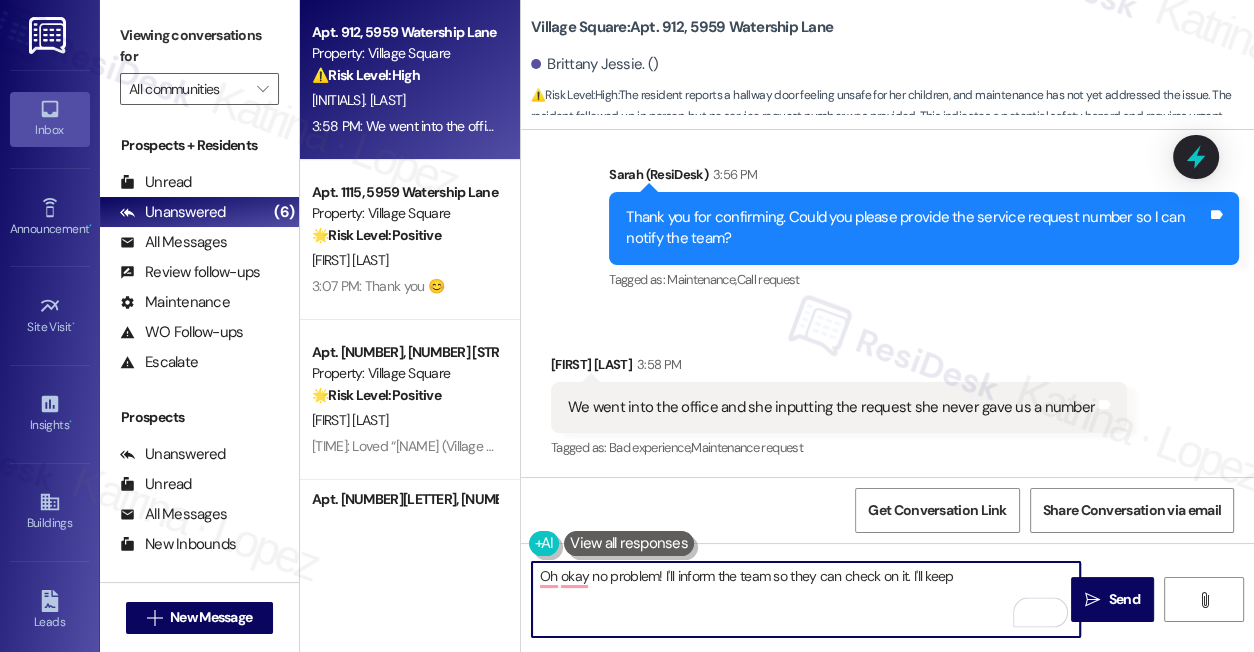 click on "Oh okay no problem! I'll inform the team so they can check on it. I'll keep" at bounding box center (806, 599) 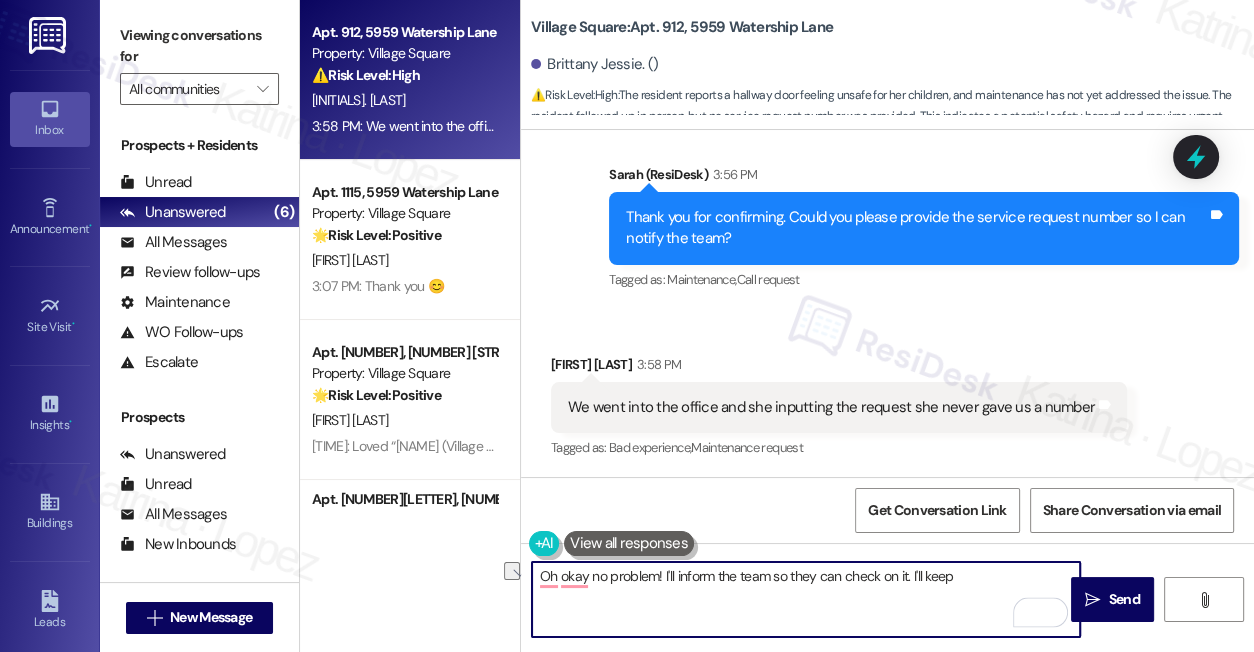 click on "Oh okay no problem! I'll inform the team so they can check on it. I'll keep" at bounding box center (806, 599) 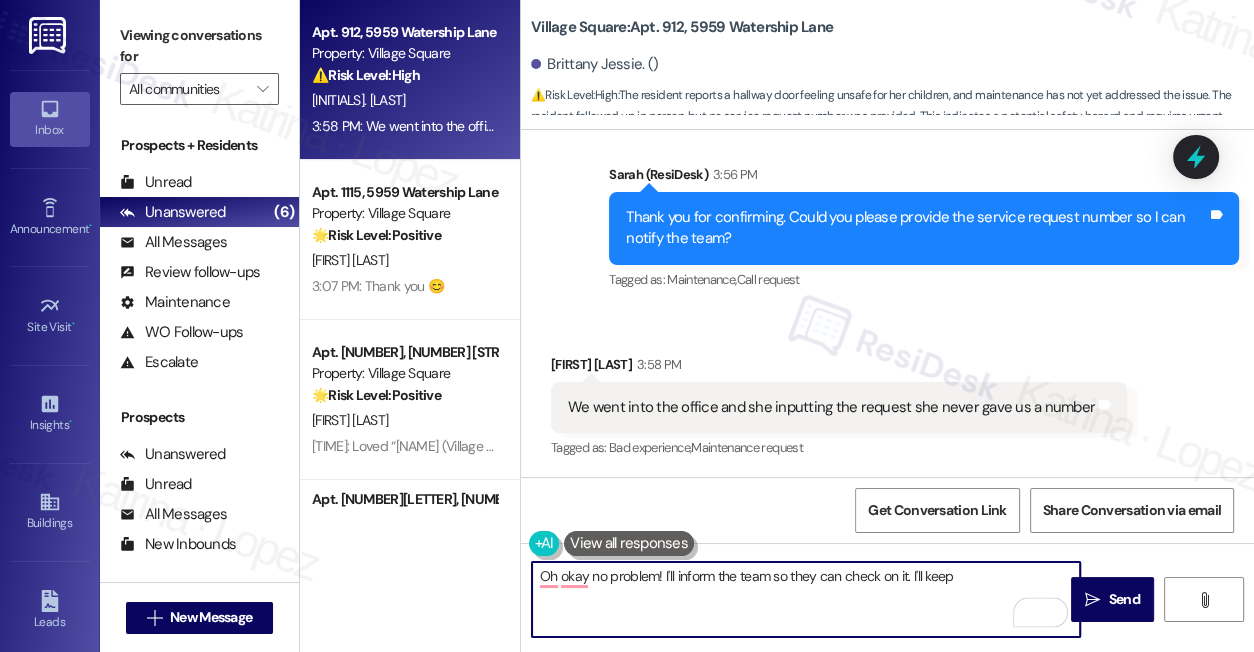 click on "Oh okay no problem! I'll inform the team so they can check on it. I'll keep" at bounding box center [806, 599] 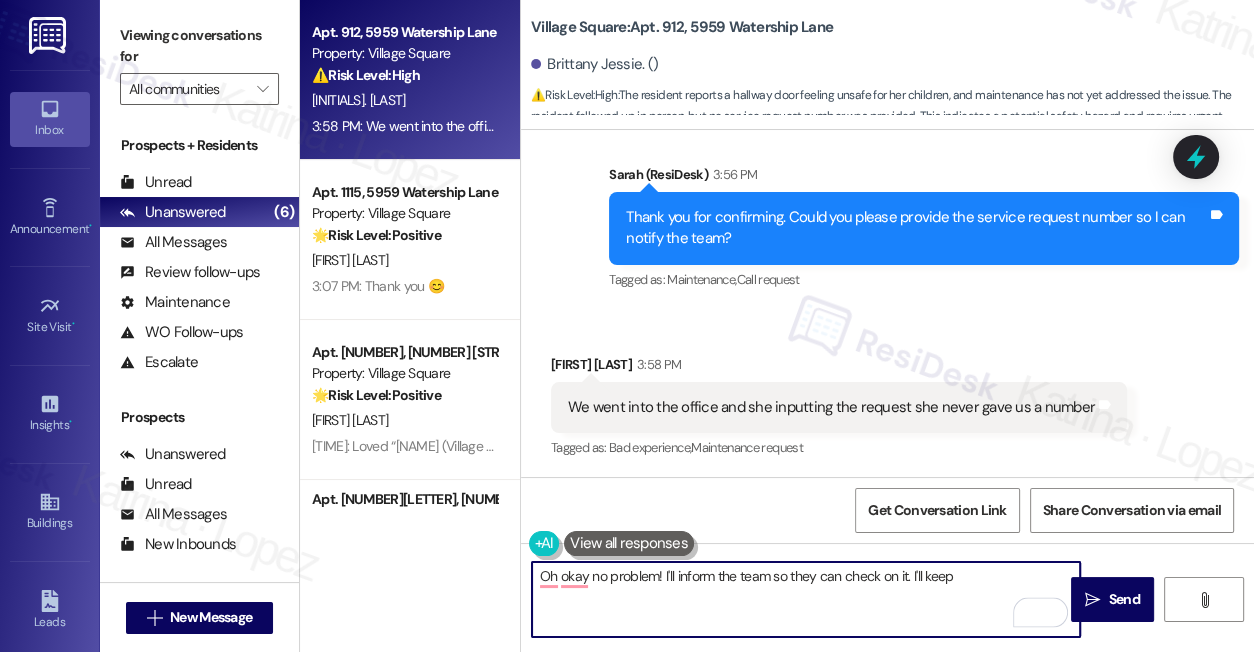 click on "Oh okay no problem! I'll inform the team so they can check on it. I'll keep" at bounding box center (806, 599) 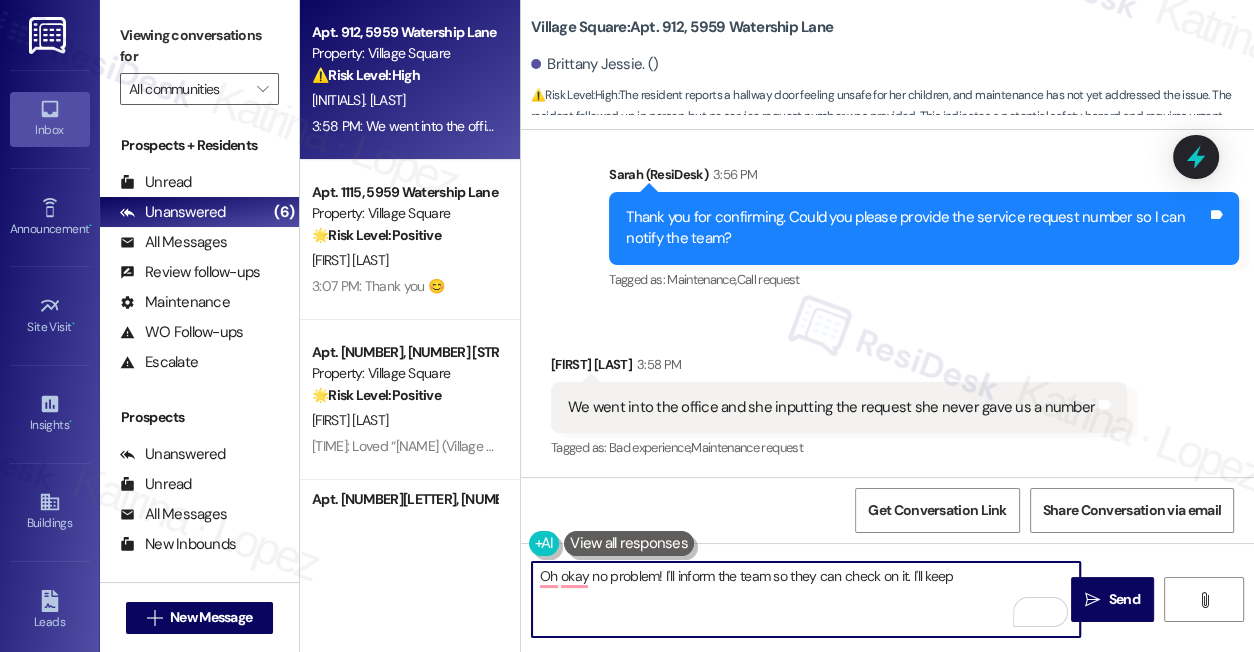 click on "Oh okay no problem! I'll inform the team so they can check on it. I'll keep" at bounding box center [806, 599] 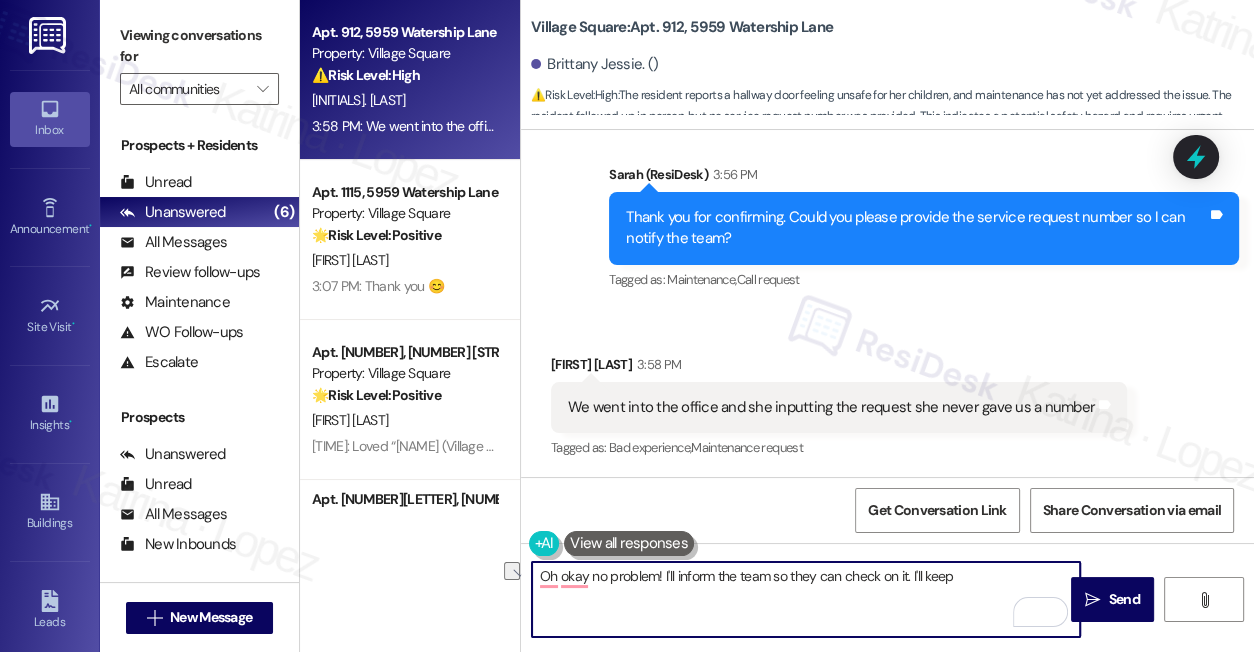 click on "Oh okay no problem! I'll inform the team so they can check on it. I'll keep" at bounding box center (806, 599) 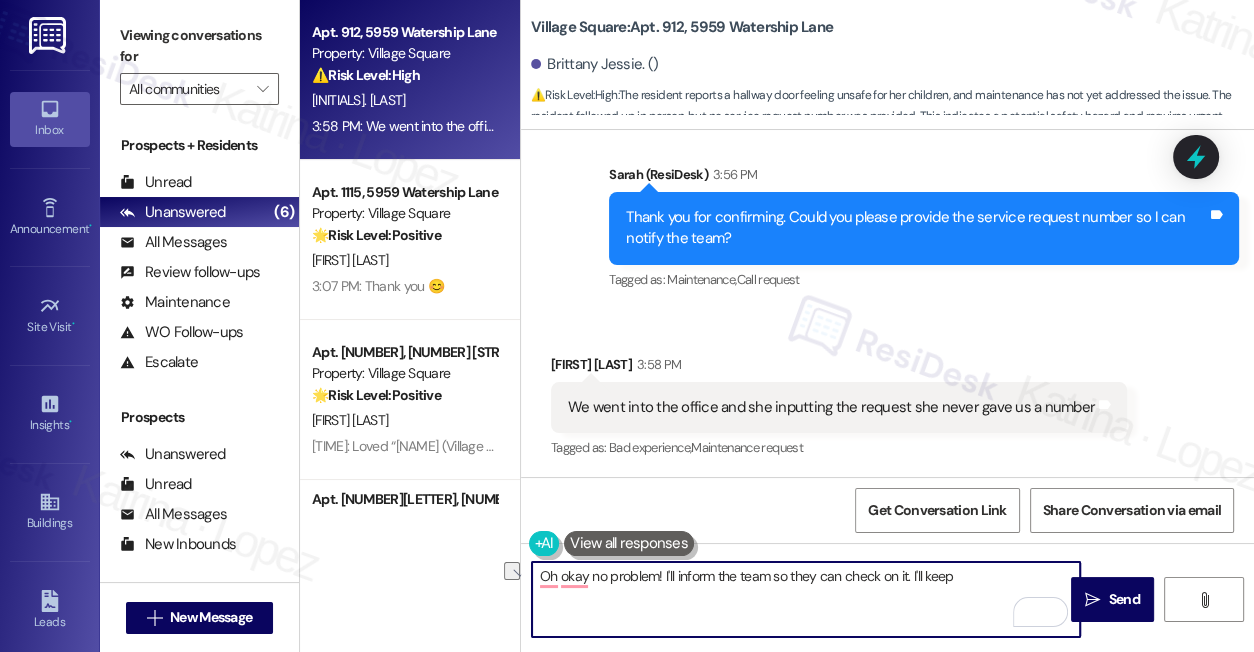 click on "Oh okay no problem! I'll inform the team so they can check on it. I'll keep" at bounding box center (806, 599) 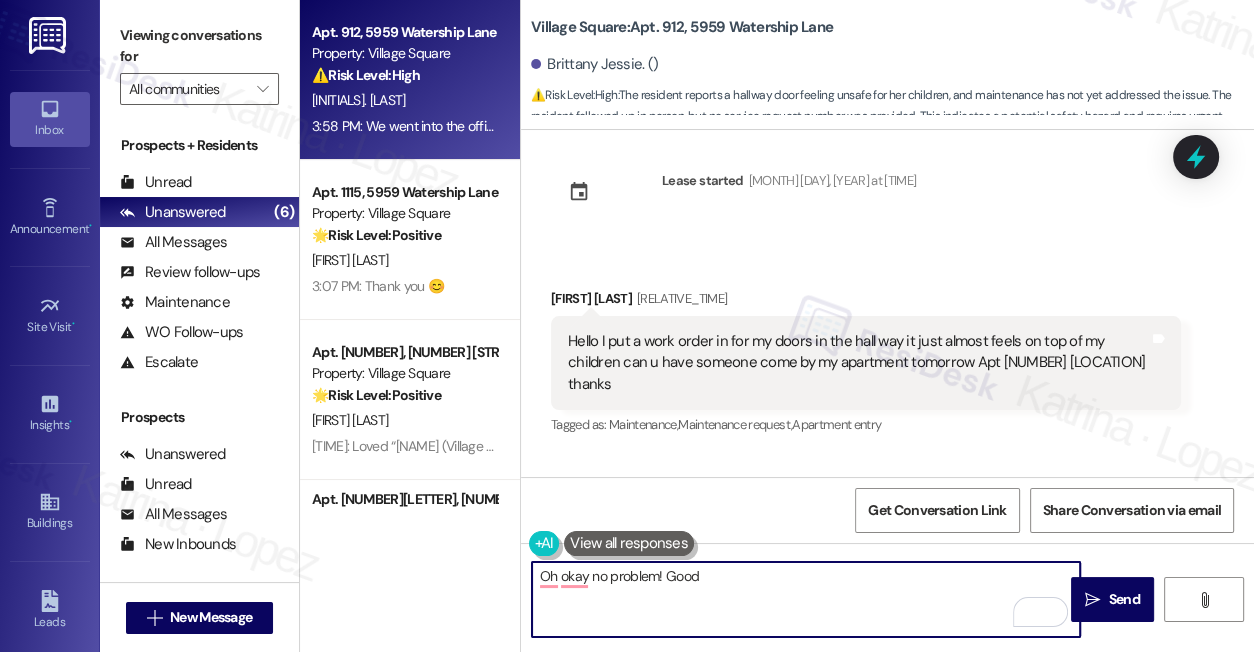 scroll, scrollTop: 0, scrollLeft: 0, axis: both 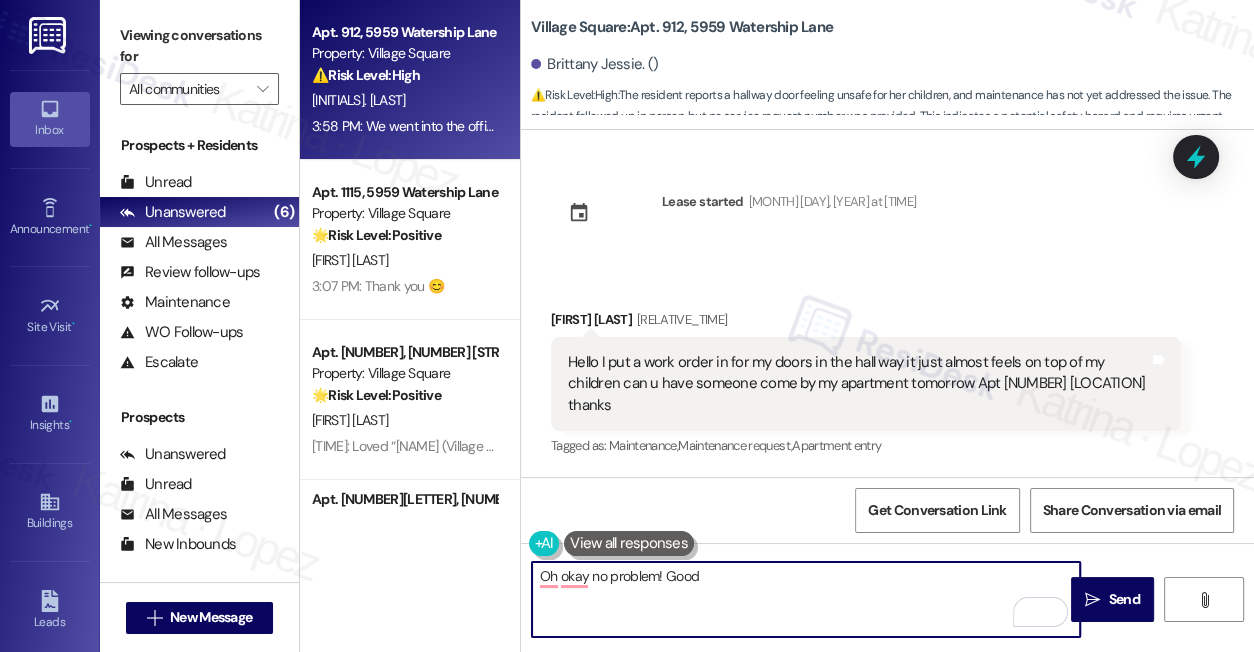 click on "Hello I put a work order in for my doors in the hall way it just almost feels on top of my children can u have someone come by my apartment tomorrow Apt 912 village square thanks" at bounding box center (858, 384) 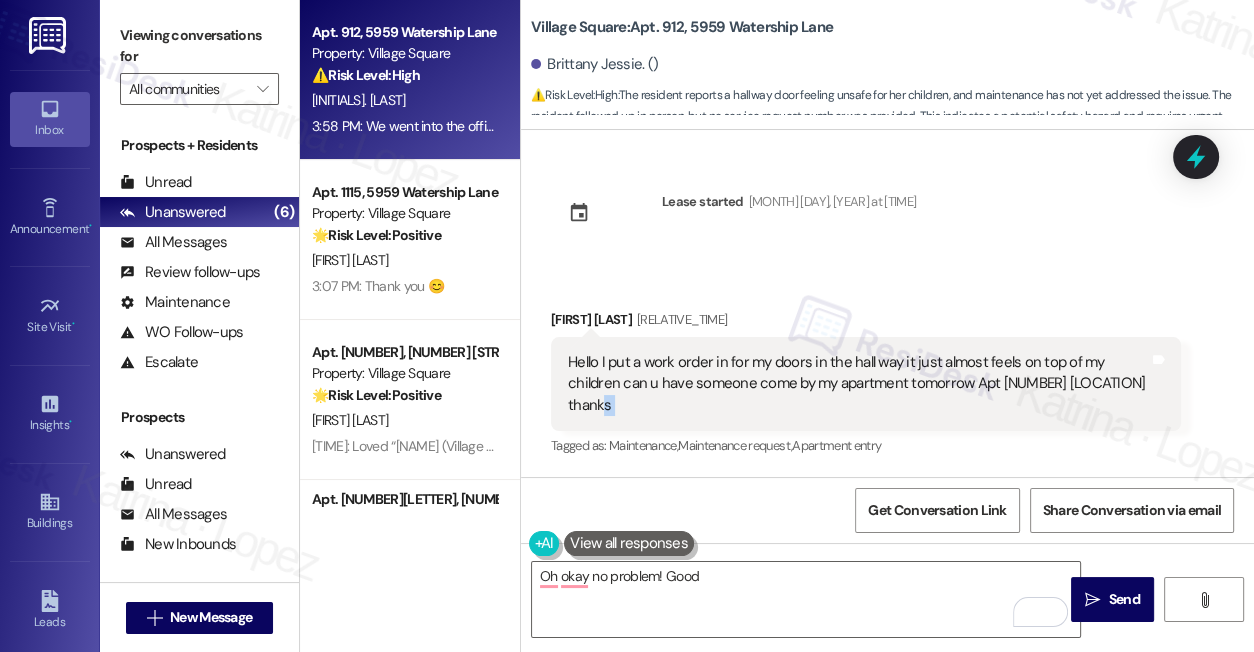 click on "Hello I put a work order in for my doors in the hall way it just almost feels on top of my children can u have someone come by my apartment tomorrow Apt 912 village square thanks" at bounding box center [858, 384] 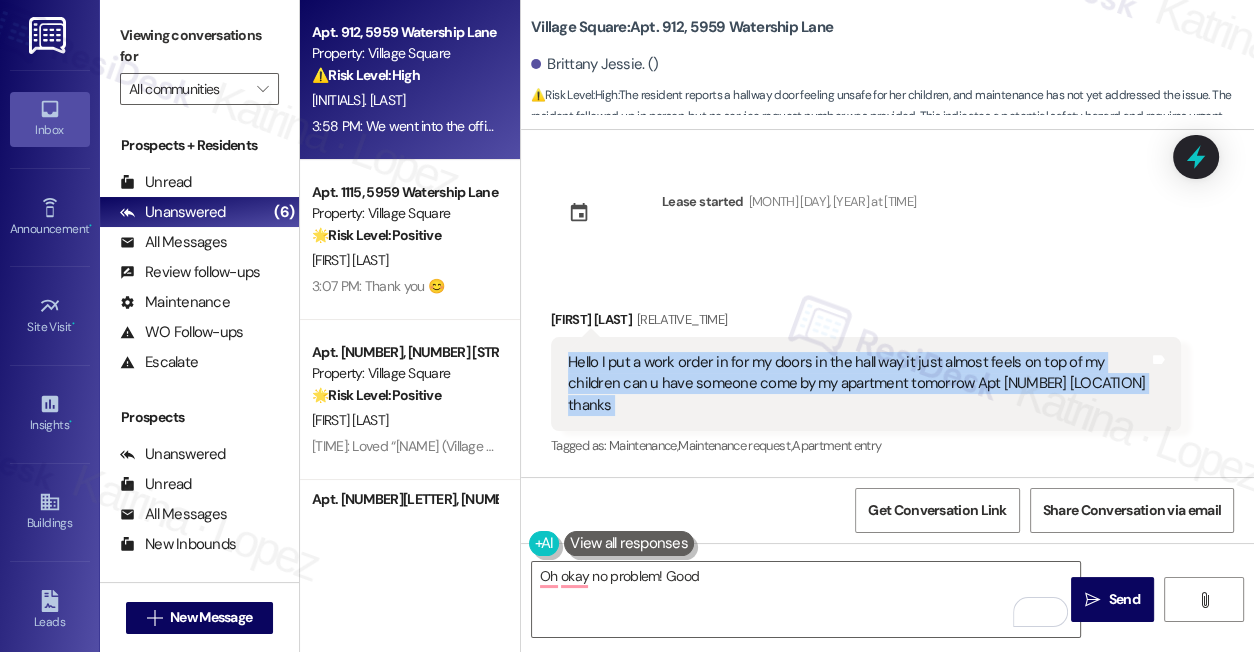 click on "Hello I put a work order in for my doors in the hall way it just almost feels on top of my children can u have someone come by my apartment tomorrow Apt 912 village square thanks" at bounding box center [858, 384] 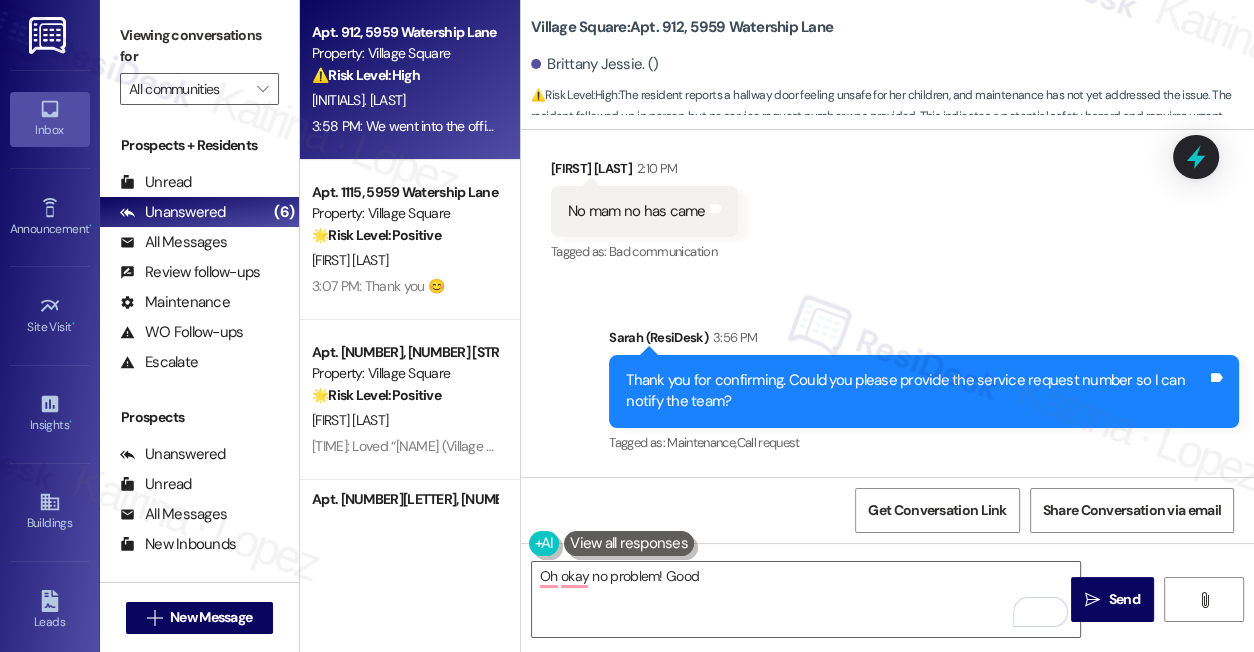 scroll, scrollTop: 738, scrollLeft: 0, axis: vertical 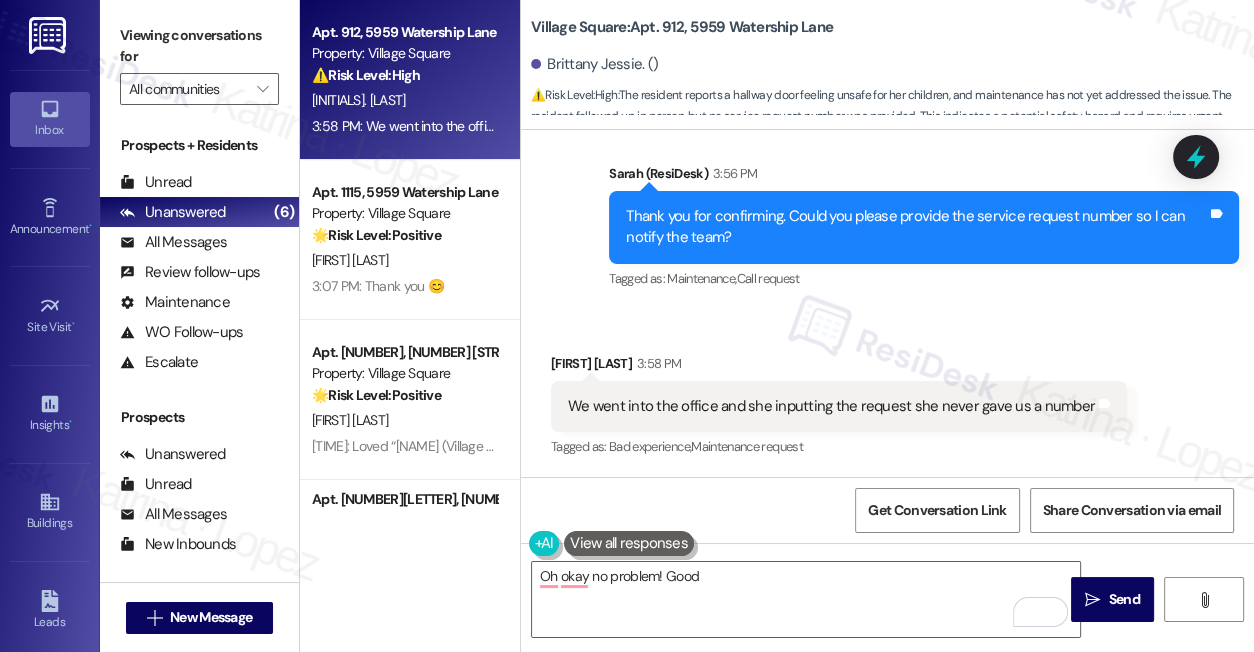 click on "We went into the office and she inputting the request she never gave us a number  Tags and notes" at bounding box center [839, 406] 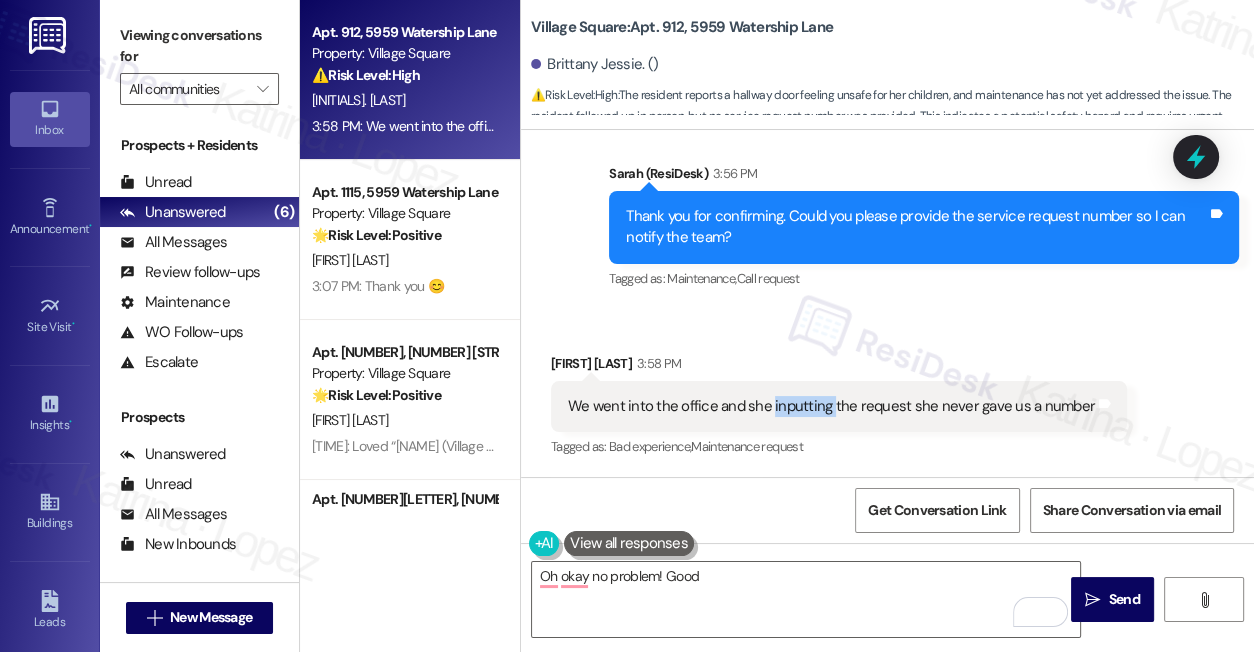 click on "We went into the office and she inputting the request she never gave us a number" at bounding box center [831, 406] 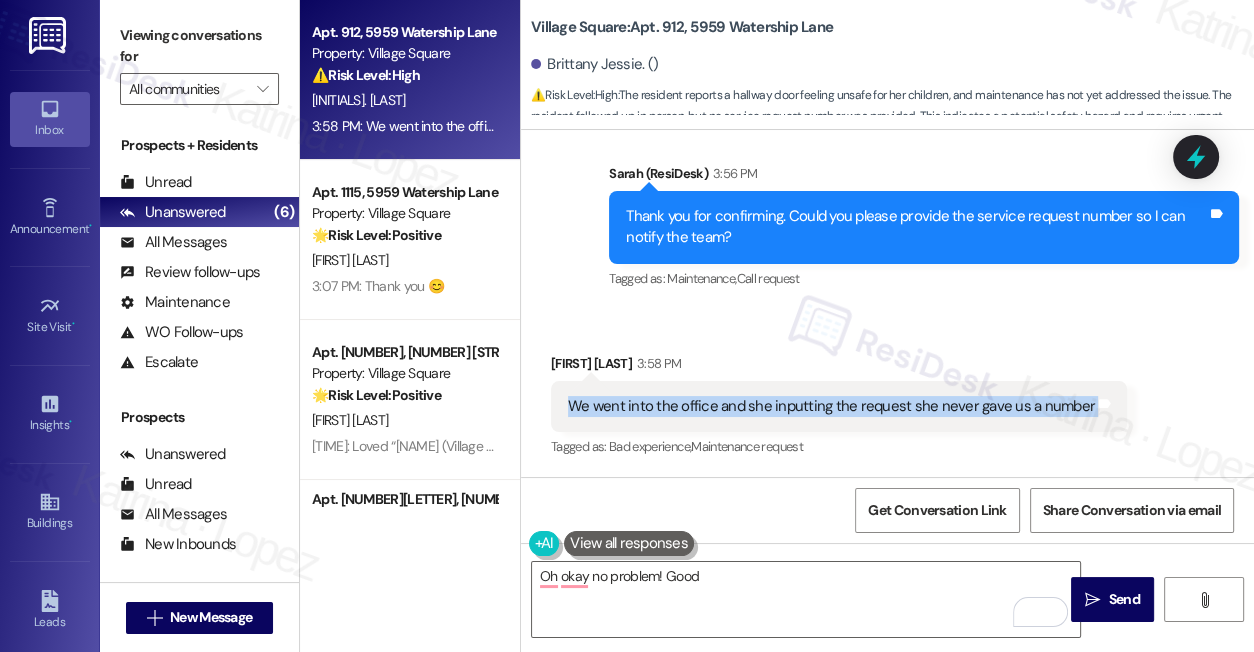 click on "We went into the office and she inputting the request she never gave us a number" at bounding box center [831, 406] 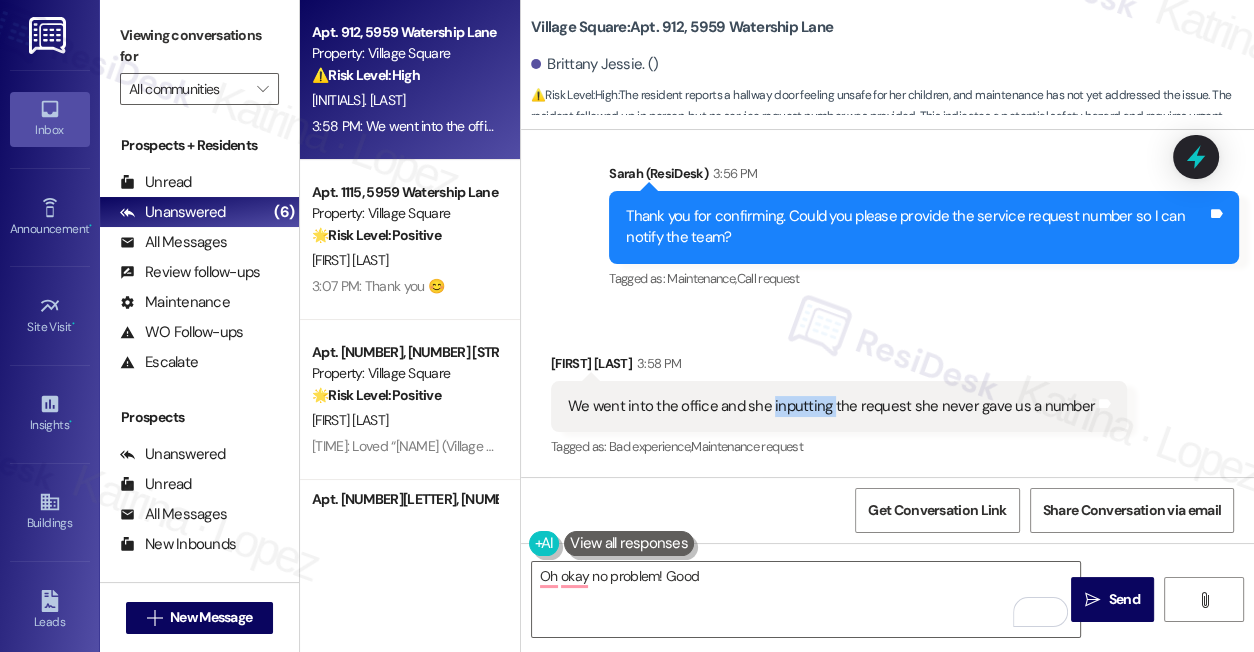 click on "We went into the office and she inputting the request she never gave us a number" at bounding box center (831, 406) 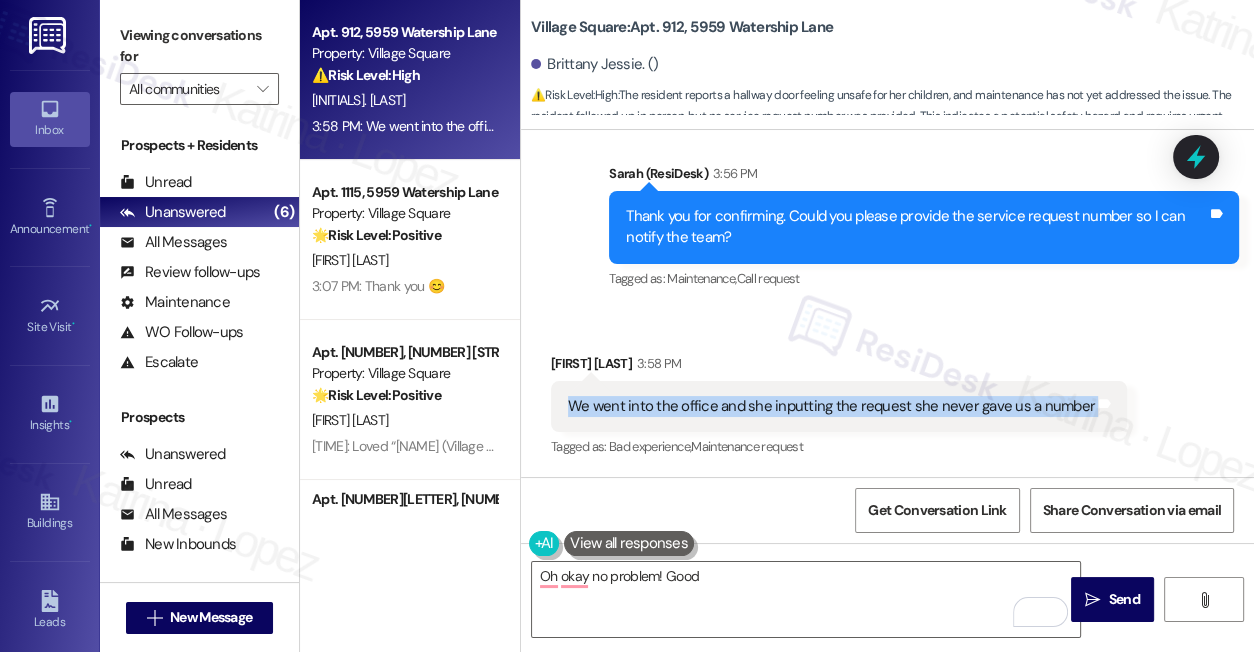 click on "We went into the office and she inputting the request she never gave us a number" at bounding box center (831, 406) 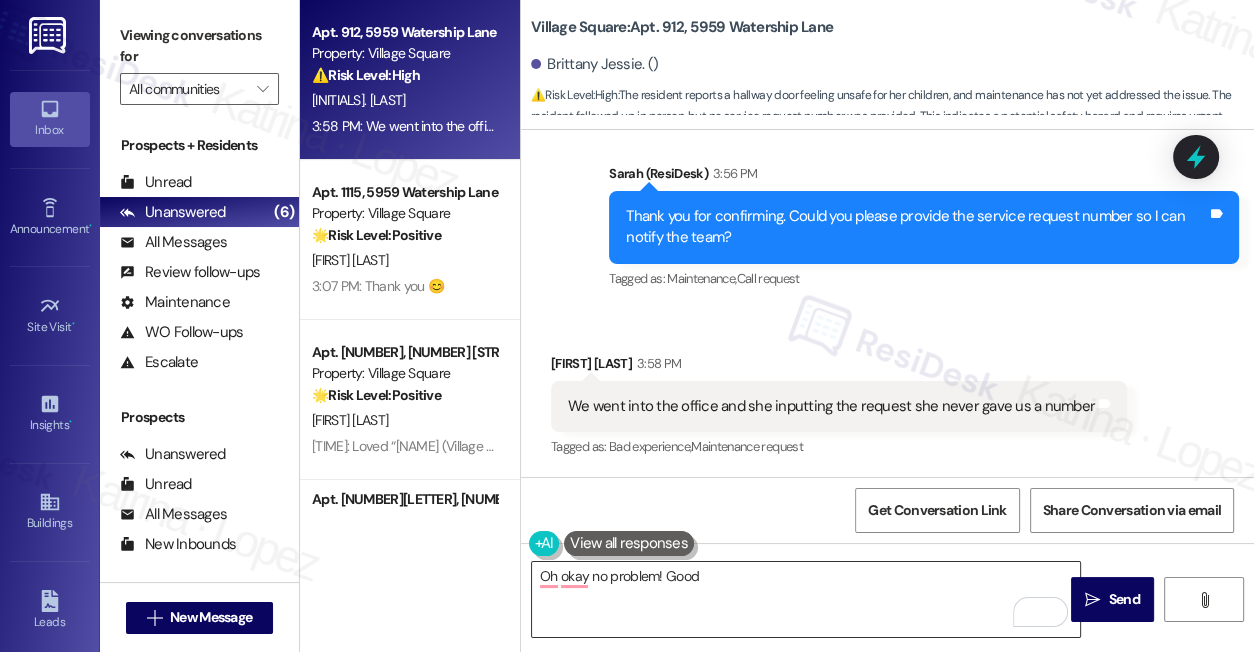 click on "Oh okay no problem! Good" at bounding box center [806, 599] 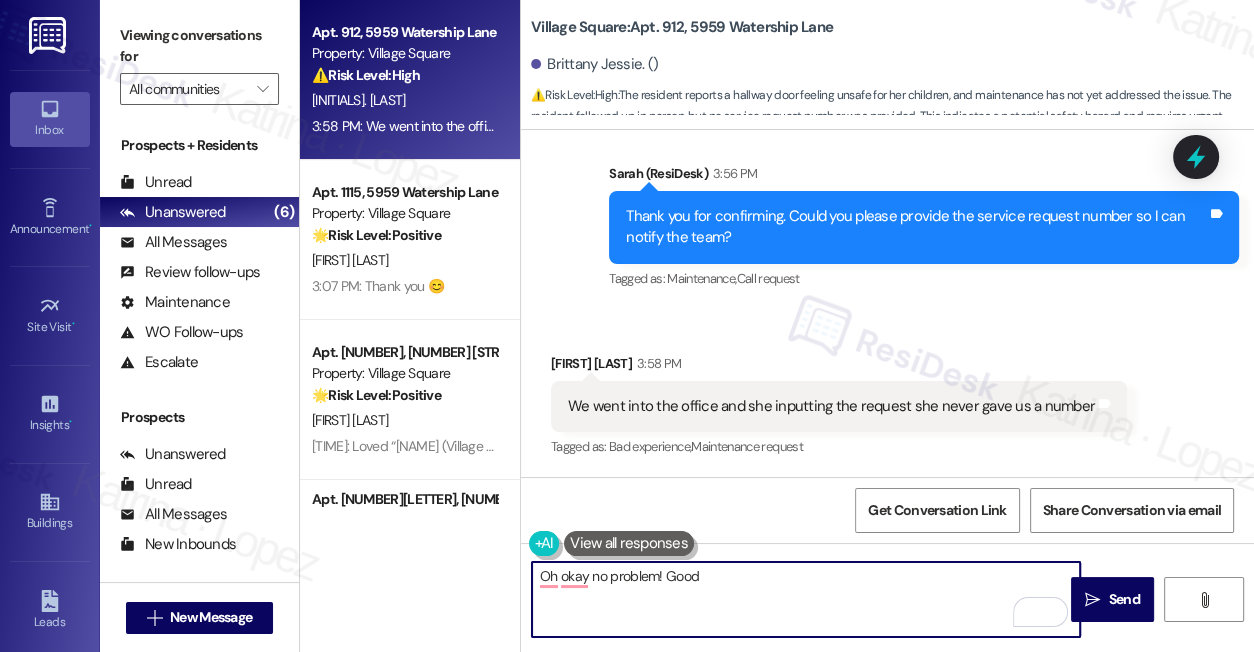 click on "Oh okay no problem! Good" at bounding box center [806, 599] 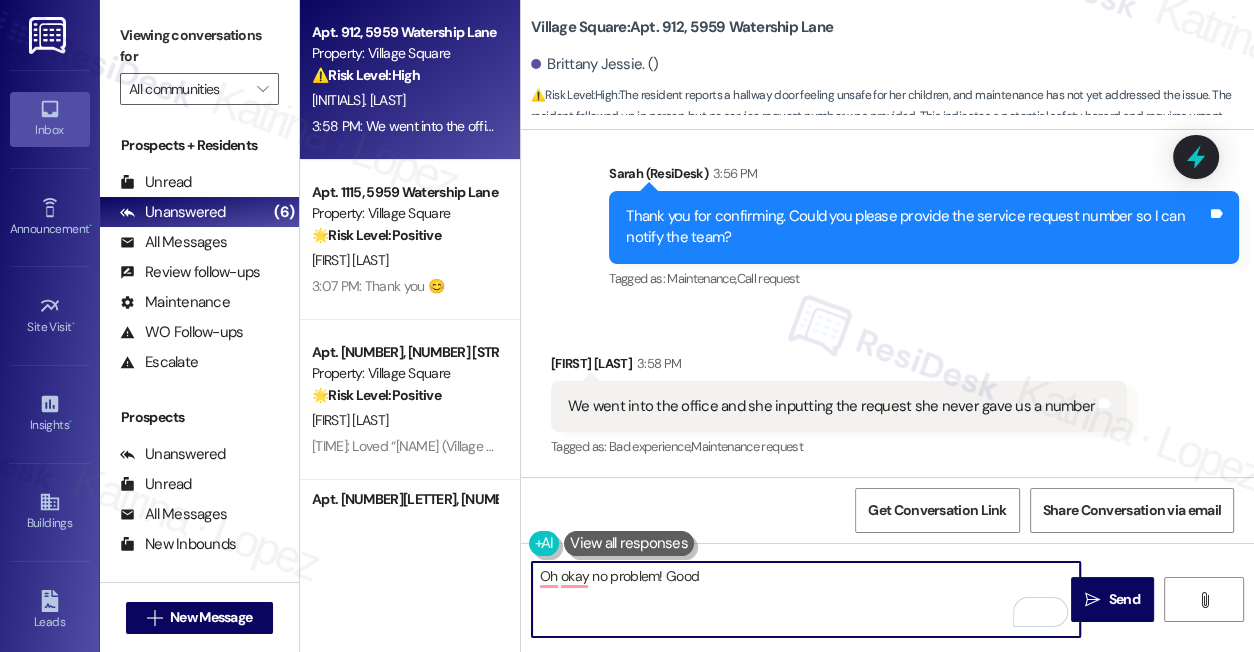 click on "Oh okay no problem! Good" at bounding box center [806, 599] 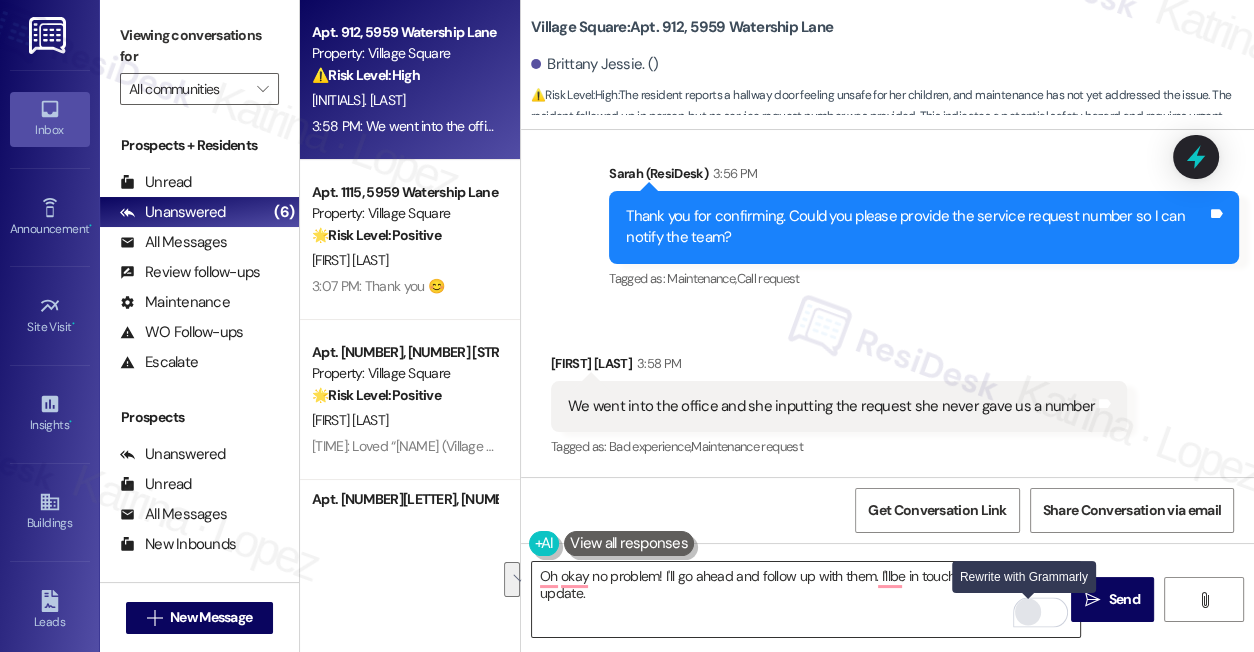 click at bounding box center (1028, 612) 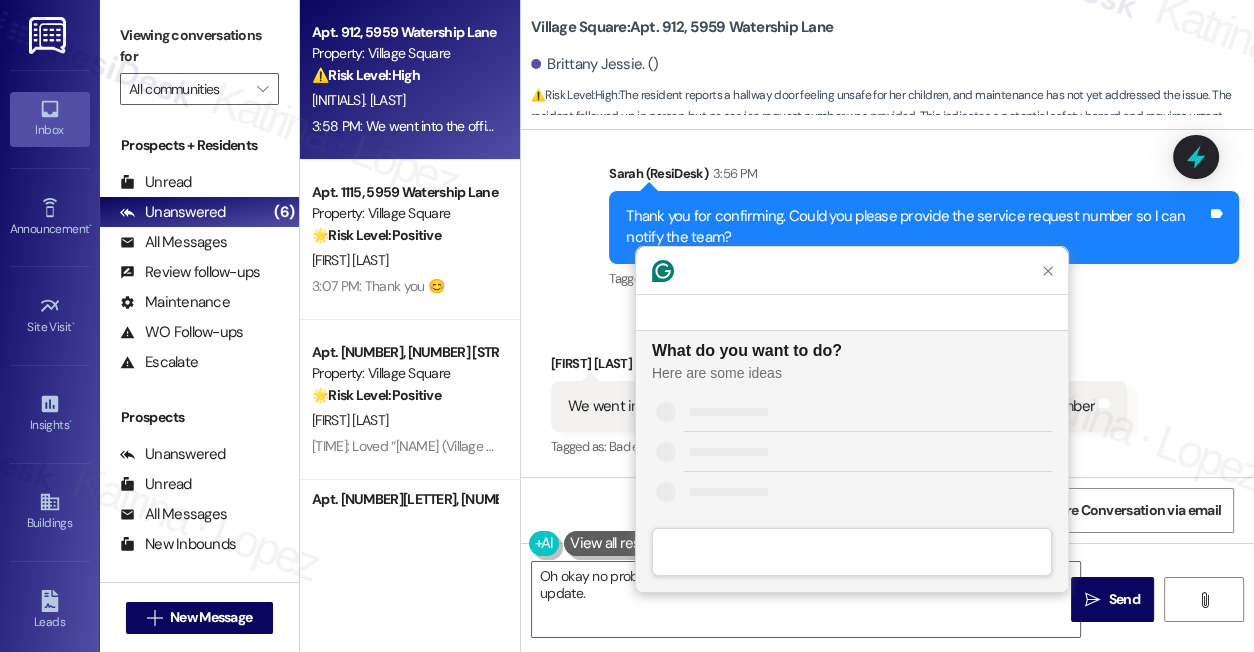 scroll, scrollTop: 0, scrollLeft: 0, axis: both 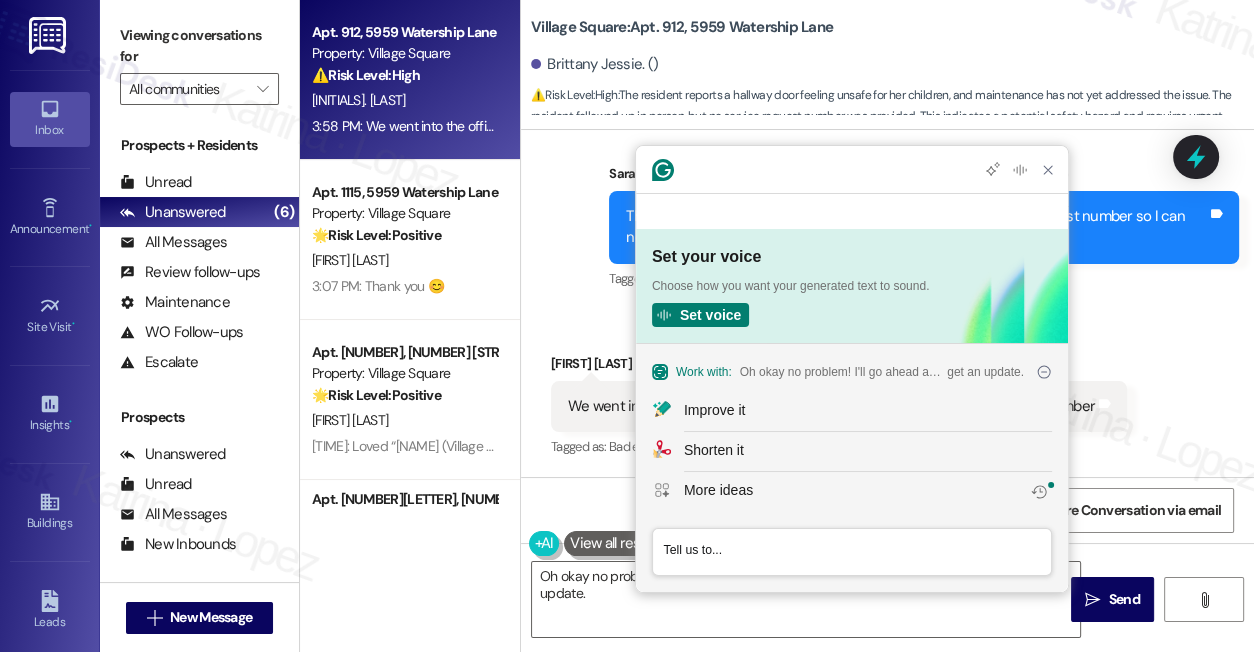 click on "Improve it" 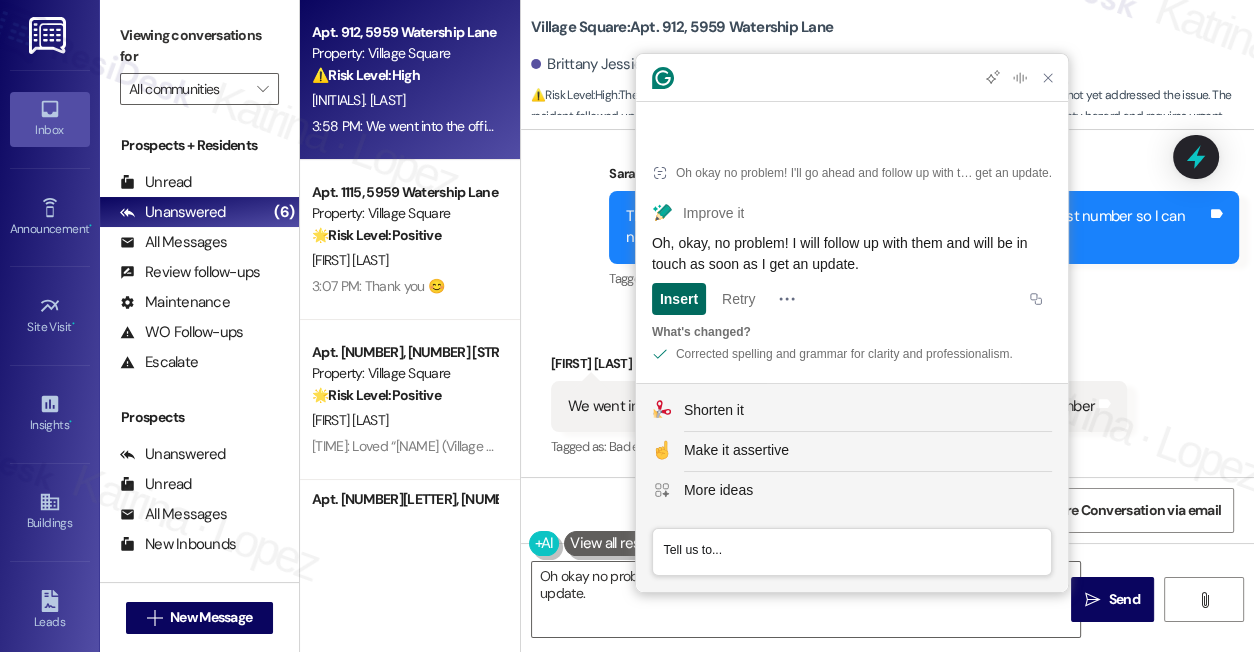 click on "Insert" 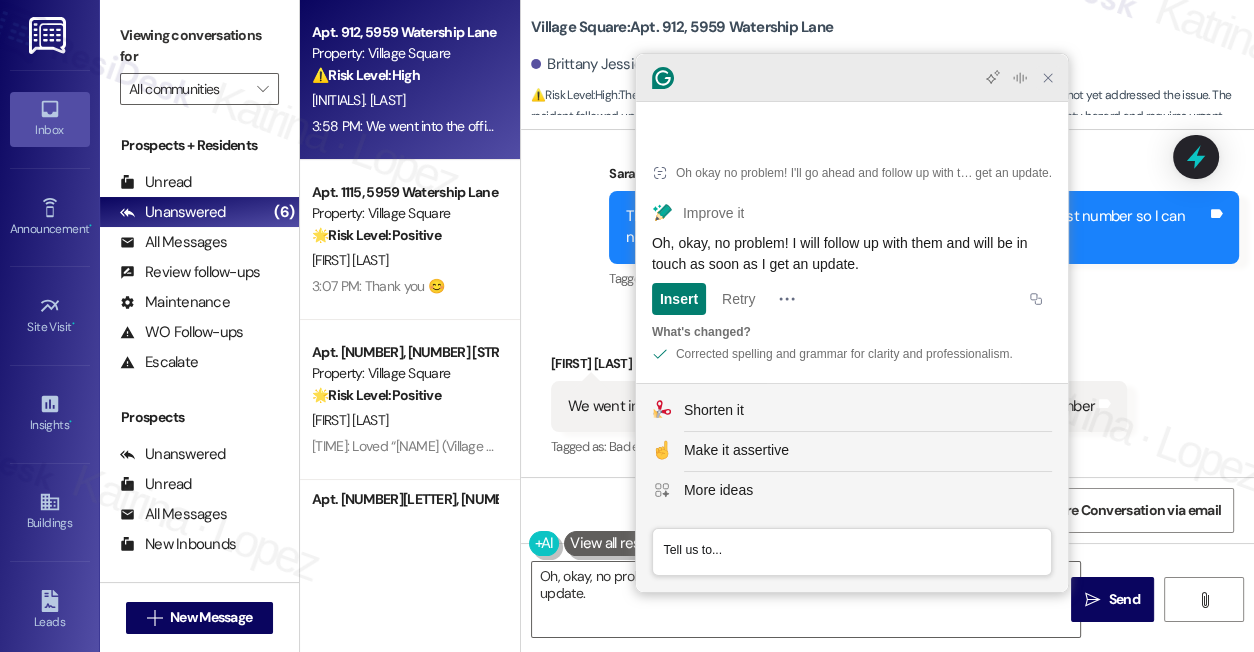 click 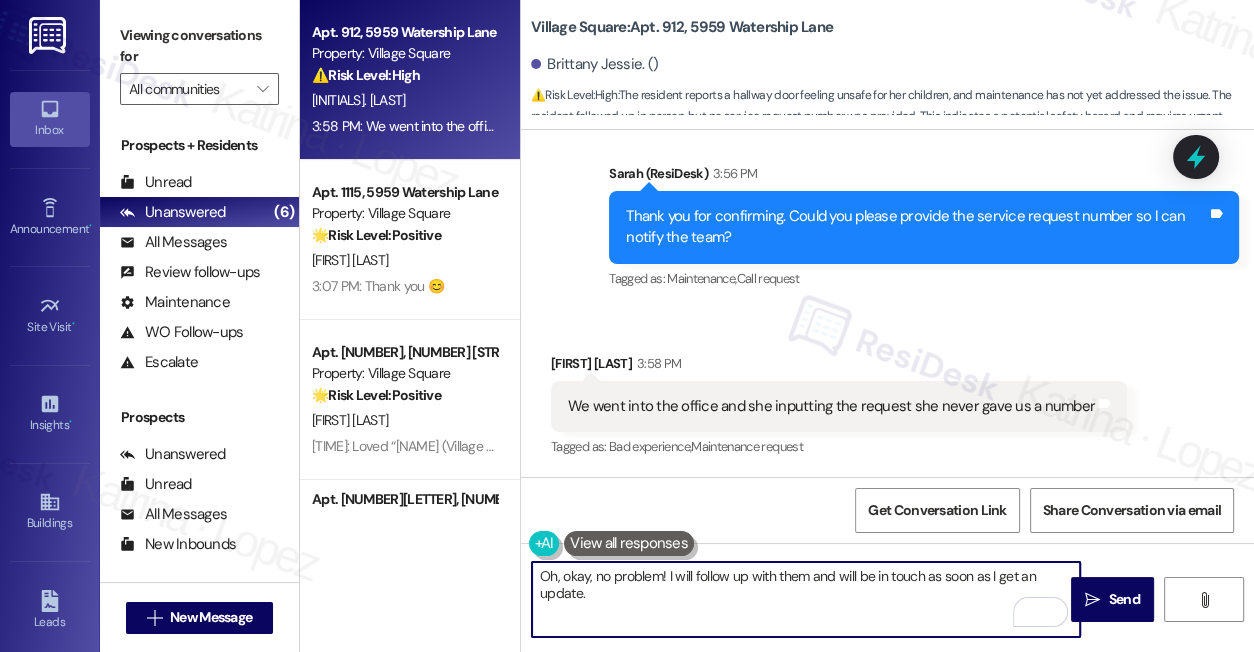 click on "Oh, okay, no problem! I will follow up with them and will be in touch as soon as I get an update." at bounding box center [806, 599] 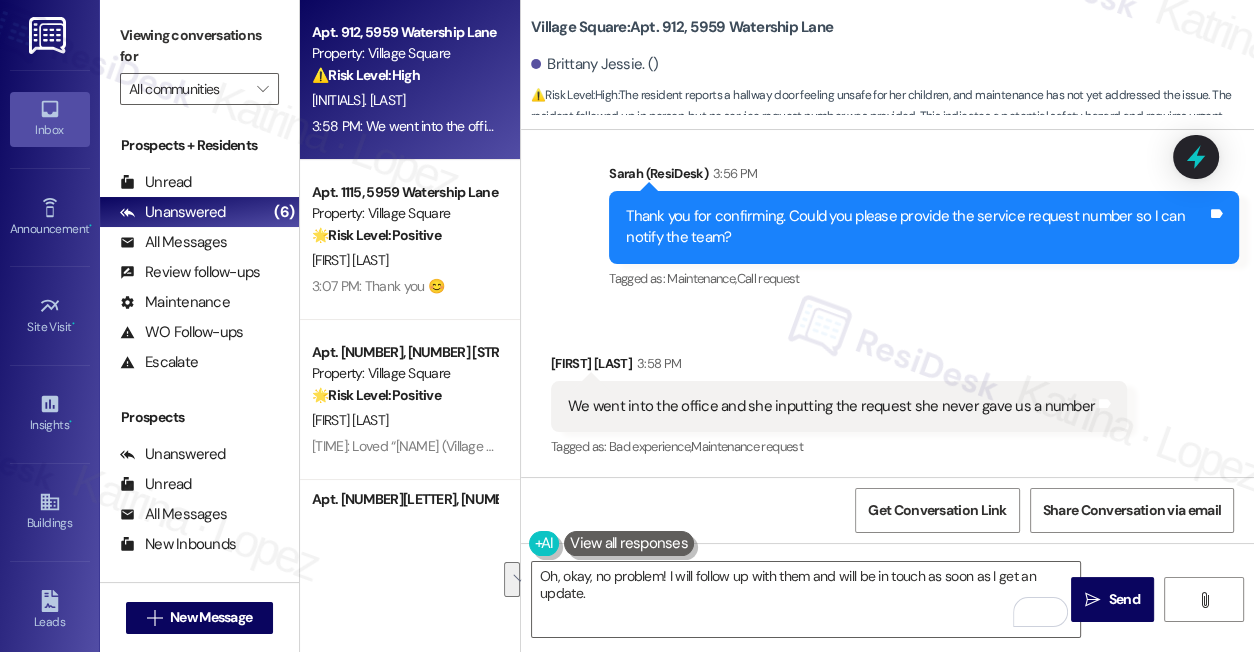 click on "We went into the office and she inputting the request she never gave us a number" at bounding box center [831, 406] 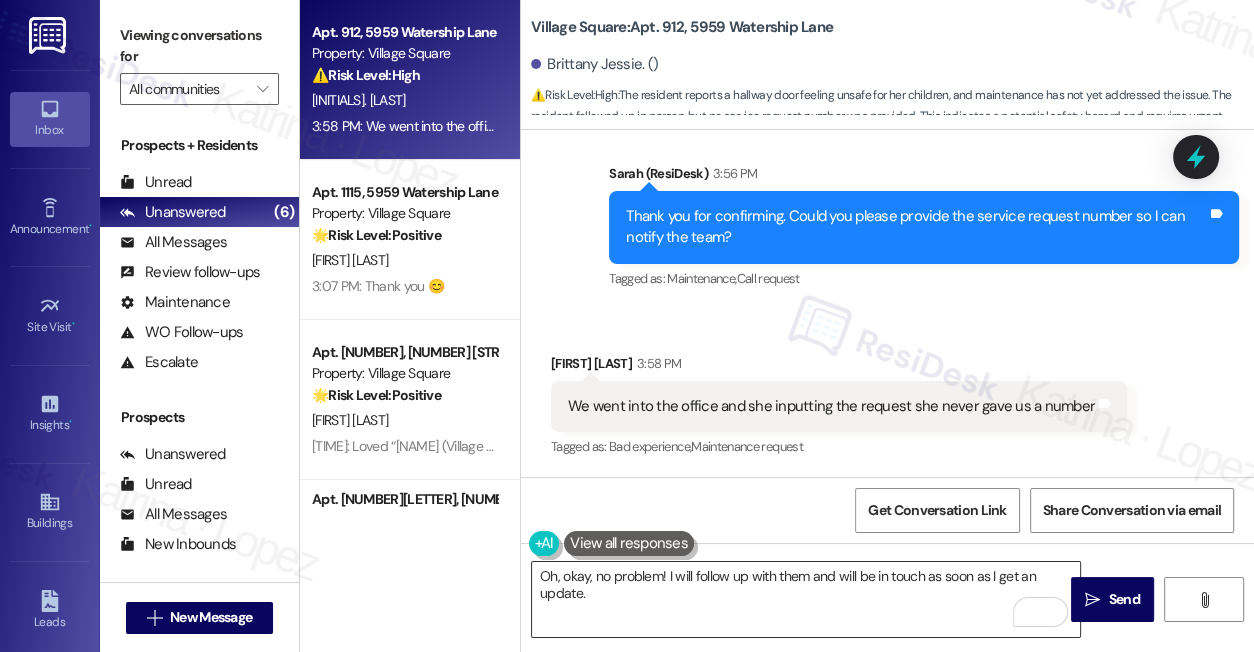 click on "Oh, okay, no problem! I will follow up with them and will be in touch as soon as I get an update." at bounding box center [806, 599] 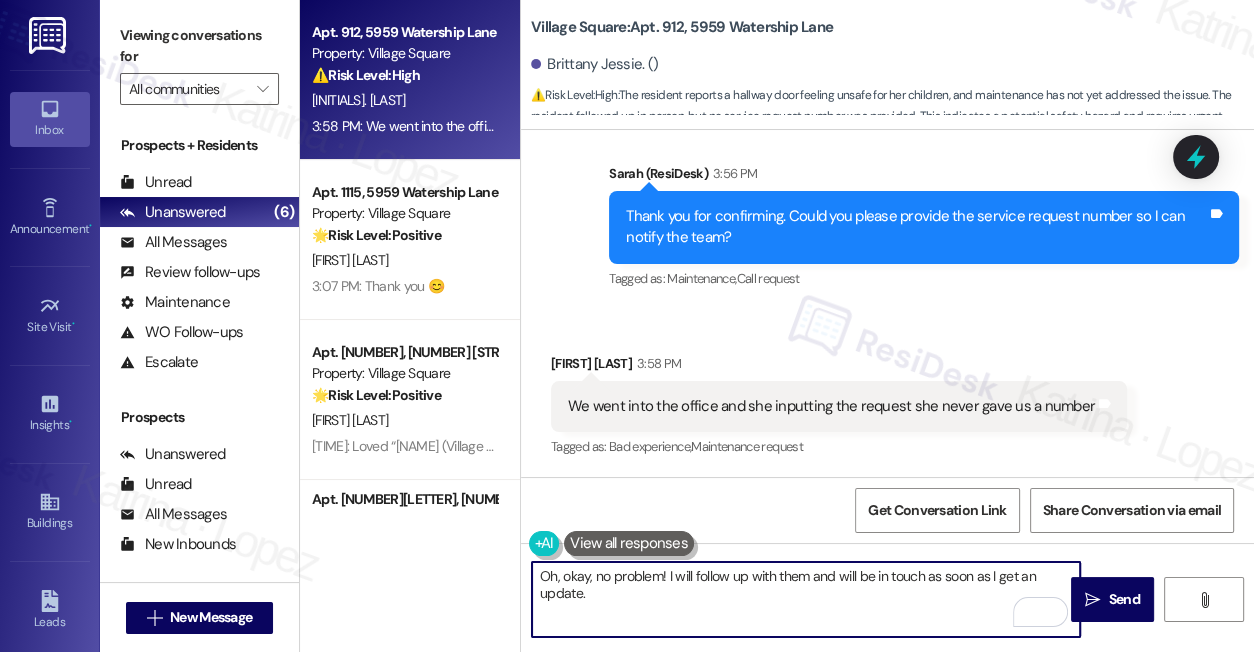 click on "Oh, okay, no problem! I will follow up with them and will be in touch as soon as I get an update." at bounding box center [806, 599] 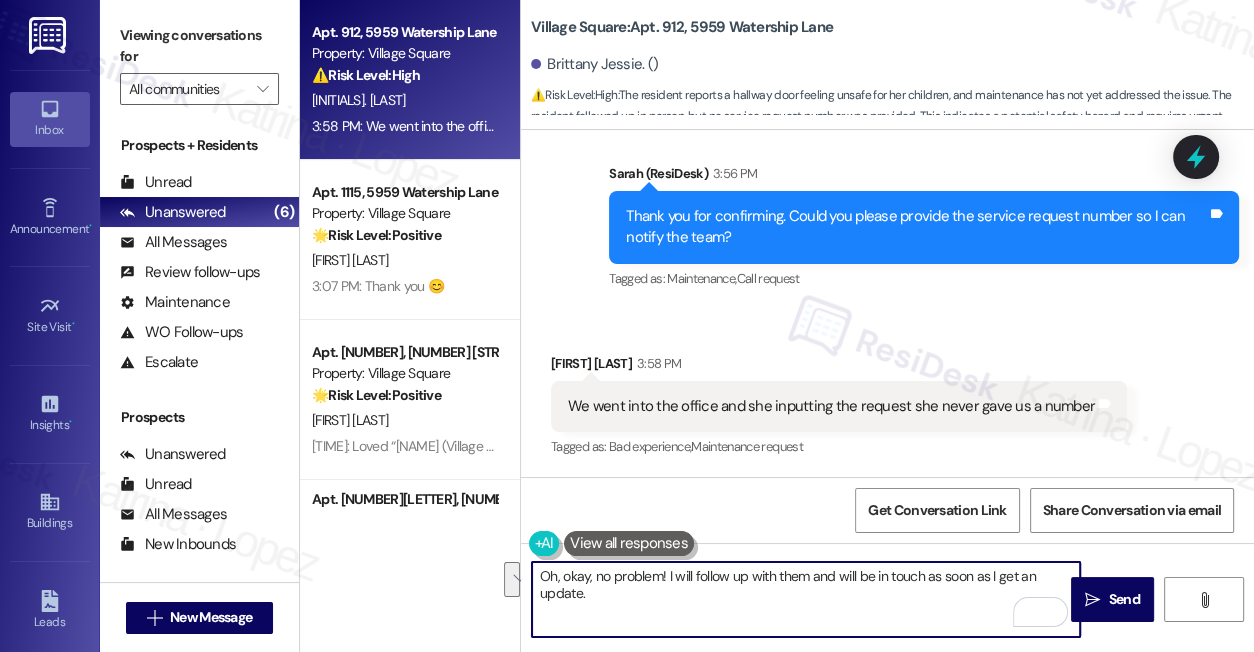 click on "Oh, okay, no problem! I will follow up with them and will be in touch as soon as I get an update." at bounding box center (806, 599) 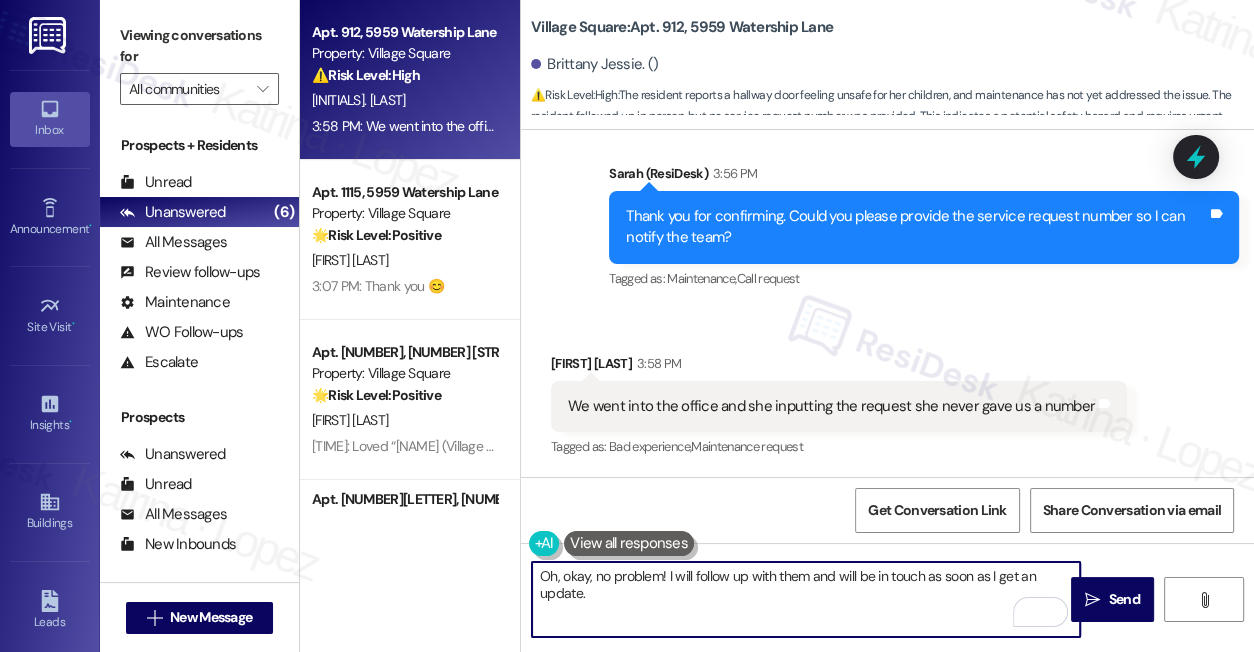 click on "Oh, okay, no problem! I will follow up with them and will be in touch as soon as I get an update." at bounding box center [806, 599] 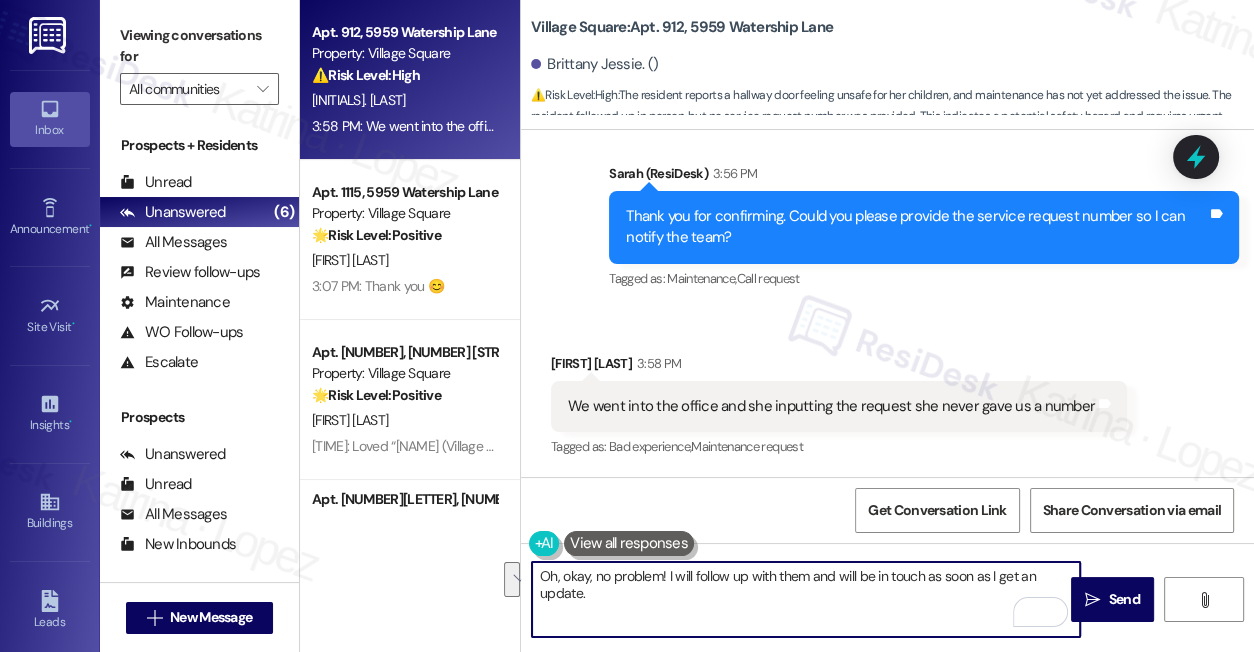 click on "Oh, okay, no problem! I will follow up with them and will be in touch as soon as I get an update." at bounding box center (806, 599) 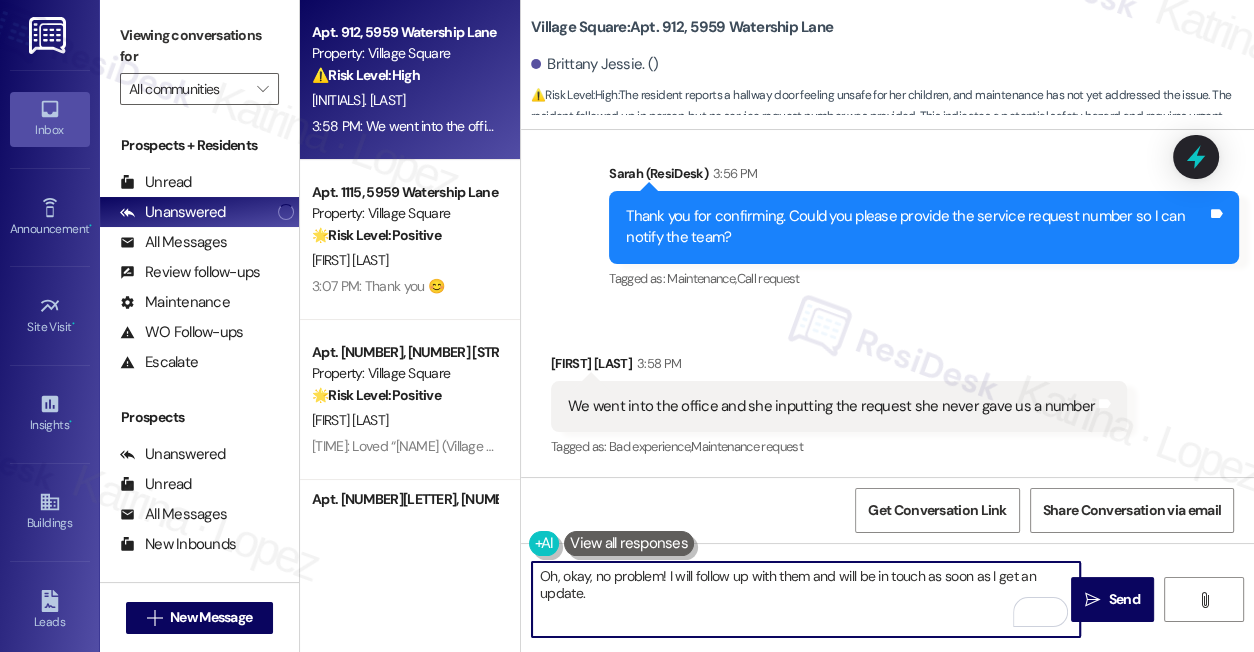 click on "Oh, okay, no problem! I will follow up with them and will be in touch as soon as I get an update." at bounding box center (806, 599) 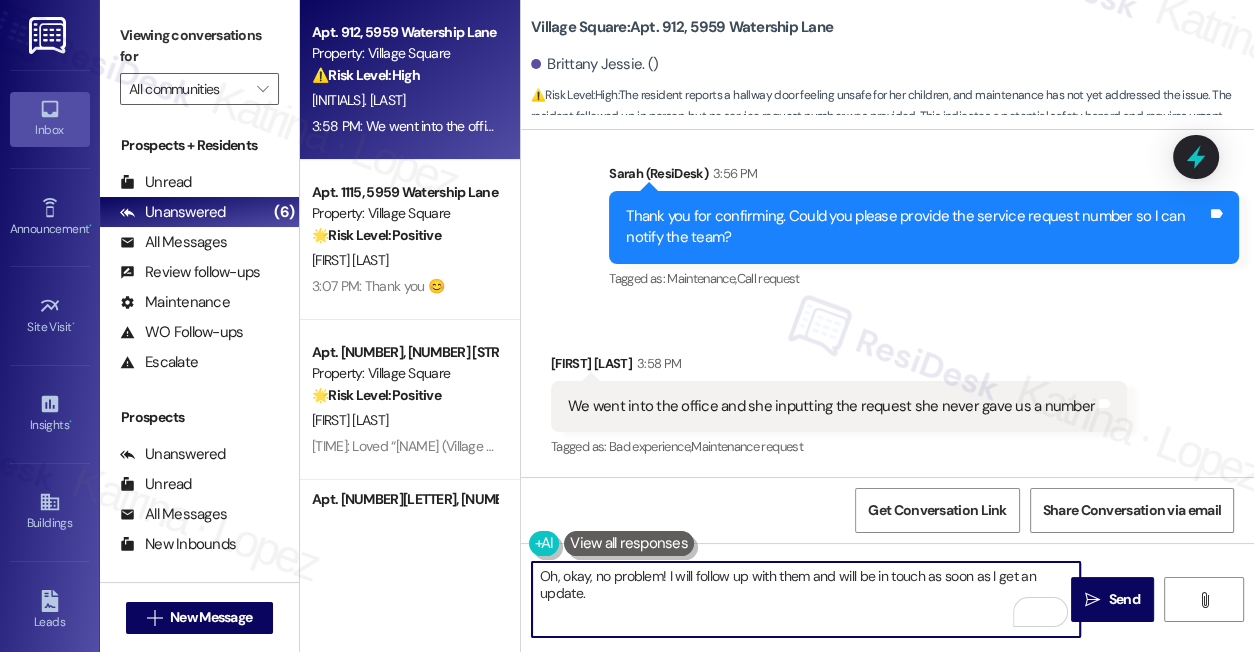 click on "Oh, okay, no problem! I will follow up with them and will be in touch as soon as I get an update." at bounding box center [806, 599] 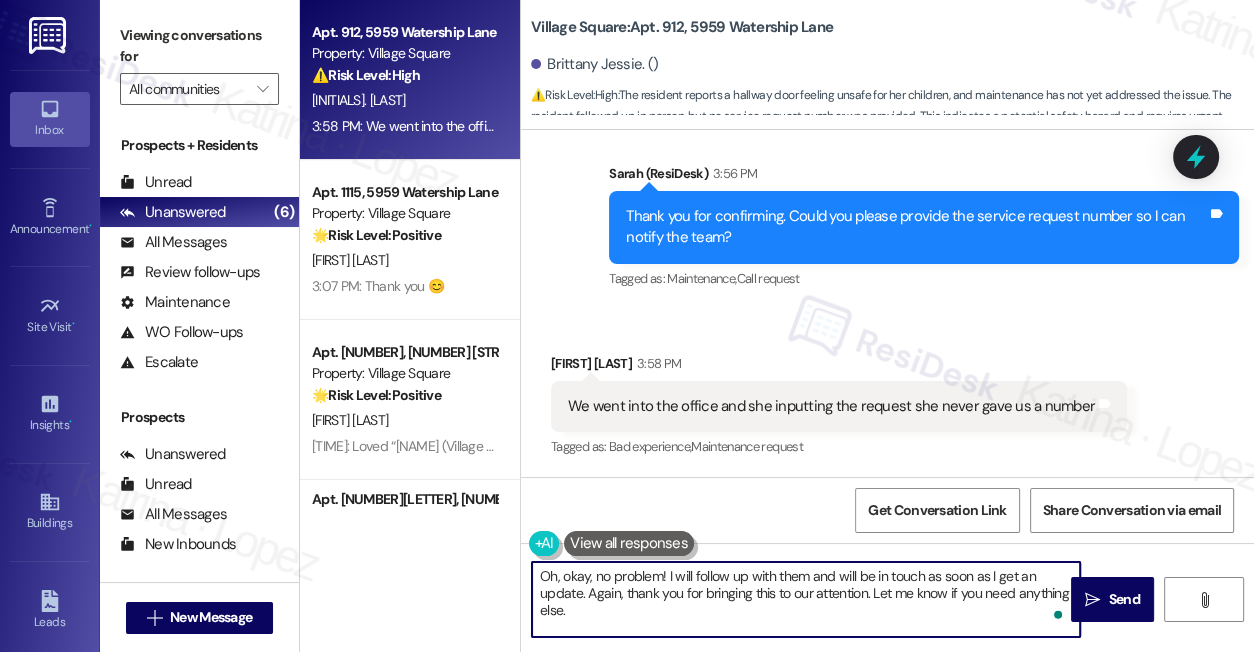 type on "Oh, okay, no problem! I will follow up with them and will be in touch as soon as I get an update. Again, thank you for bringing this to our attention. Let me know if you need anything else." 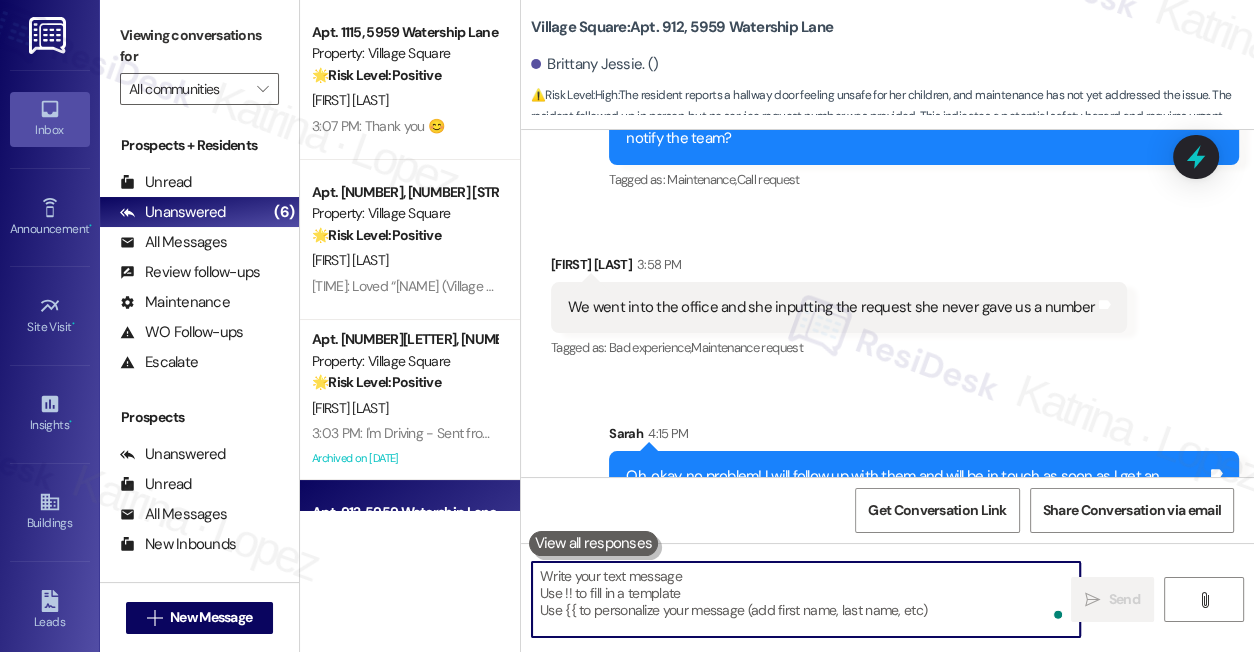 scroll, scrollTop: 920, scrollLeft: 0, axis: vertical 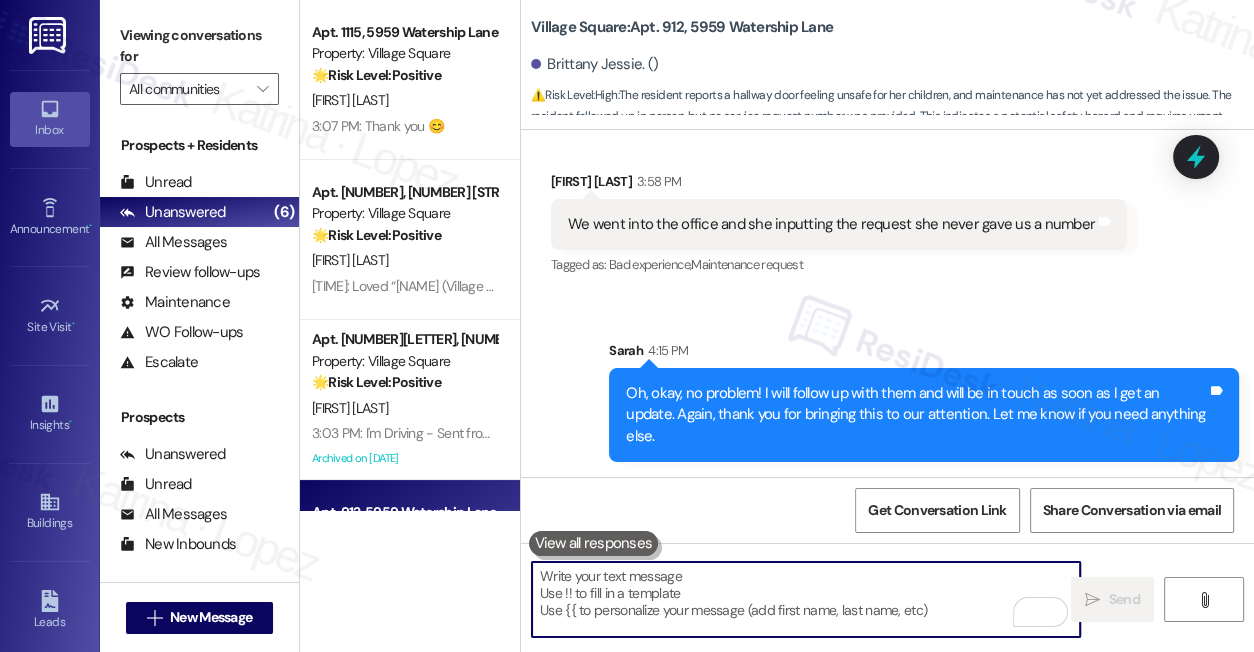 type 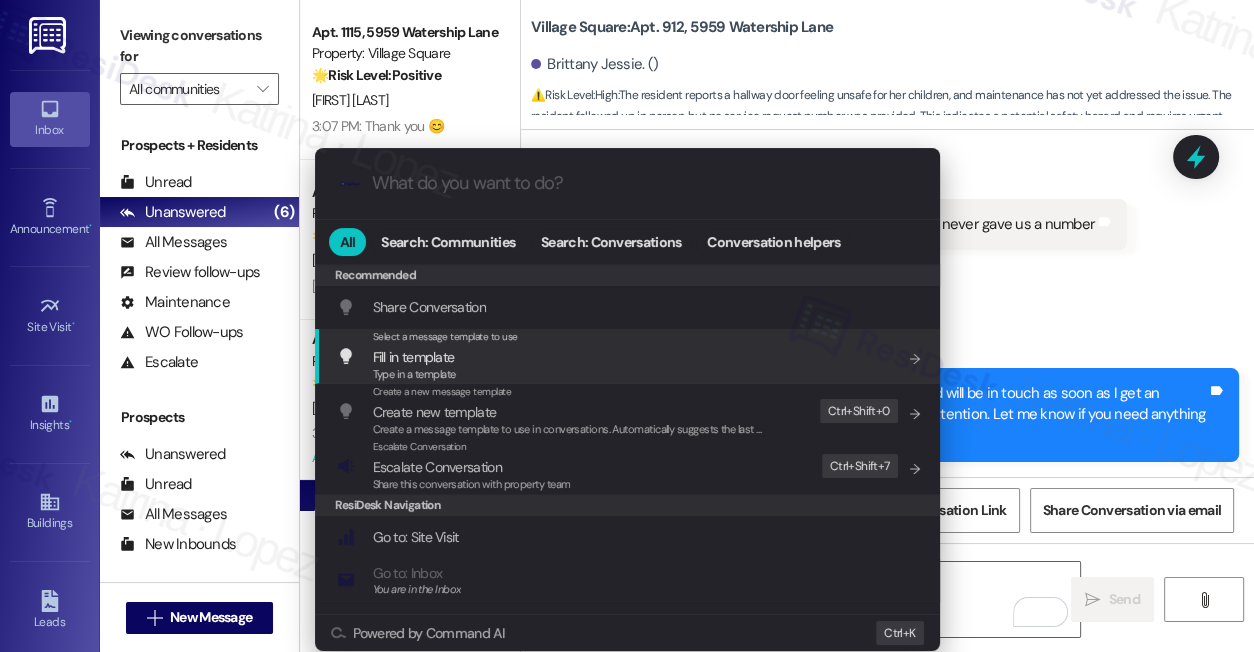 click on ".cls-1{fill:#0a055f;}.cls-2{fill:#0cc4c4;} resideskLogoBlueOrange All Search: Communities Search: Conversations Conversation helpers Recommended Recommended Share Conversation Add shortcut Select a message template to use Fill in template Type in a template Add shortcut Create a new message template Create new template Create a message template to use in conversations. Automatically suggests the last message you sent. Edit Ctrl+ Shift+ 0 Escalate Conversation Escalate Conversation Share this conversation with property team Edit Ctrl+ Shift+ 7 ResiDesk Navigation Go to: Site Visit Add shortcut Go to: Inbox You are in the Inbox Add shortcut Go to: Settings Add shortcut Go to: Message Templates Add shortcut Go to: Buildings Add shortcut Help Getting Started: What you can do with ResiDesk Add shortcut Settings Powered by Command AI Ctrl+ K" at bounding box center [627, 326] 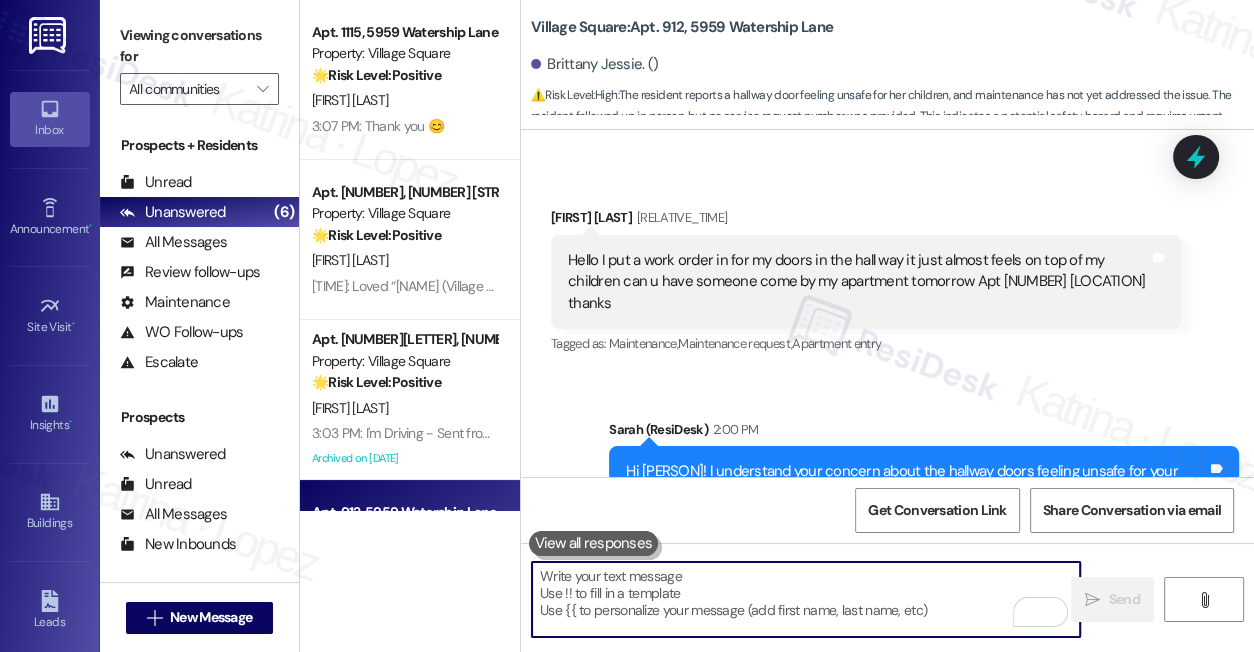 scroll, scrollTop: 11, scrollLeft: 0, axis: vertical 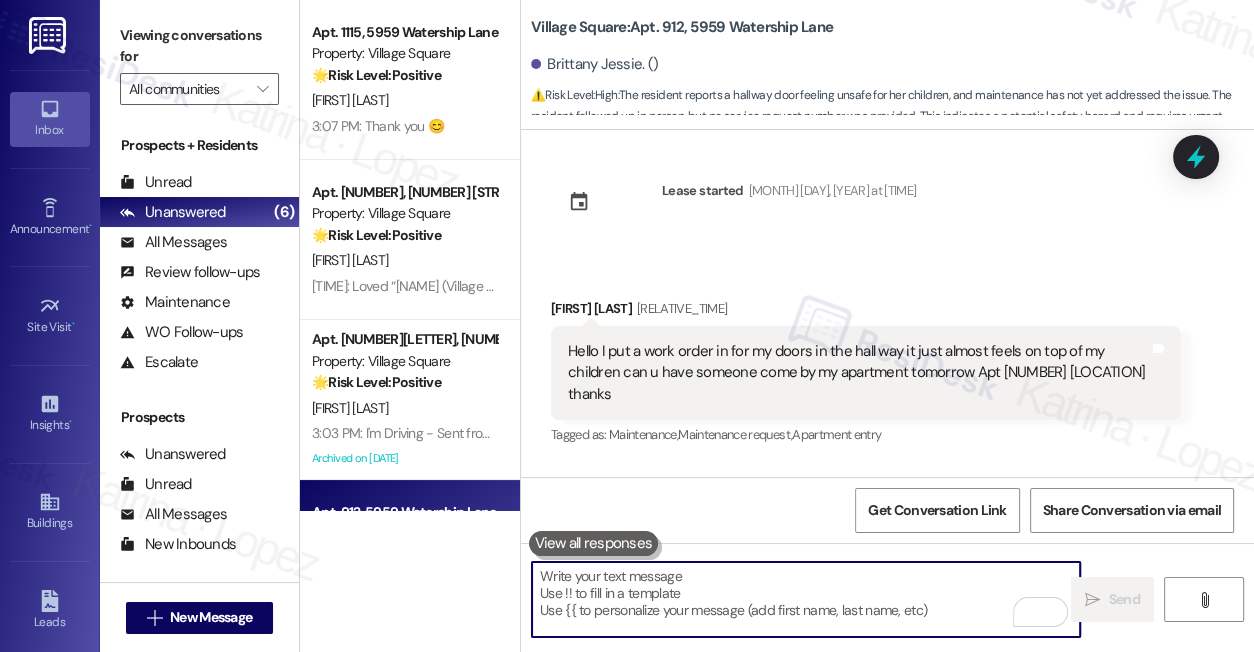 click on "Hello I put a work order in for my doors in the hall way it just almost feels on top of my children can u have someone come by my apartment tomorrow Apt 912 village square thanks" at bounding box center [858, 373] 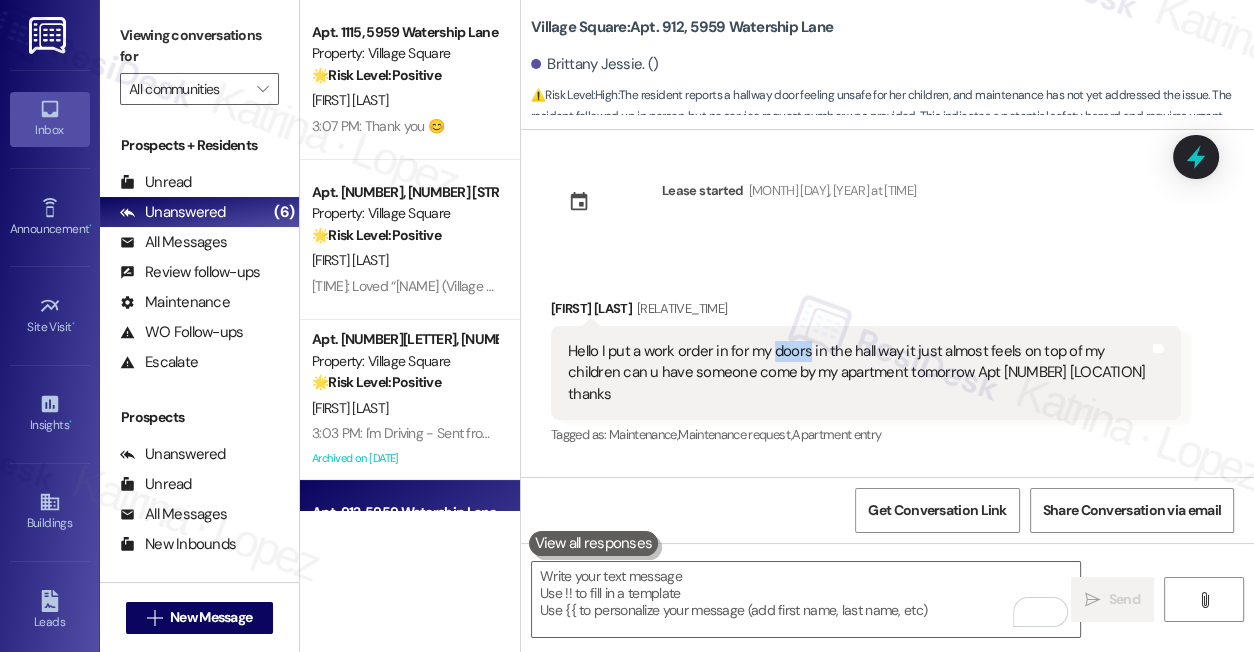 click on "Hello I put a work order in for my doors in the hall way it just almost feels on top of my children can u have someone come by my apartment tomorrow Apt 912 village square thanks" at bounding box center (858, 373) 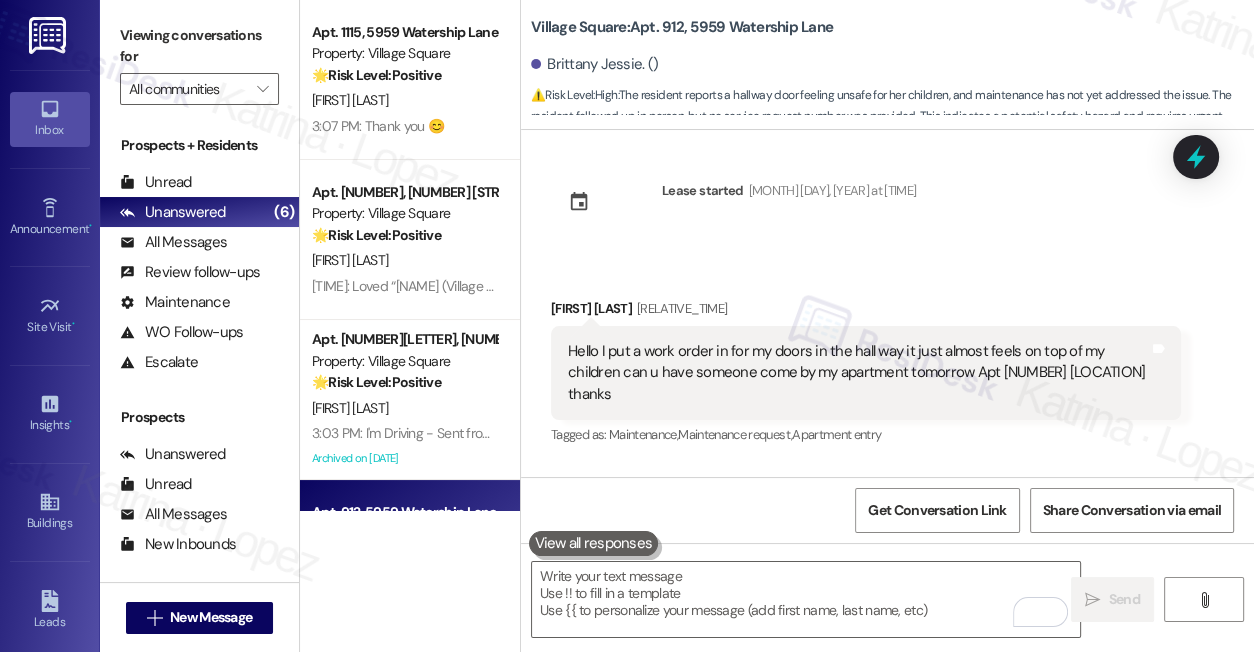 click on "Hello I put a work order in for my doors in the hall way it just almost feels on top of my children can u have someone come by my apartment tomorrow Apt 912 village square thanks" at bounding box center [858, 373] 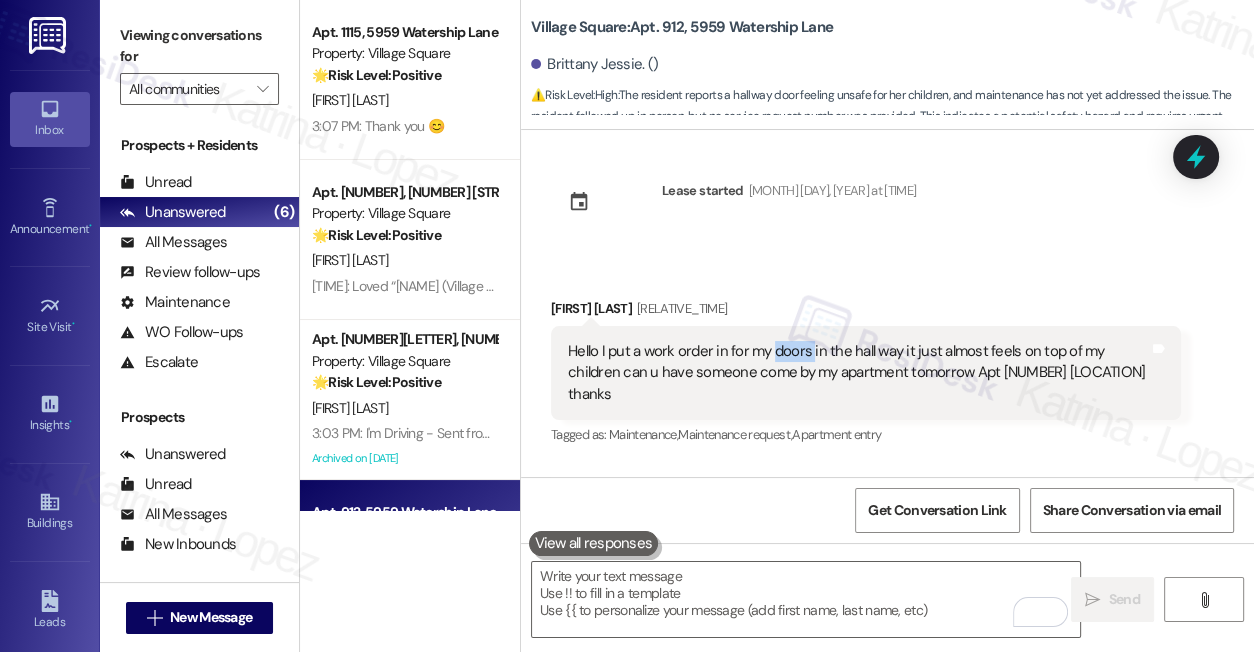 click on "Hello I put a work order in for my doors in the hall way it just almost feels on top of my children can u have someone come by my apartment tomorrow Apt 912 village square thanks" at bounding box center [858, 373] 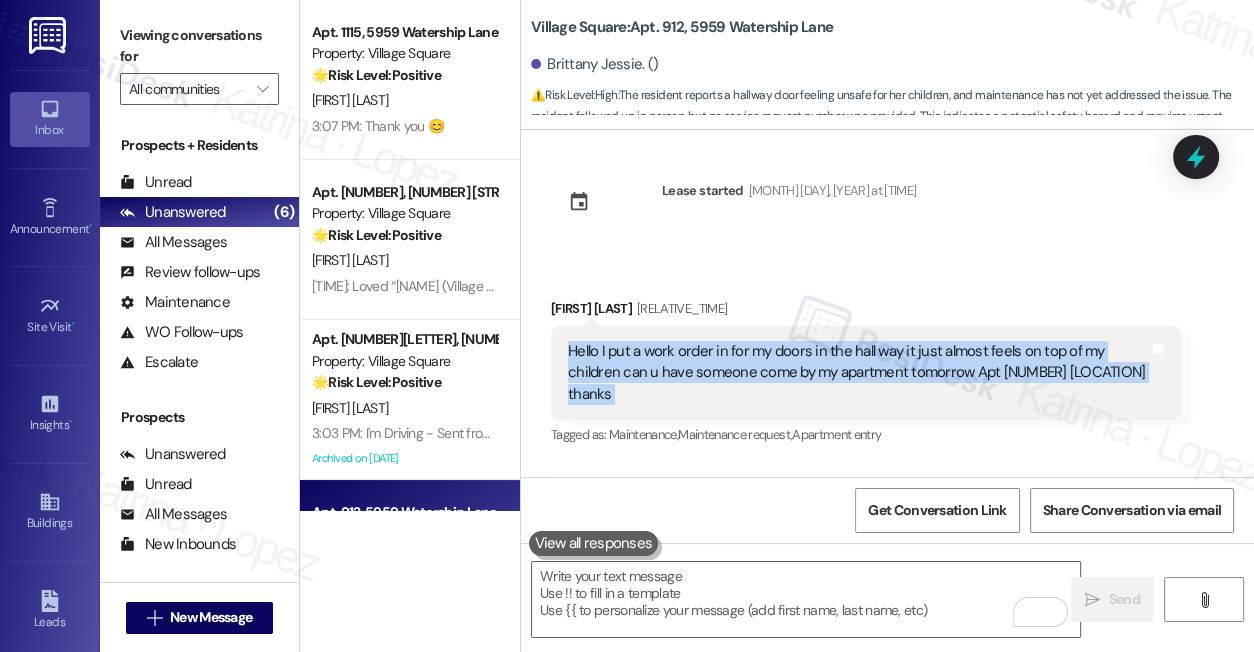 click on "Hello I put a work order in for my doors in the hall way it just almost feels on top of my children can u have someone come by my apartment tomorrow Apt 912 village square thanks" at bounding box center (858, 373) 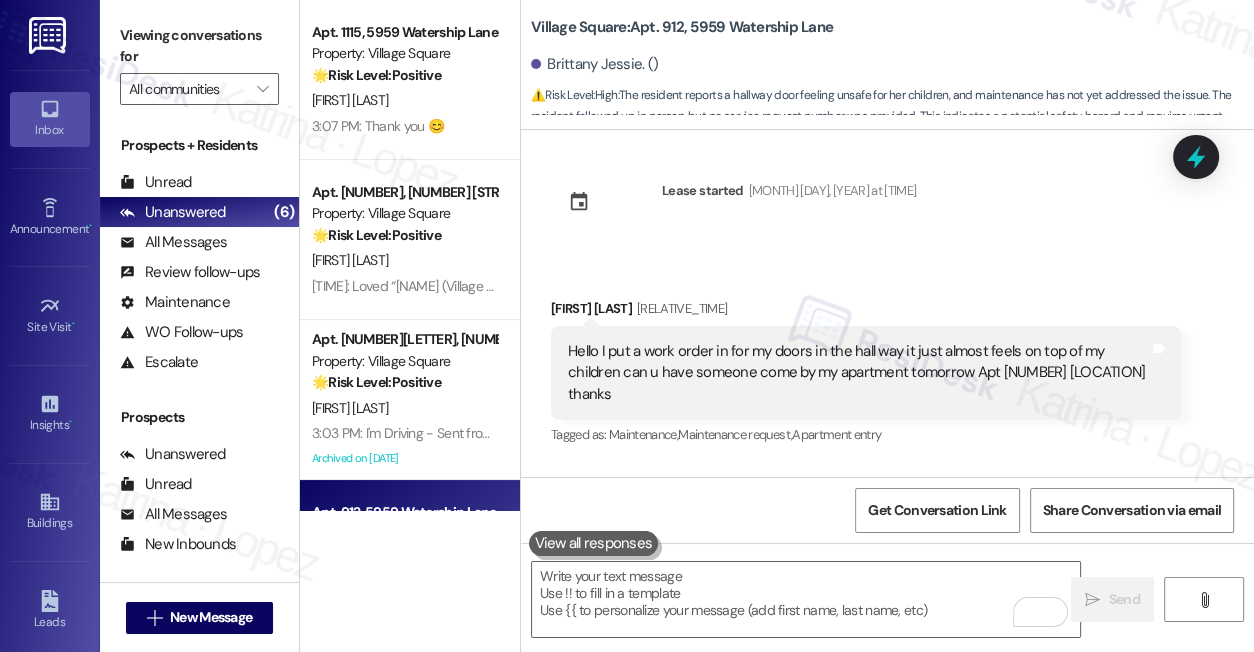 click on "Viewing conversations for" at bounding box center (199, 46) 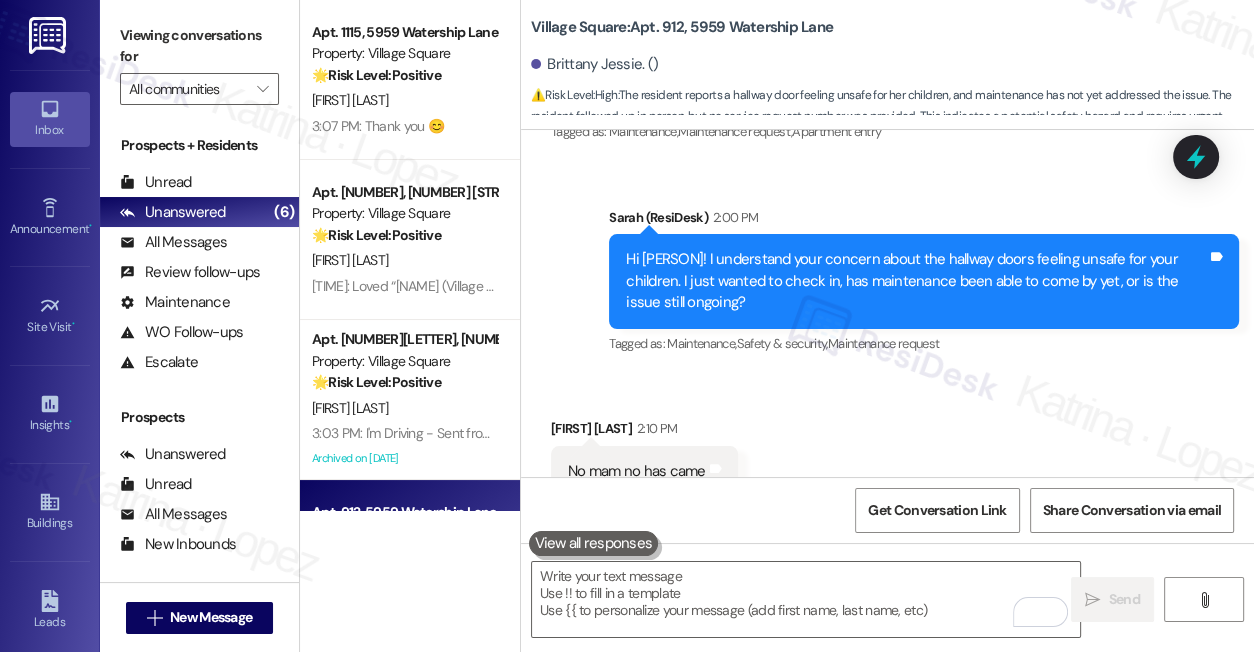 scroll, scrollTop: 557, scrollLeft: 0, axis: vertical 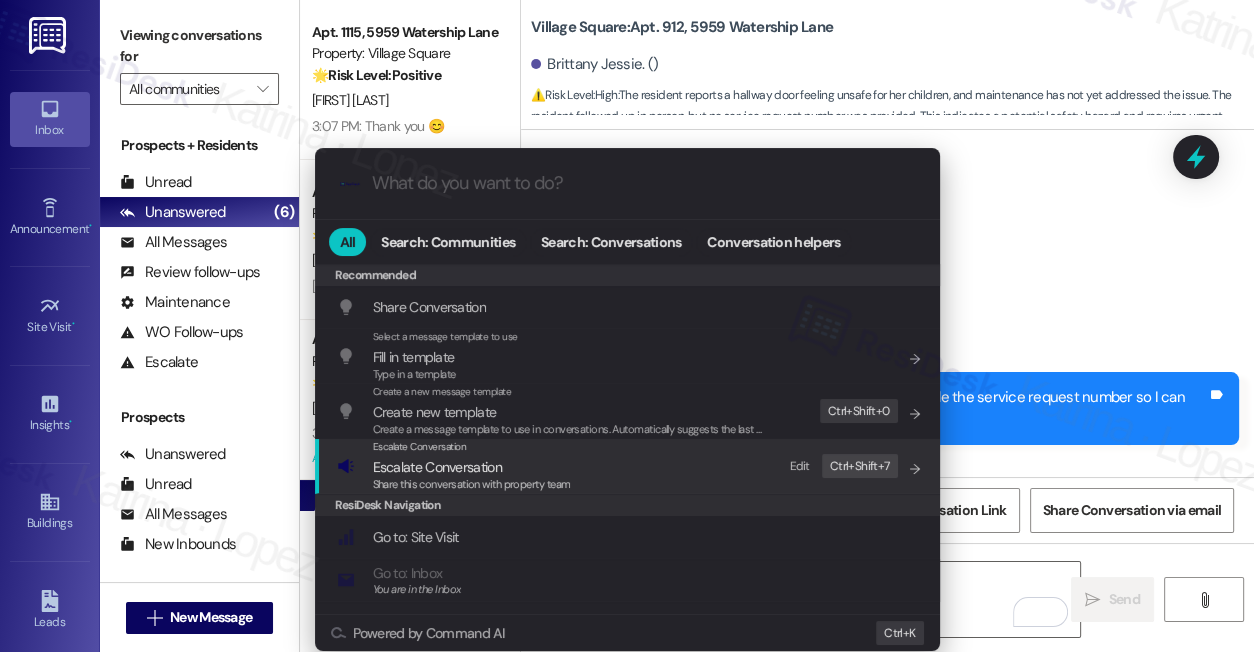 click on "Escalate Conversation Escalate Conversation Share this conversation with property team Edit Ctrl+ Shift+ 7" at bounding box center (629, 466) 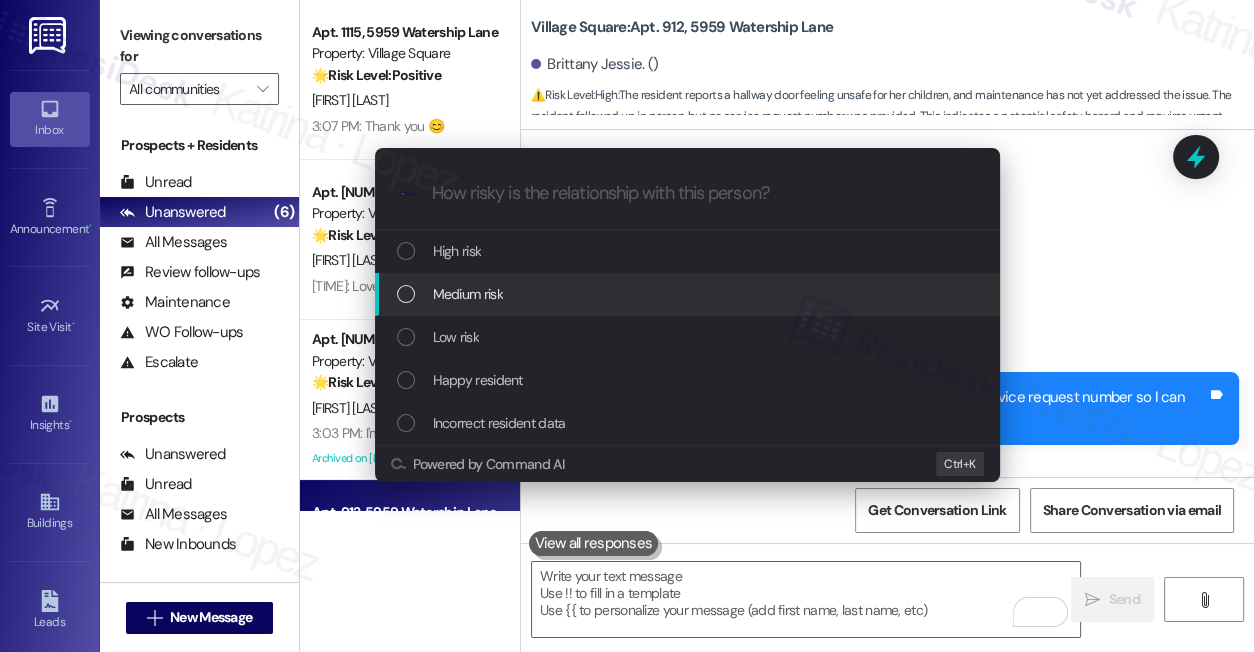 click on "Medium risk" at bounding box center (687, 294) 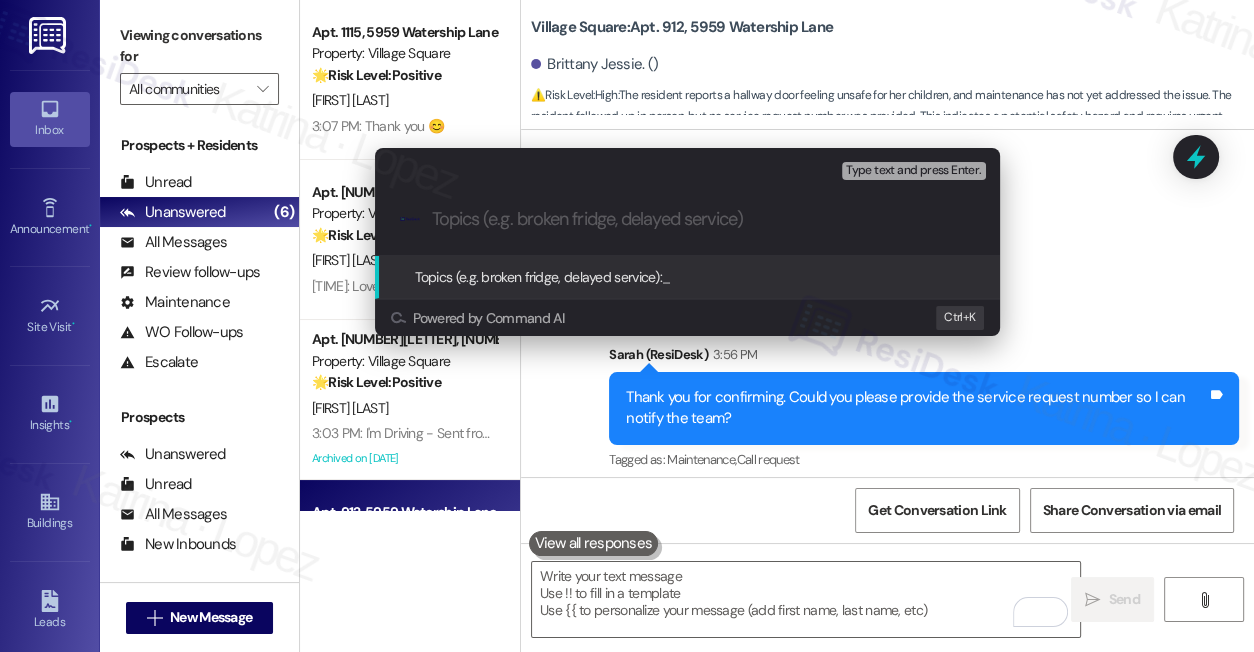 paste on "Follow‑Up – Hallway Door Safety Concern" 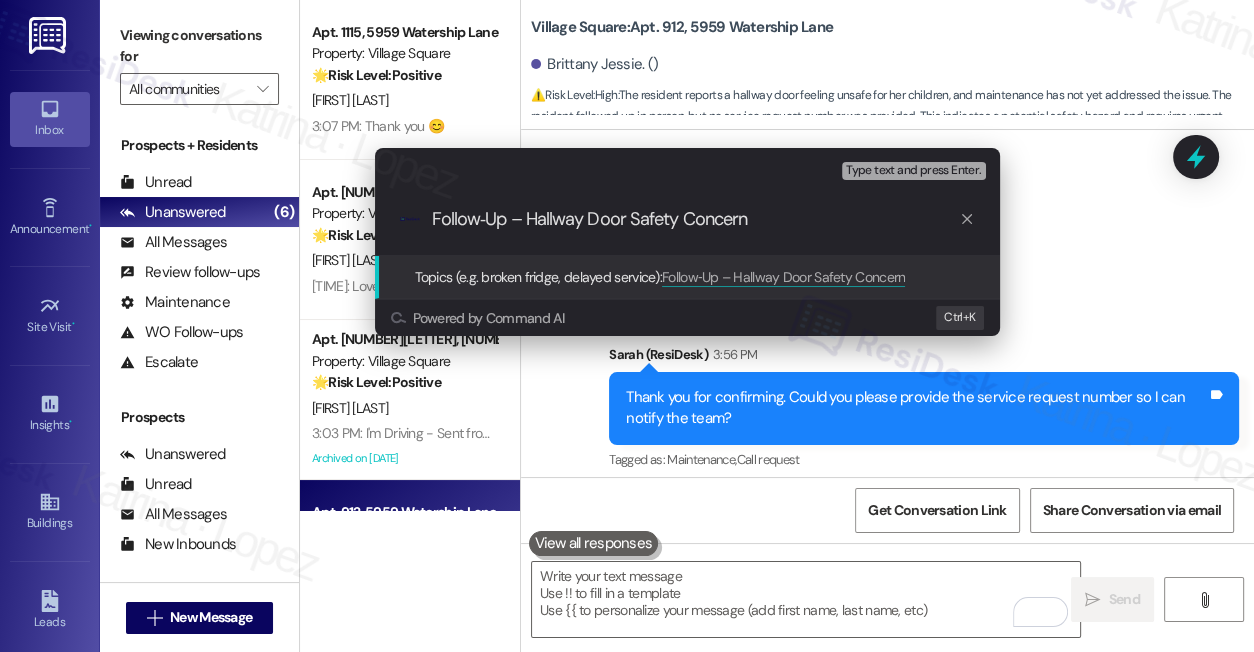 click on "Follow‑Up – Hallway Door Safety Concern" at bounding box center [695, 219] 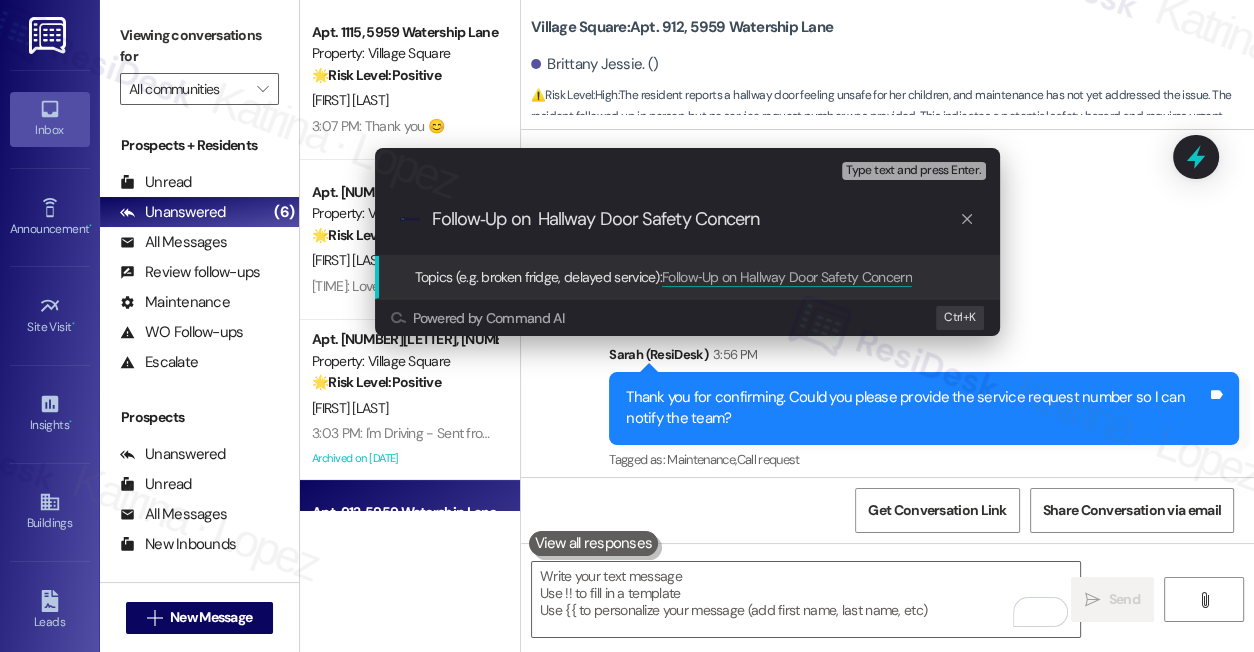 type on "Follow‑Up on Hallway Door Safety Concern" 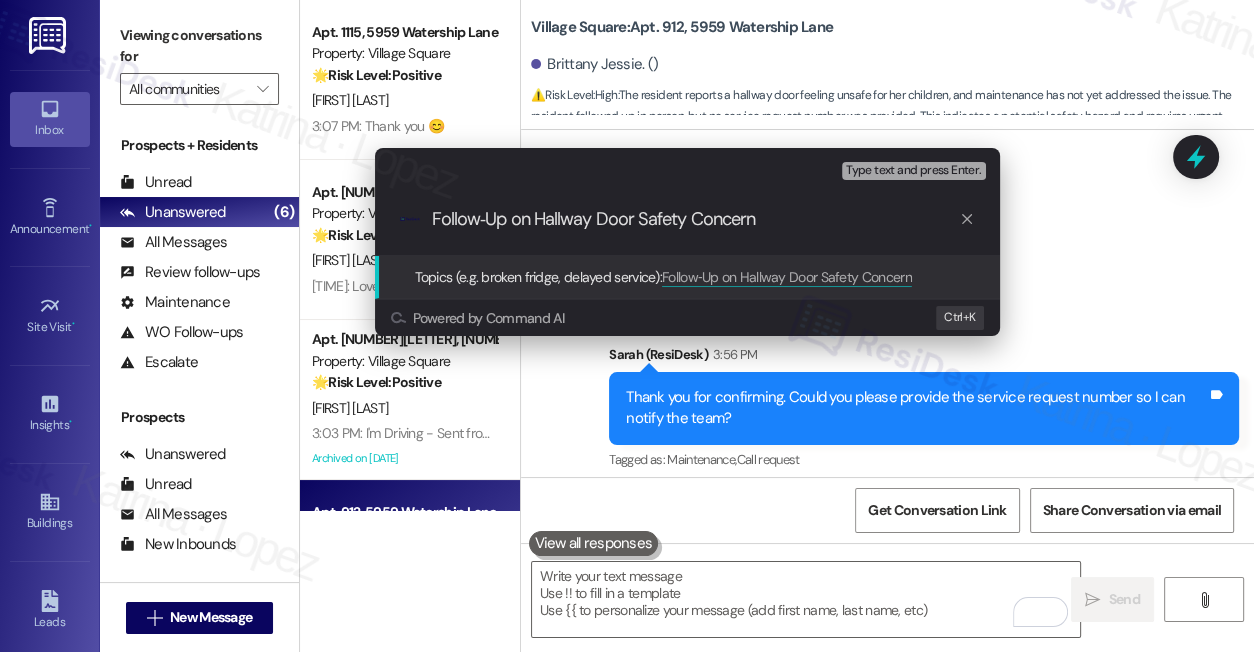 type 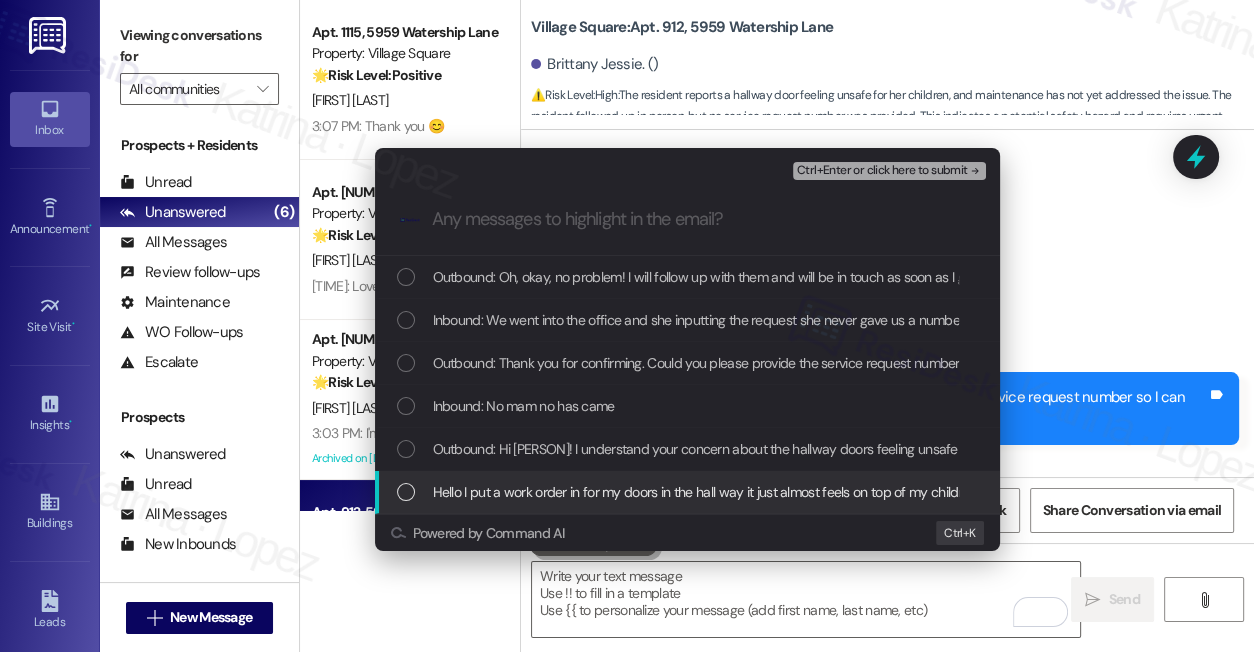 click on "Inbound: Hello I put a work order in for my doors in the hall way it just almost feels on top of my children can u have someone come by my apartment tomorrow Apt 912 village square thanks" at bounding box center [964, 492] 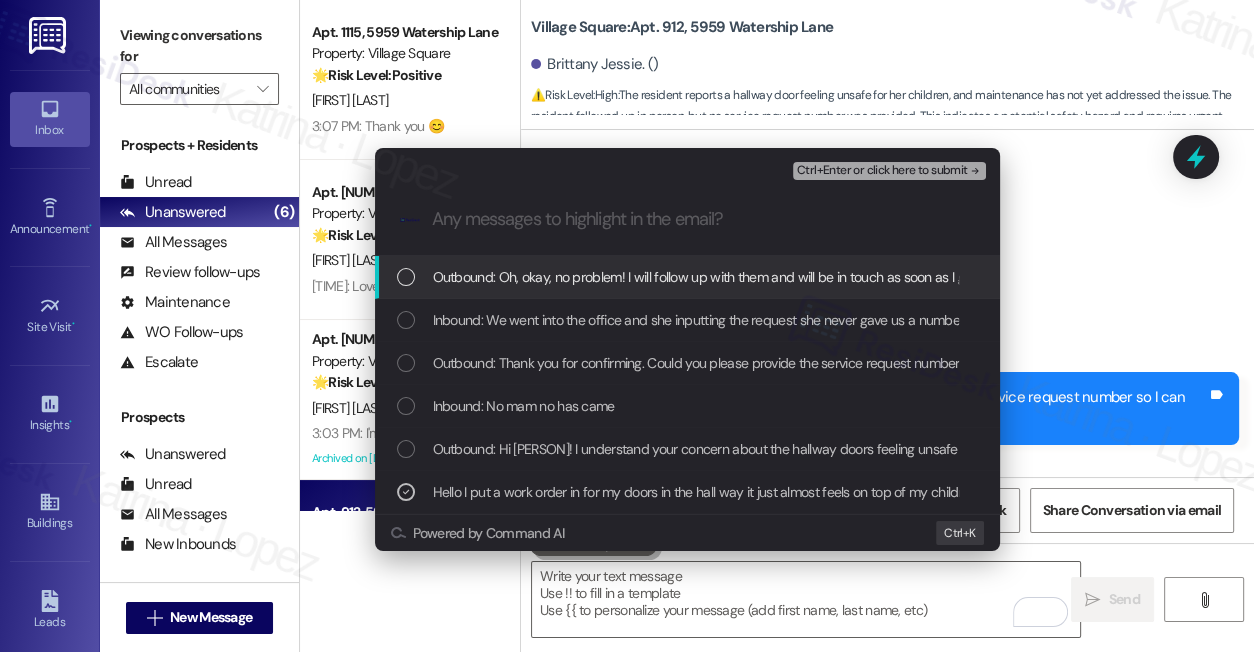 click on "Ctrl+Enter or click here to submit" at bounding box center [891, 171] 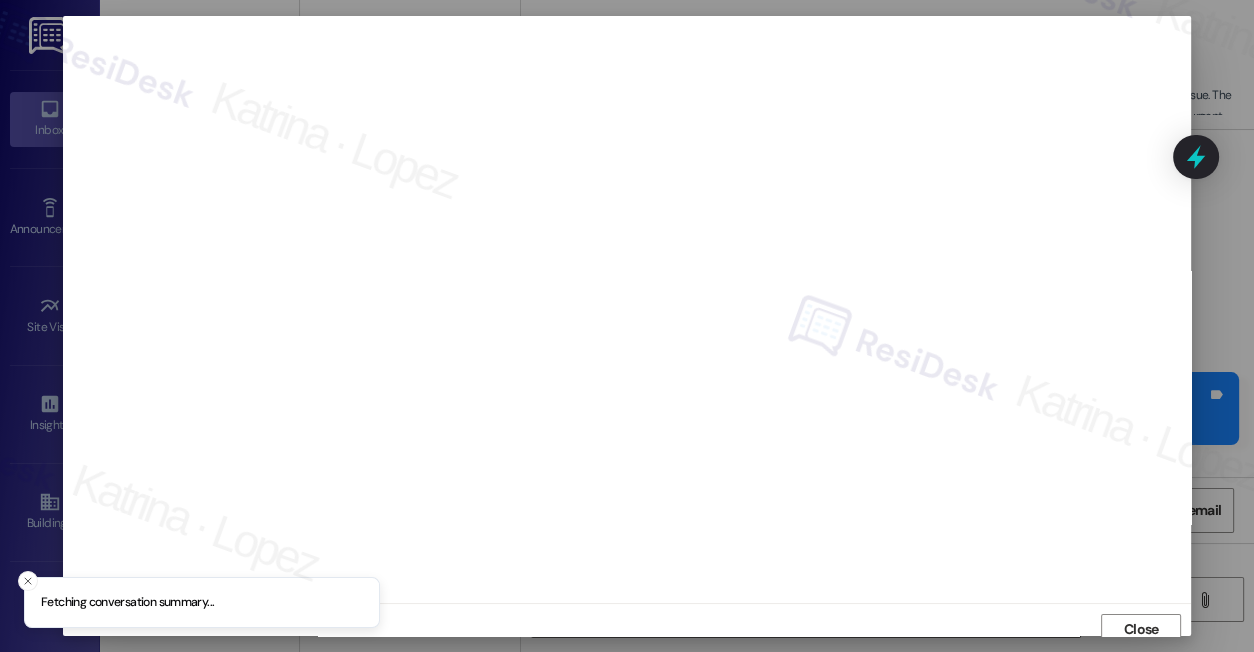 scroll, scrollTop: 9, scrollLeft: 0, axis: vertical 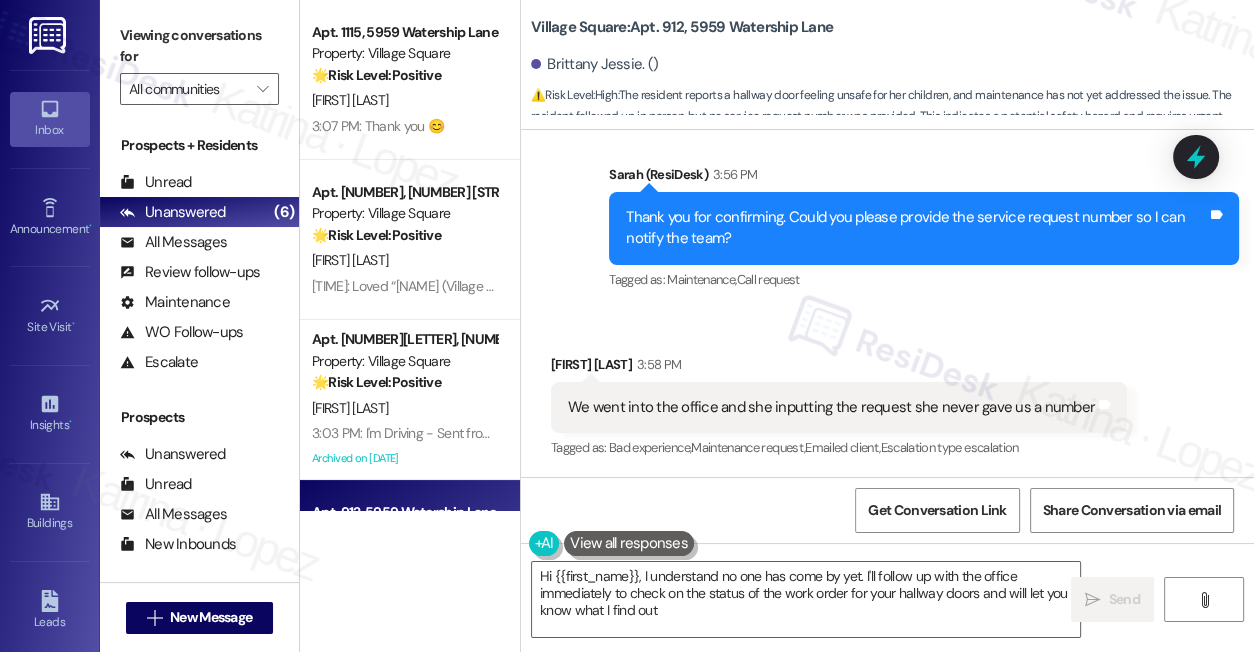 type on "Hi {{first_name}}, I understand no one has come by yet. I'll follow up with the office immediately to check on the status of the work order for your hallway doors and will let you know what I find out!" 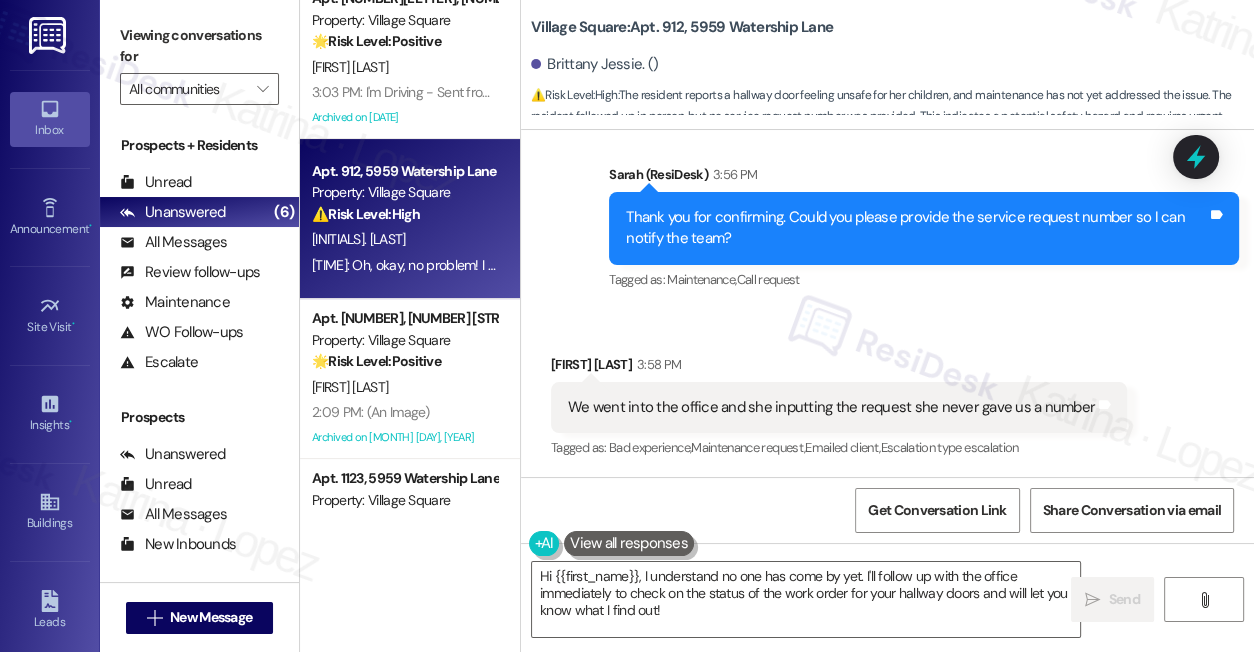 scroll, scrollTop: 450, scrollLeft: 0, axis: vertical 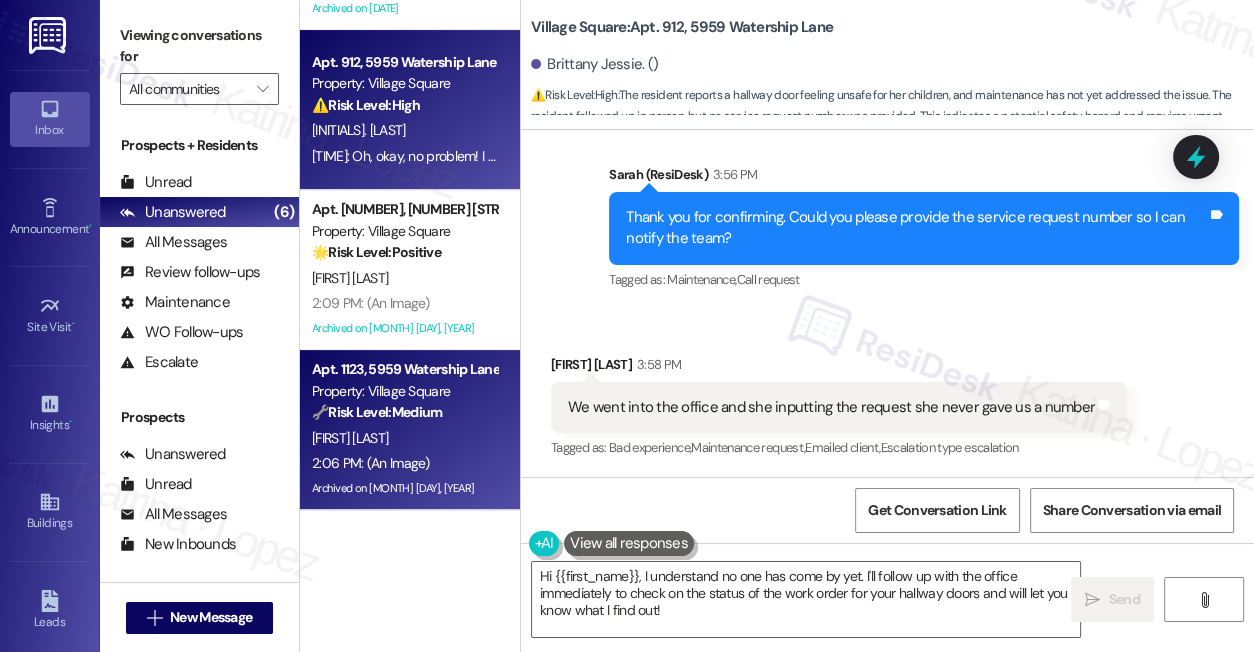 click on "2:06 PM: (An Image) 2:06 PM: (An Image)" at bounding box center (404, 463) 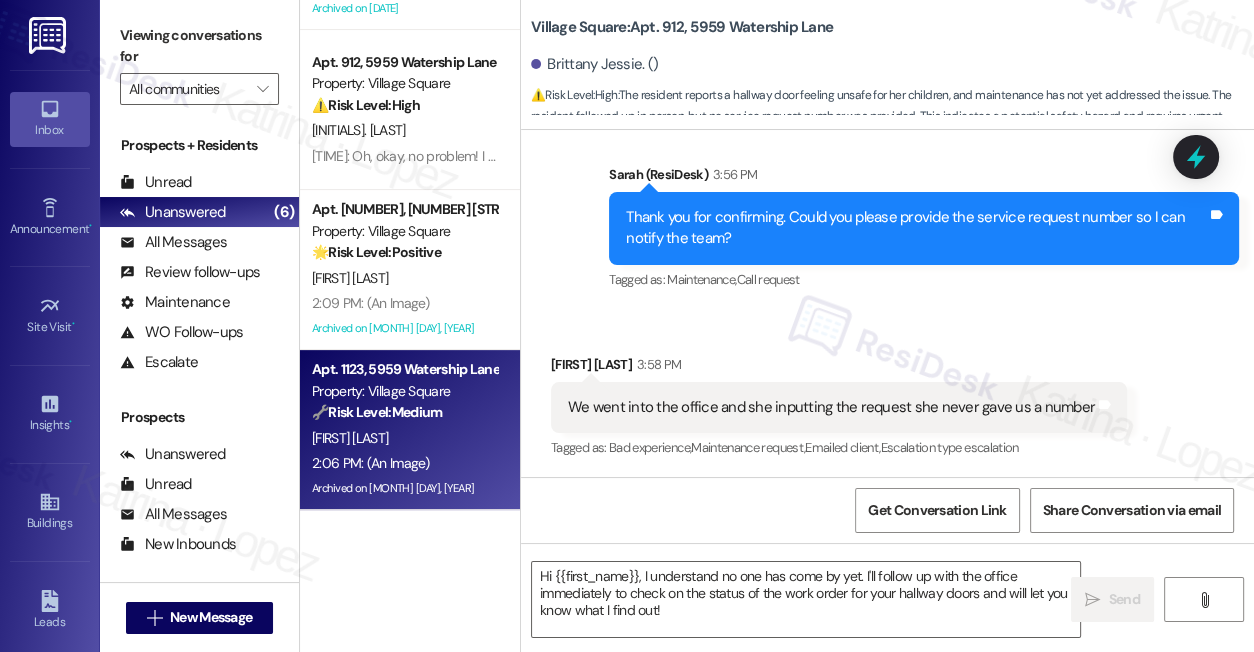type on "Fetching suggested responses. Please feel free to read through the conversation in the meantime." 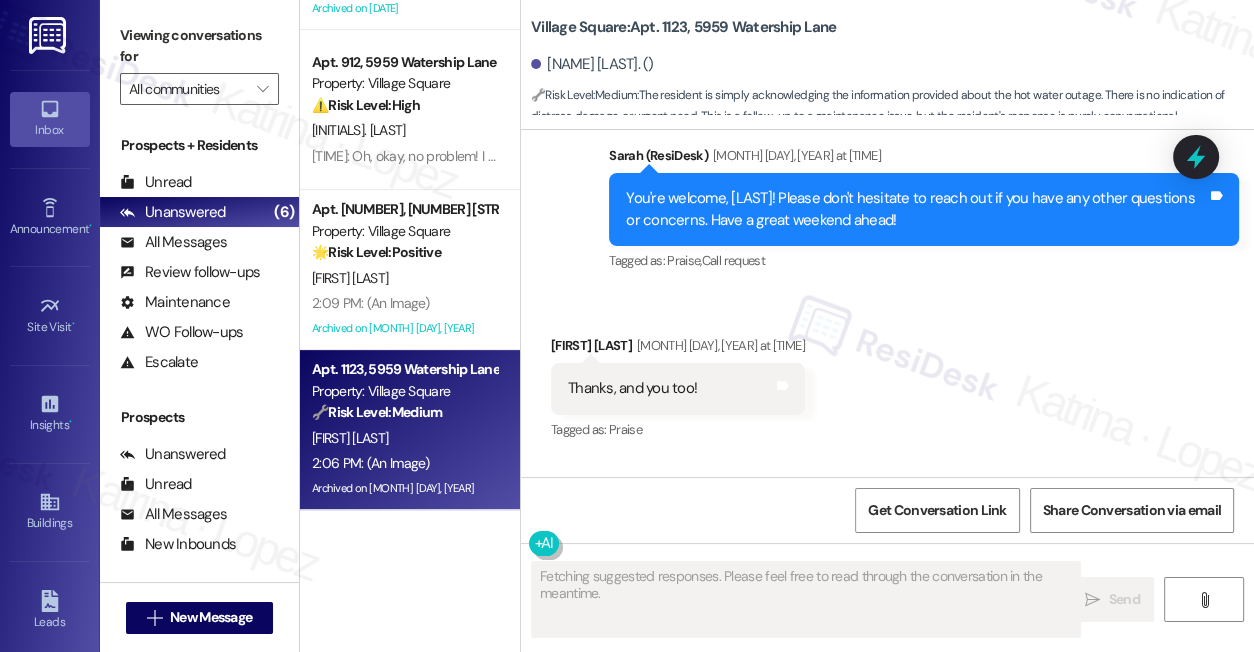 scroll, scrollTop: 29712, scrollLeft: 0, axis: vertical 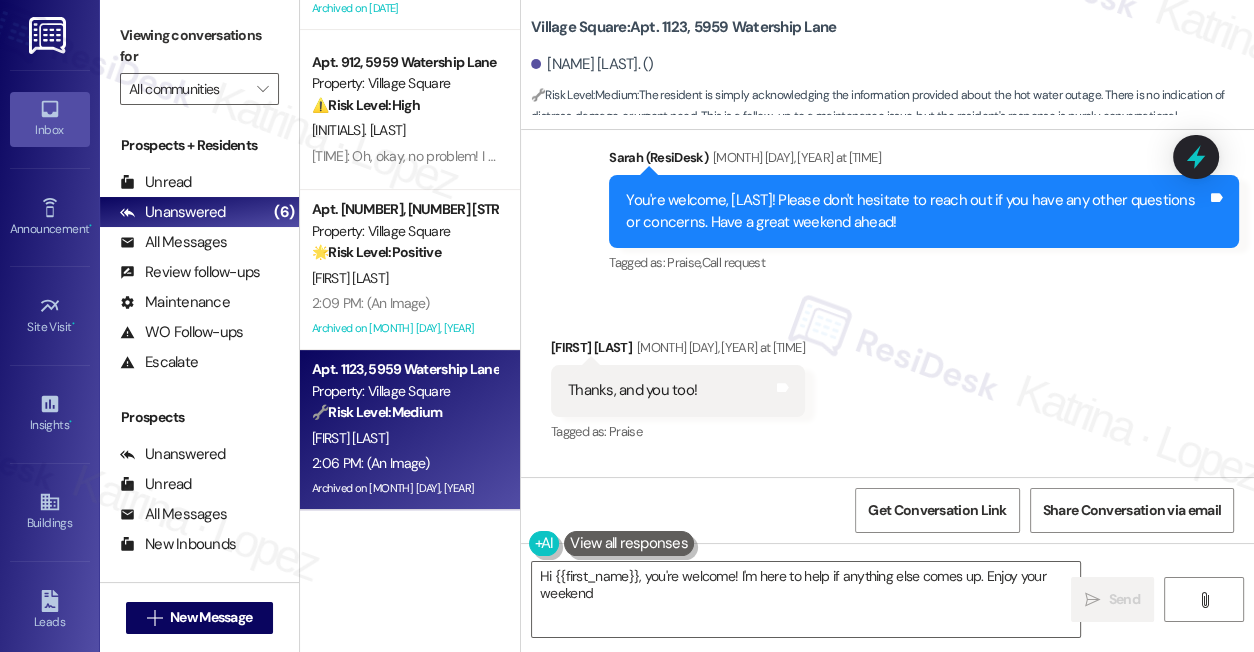 type on "Hi {{first_name}}, you're welcome! I'm here to help if anything else comes up. Enjoy your weekend!" 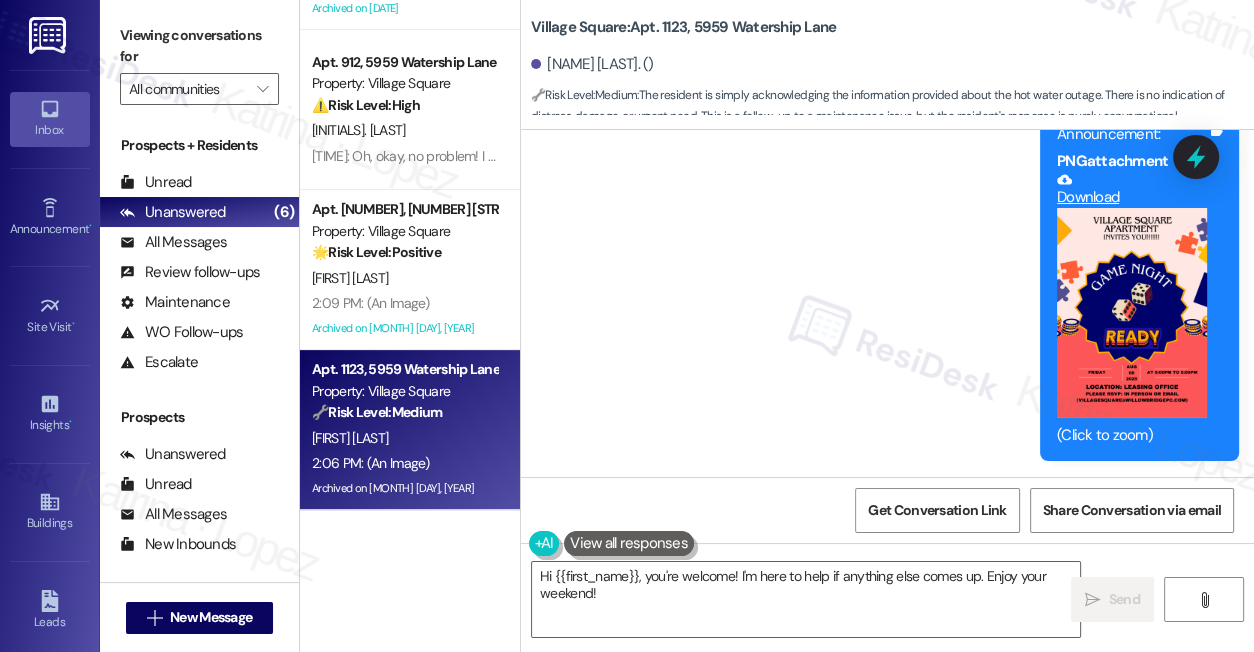 scroll, scrollTop: 31133, scrollLeft: 0, axis: vertical 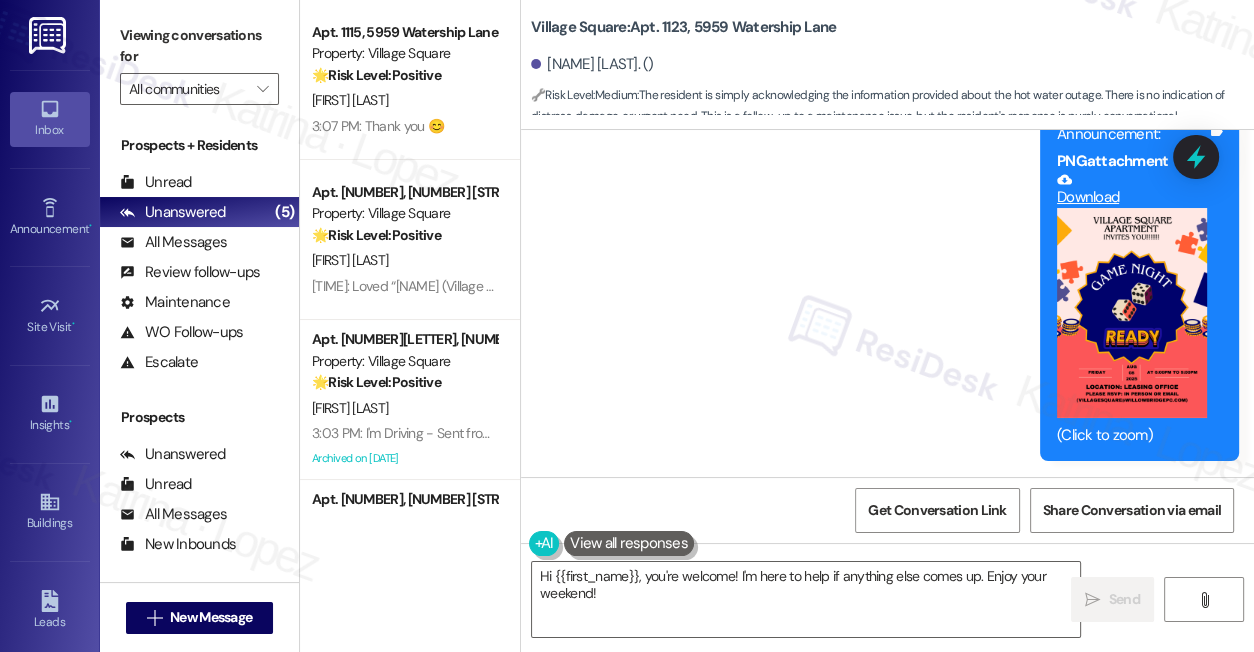 drag, startPoint x: 178, startPoint y: 13, endPoint x: 258, endPoint y: 28, distance: 81.394104 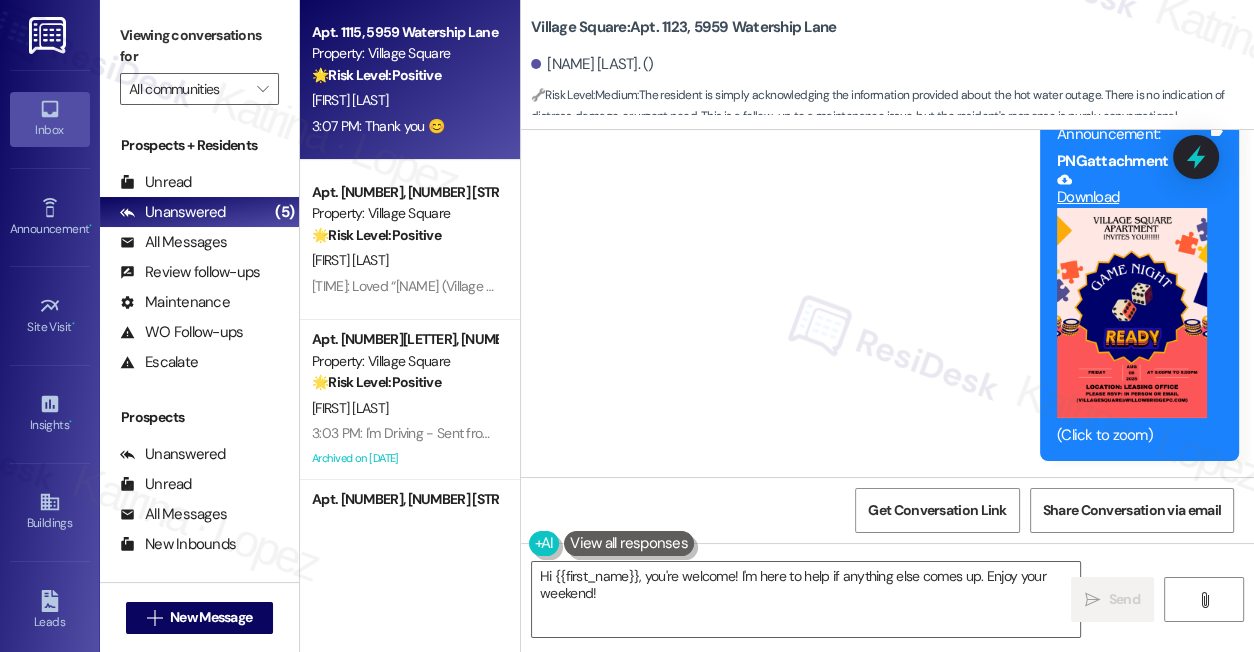 click on "[INITIAL] [LAST]" at bounding box center [404, 100] 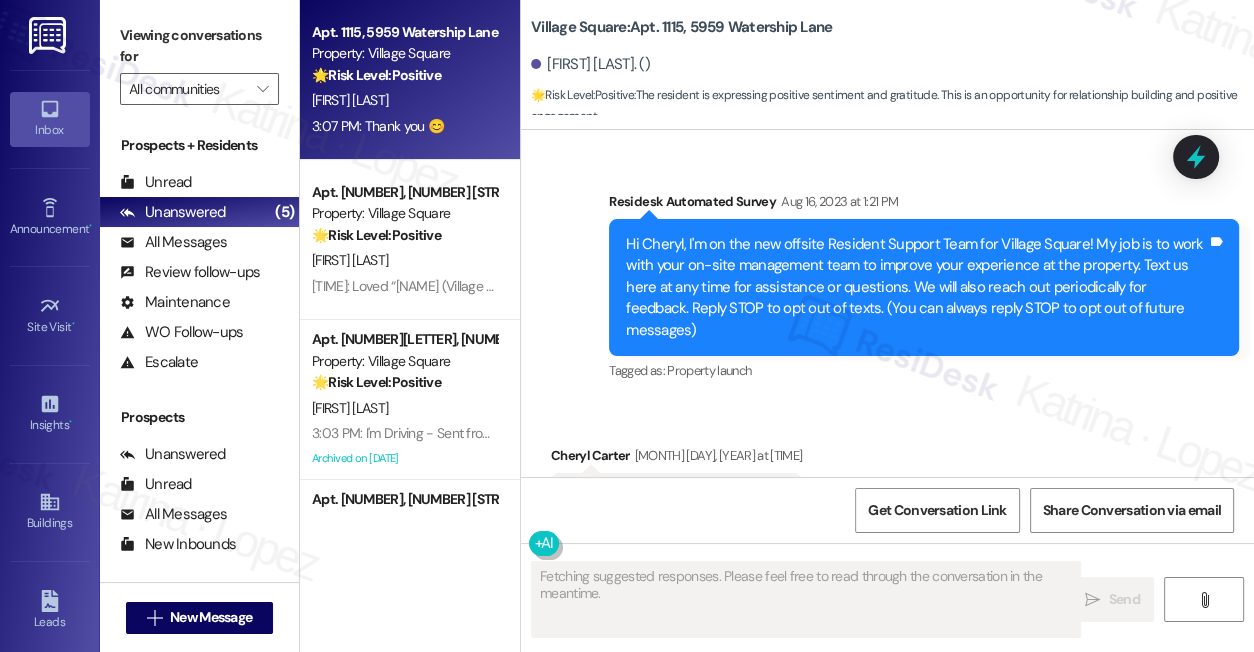scroll, scrollTop: 290, scrollLeft: 0, axis: vertical 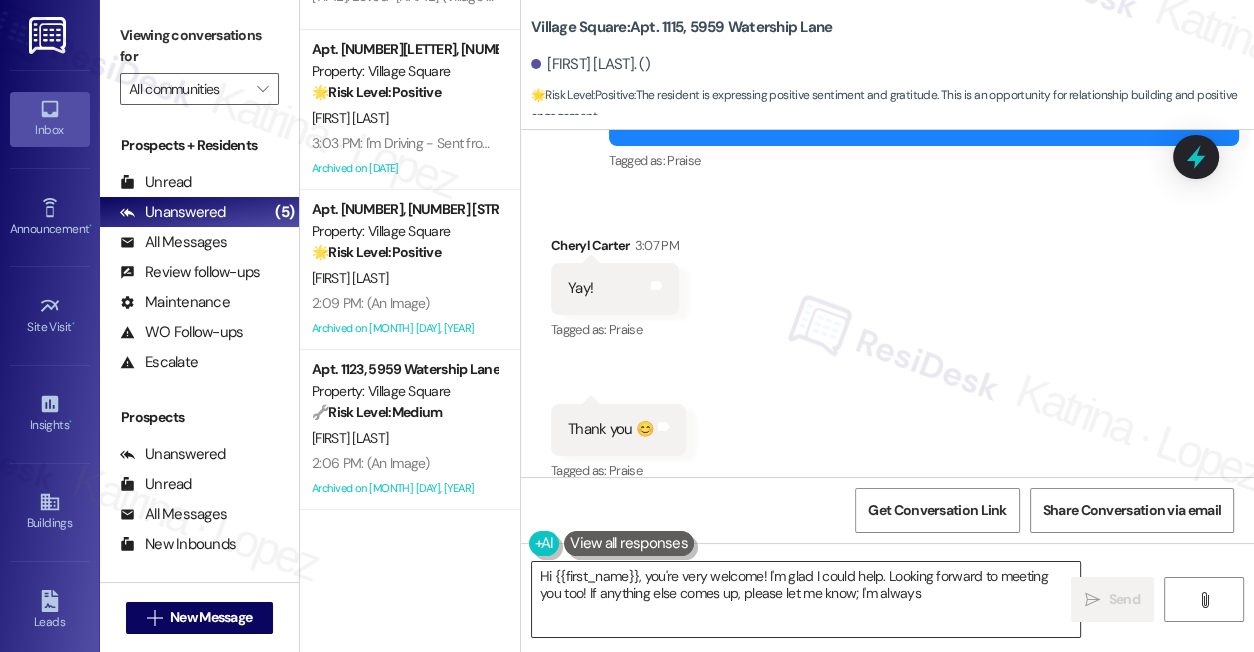 click on "Hi {{first_name}}, you're very welcome! I'm glad I could help. Looking forward to meeting" at bounding box center [806, 599] 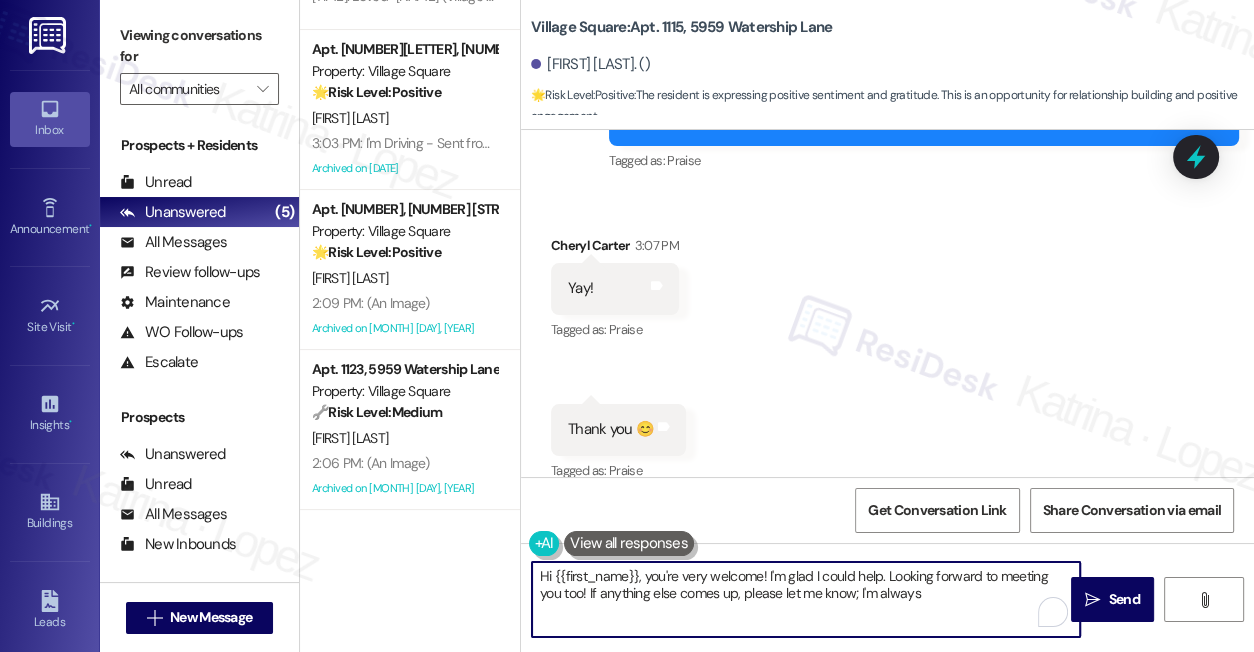 click on "Hi {{first_name}}, you're very welcome! I'm glad I could help. Looking forward to meeting you too! If anything else comes up, please let me know; I'm always" at bounding box center (806, 599) 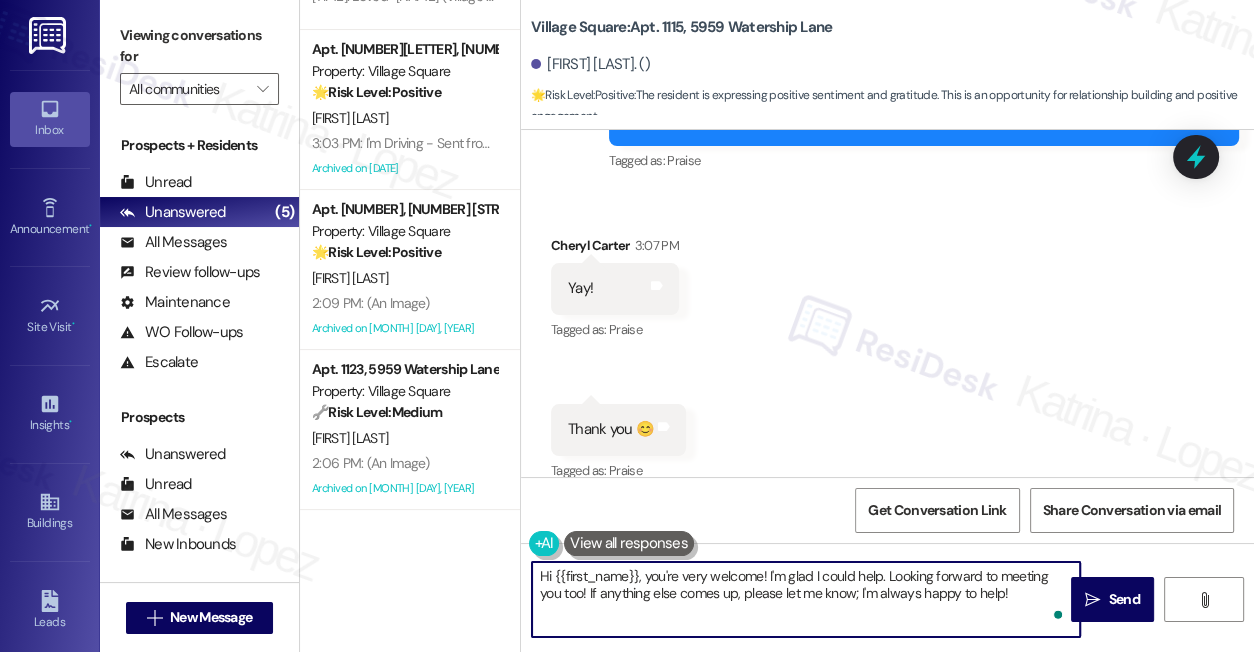 click on "Hi {{first_name}}, you're very welcome! I'm glad I could help. Looking forward to meeting you too! If anything else comes up, please let me know; I'm always happy to help!" at bounding box center [806, 599] 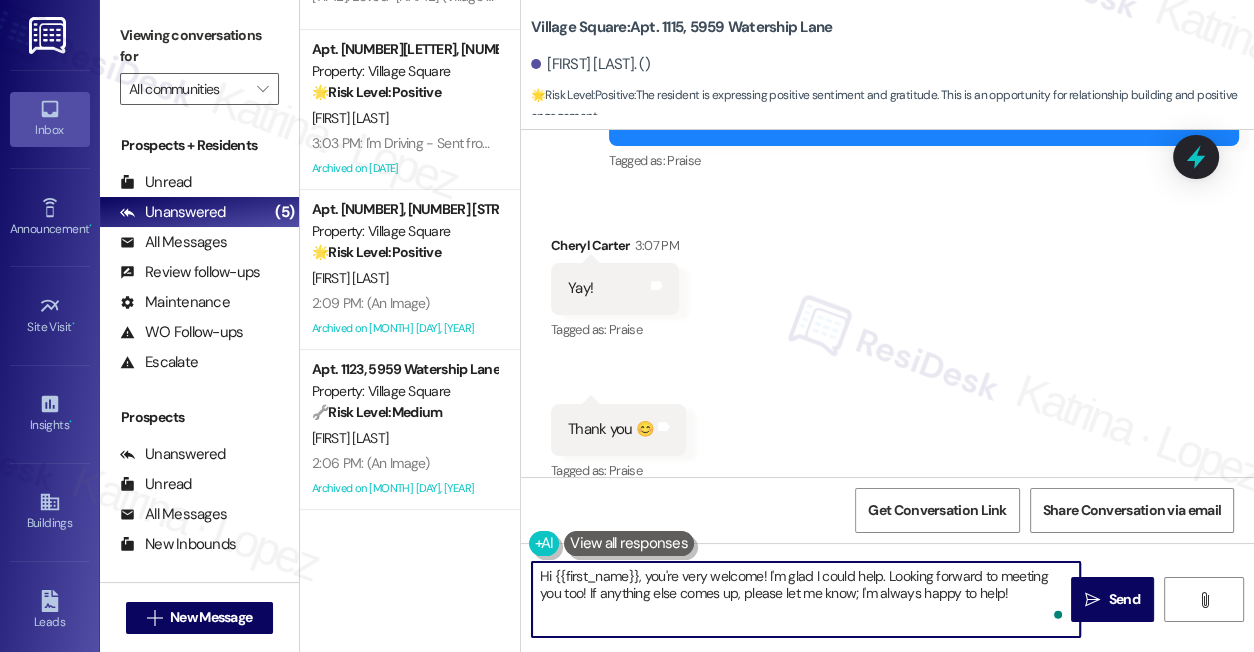 drag, startPoint x: 642, startPoint y: 579, endPoint x: 482, endPoint y: 547, distance: 163.16862 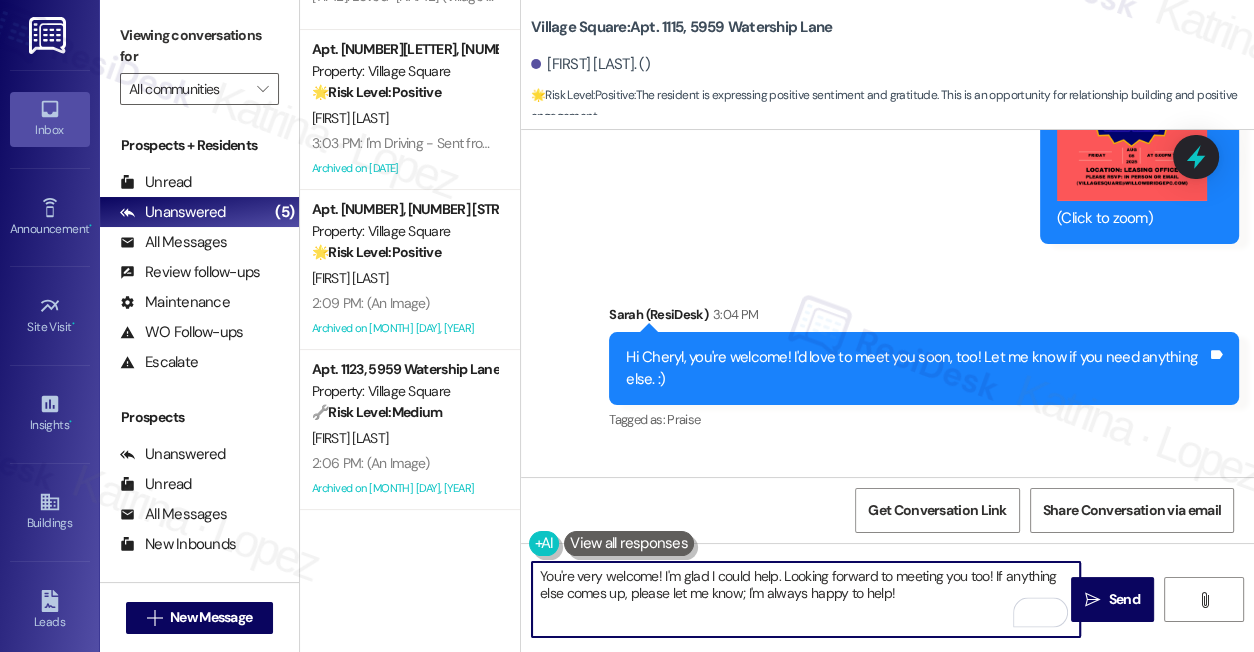 scroll, scrollTop: 28554, scrollLeft: 0, axis: vertical 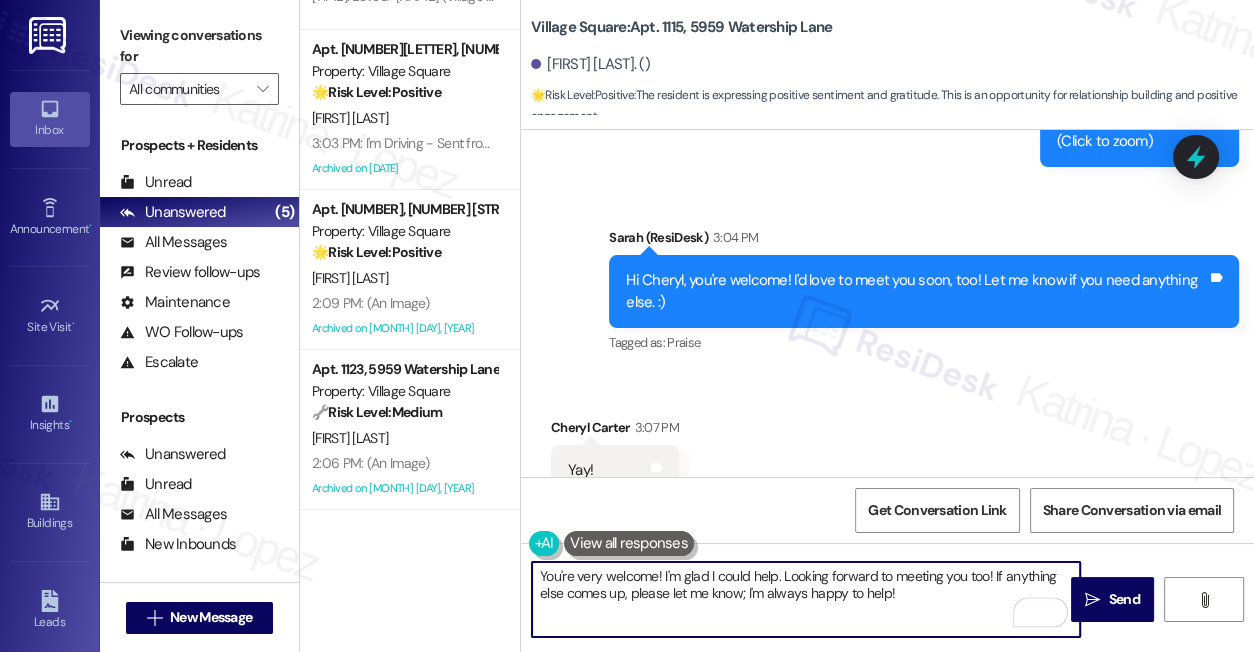 click on "Hi Cheryl, you're welcome! I'd love to meet you soon, too! Let me know if you need anything else. :)" at bounding box center [916, 291] 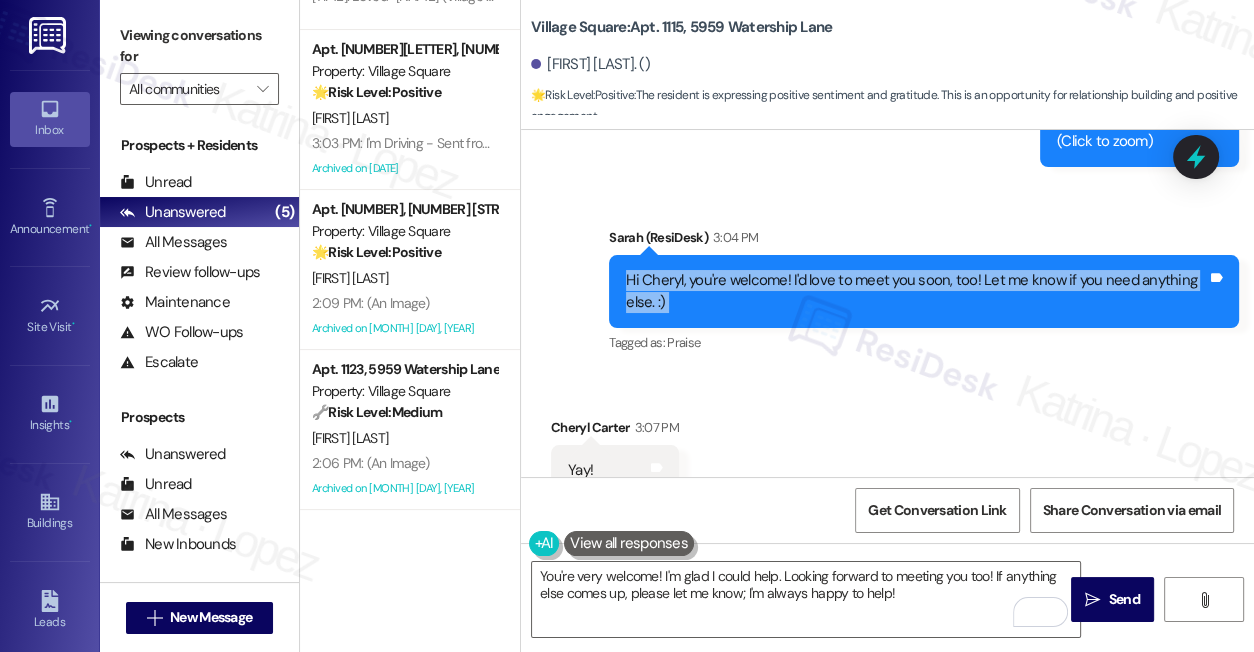 click on "Hi Cheryl, you're welcome! I'd love to meet you soon, too! Let me know if you need anything else. :)" at bounding box center [916, 291] 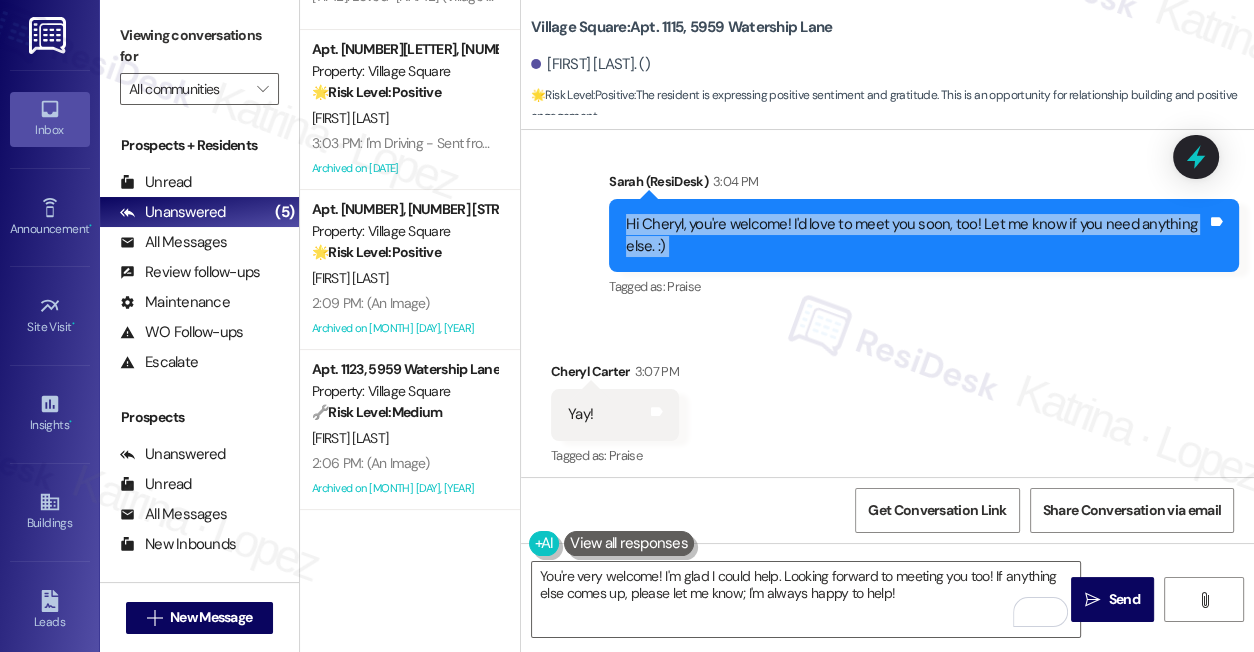 scroll, scrollTop: 28736, scrollLeft: 0, axis: vertical 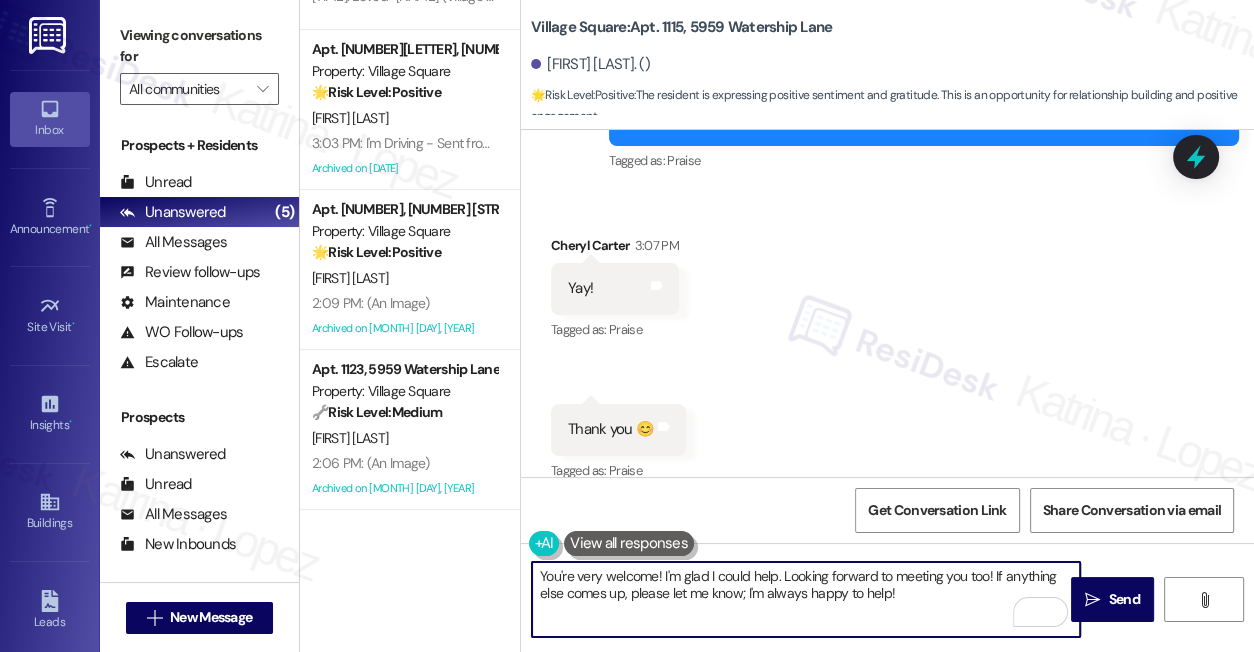 click on "You're very welcome! I'm glad I could help. Looking forward to meeting you too! If anything else comes up, please let me know; I'm always happy to help!" at bounding box center (806, 599) 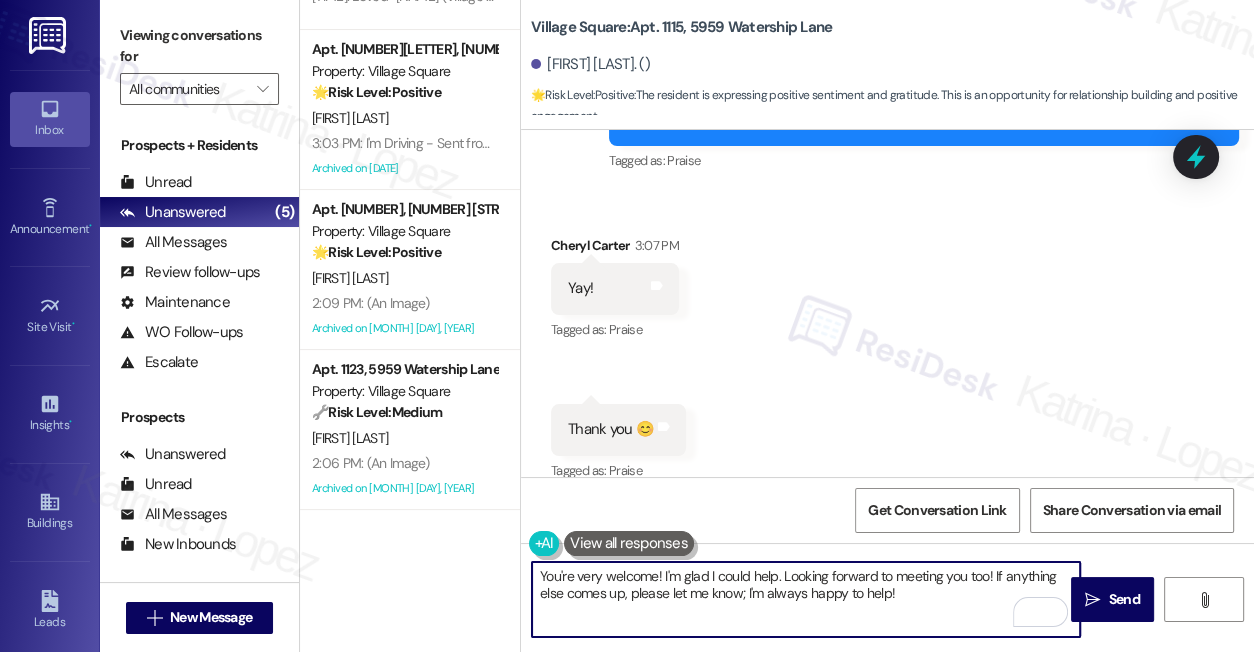click on "You're very welcome! I'm glad I could help. Looking forward to meeting you too! If anything else comes up, please let me know; I'm always happy to help!" at bounding box center (806, 599) 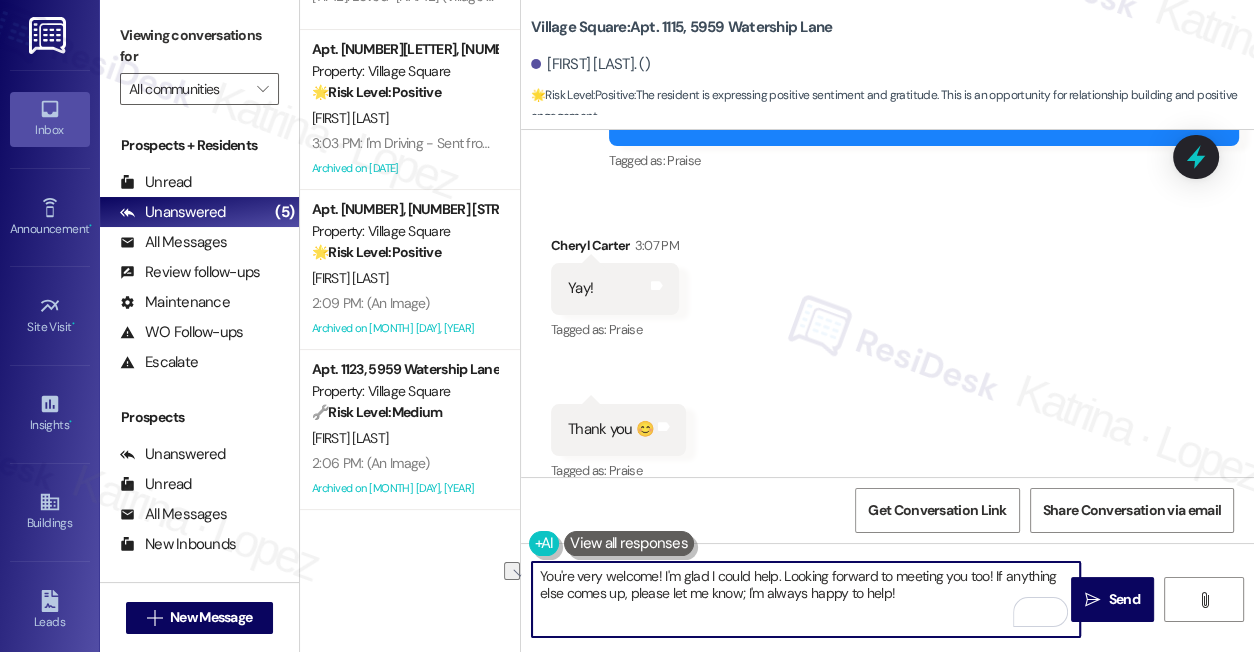 drag, startPoint x: 663, startPoint y: 574, endPoint x: 989, endPoint y: 574, distance: 326 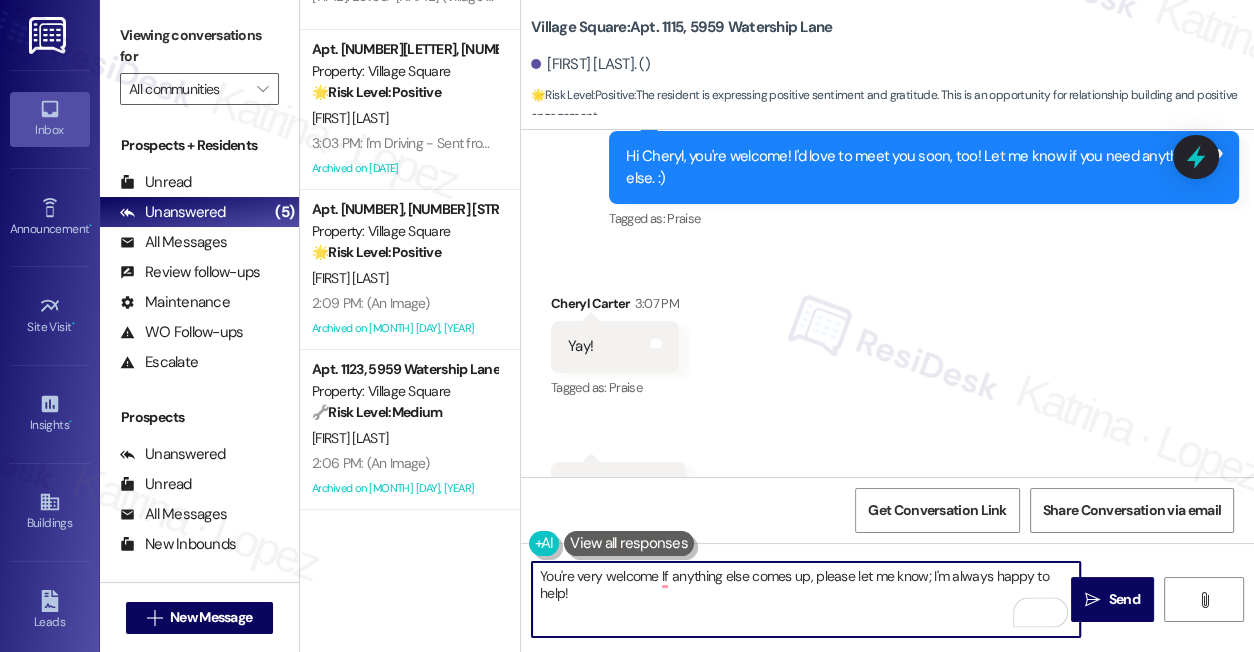 scroll, scrollTop: 28736, scrollLeft: 0, axis: vertical 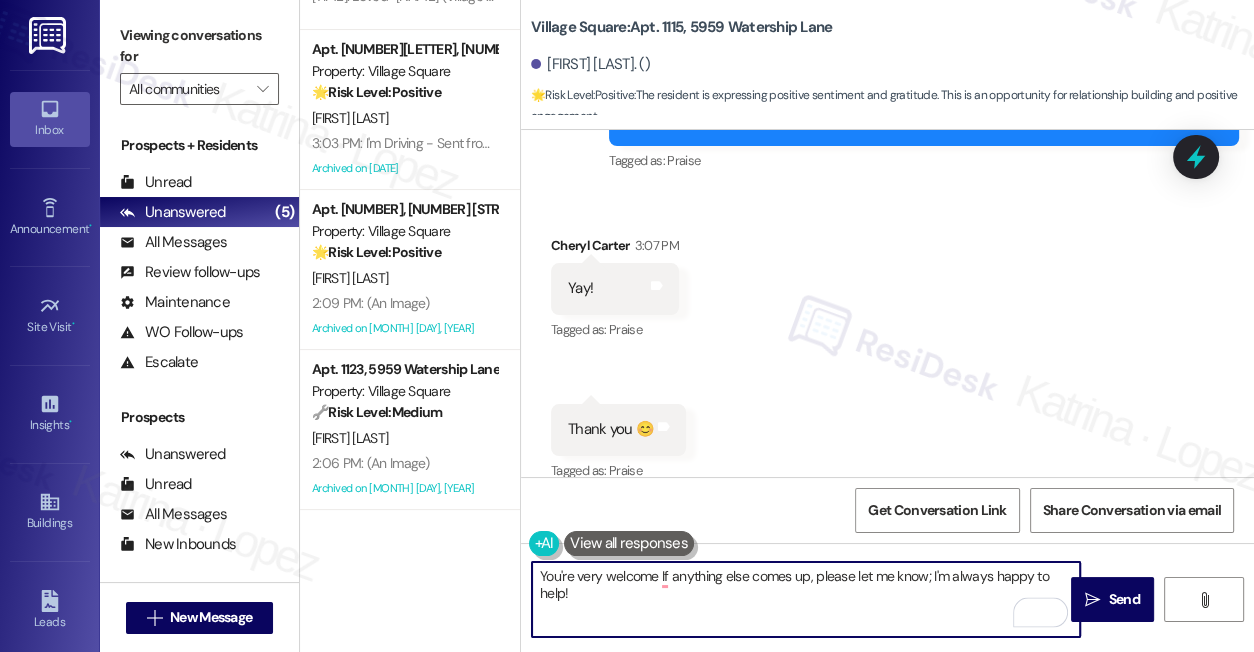 click on "You're very welcome If anything else comes up, please let me know; I'm always happy to help!" at bounding box center (806, 599) 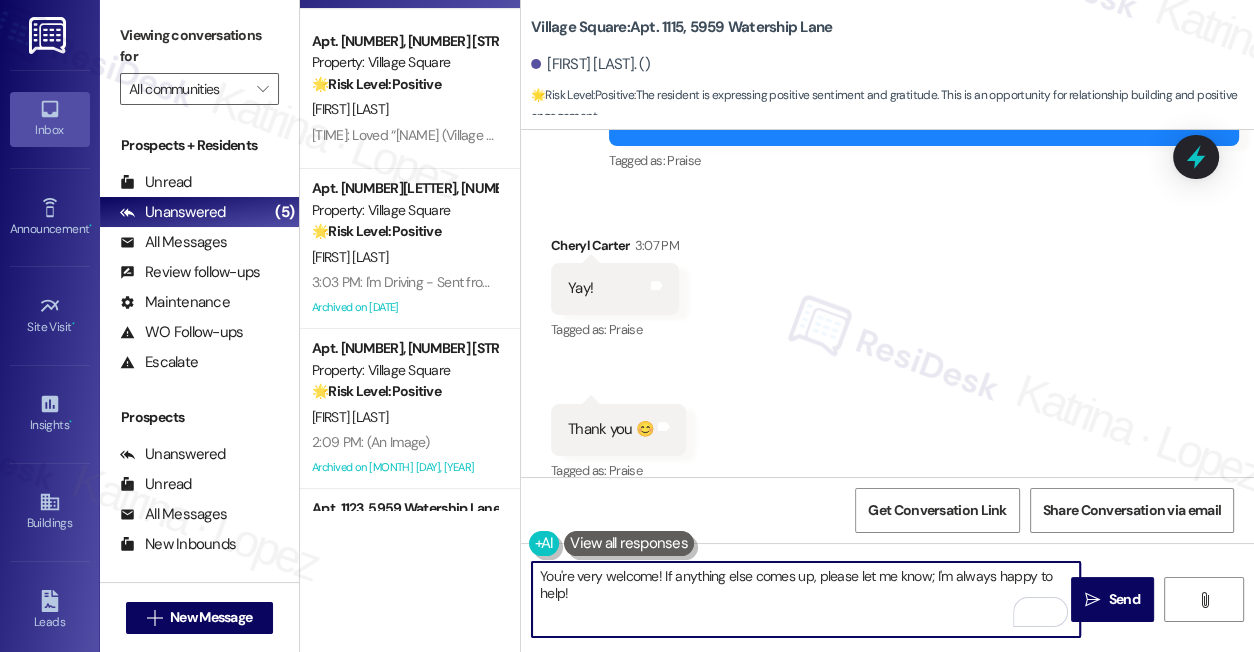 scroll, scrollTop: 0, scrollLeft: 0, axis: both 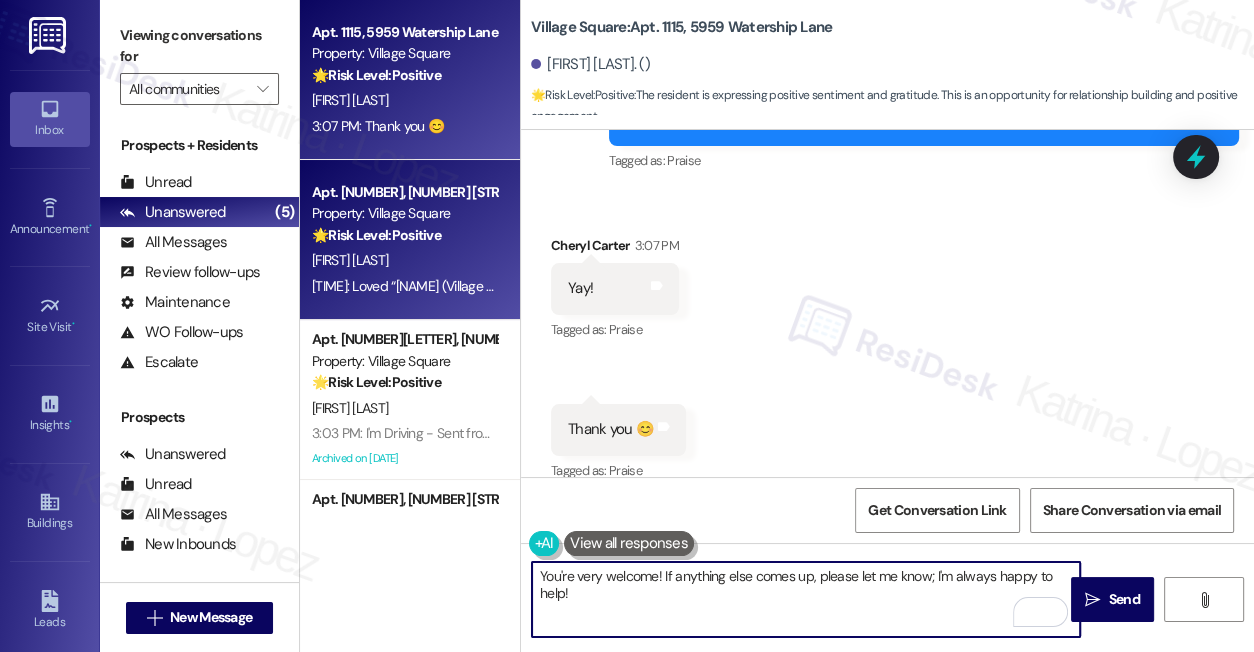 type on "You're very welcome! If anything else comes up, please let me know; I'm always happy to help!" 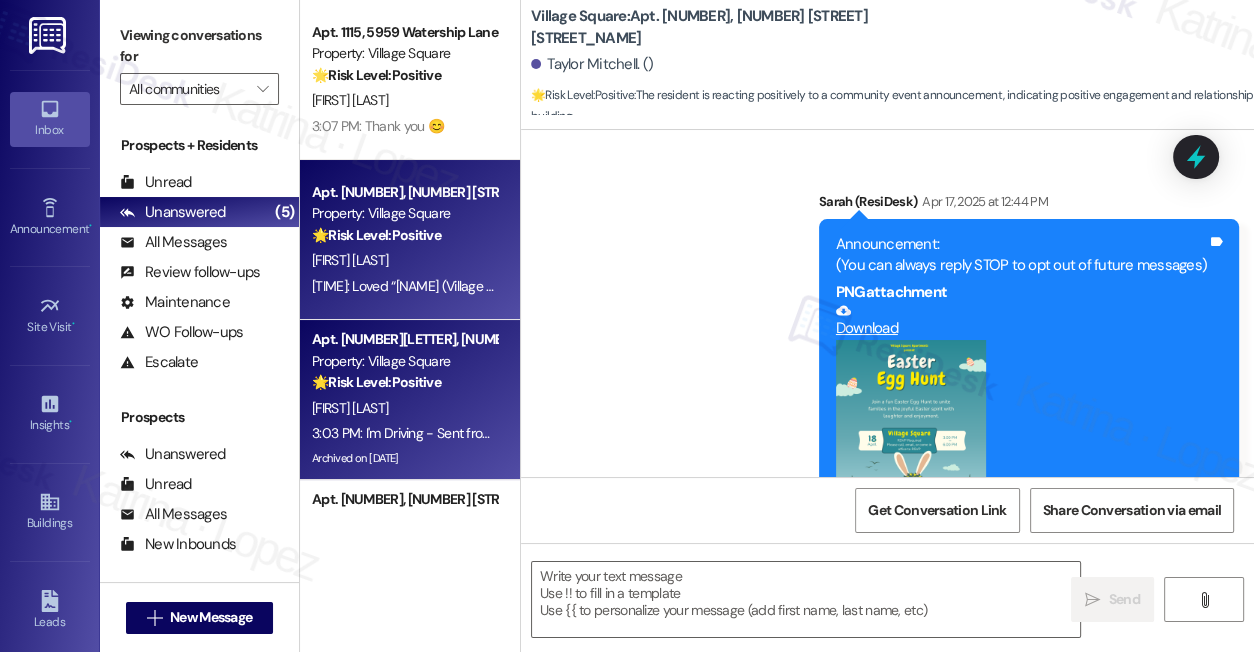 scroll, scrollTop: 8525, scrollLeft: 0, axis: vertical 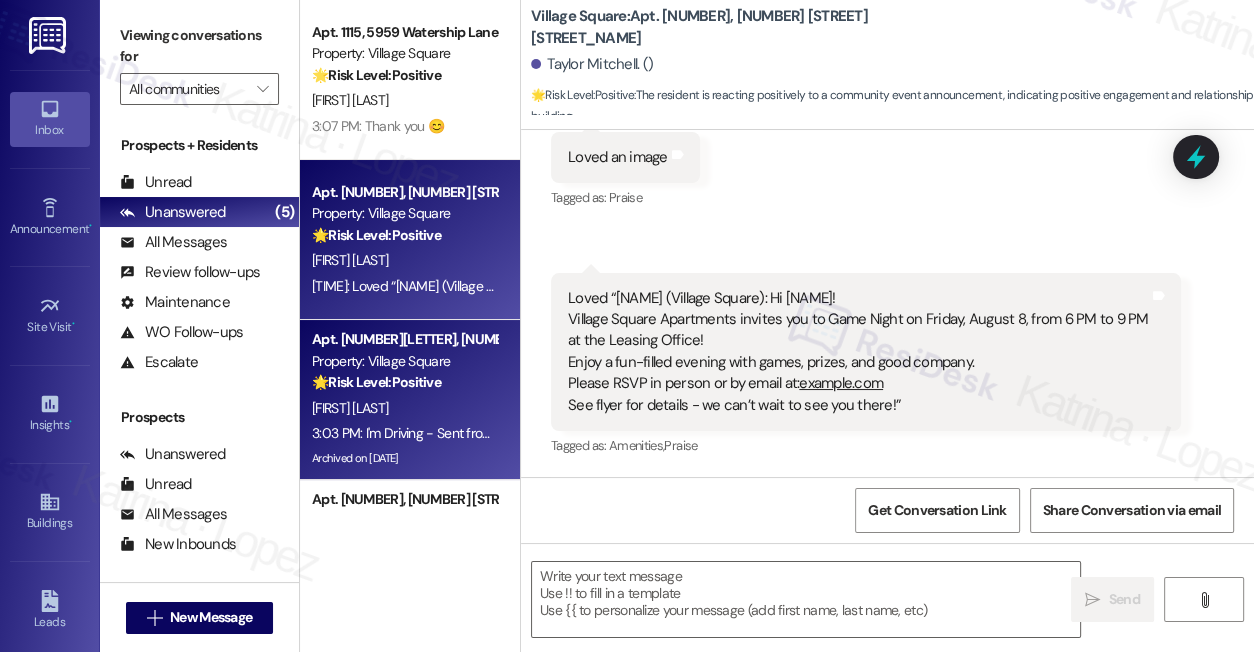 type on "Fetching suggested responses. Please feel free to read through the conversation in the meantime." 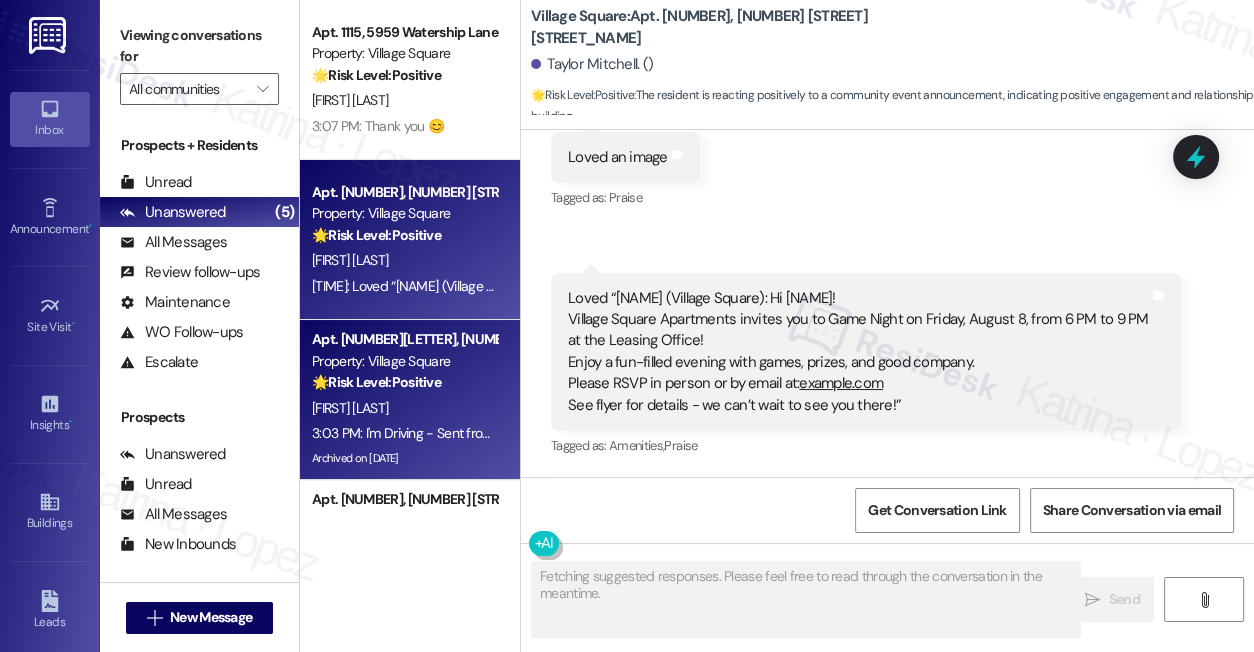 click on "[INITIAL] [LAST]" at bounding box center [404, 408] 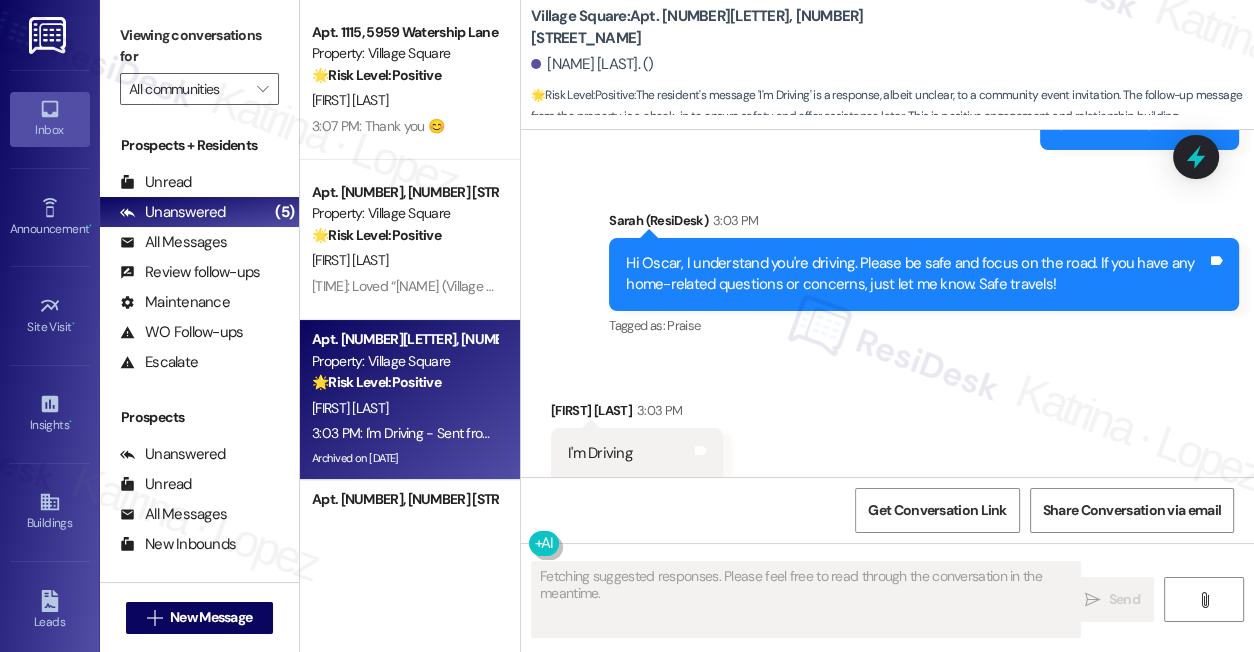 scroll, scrollTop: 53869, scrollLeft: 0, axis: vertical 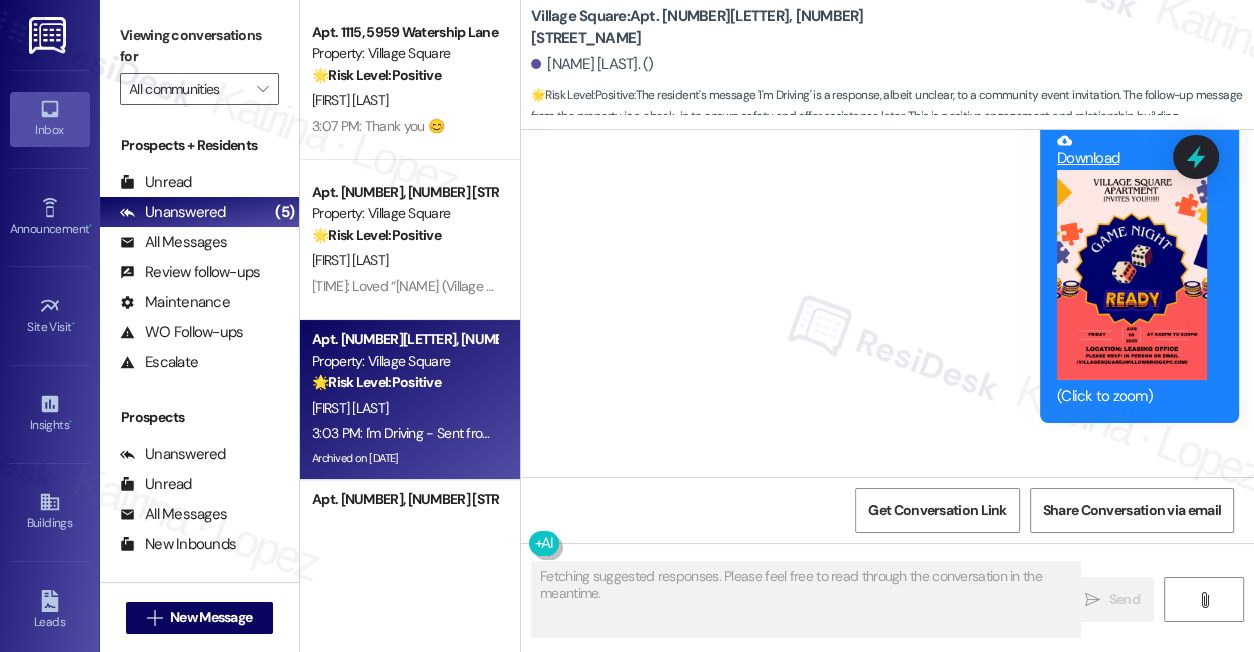 click on "Hi Oscar, I understand you're driving. Please be safe and focus on the road. If you have any home-related questions or concerns, just let me know. Safe travels! Tags and notes" at bounding box center (924, 547) 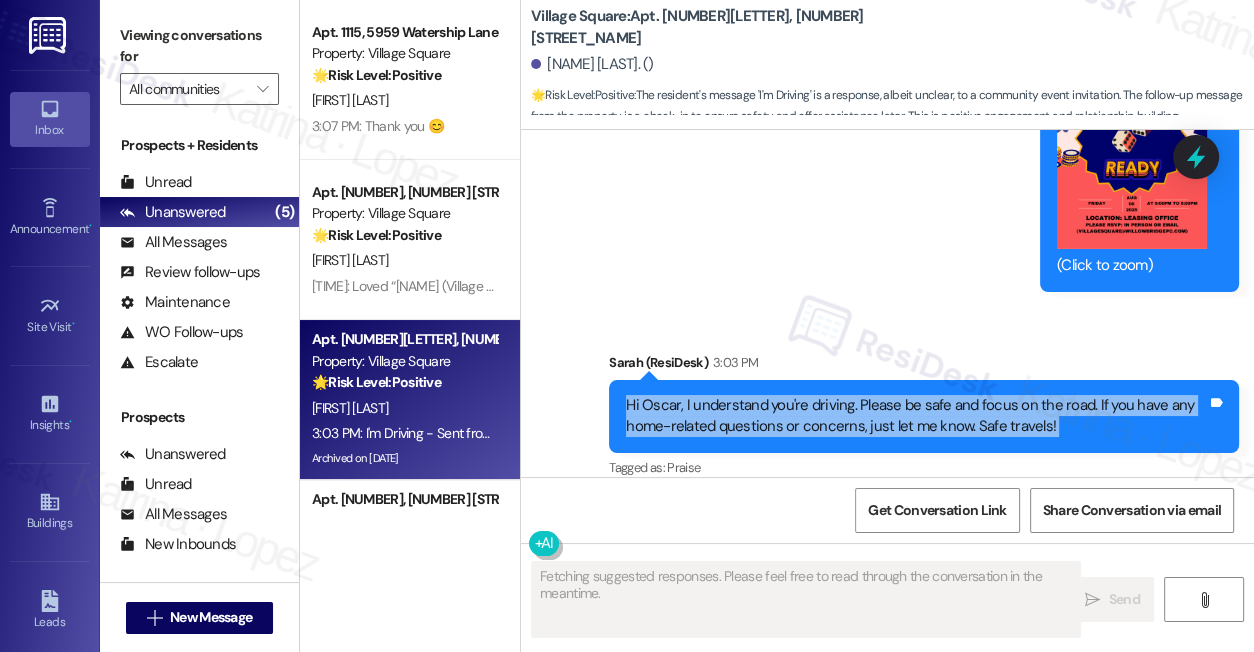 scroll, scrollTop: 54142, scrollLeft: 0, axis: vertical 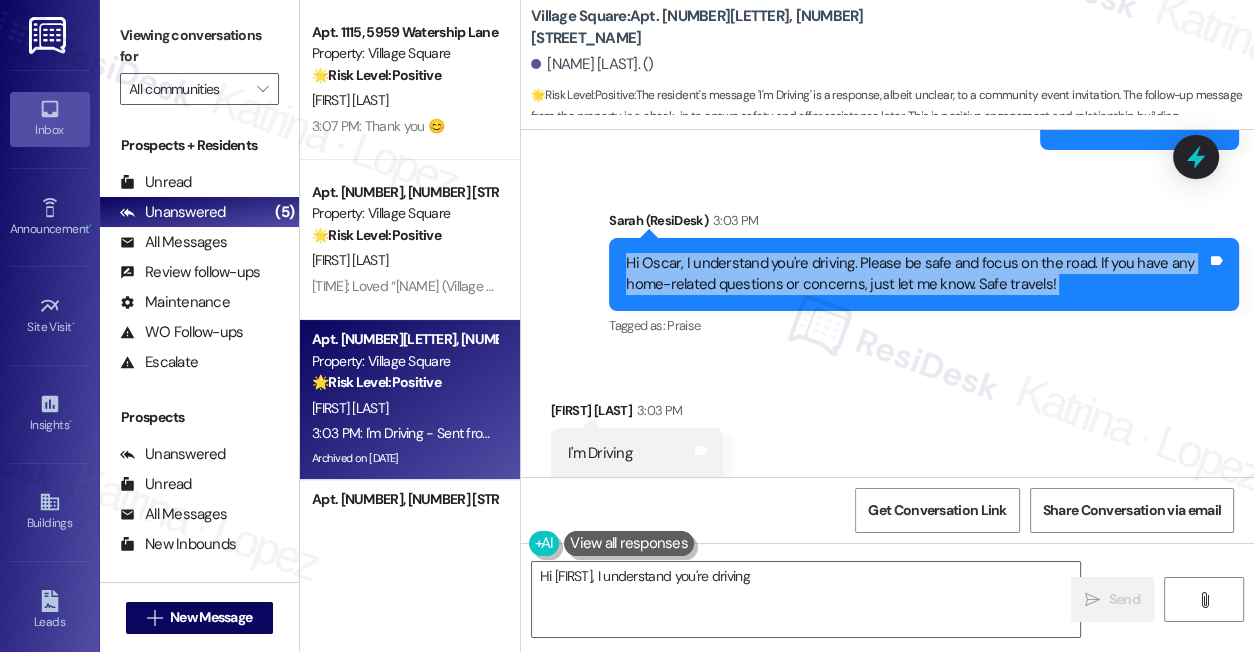 click on "Hi Oscar, I understand you're driving. Please be safe and focus on the road. If you have any home-related questions or concerns, just let me know. Safe travels!" at bounding box center (916, 274) 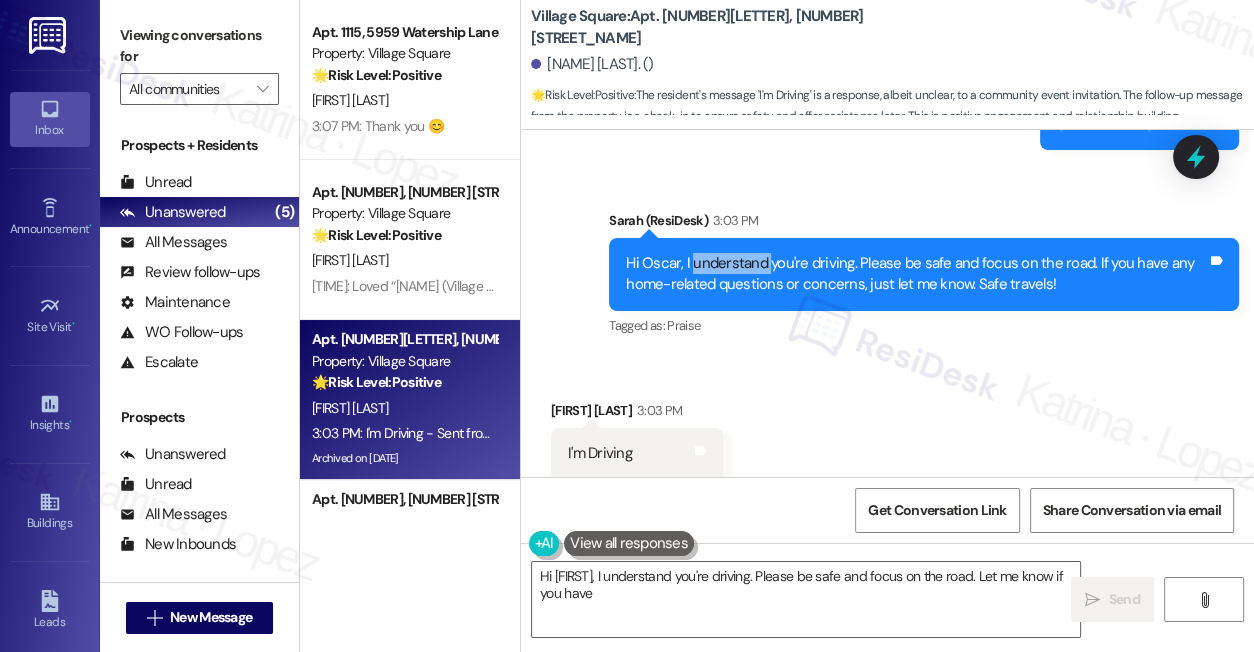 click on "Hi Oscar, I understand you're driving. Please be safe and focus on the road. If you have any home-related questions or concerns, just let me know. Safe travels!" at bounding box center [916, 274] 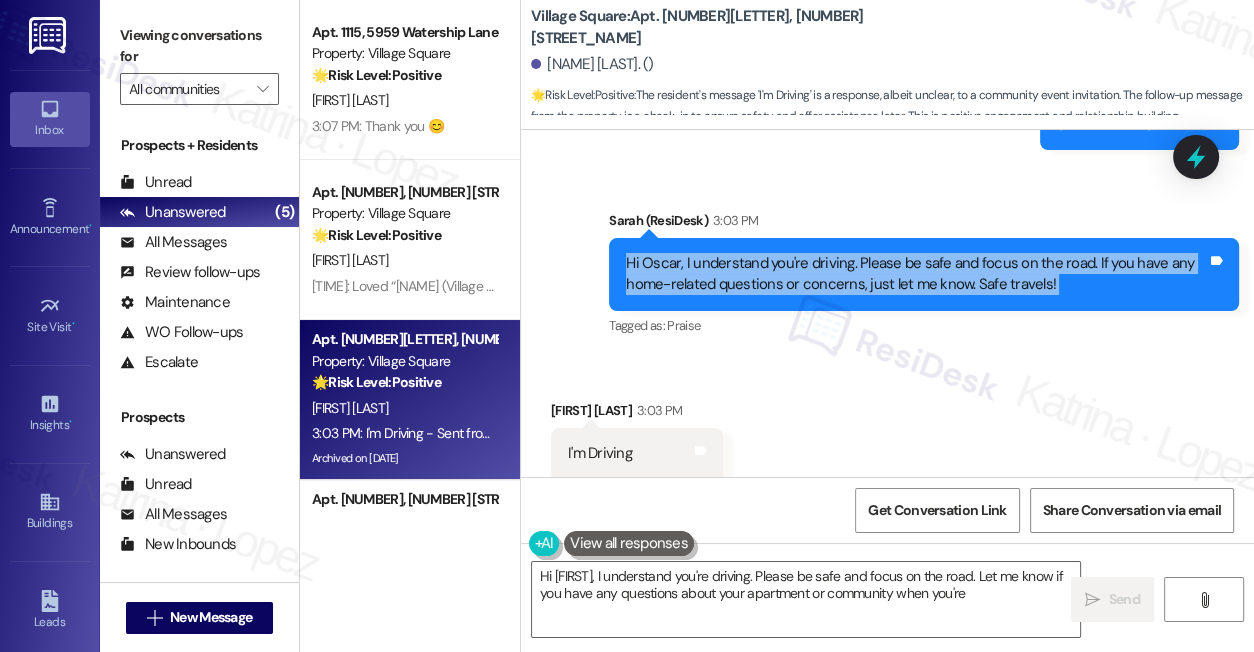 click on "Hi Oscar, I understand you're driving. Please be safe and focus on the road. If you have any home-related questions or concerns, just let me know. Safe travels!" at bounding box center (916, 274) 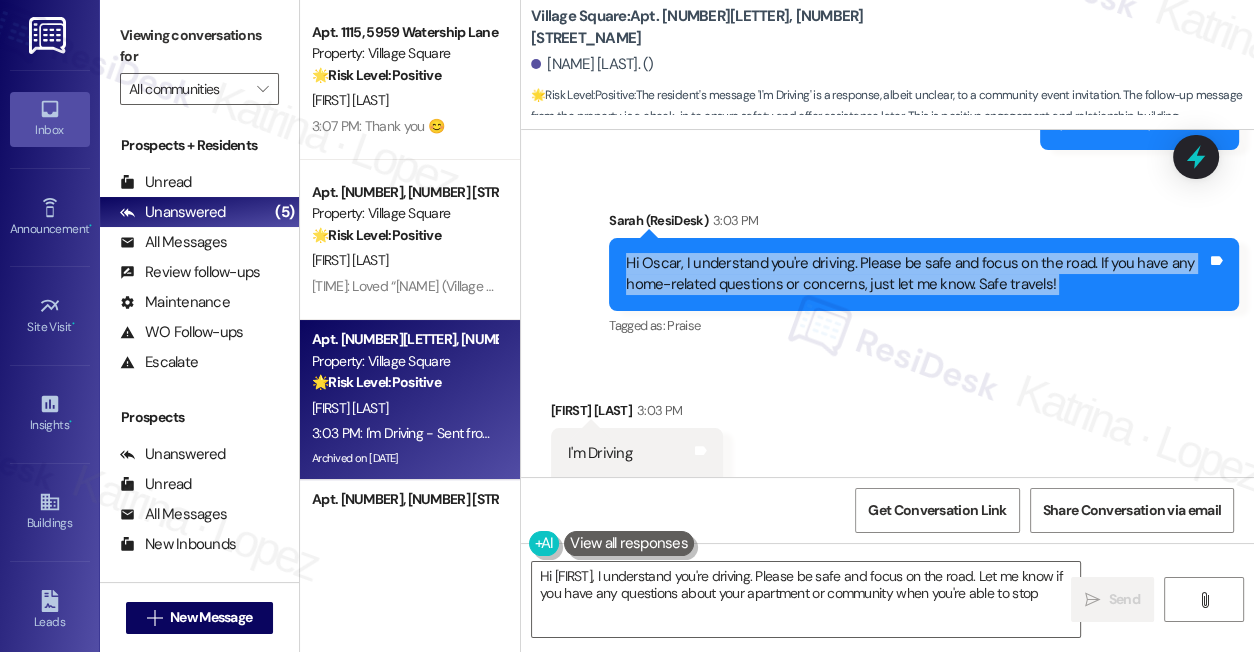 type on "Hi Oscar, I understand you're driving. Please be safe and focus on the road. Let me know if you have any questions about your apartment or community when you're able to stop." 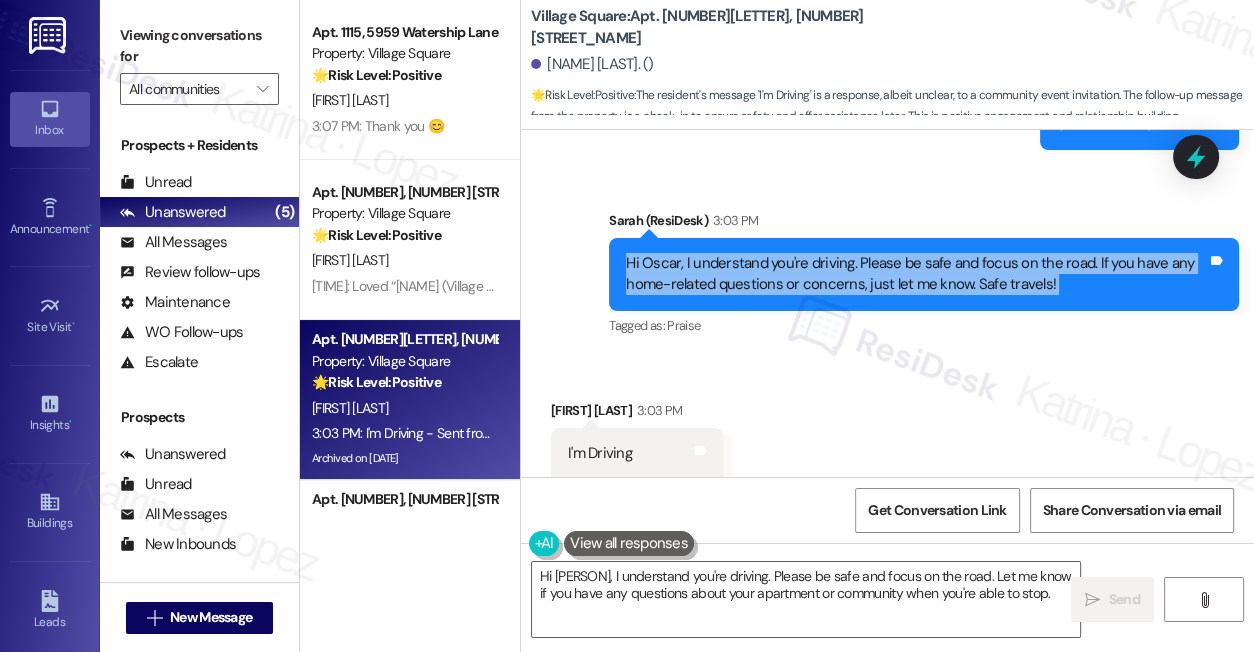 scroll, scrollTop: 54143, scrollLeft: 0, axis: vertical 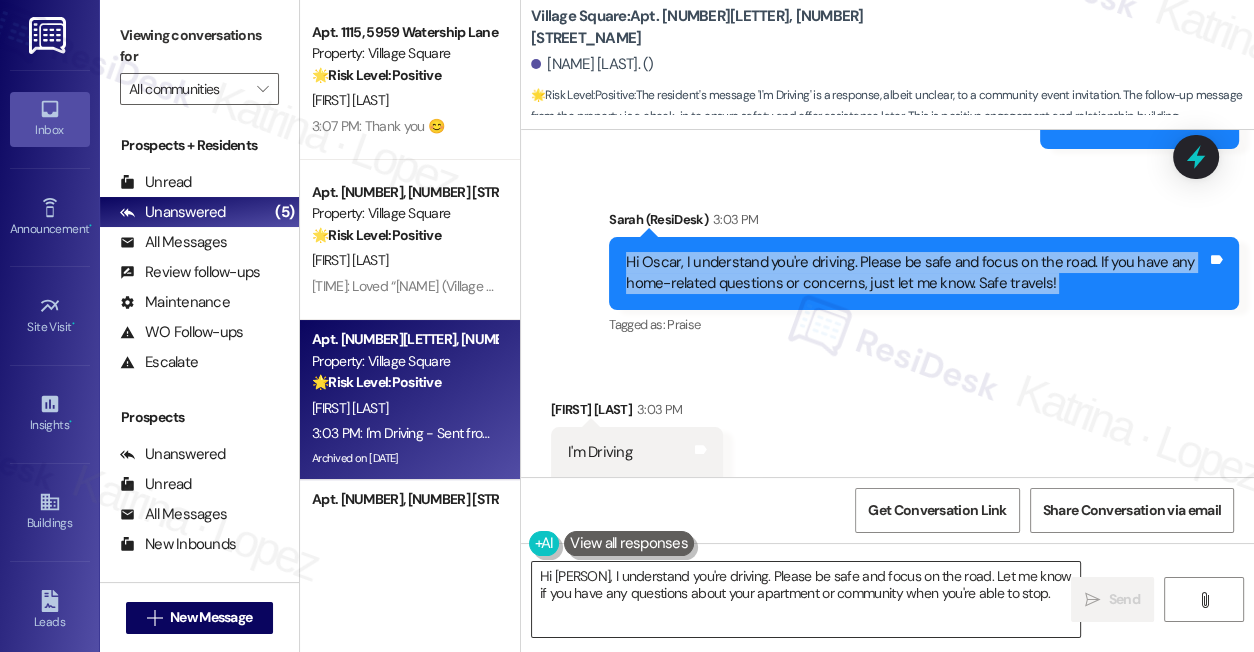 click on "Hi Oscar, I understand you're driving. Please be safe and focus on the road. Let me know if you have any questions about your apartment or community when you're able to stop." at bounding box center [806, 599] 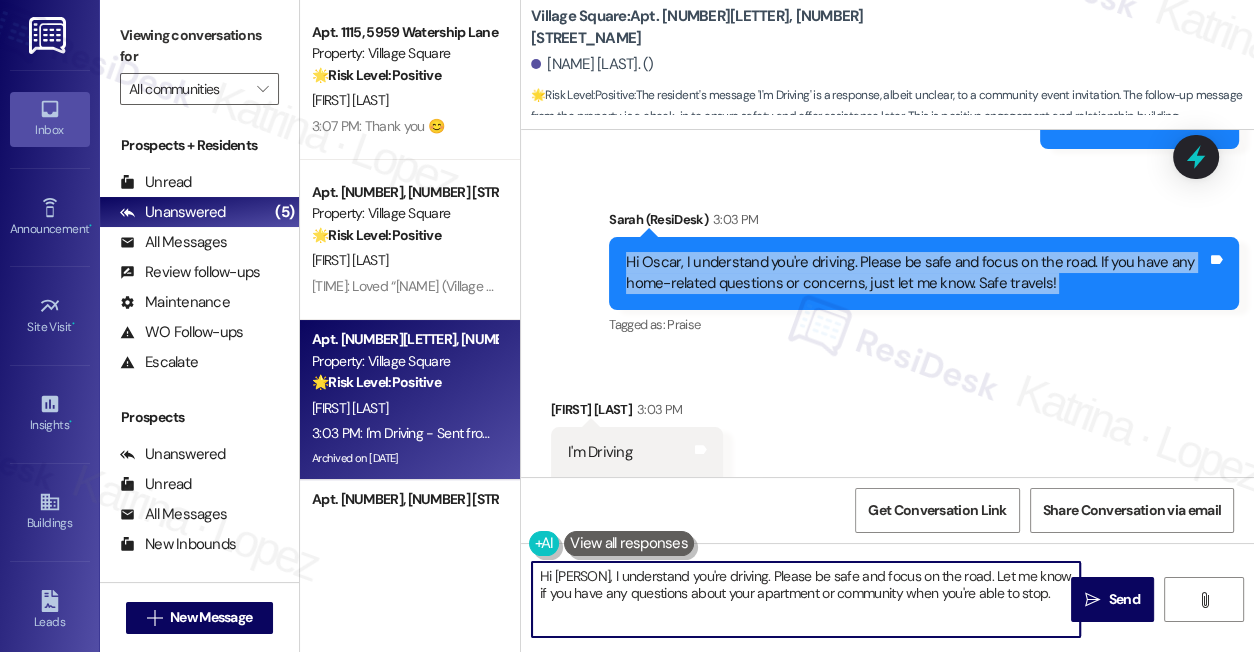 click on "Hi Oscar, I understand you're driving. Please be safe and focus on the road. Let me know if you have any questions about your apartment or community when you're able to stop." at bounding box center [806, 599] 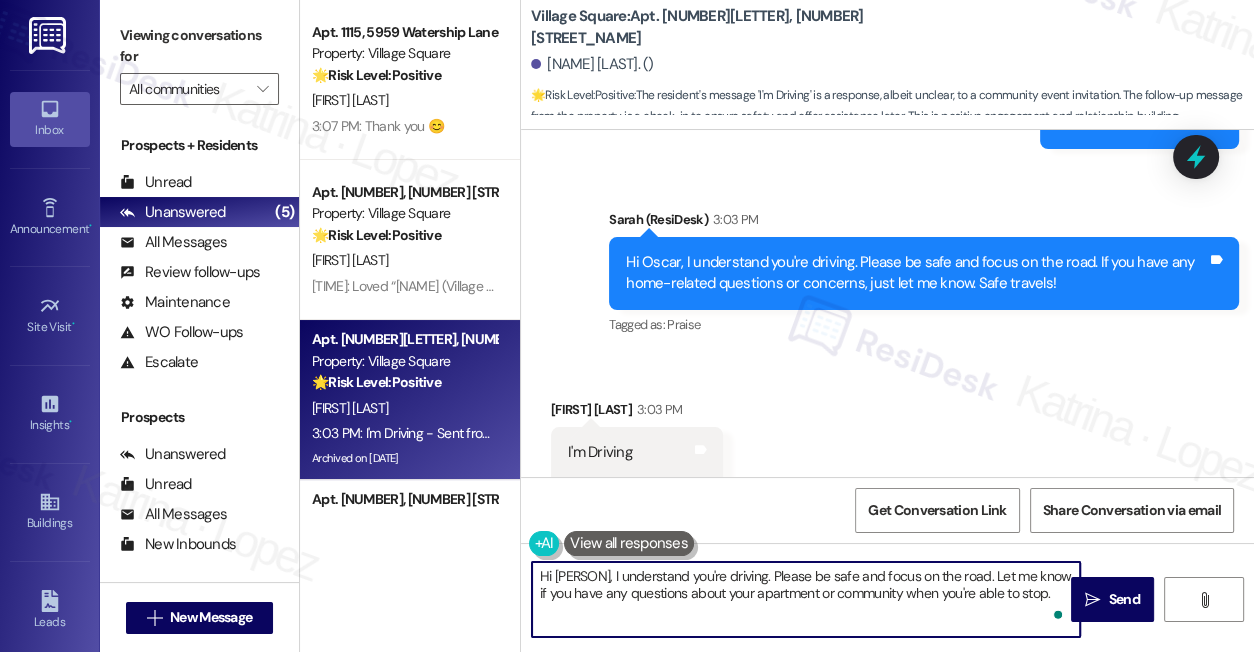 click on "Hi Oscar, I understand you're driving. Please be safe and focus on the road. Let me know if you have any questions about your apartment or community when you're able to stop." at bounding box center [806, 599] 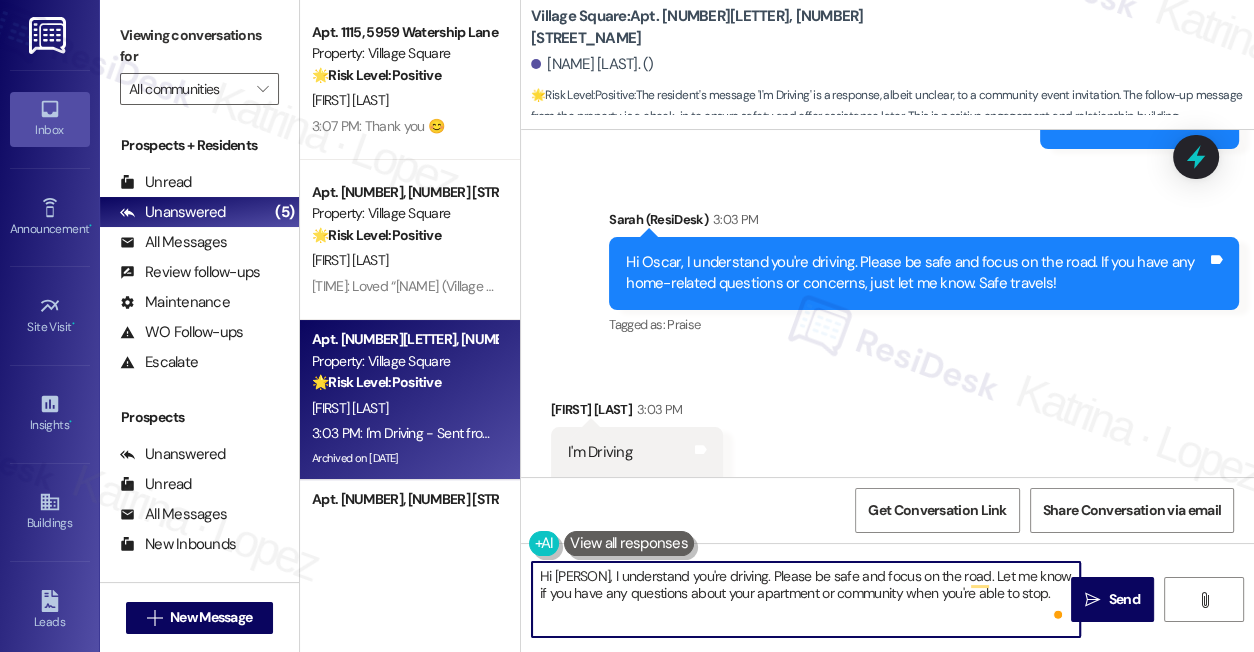 click on "Received via SMS Oscar Harts 3:03 PM I'm Driving
- Sent from My Car Tags and notes Tagged as:   Parking Click to highlight conversations about Parking" at bounding box center (887, 460) 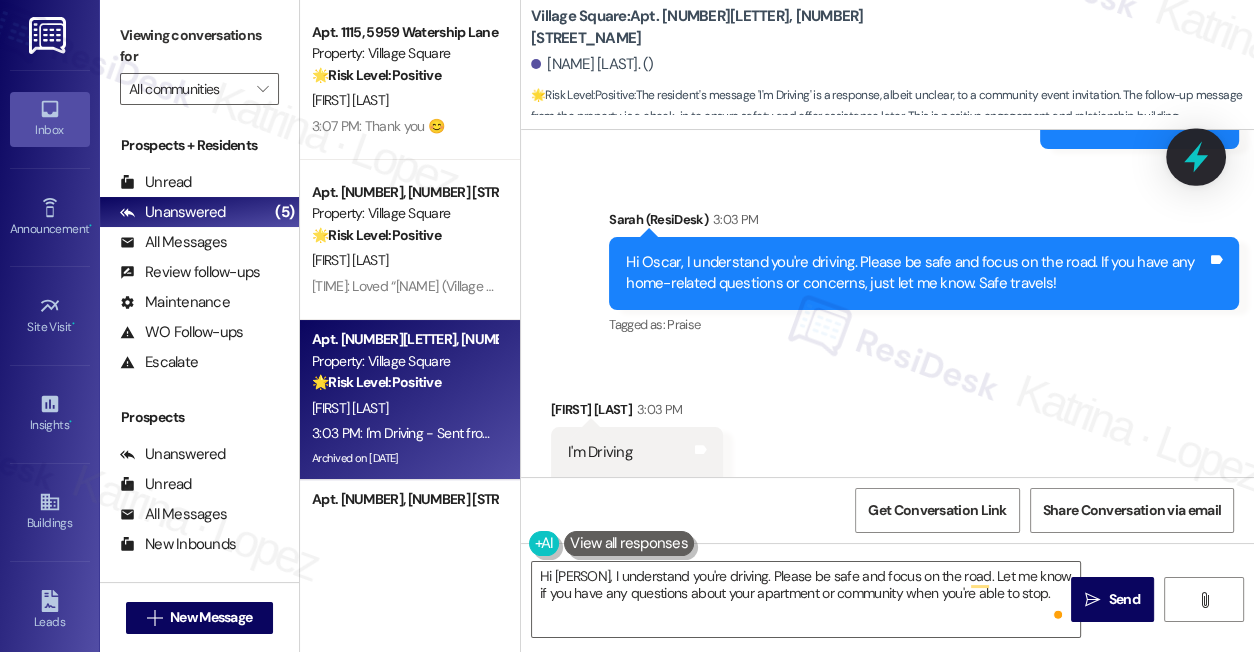click 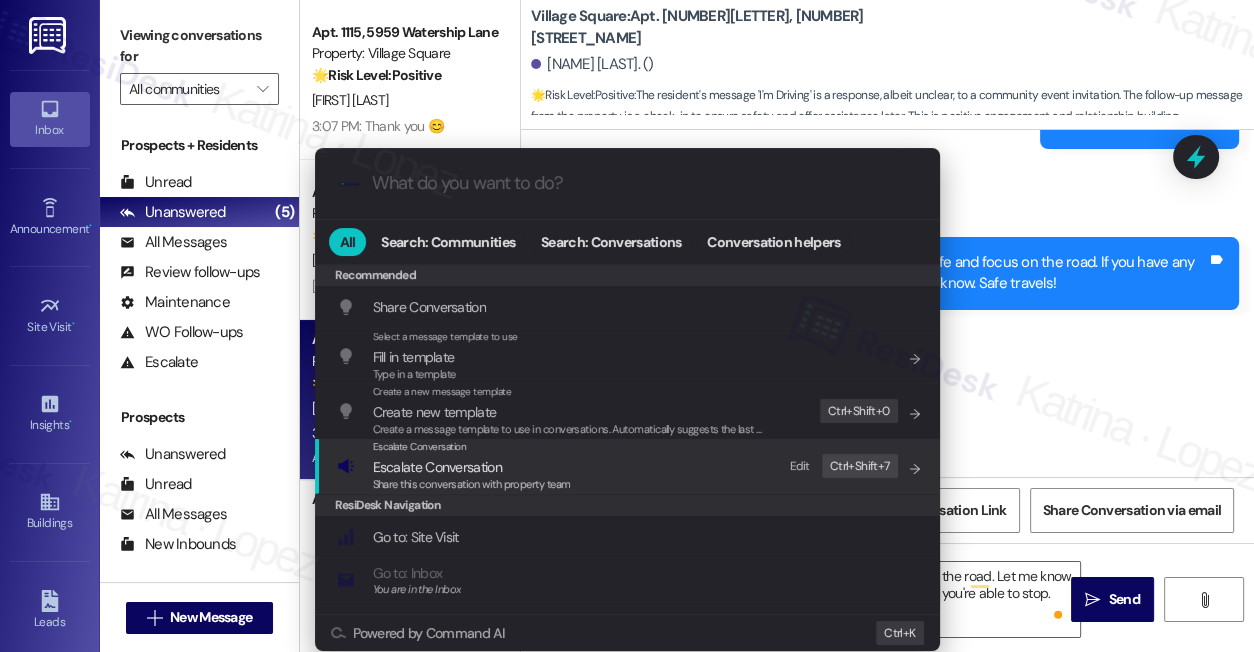 click on ".cls-1{fill:#0a055f;}.cls-2{fill:#0cc4c4;} resideskLogoBlueOrange All Search: Communities Search: Conversations Conversation helpers Recommended Recommended Share Conversation Add shortcut Select a message template to use Fill in template Type in a template Add shortcut Create a new message template Create new template Create a message template to use in conversations. Automatically suggests the last message you sent. Edit Ctrl+ Shift+ 0 Escalate Conversation Escalate Conversation Share this conversation with property team Edit Ctrl+ Shift+ 7 ResiDesk Navigation Go to: Site Visit Add shortcut Go to: Inbox You are in the Inbox Add shortcut Go to: Settings Add shortcut Go to: Message Templates Add shortcut Go to: Buildings Add shortcut Help Getting Started: What you can do with ResiDesk Add shortcut Settings Powered by Command AI Ctrl+ K" at bounding box center (627, 326) 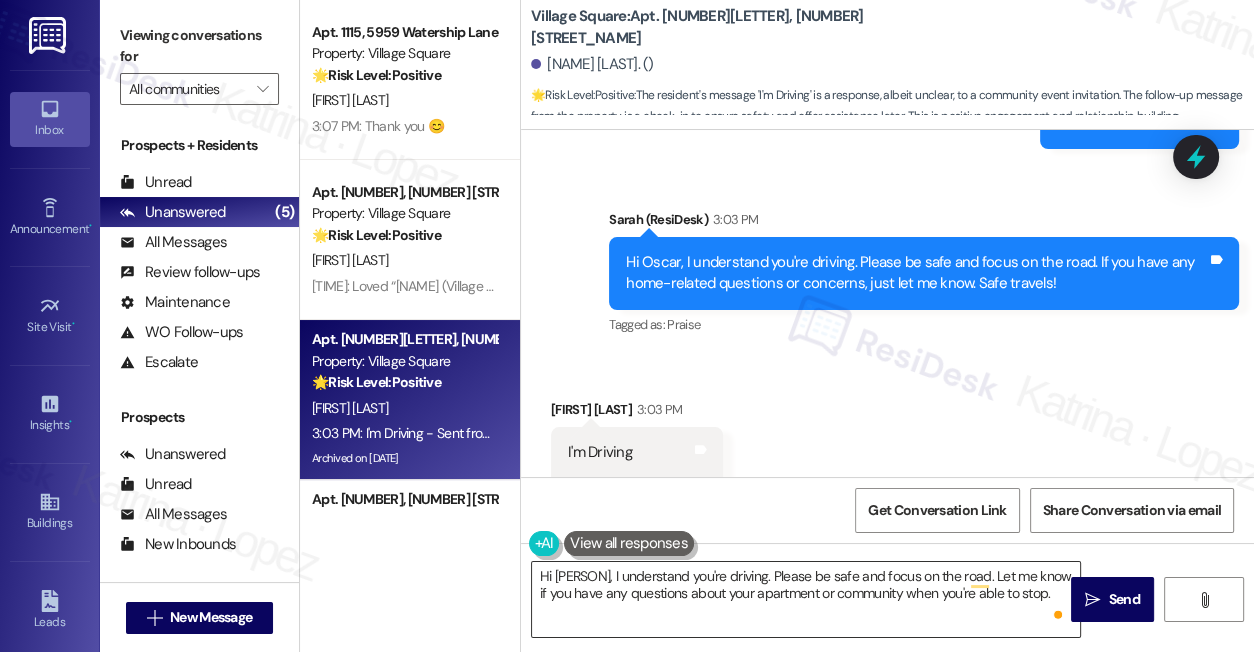 click on "Hi Oscar, I understand you're driving. Please be safe and focus on the road. Let me know if you have any questions about your apartment or community when you're able to stop." at bounding box center [806, 599] 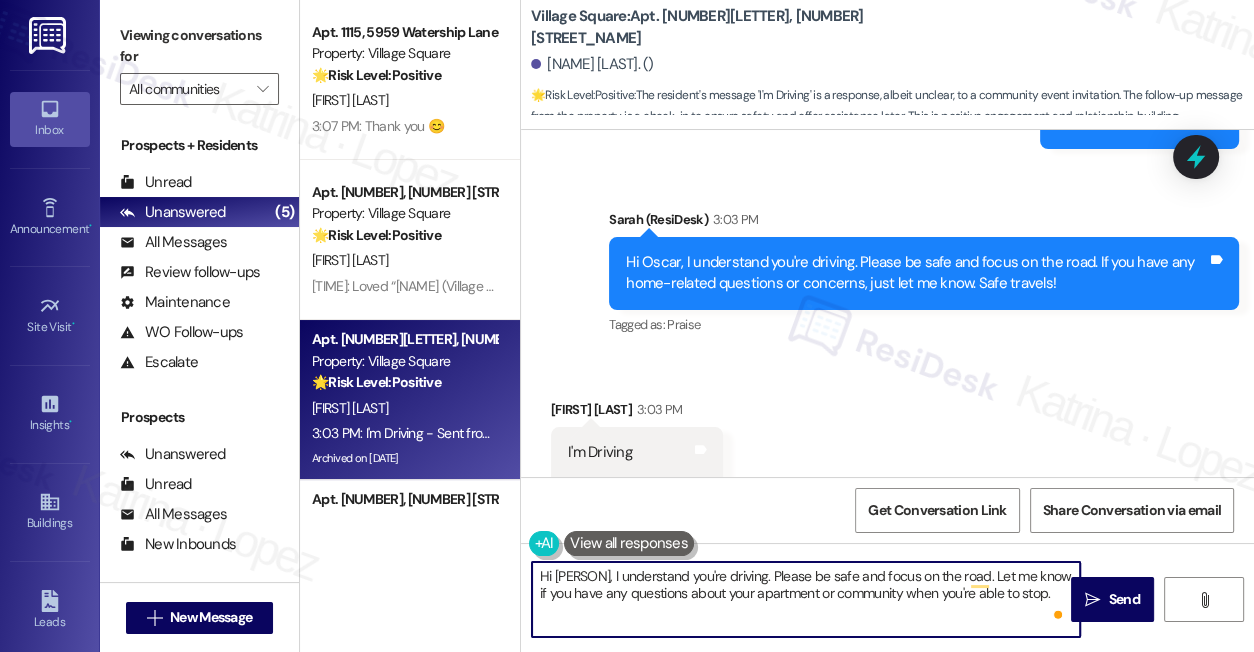 click on "Hi Oscar, I understand you're driving. Please be safe and focus on the road. Let me know if you have any questions about your apartment or community when you're able to stop." at bounding box center [806, 599] 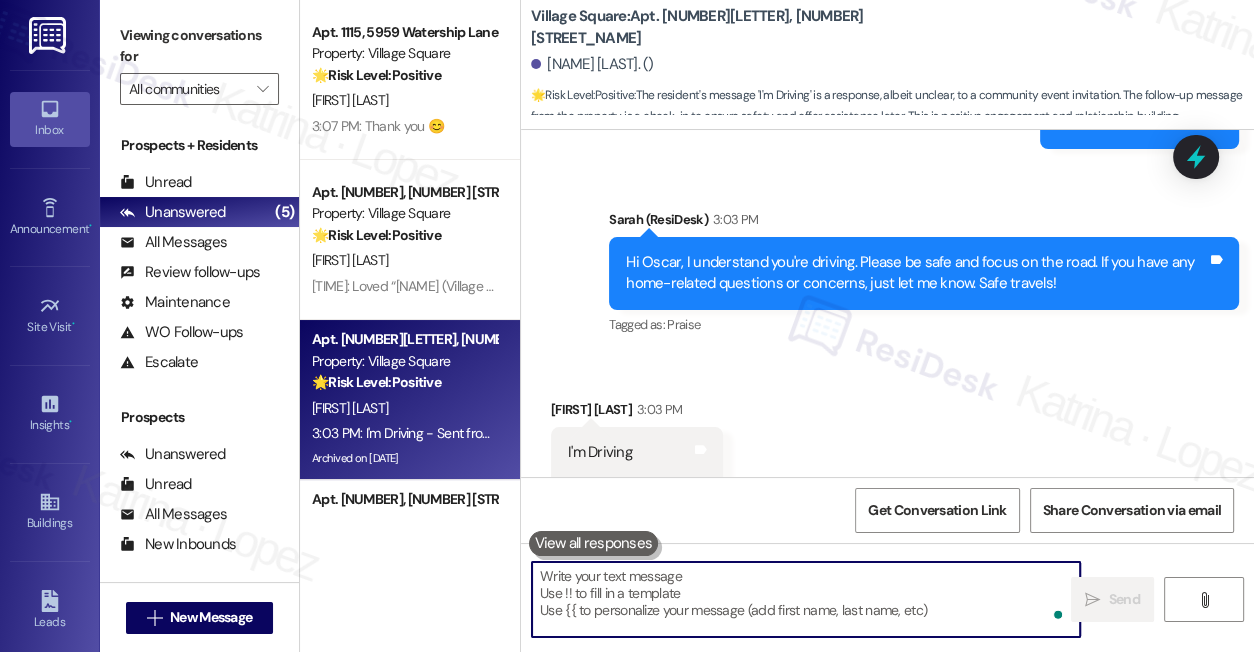 type 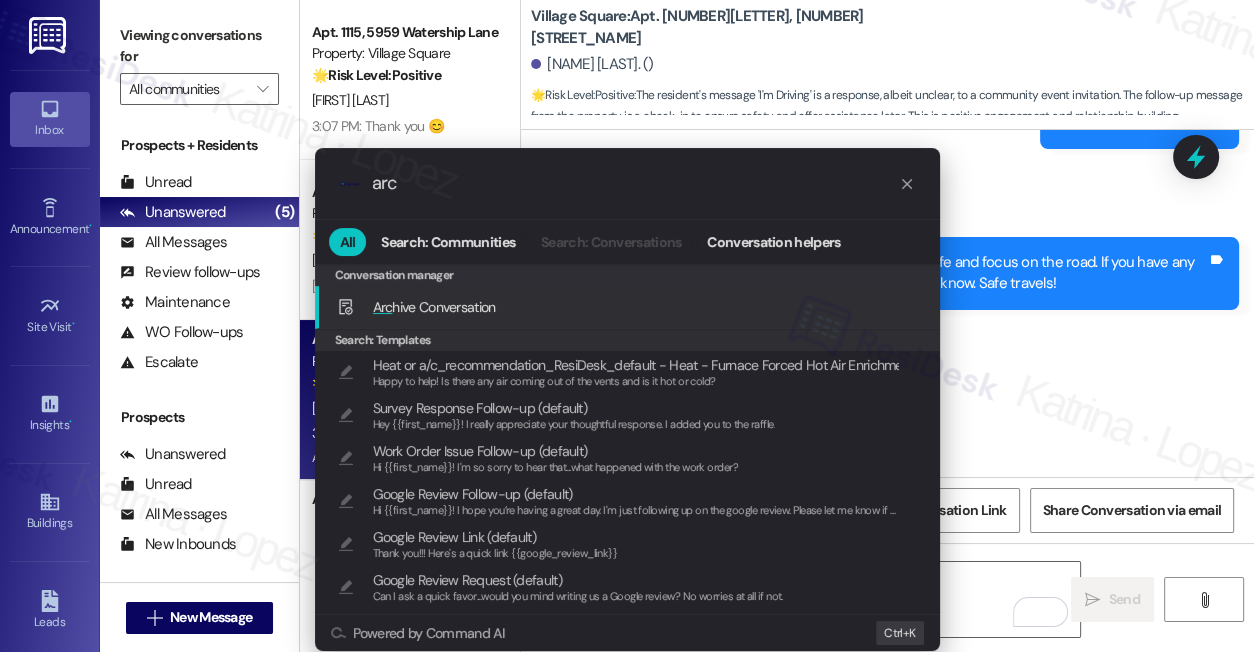 type on "arc" 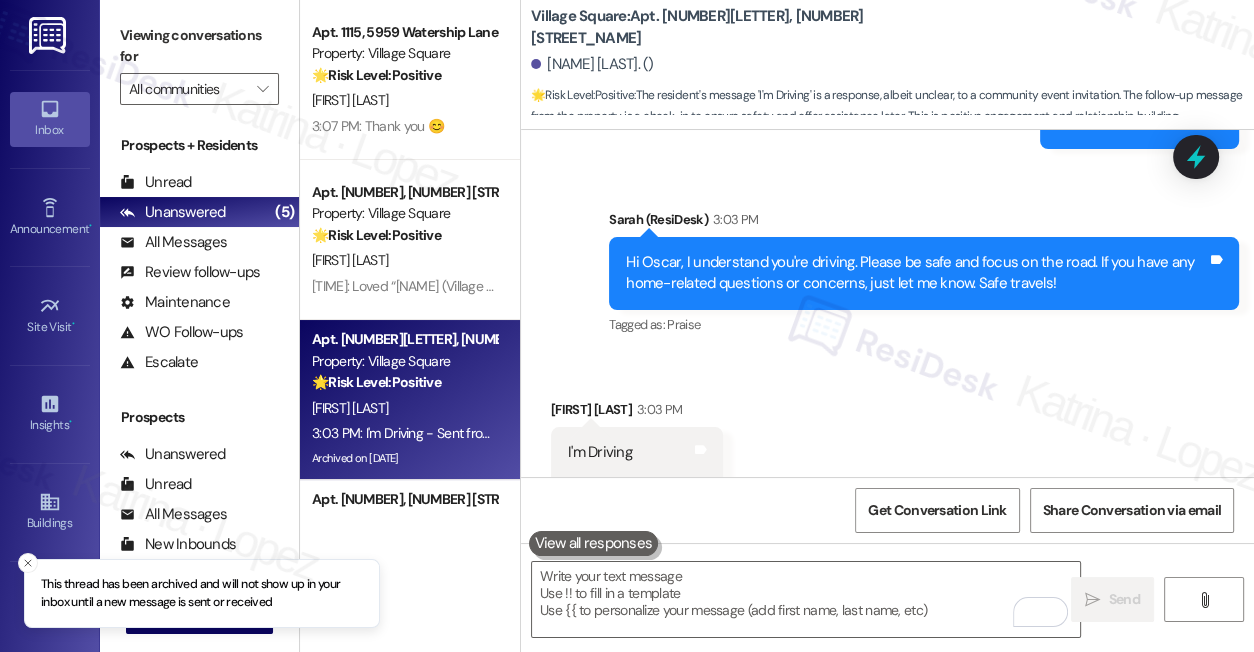 scroll, scrollTop: 290, scrollLeft: 0, axis: vertical 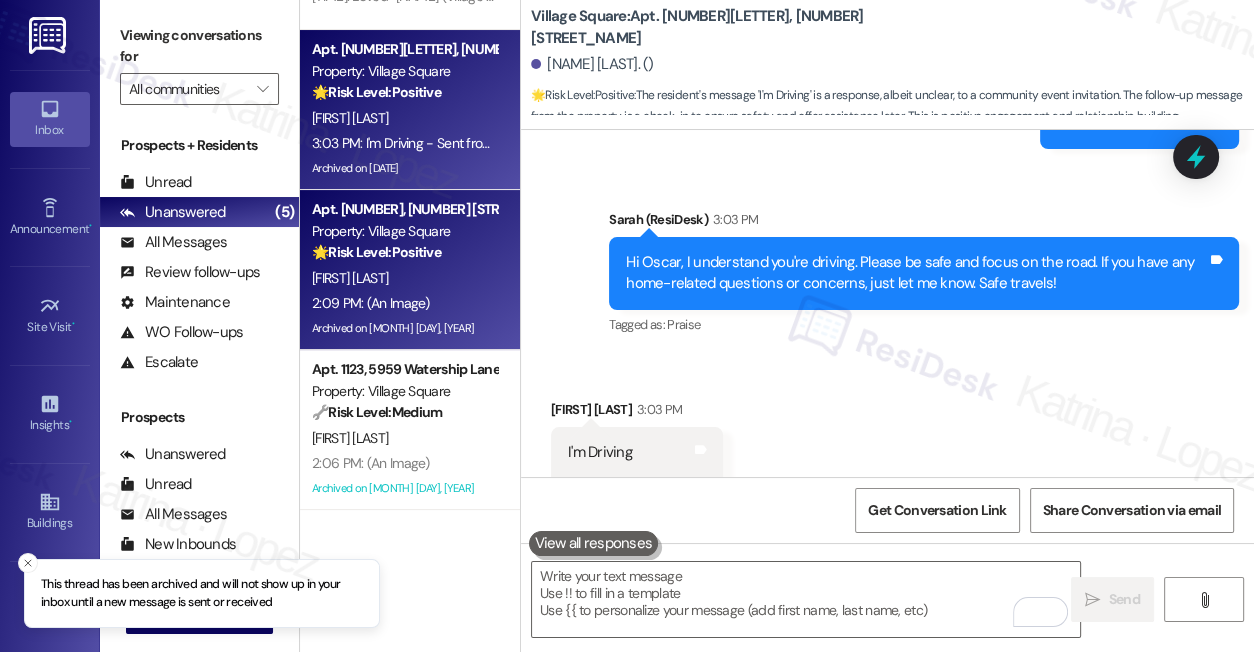 click on "🌟  Risk Level:  Positive" at bounding box center (376, 252) 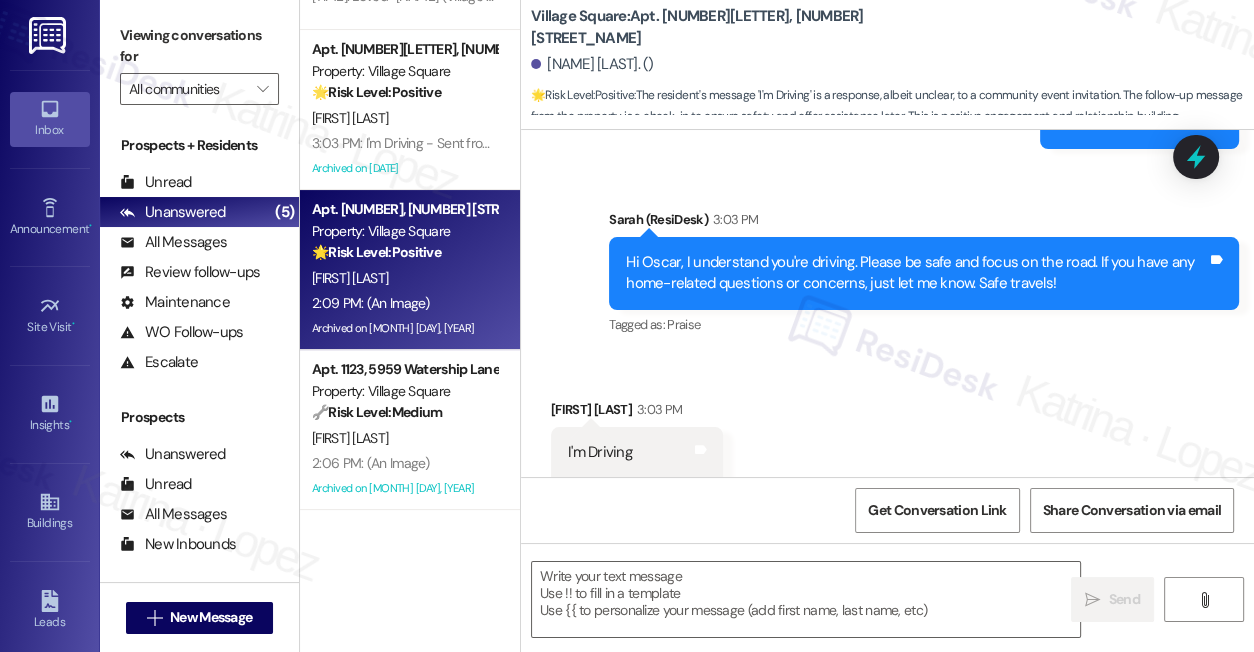 type on "Fetching suggested responses. Please feel free to read through the conversation in the meantime." 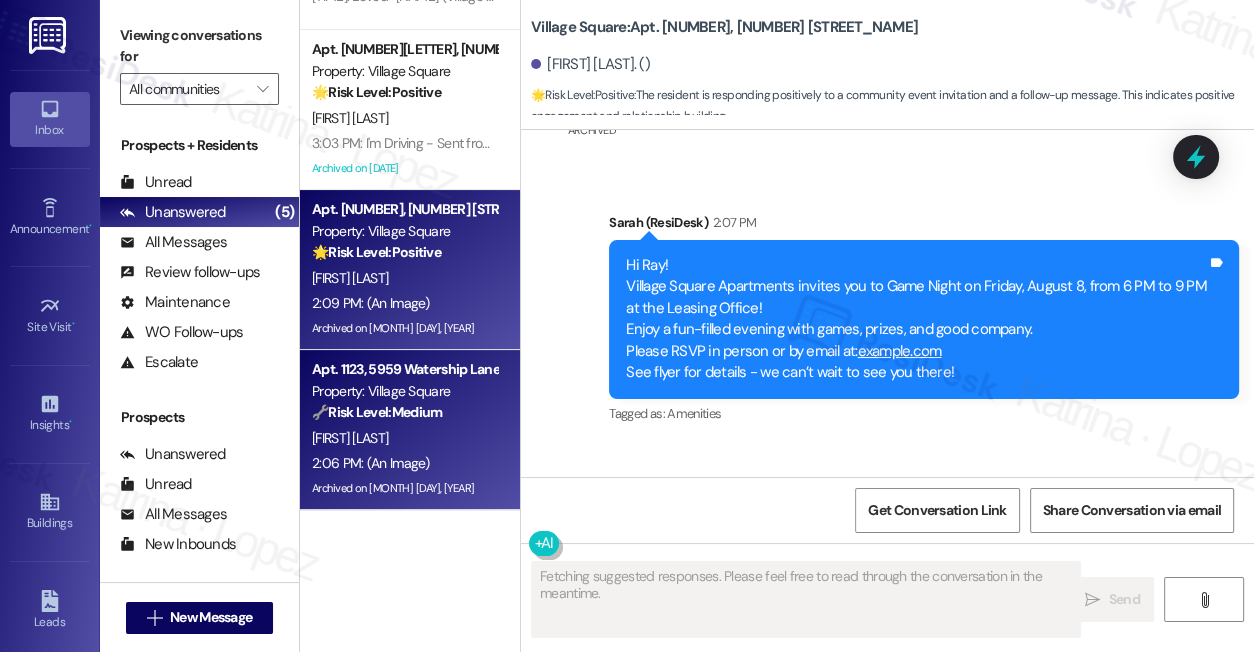scroll, scrollTop: 27874, scrollLeft: 0, axis: vertical 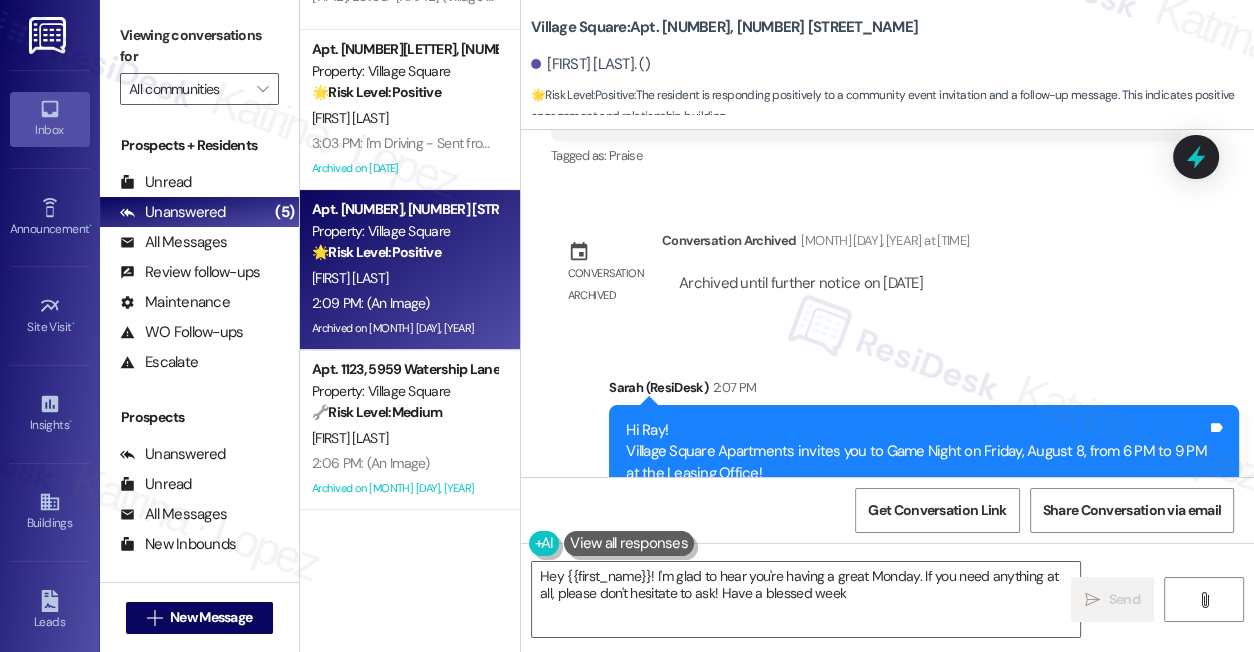 type on "Hey {{first_name}}! I'm glad to hear you're having a great Monday. If you need anything at all, please don't hesitate to ask! Have a blessed week!" 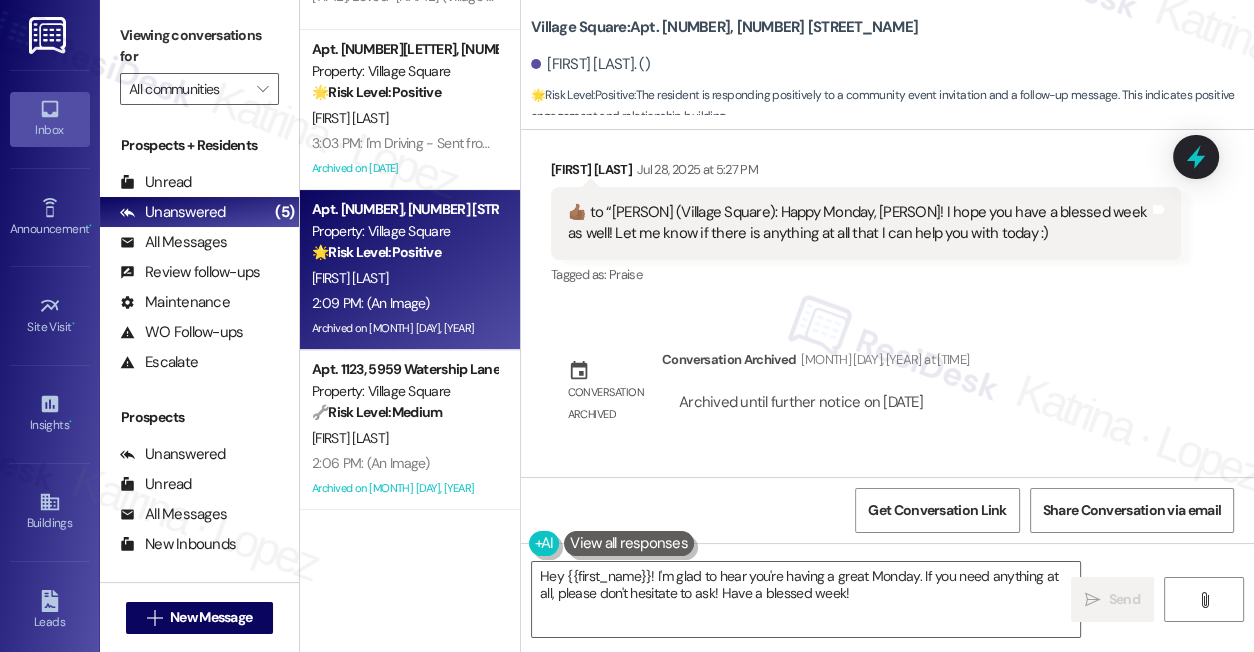 scroll, scrollTop: 27147, scrollLeft: 0, axis: vertical 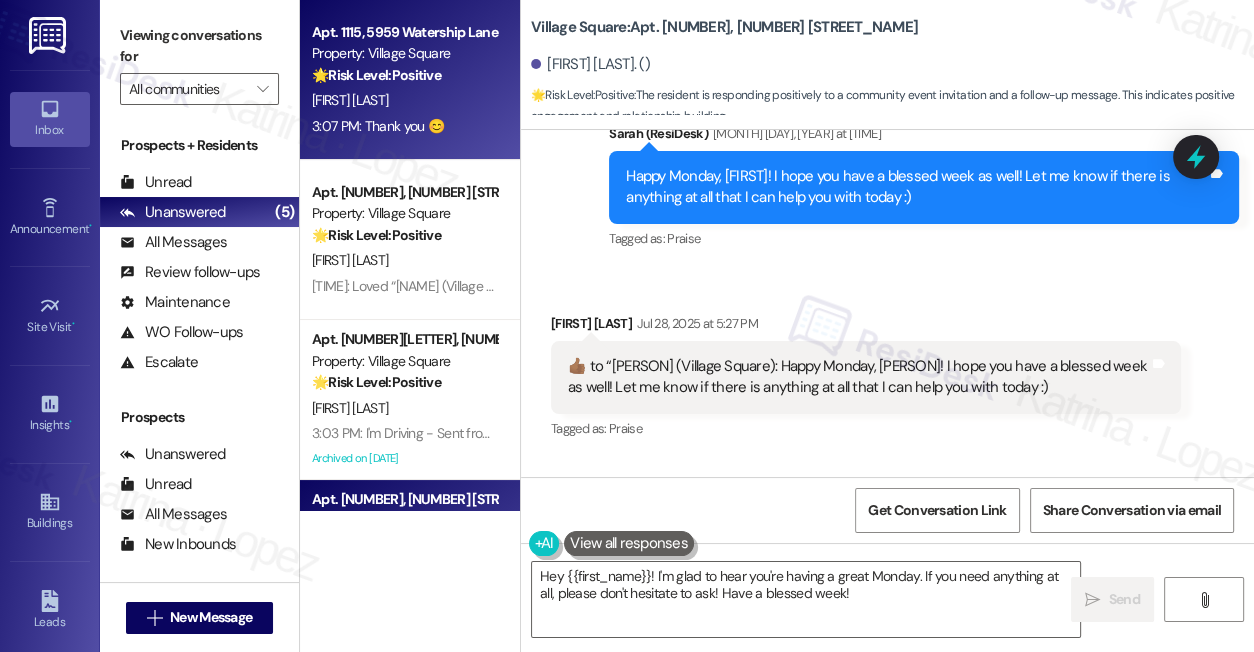 click on "[INITIAL] [LAST]" at bounding box center [404, 100] 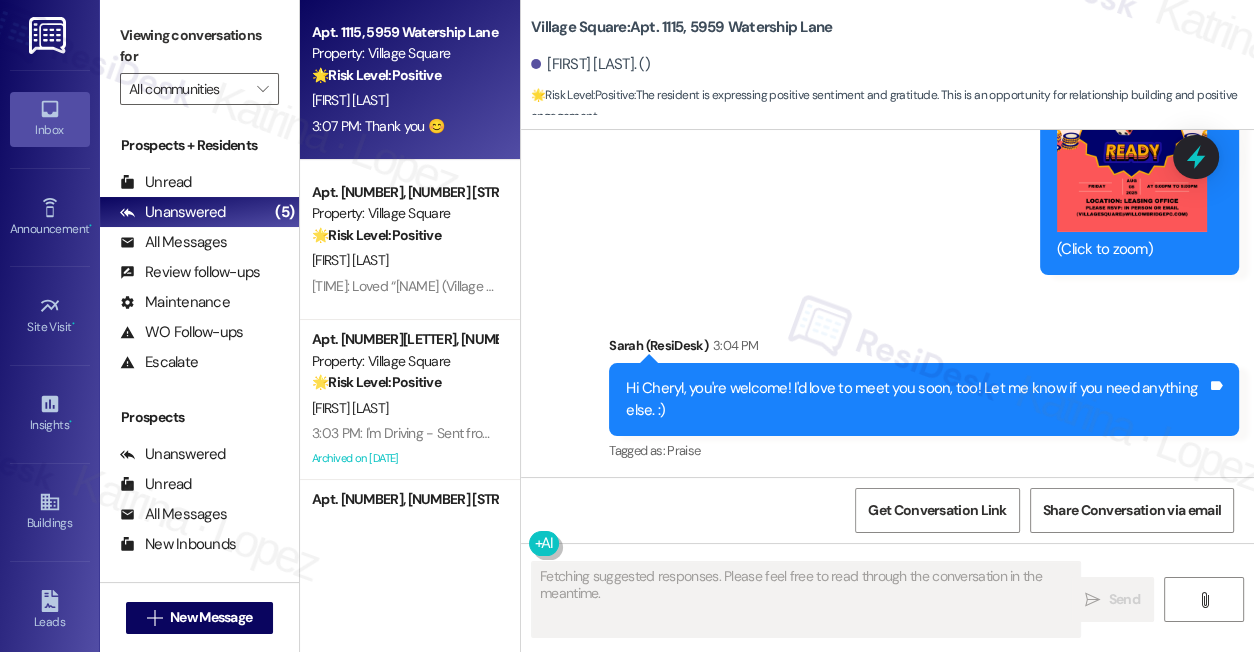 scroll, scrollTop: 28736, scrollLeft: 0, axis: vertical 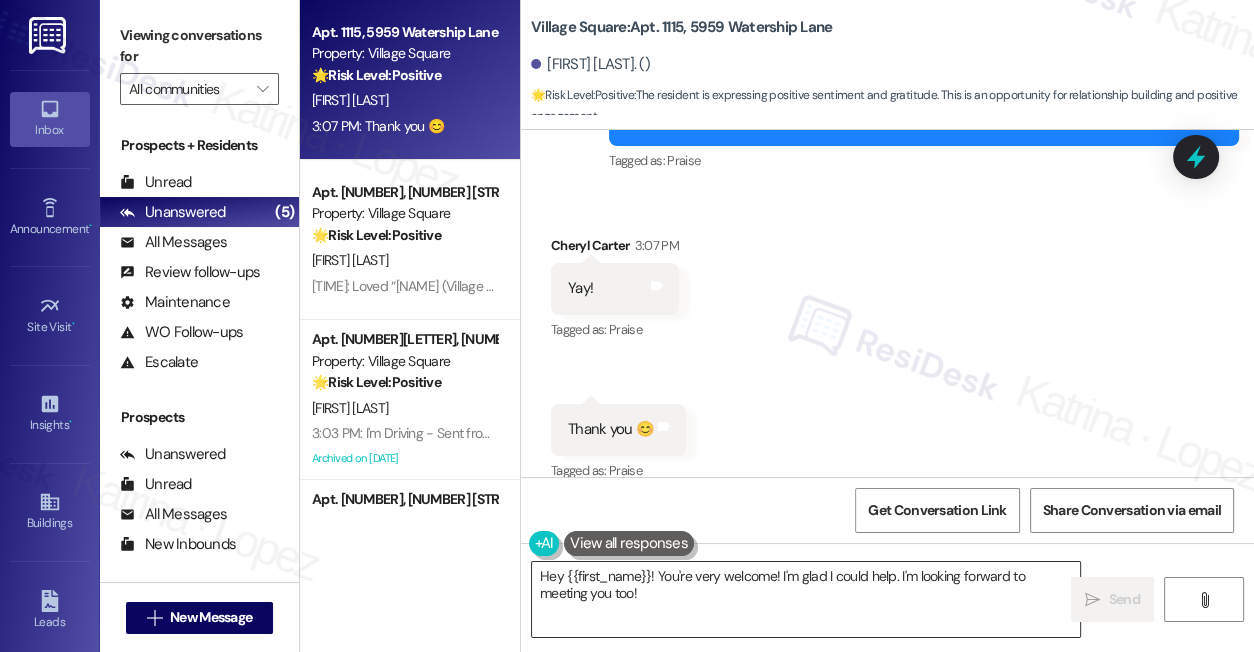 click on "Hey {{first_name}}! You're very welcome! I'm glad I could help. I'm looking forward to meeting you too!" at bounding box center [806, 599] 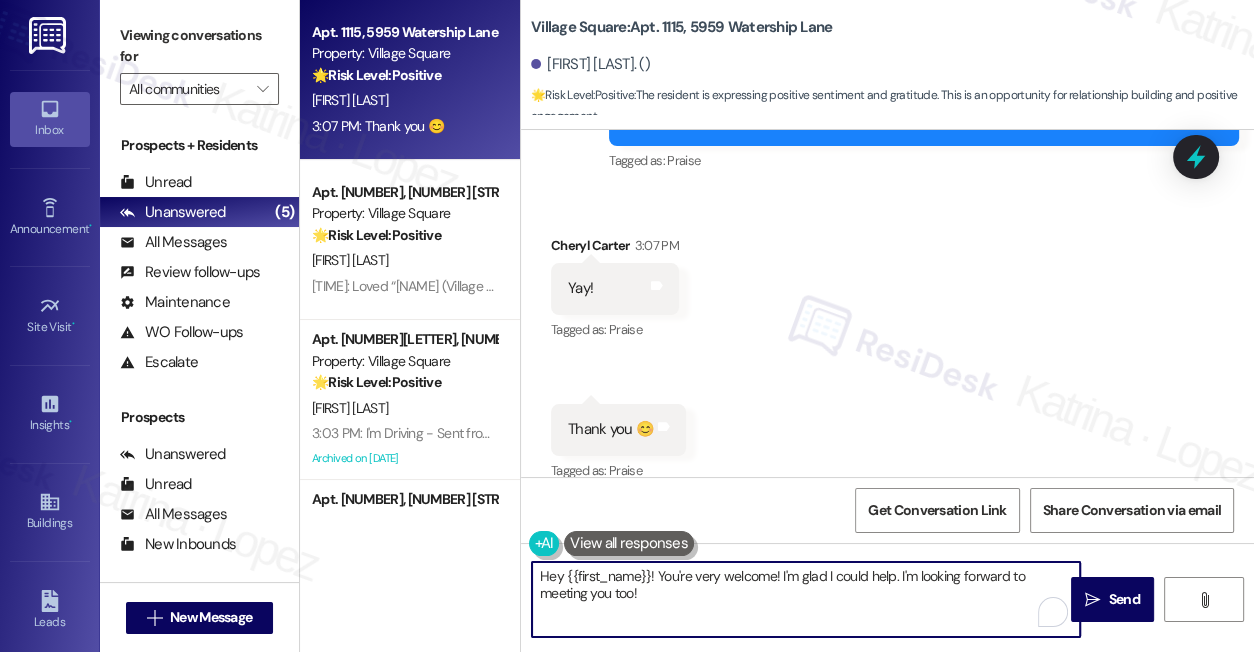 click on "Hey {{first_name}}! You're very welcome! I'm glad I could help. I'm looking forward to meeting you too!" at bounding box center [806, 599] 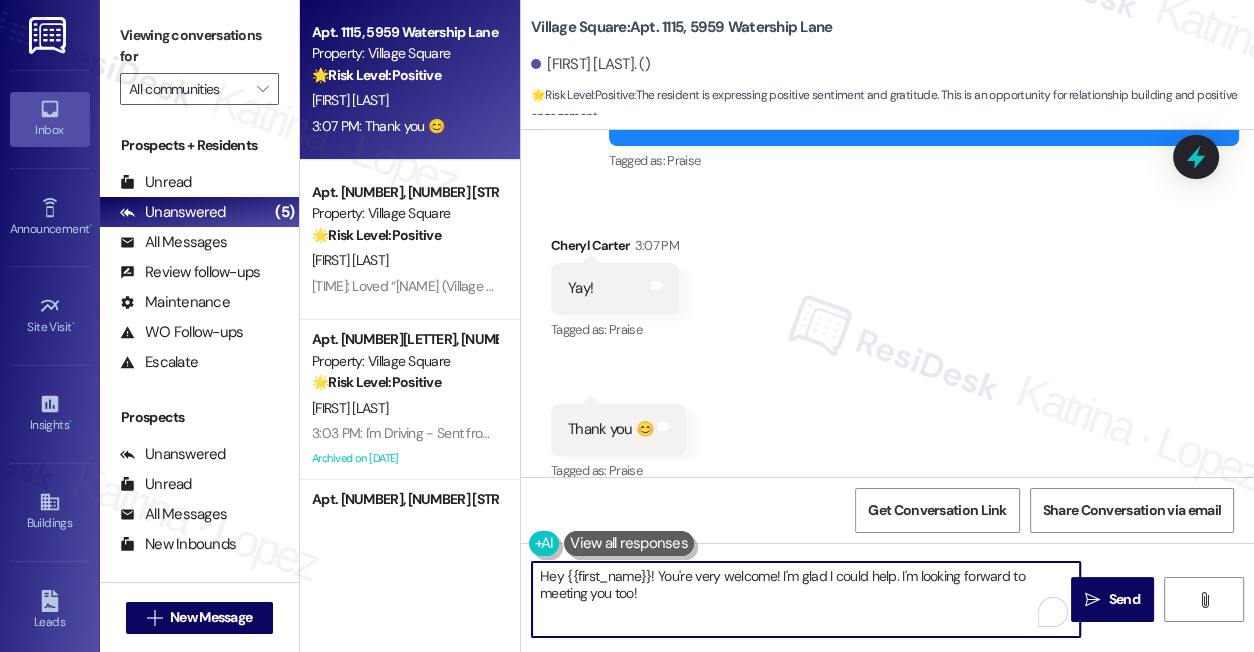 click on "Hey {{first_name}}! You're very welcome! I'm glad I could help. I'm looking forward to meeting you too!" at bounding box center [806, 599] 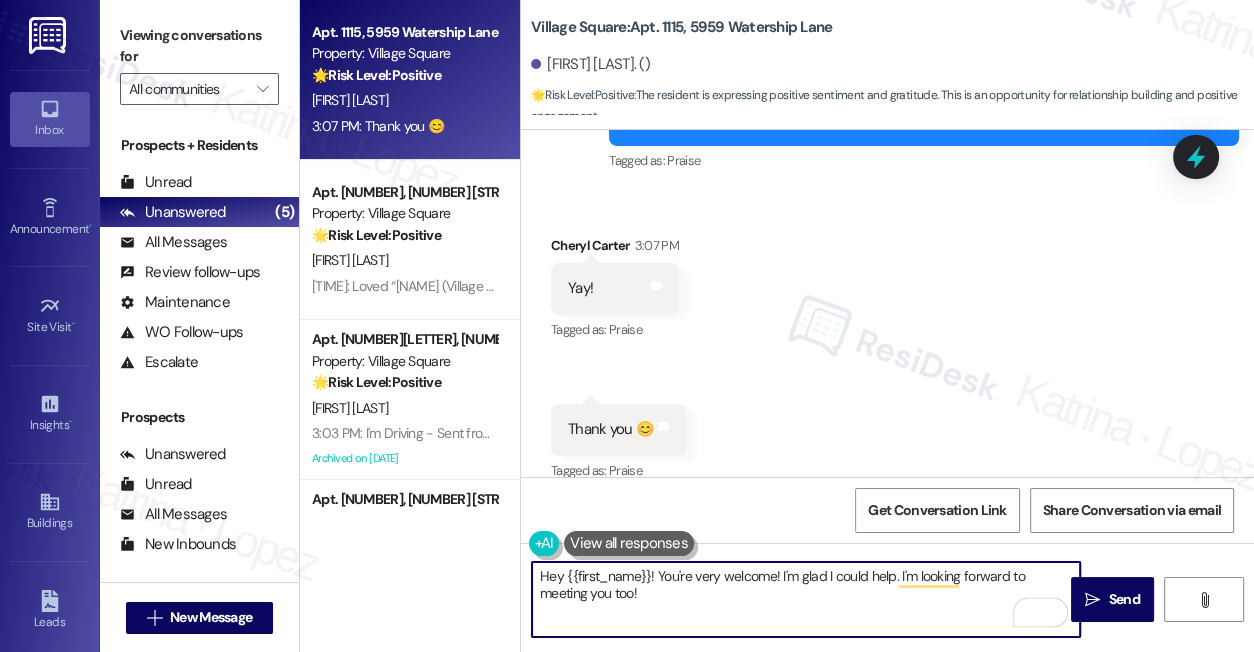 drag, startPoint x: 658, startPoint y: 576, endPoint x: 511, endPoint y: 568, distance: 147.21753 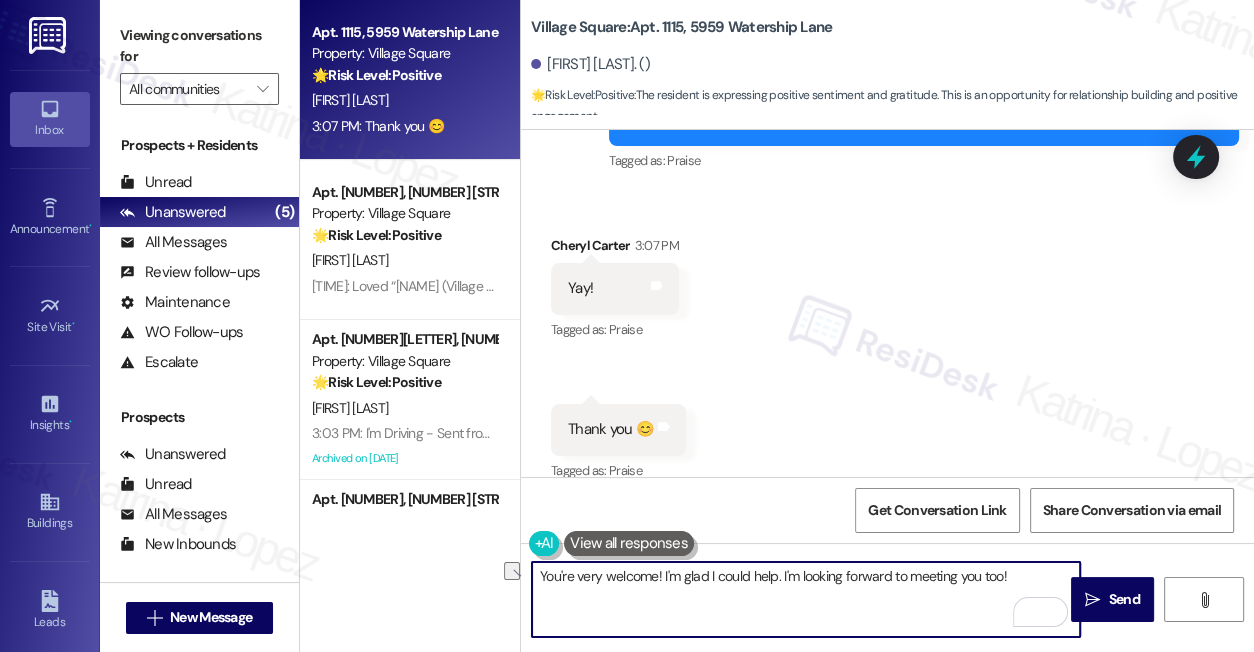 drag, startPoint x: 872, startPoint y: 576, endPoint x: 664, endPoint y: 576, distance: 208 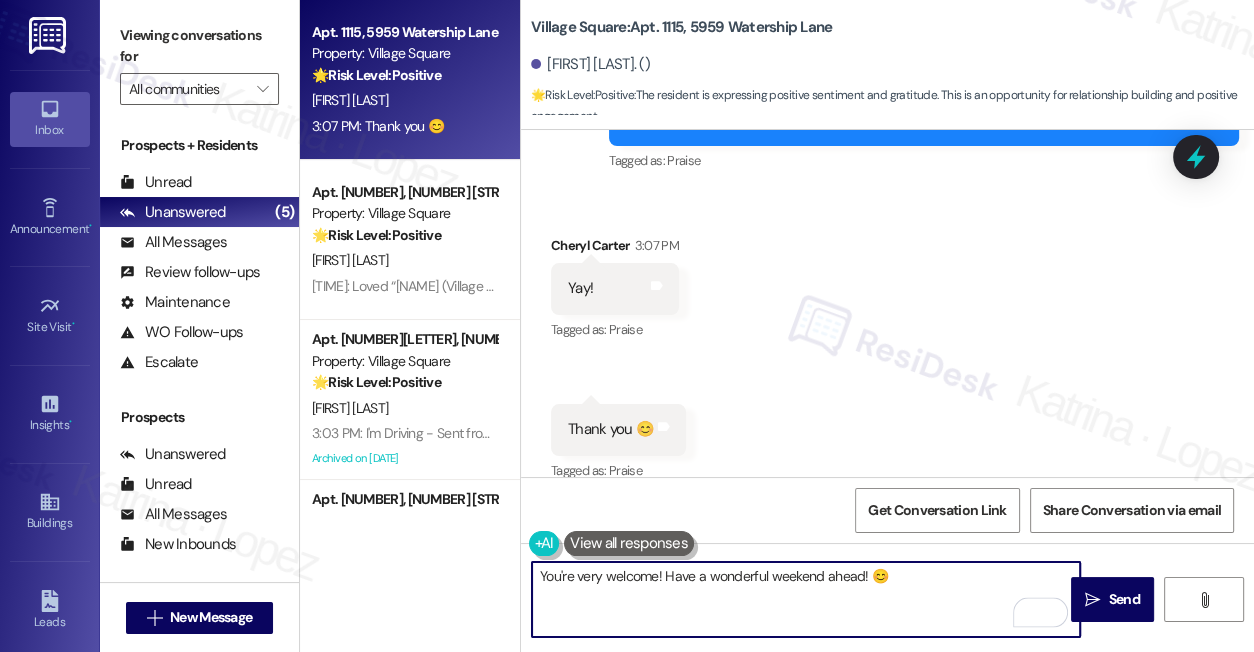 click on "You're very welcome! Have a wonderful weekend ahead! 😊" at bounding box center [806, 599] 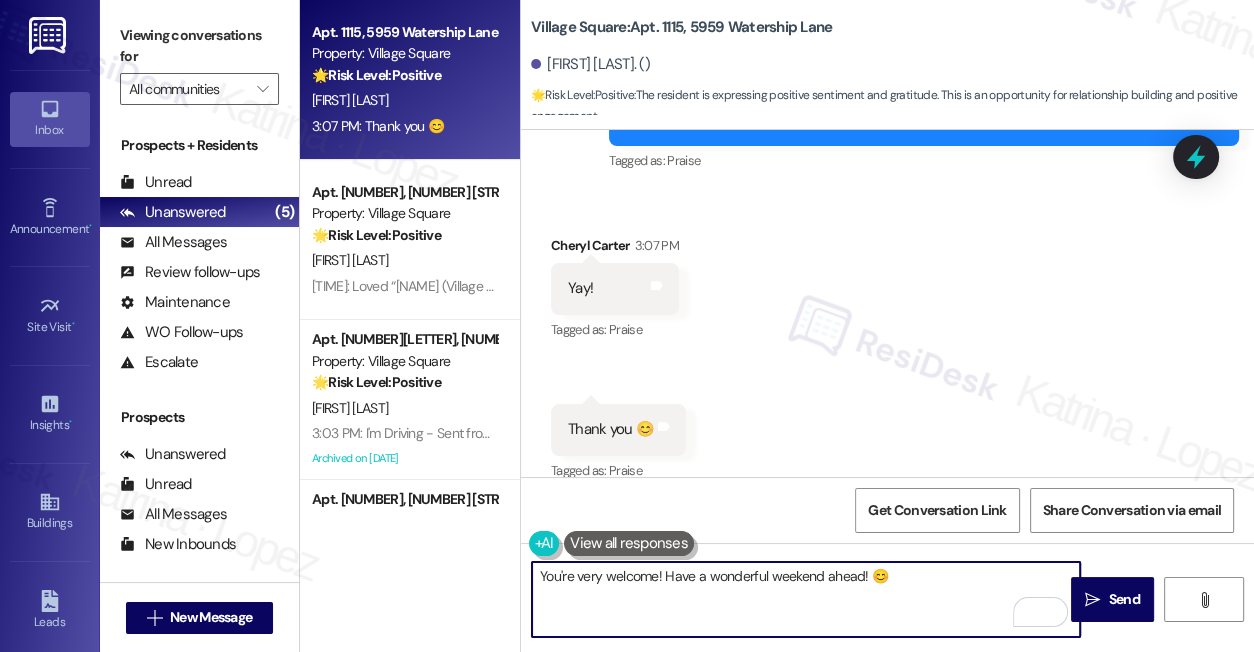 click on "You're very welcome! Have a wonderful weekend ahead! 😊" at bounding box center (806, 599) 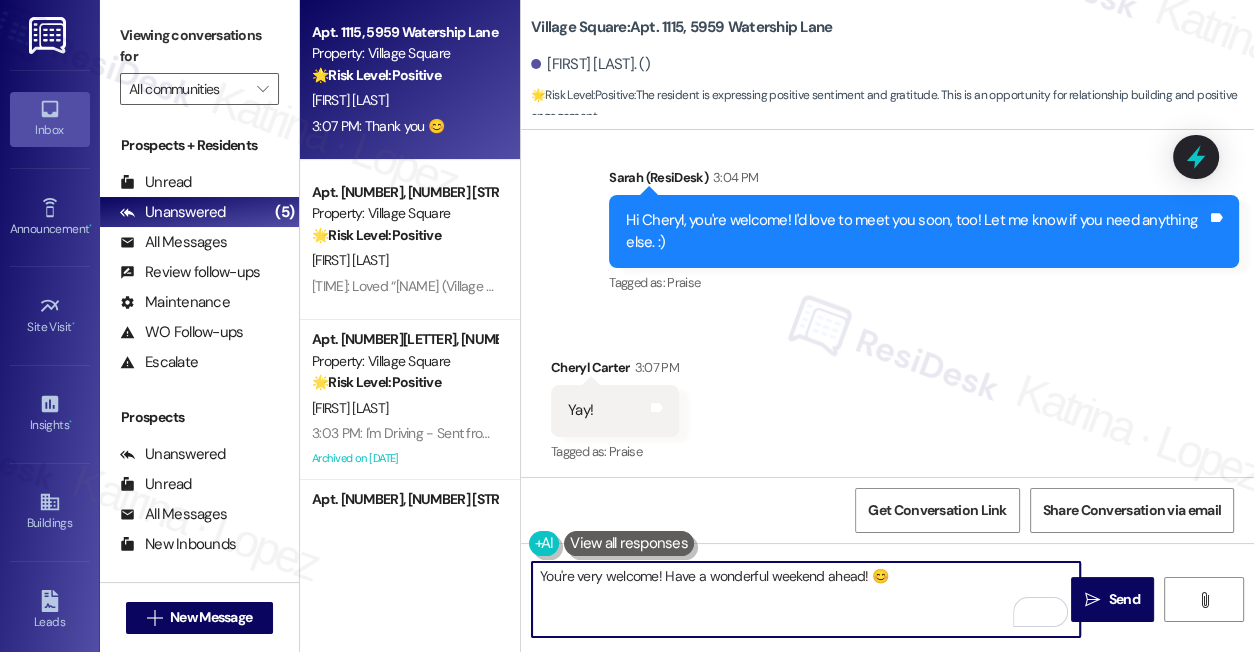 scroll, scrollTop: 28463, scrollLeft: 0, axis: vertical 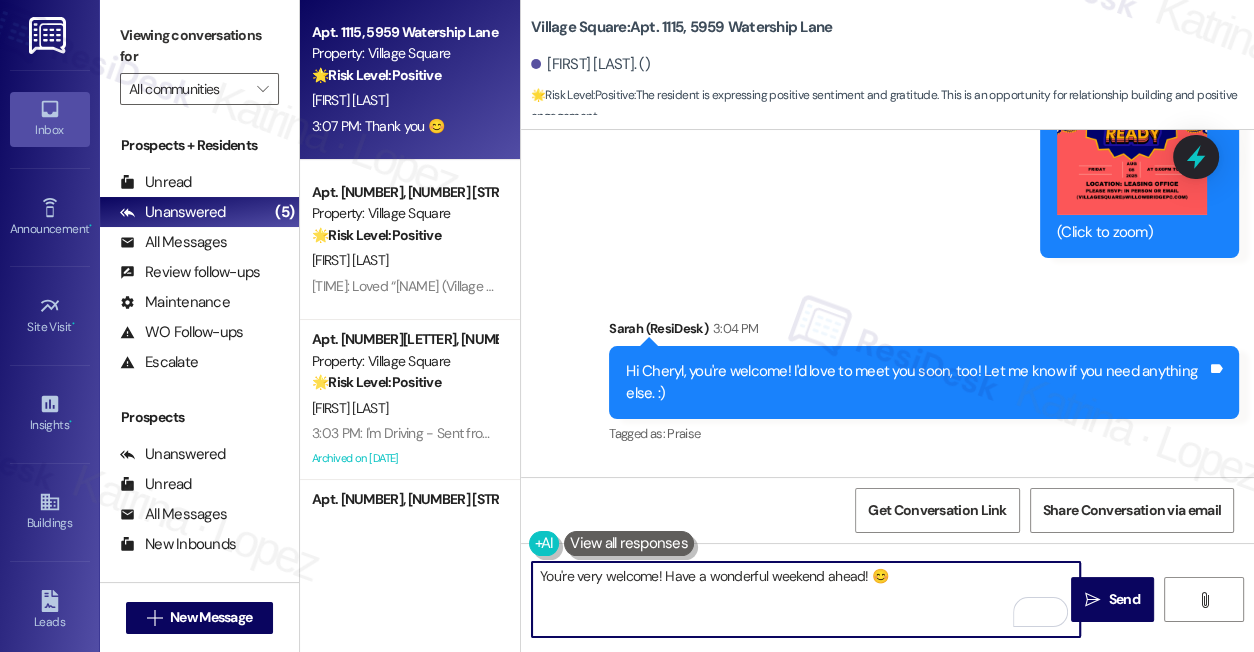 type on "You're very welcome! Have a wonderful weekend ahead! 😊" 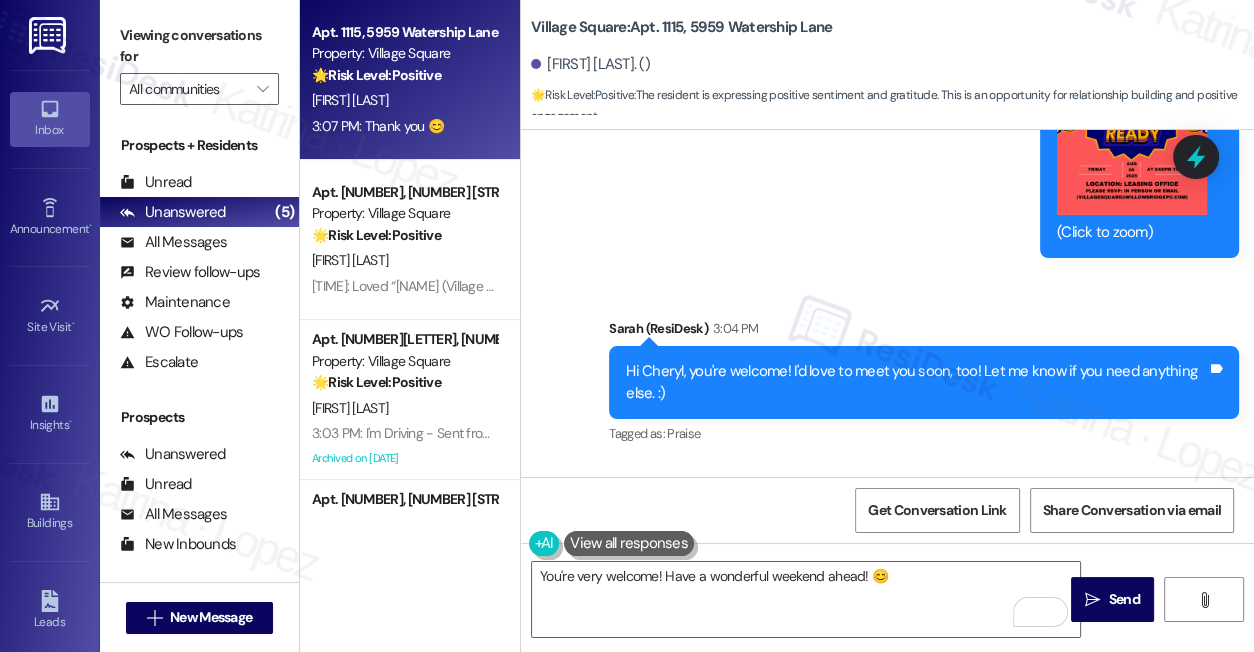 click on "Hi Cheryl, you're welcome! I'd love to meet you soon, too! Let me know if you need anything else. :)" at bounding box center (916, 382) 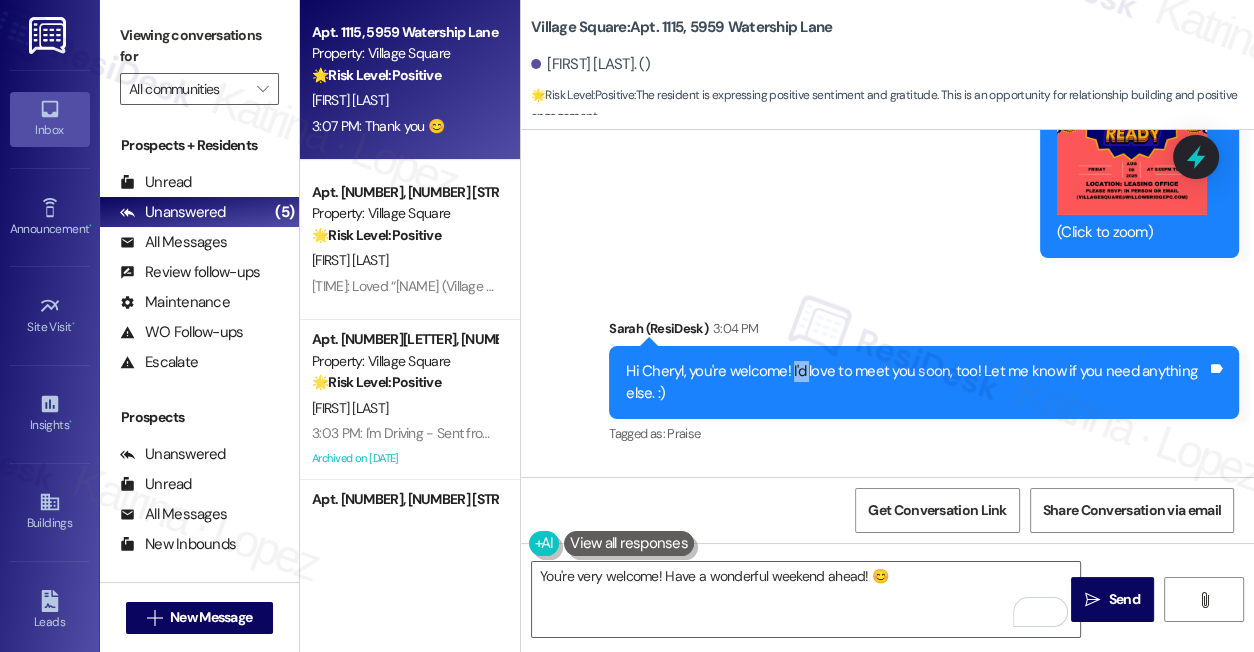 click on "Hi Cheryl, you're welcome! I'd love to meet you soon, too! Let me know if you need anything else. :)" at bounding box center [916, 382] 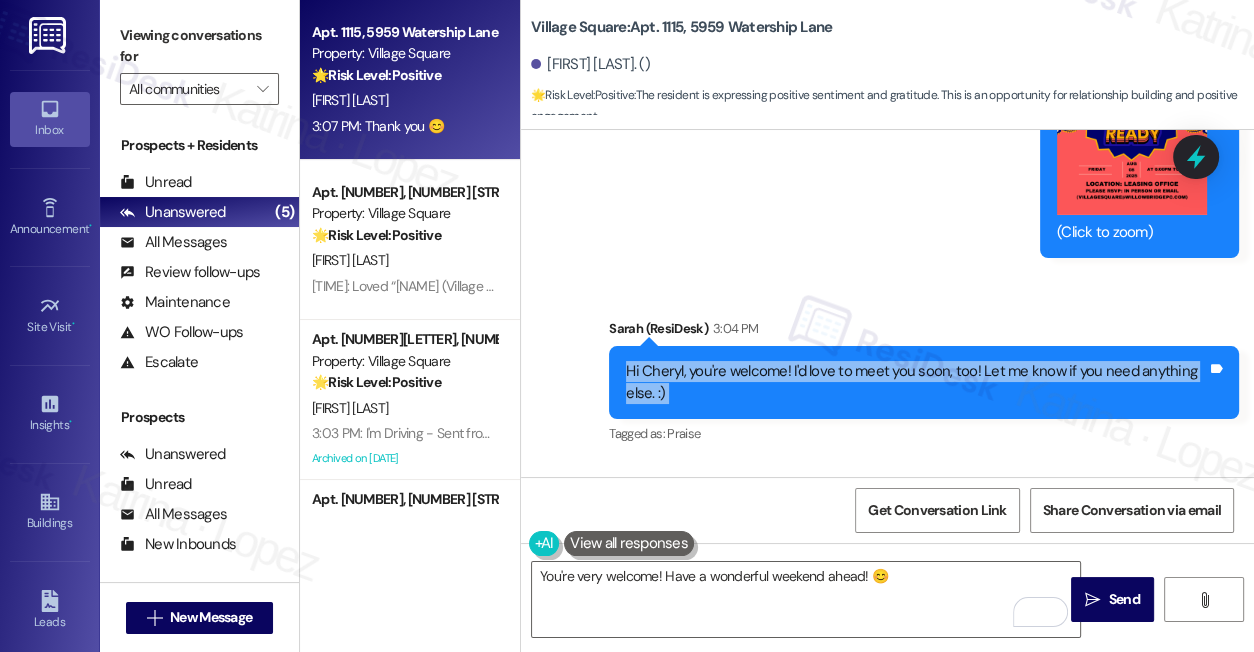 click on "Hi Cheryl, you're welcome! I'd love to meet you soon, too! Let me know if you need anything else. :)" at bounding box center [916, 382] 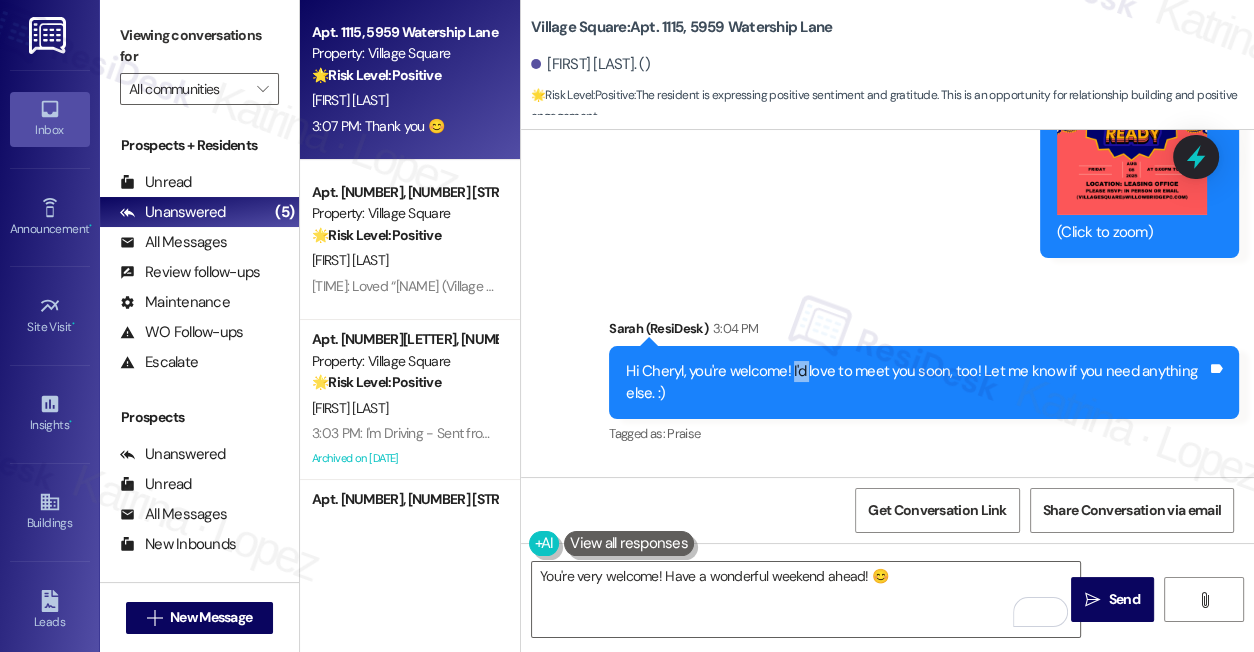 click on "Hi Cheryl, you're welcome! I'd love to meet you soon, too! Let me know if you need anything else. :)" at bounding box center (916, 382) 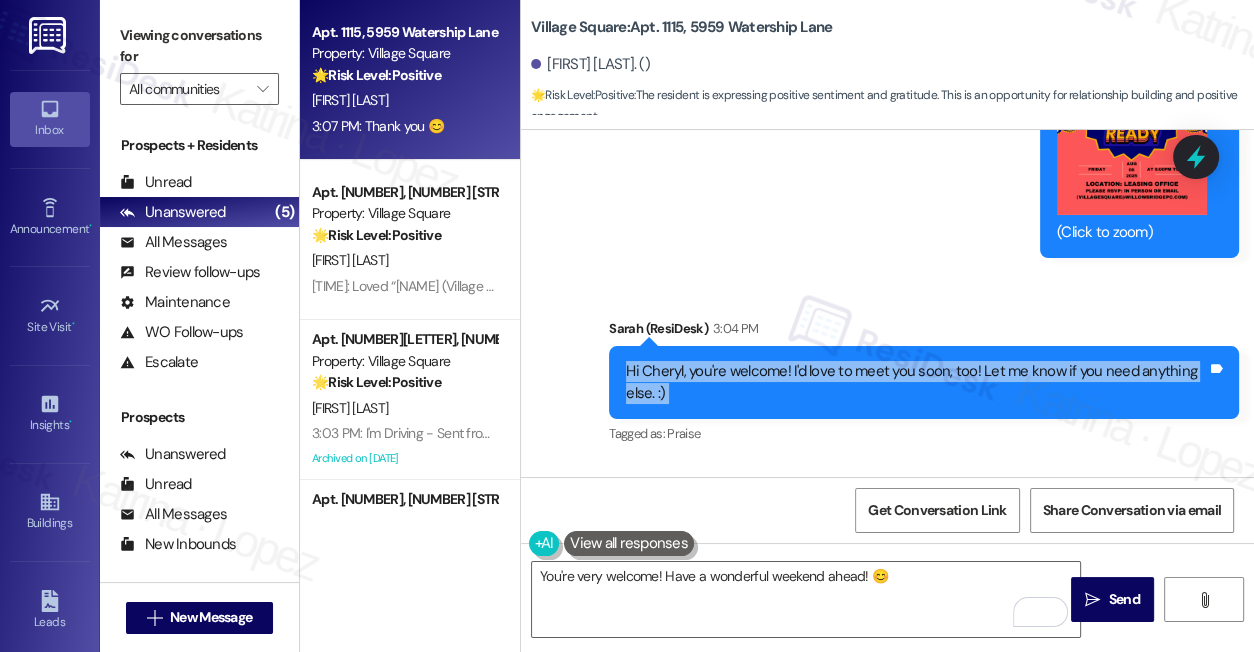 click on "Hi Cheryl, you're welcome! I'd love to meet you soon, too! Let me know if you need anything else. :)" at bounding box center [916, 382] 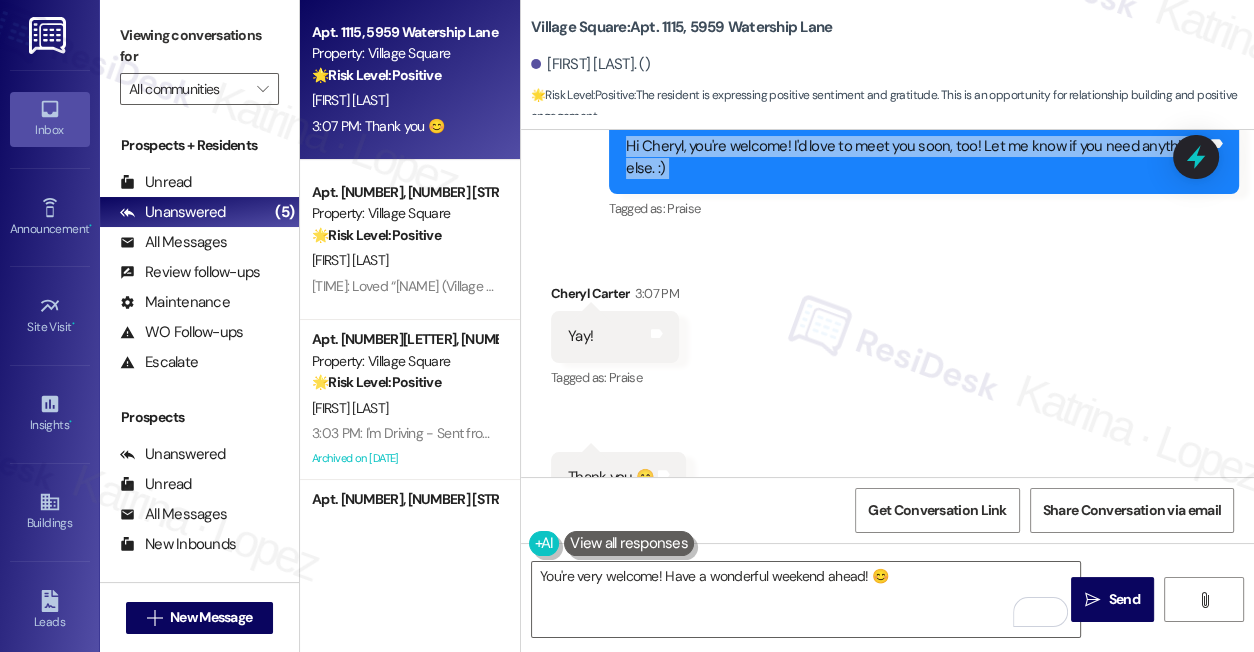 scroll, scrollTop: 28736, scrollLeft: 0, axis: vertical 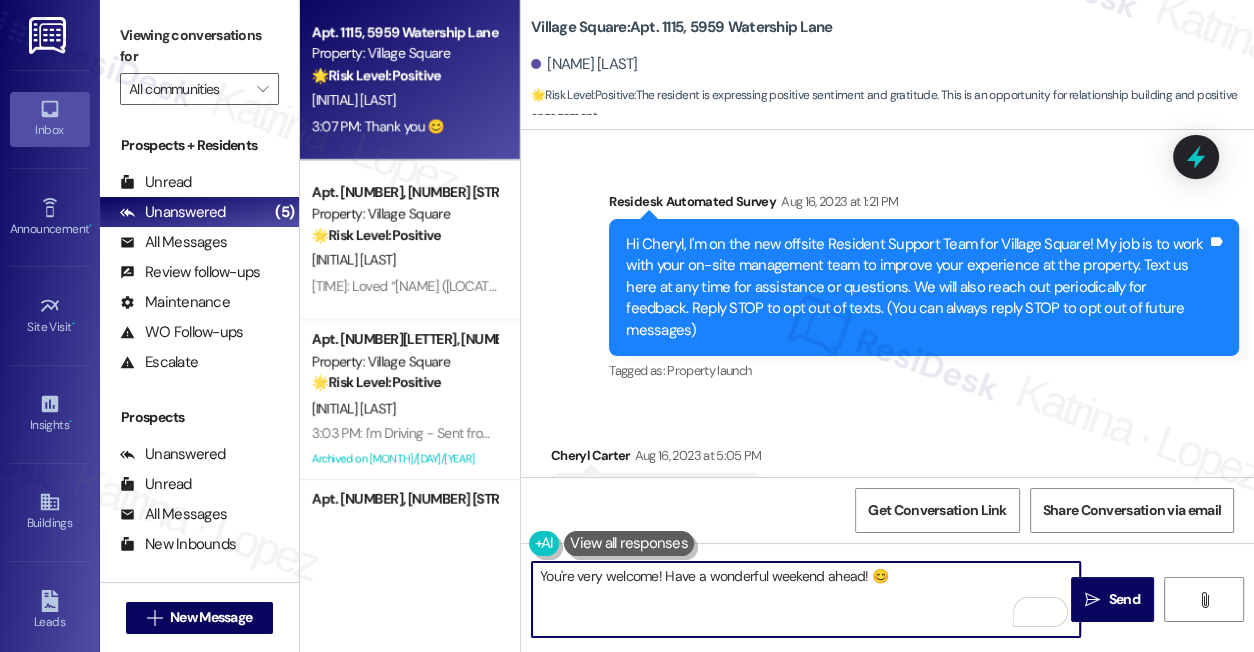 drag, startPoint x: 0, startPoint y: 0, endPoint x: 738, endPoint y: 578, distance: 937.4049 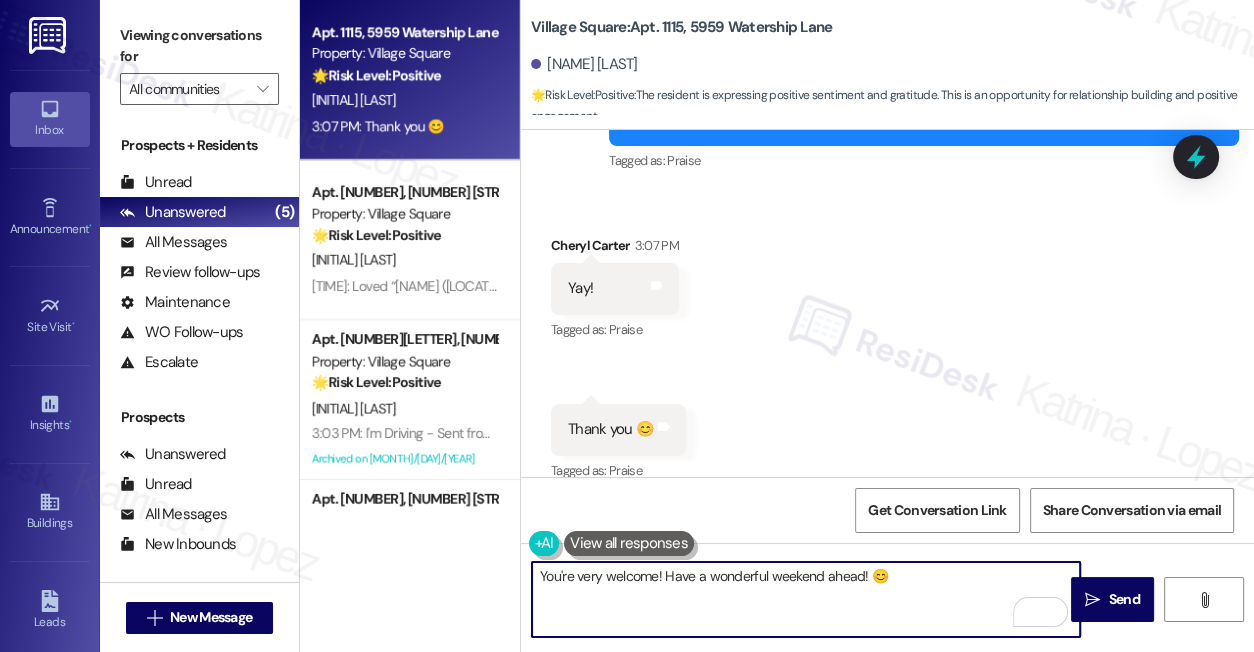drag, startPoint x: 907, startPoint y: 582, endPoint x: 925, endPoint y: 582, distance: 18 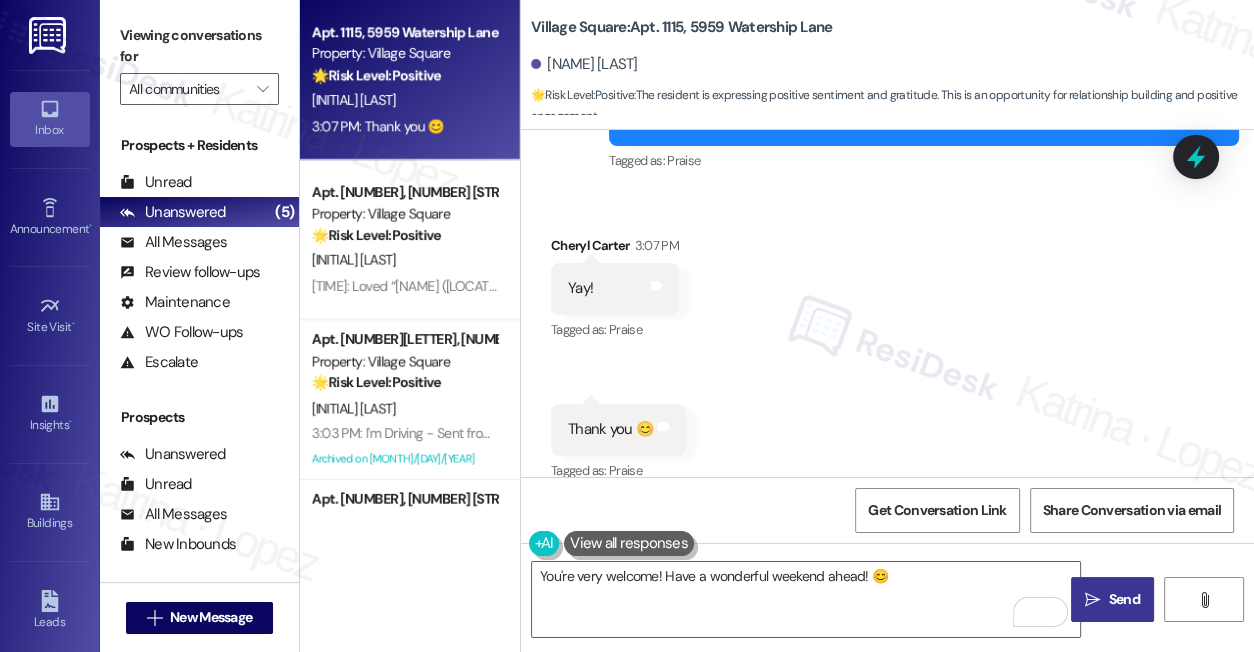 click on "" at bounding box center [1092, 600] 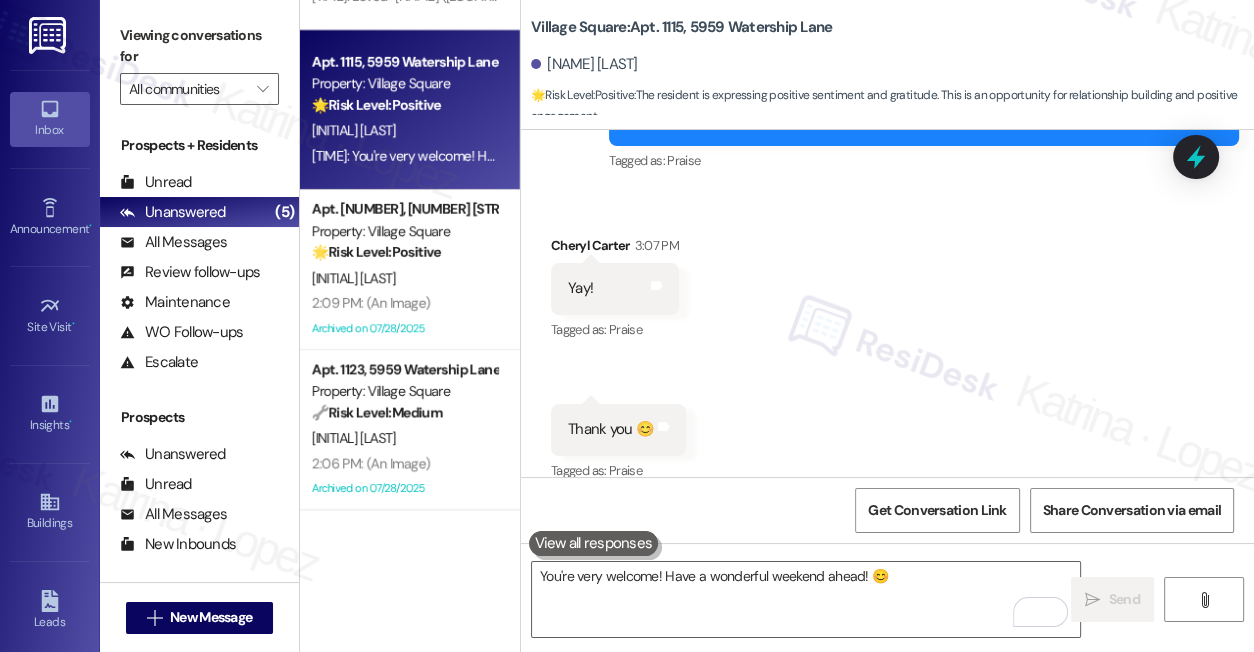 scroll, scrollTop: 0, scrollLeft: 0, axis: both 